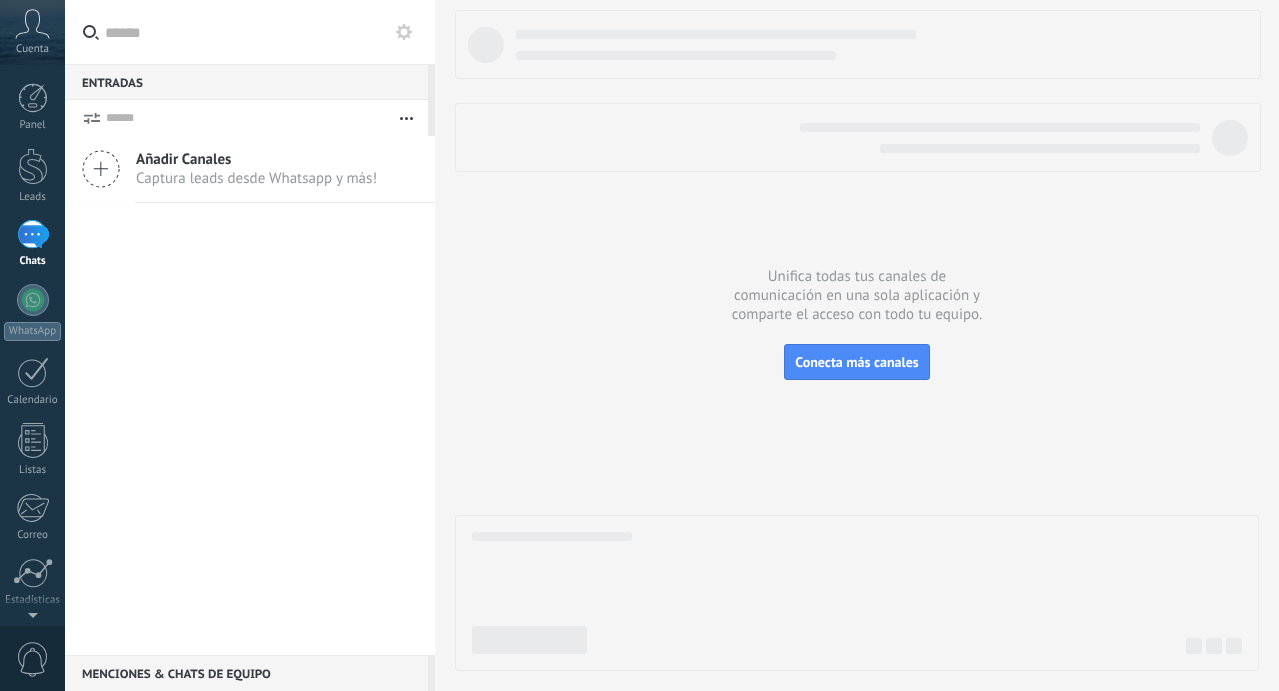 scroll, scrollTop: 0, scrollLeft: 0, axis: both 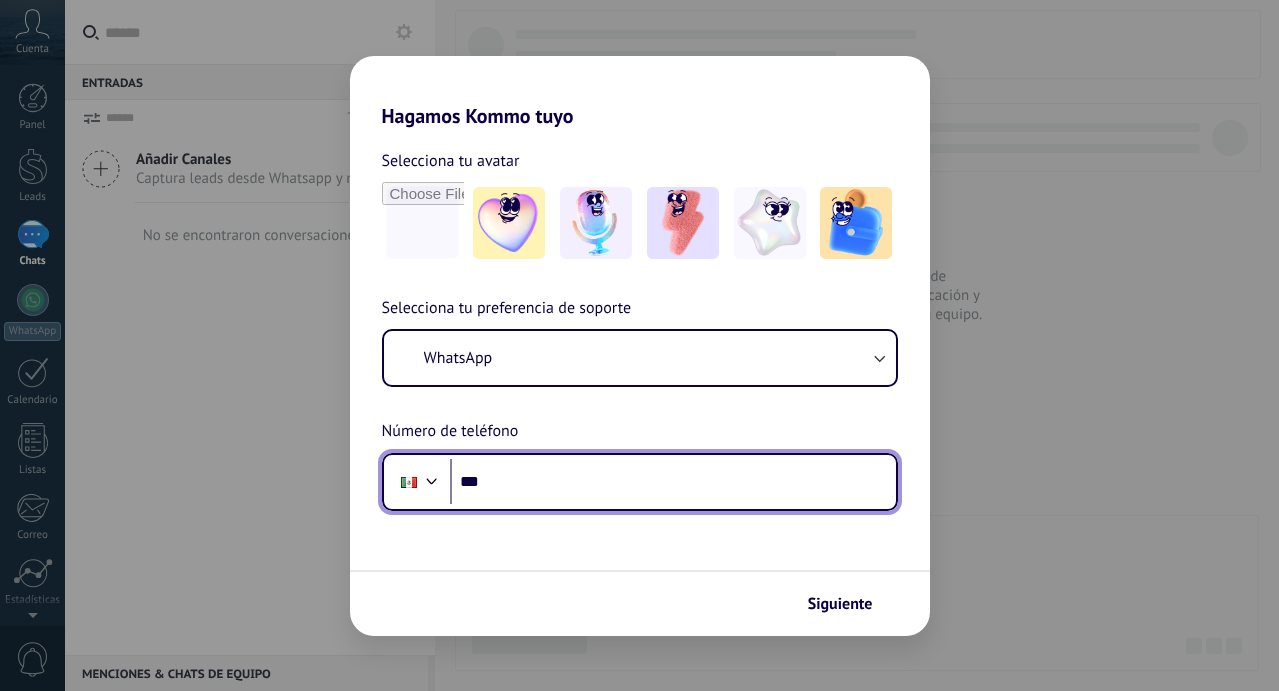 click on "***" at bounding box center (673, 482) 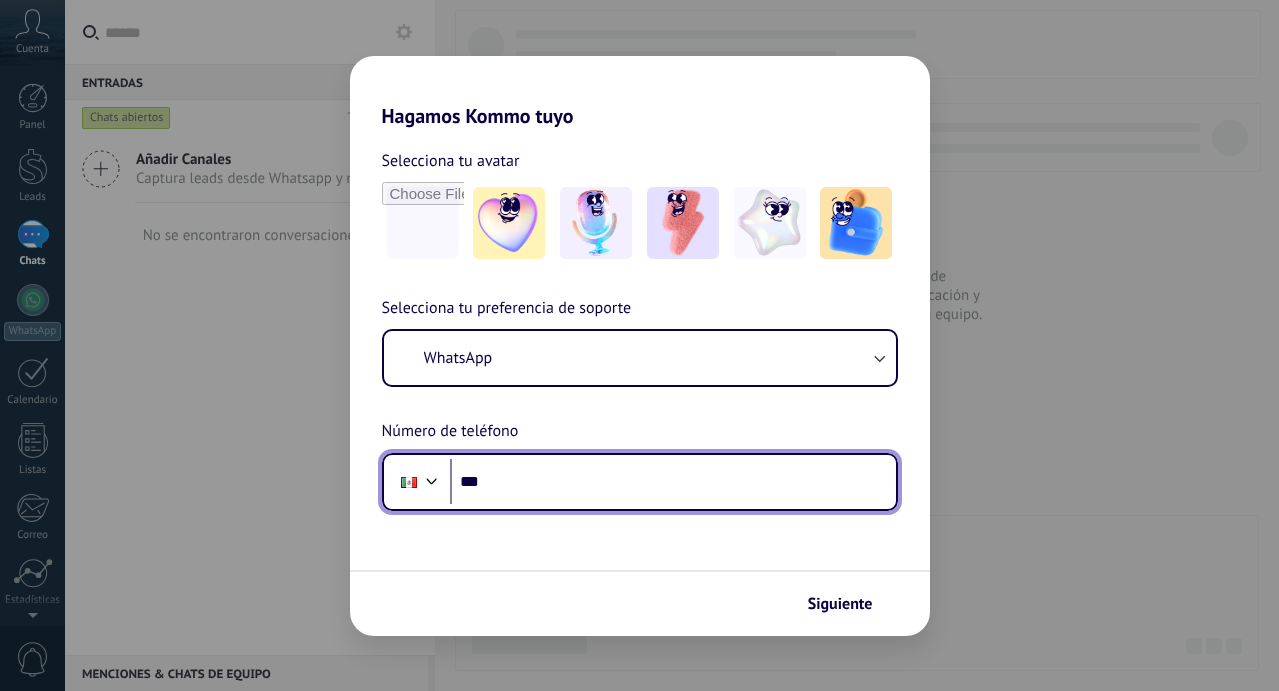 click on "***" at bounding box center [673, 482] 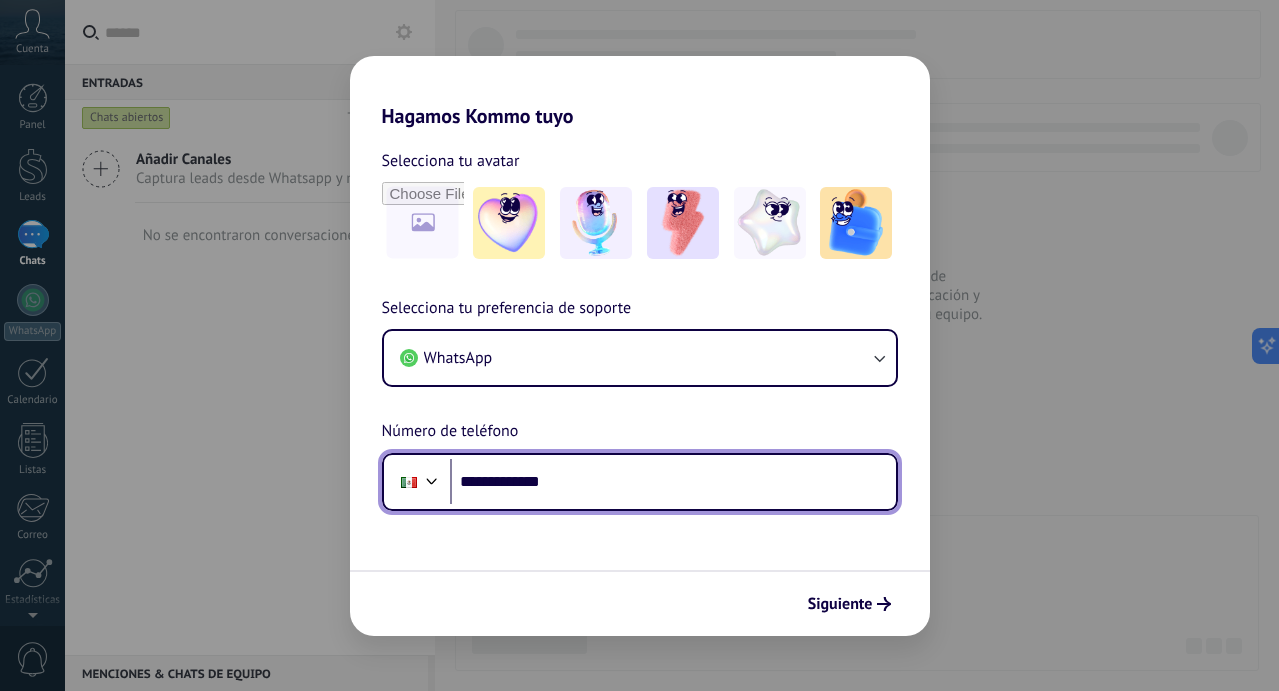 scroll, scrollTop: 0, scrollLeft: 0, axis: both 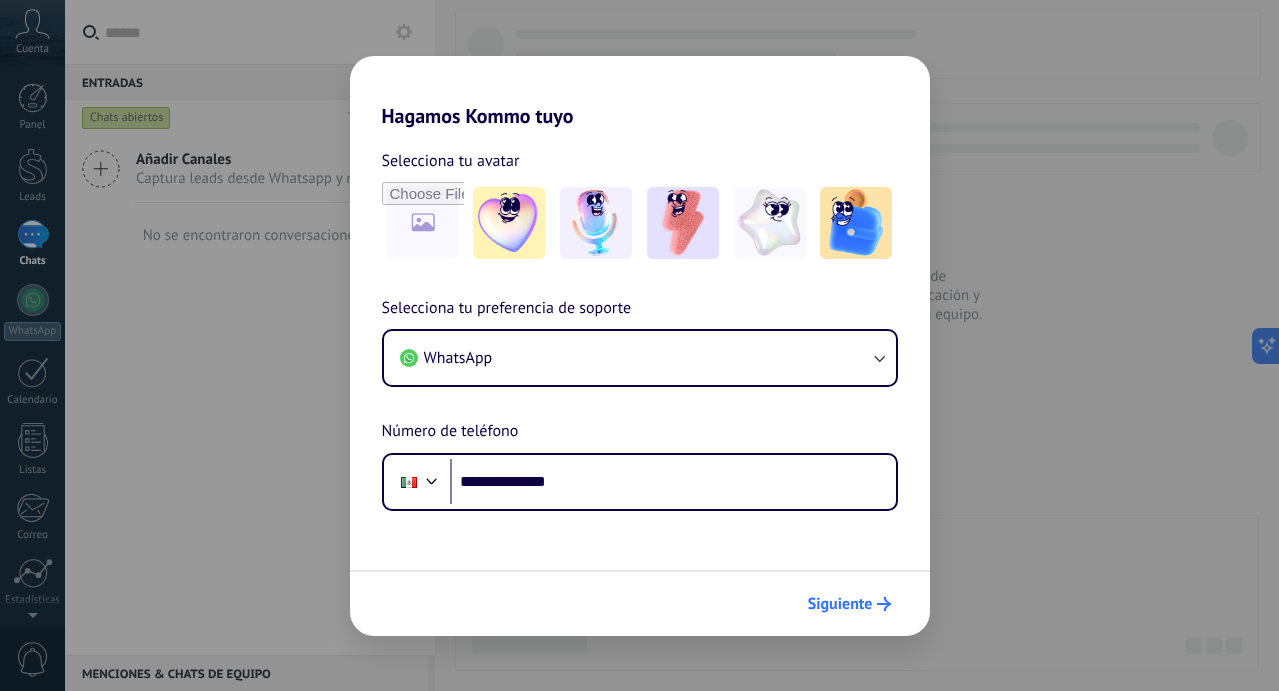 click on "Siguiente" at bounding box center [840, 604] 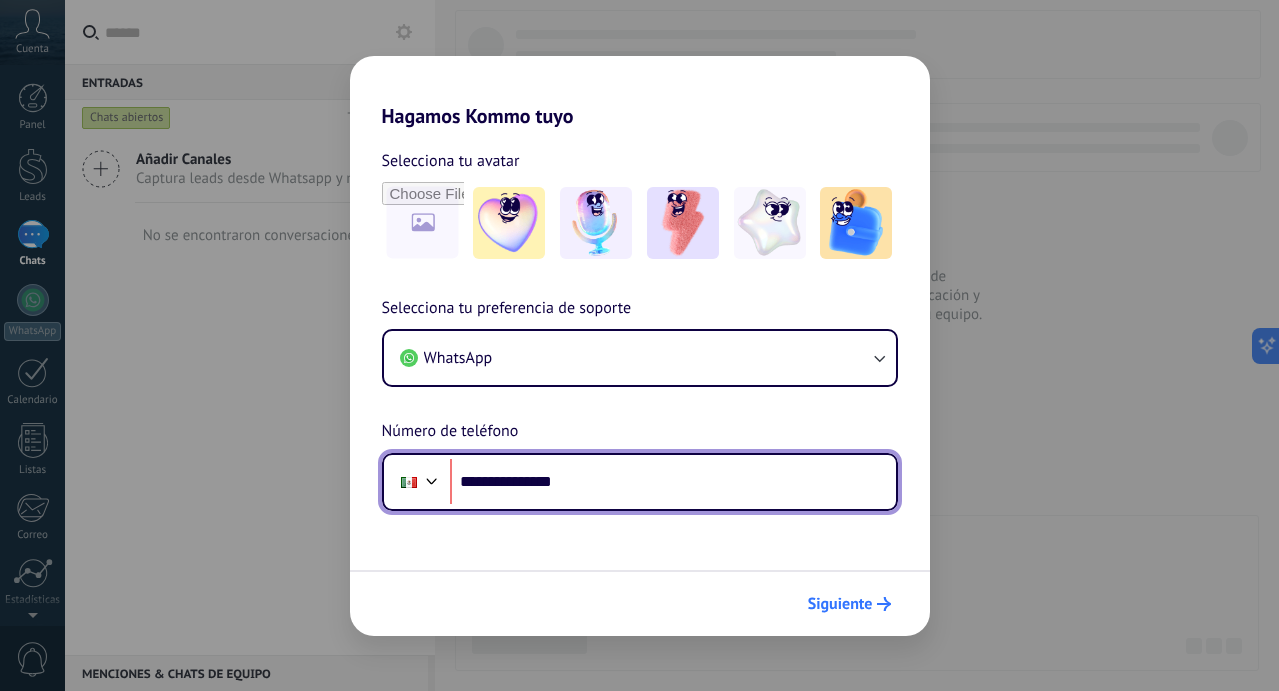 type on "**********" 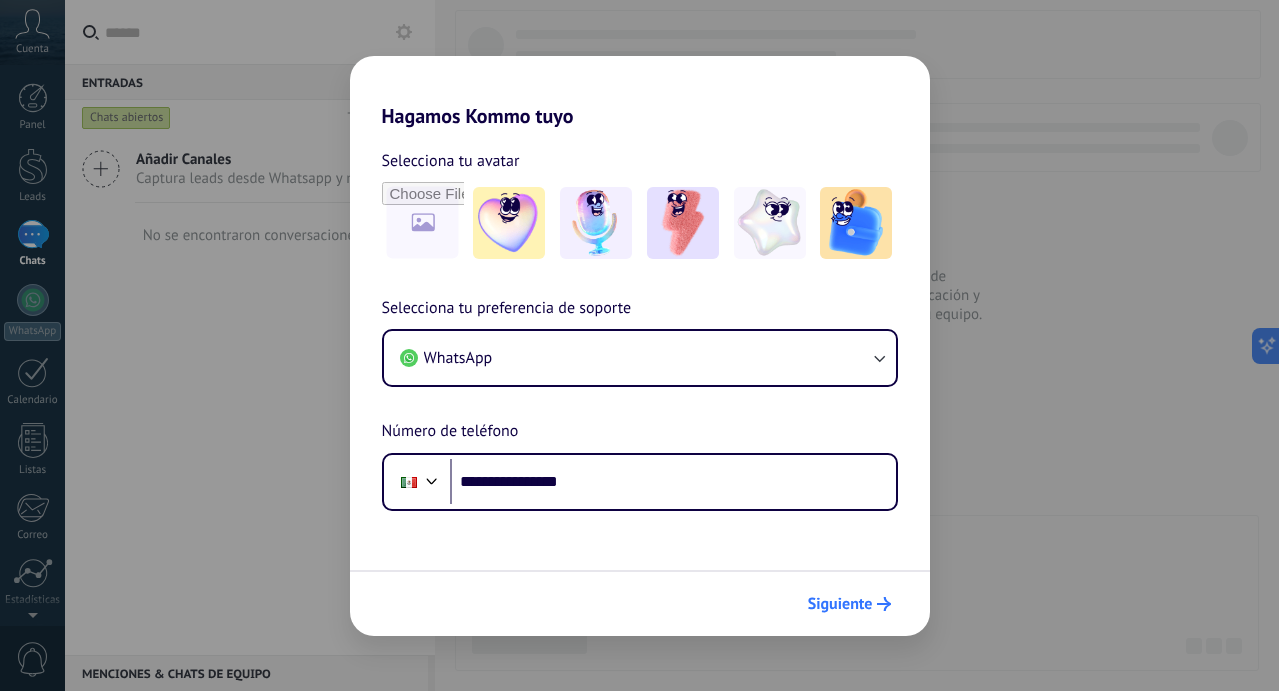 click on "Siguiente" at bounding box center (840, 604) 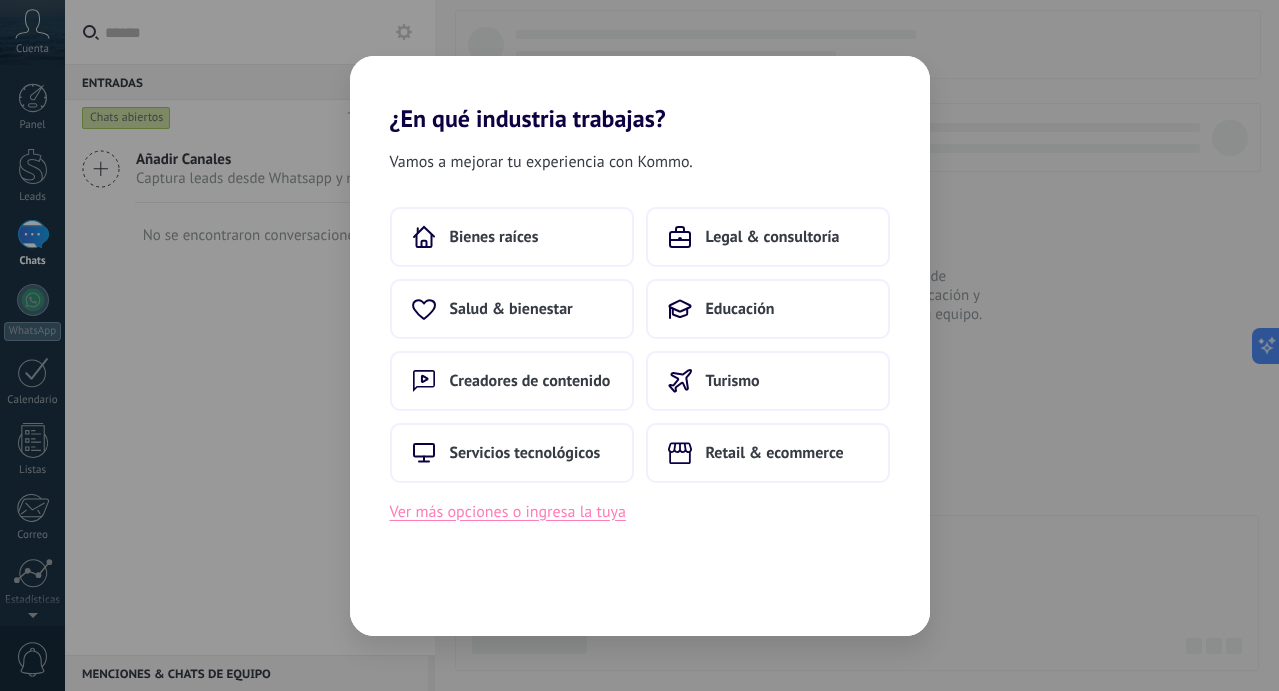 click on "Ver más opciones o ingresa la tuya" at bounding box center (508, 512) 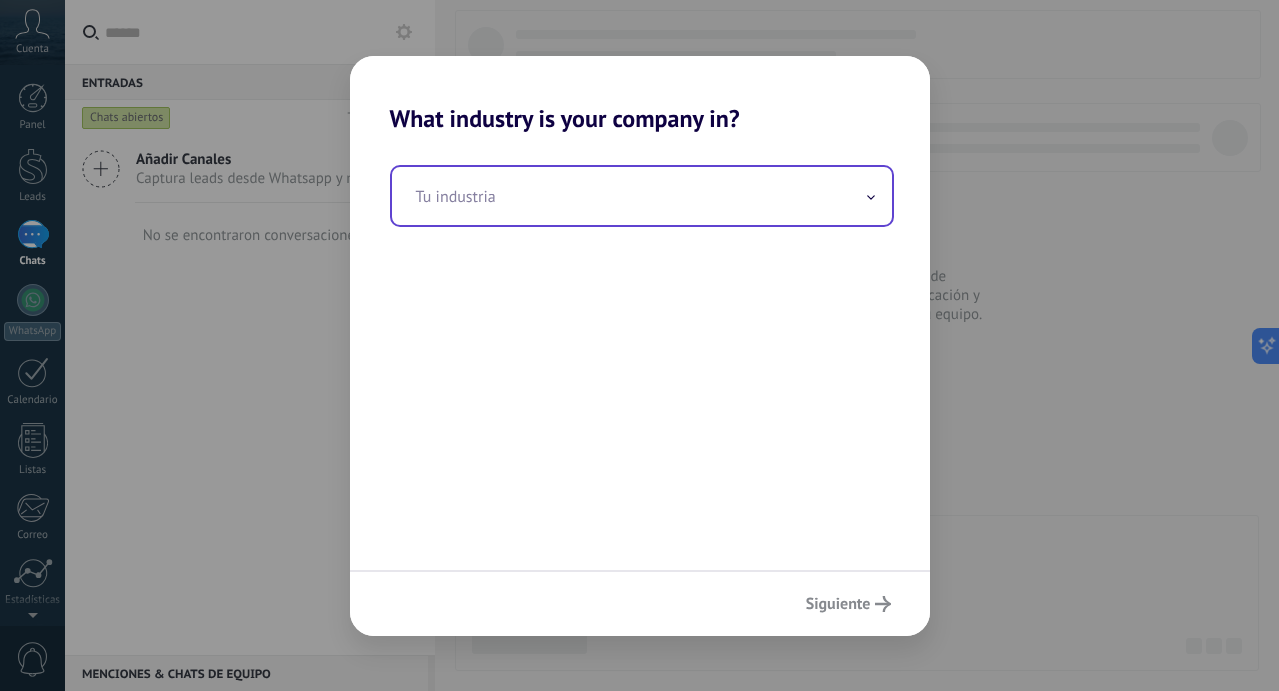 click at bounding box center (871, 195) 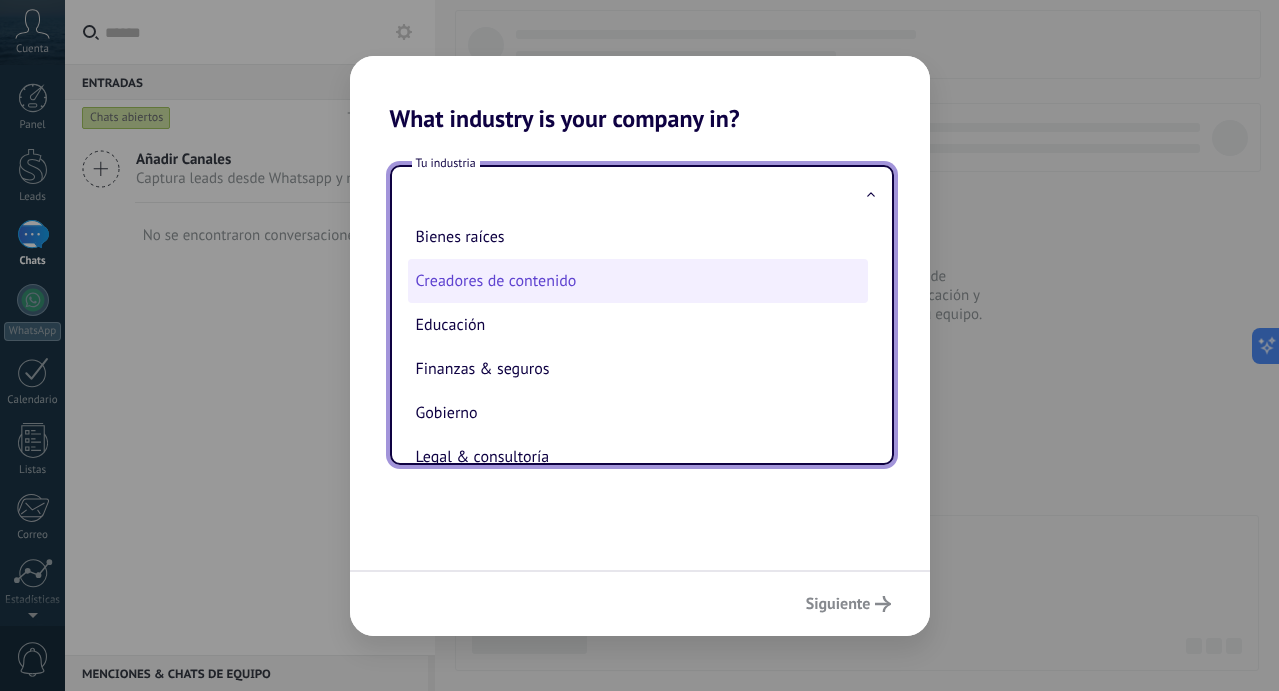 scroll, scrollTop: 0, scrollLeft: 0, axis: both 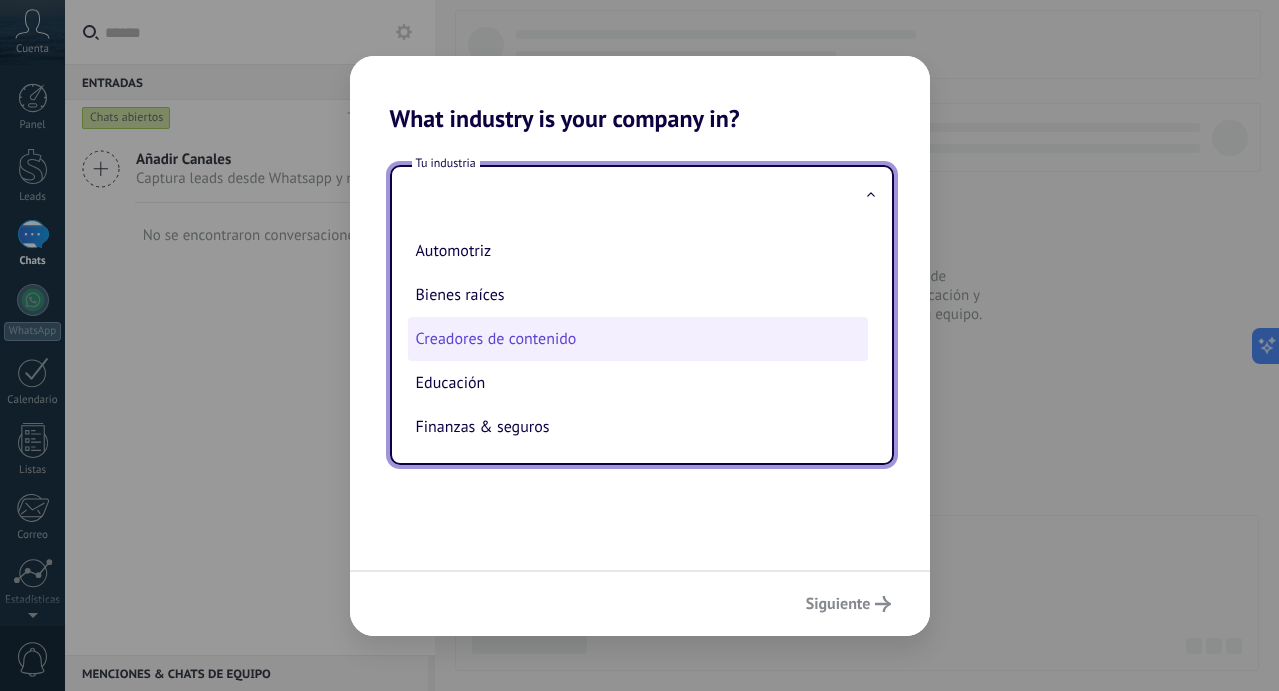 click on "Creadores de contenido" at bounding box center (638, 339) 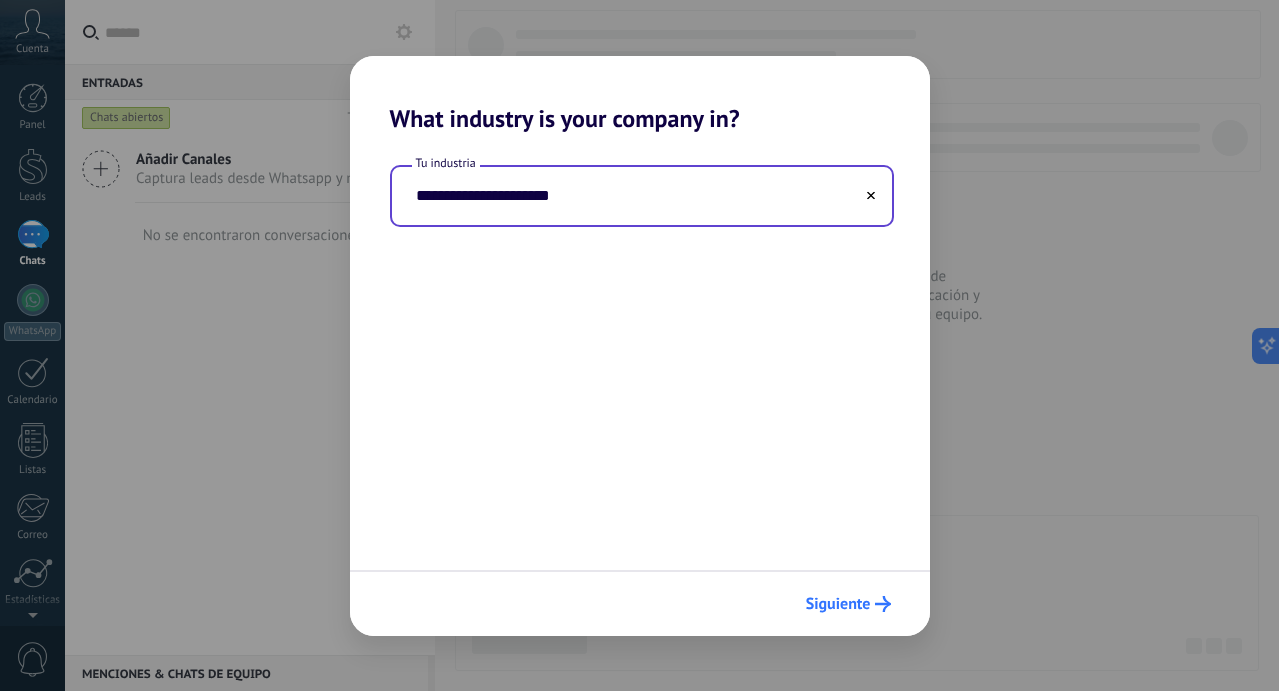 click on "Siguiente" at bounding box center (838, 604) 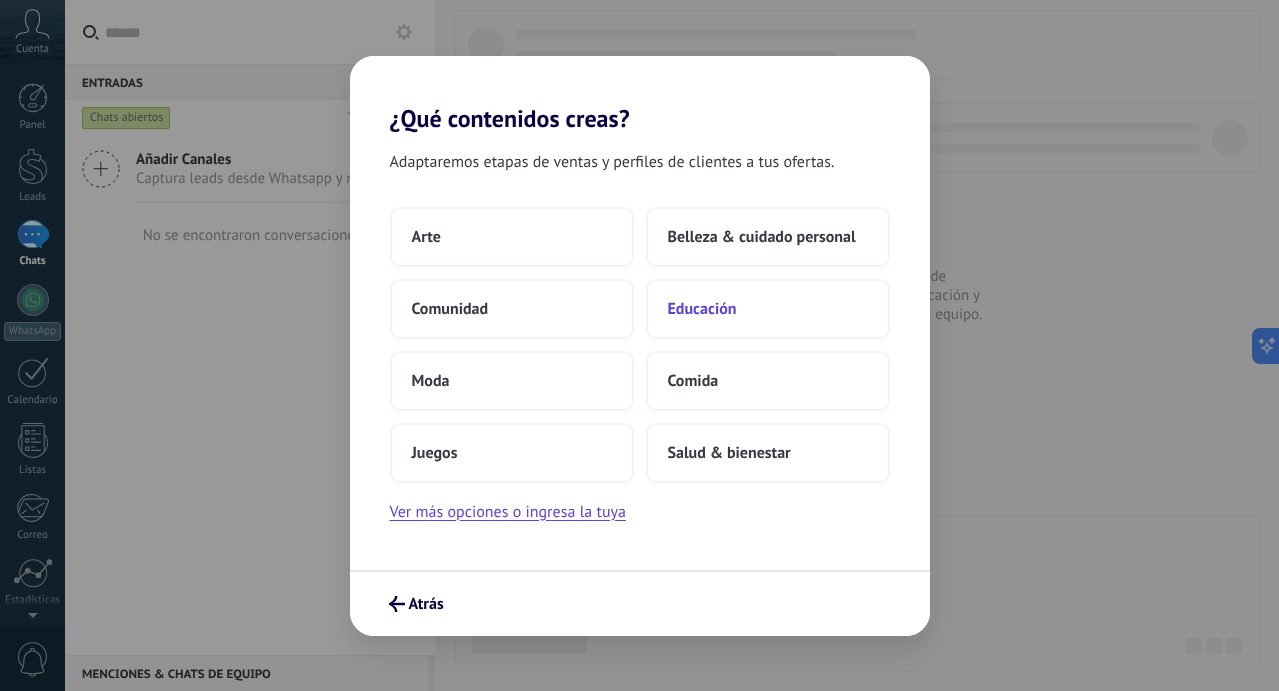 click on "Educación" at bounding box center (702, 309) 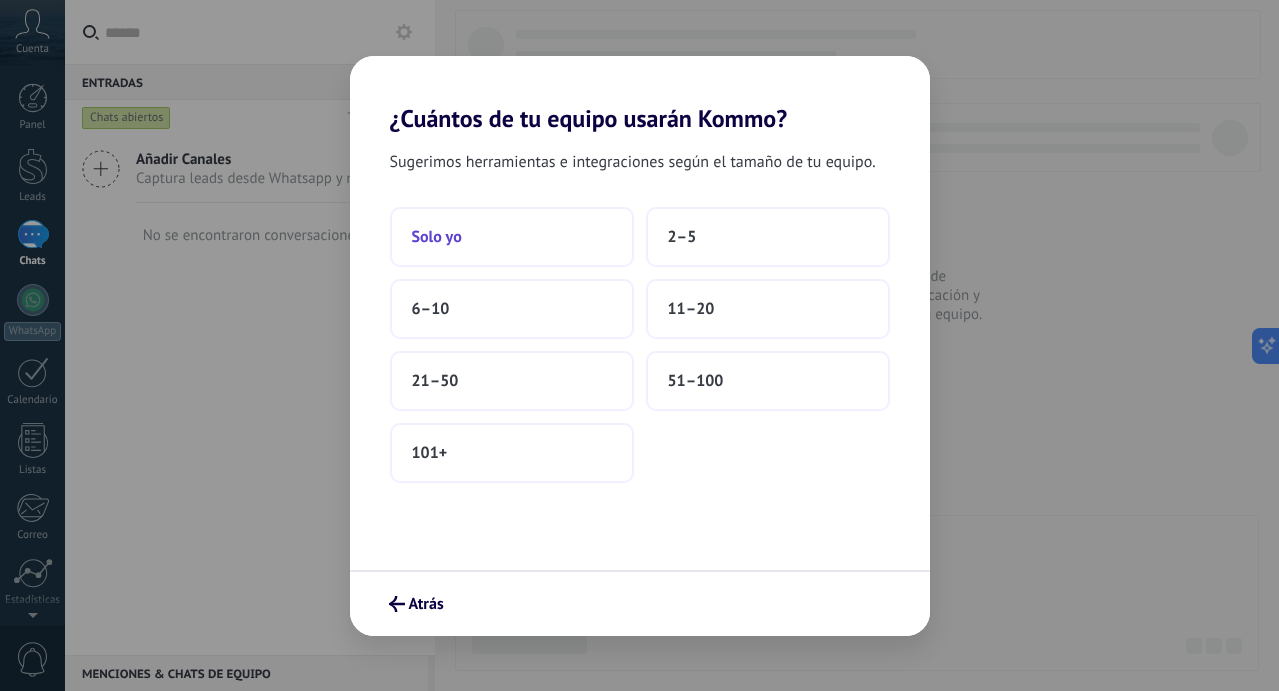 click on "Solo yo" at bounding box center [512, 237] 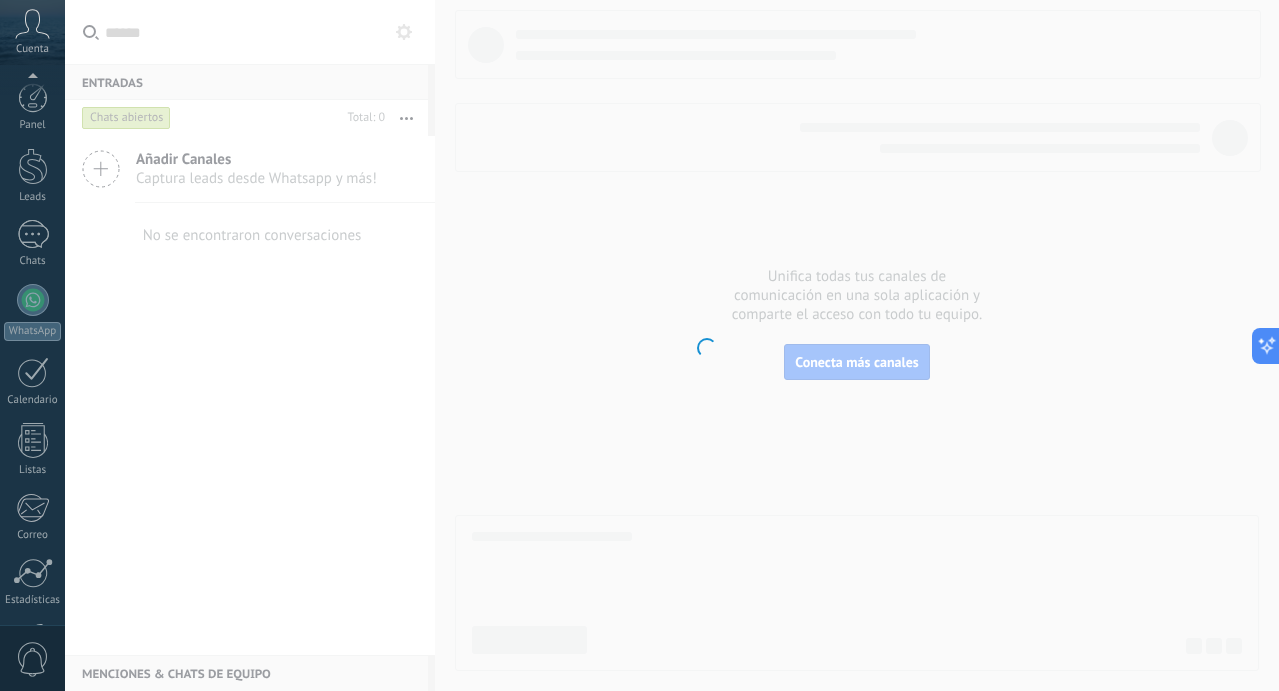 scroll, scrollTop: 141, scrollLeft: 0, axis: vertical 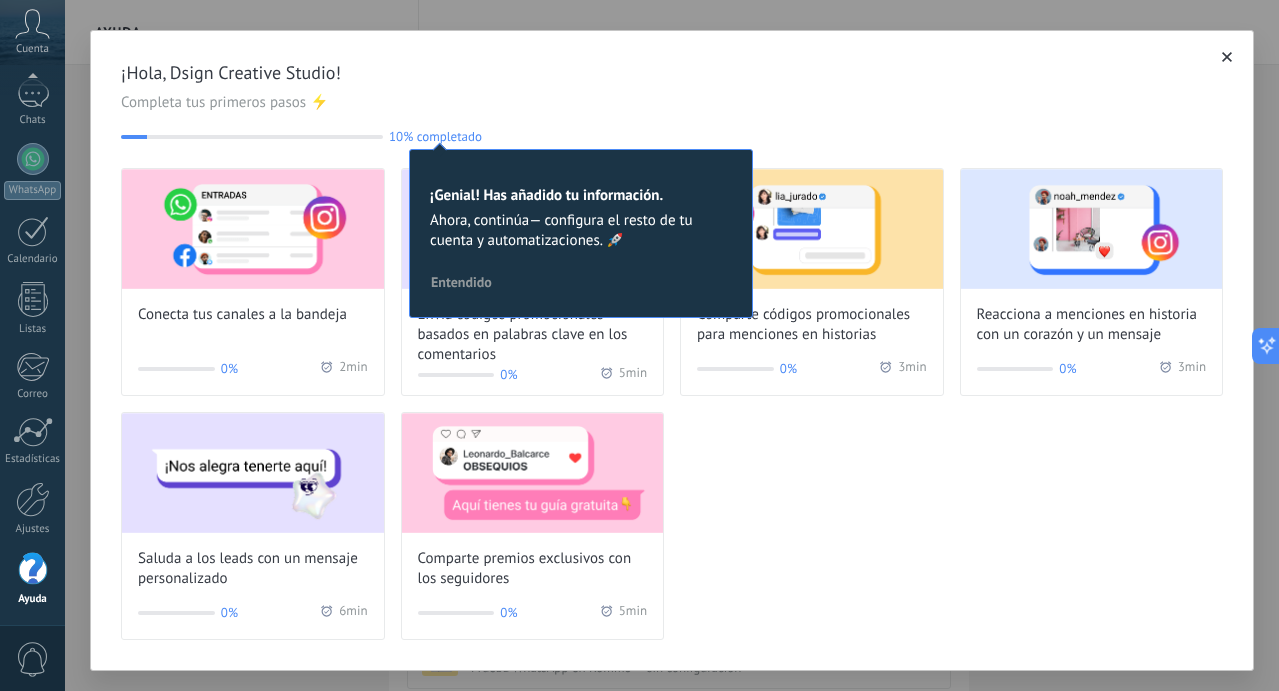 click on "Entendido" at bounding box center (461, 282) 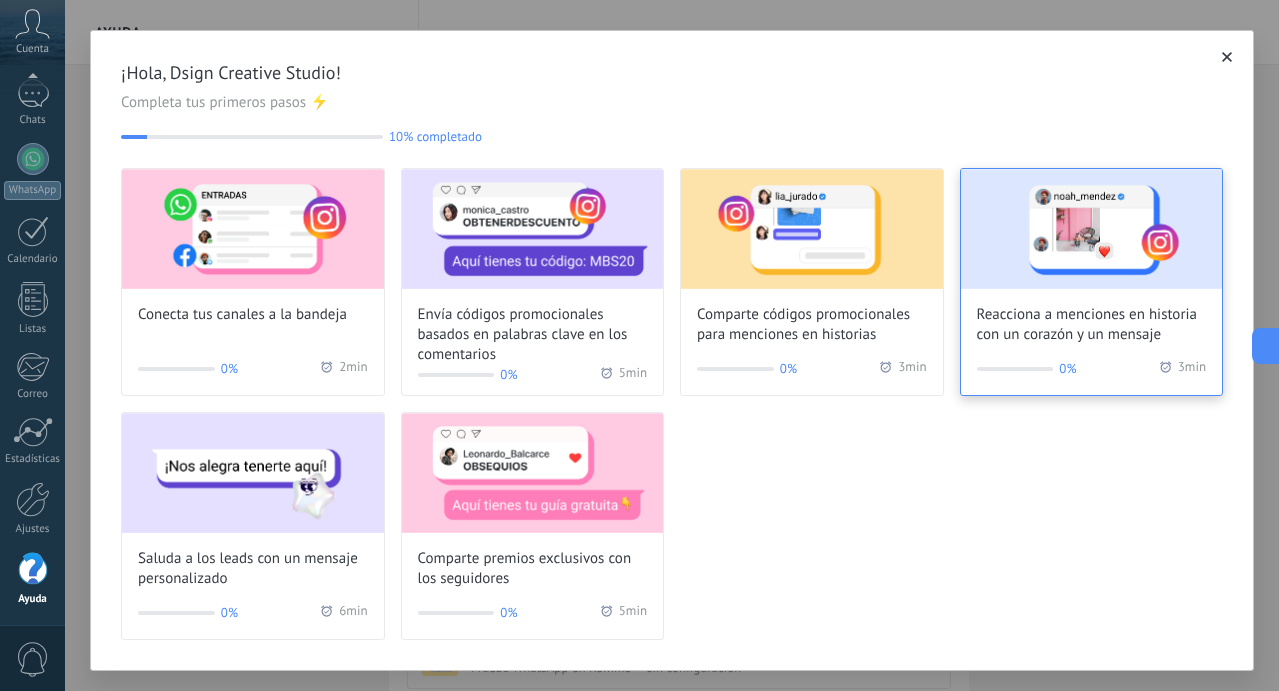 click at bounding box center (1092, 229) 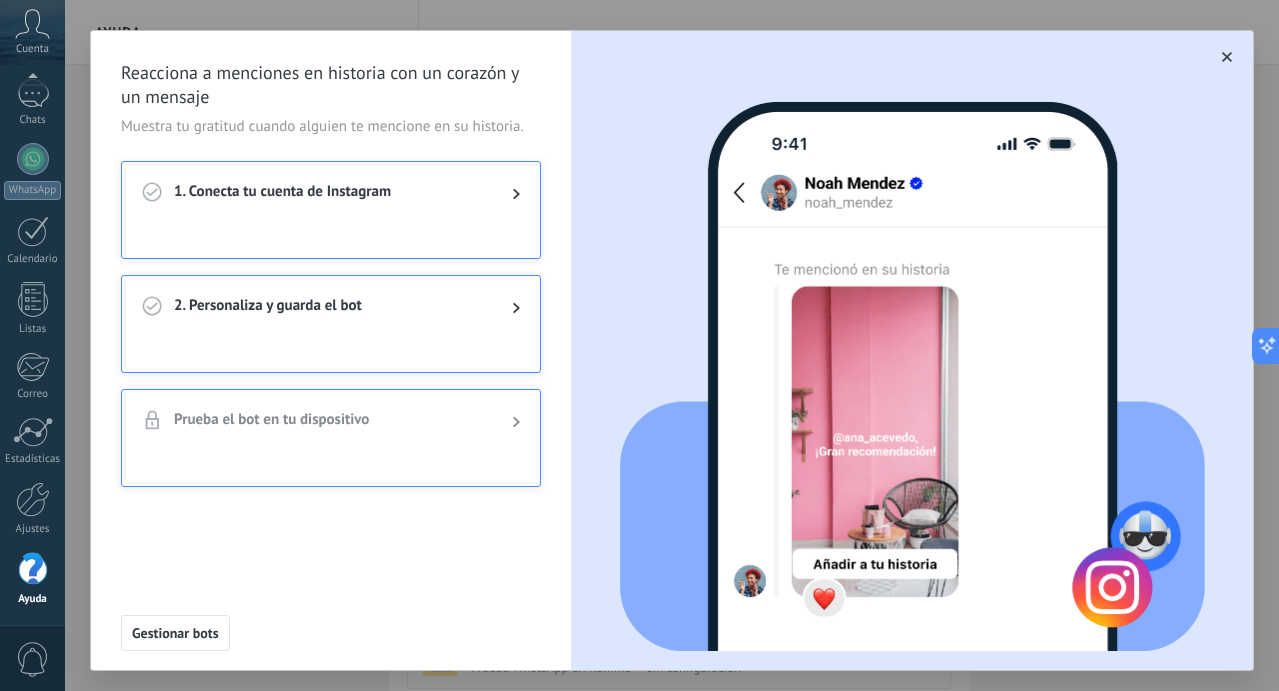 click on "2. Personaliza y guarda el bot" at bounding box center (331, 308) 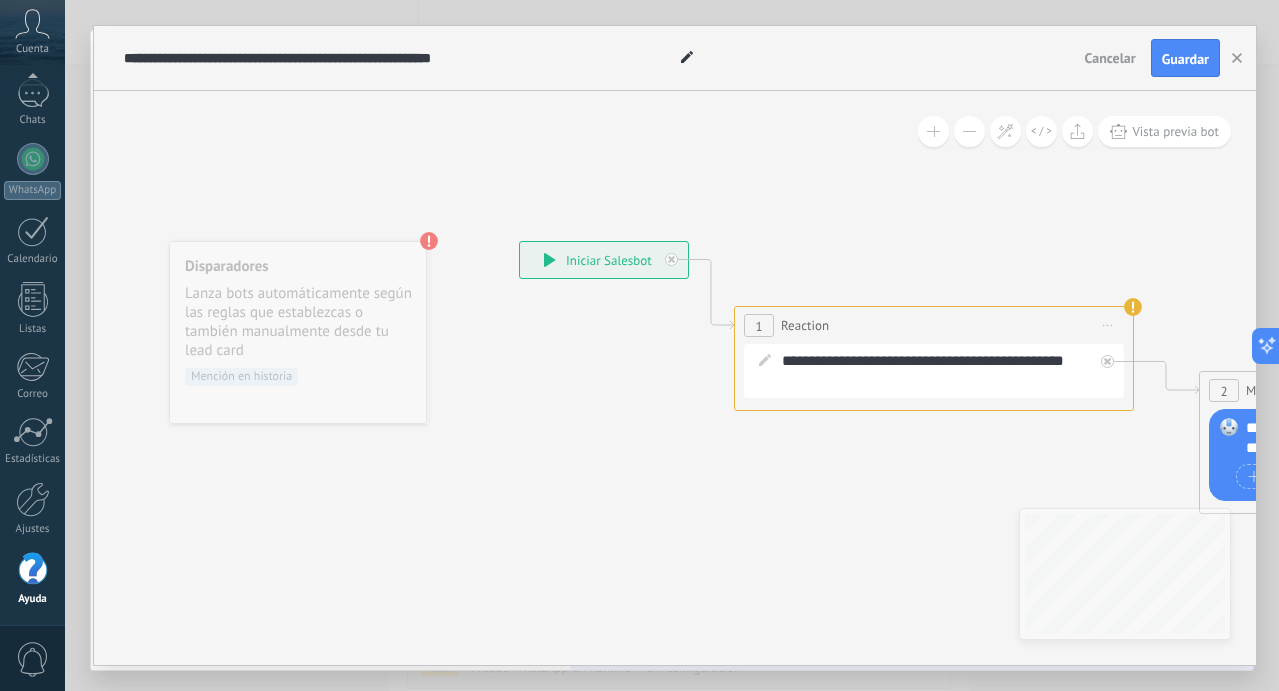 click 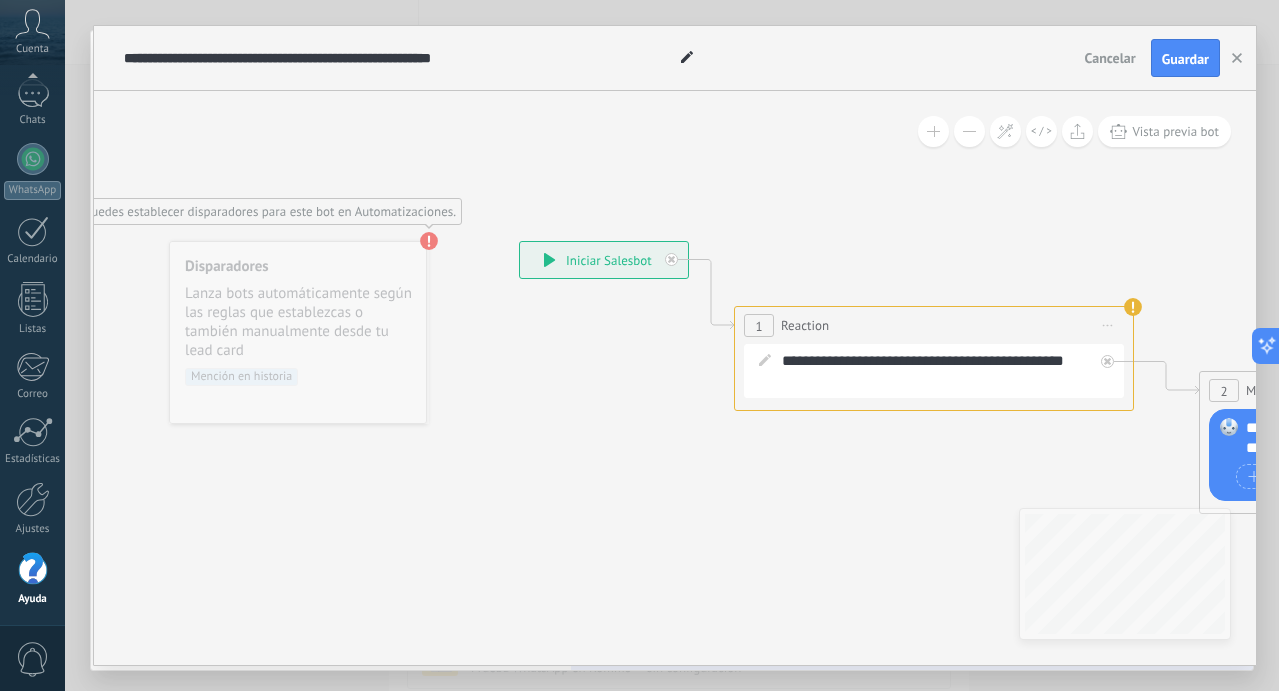 click 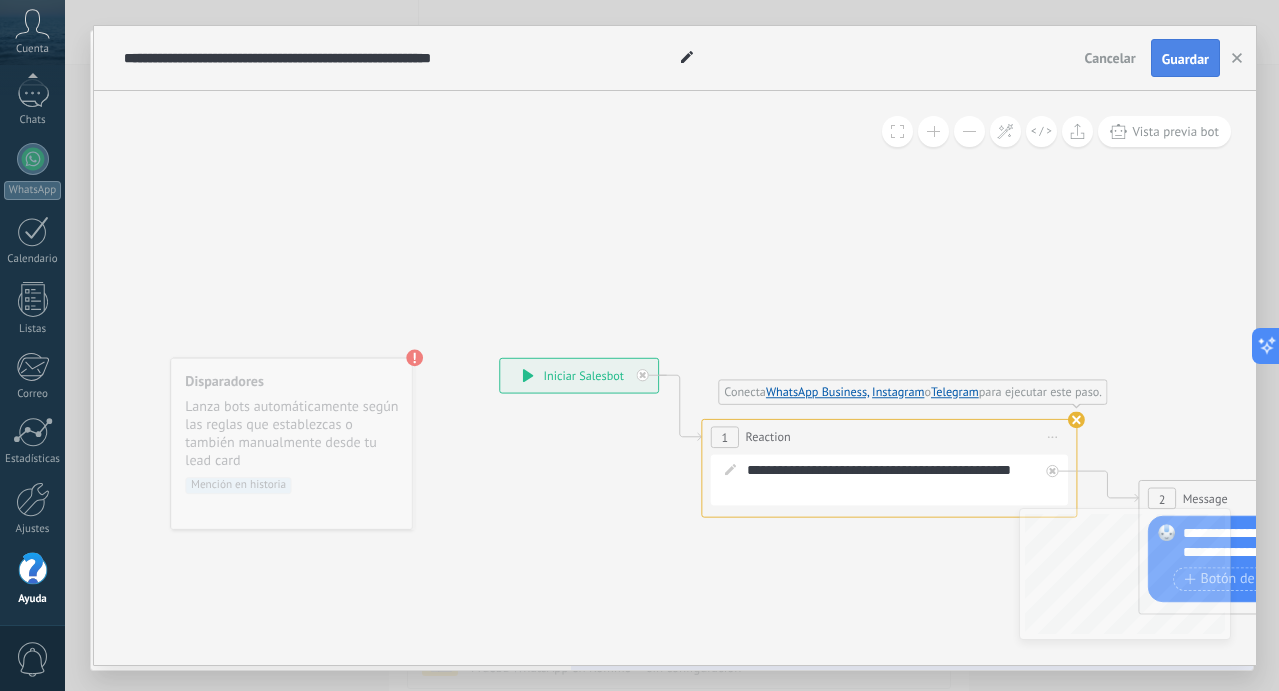 click on "Guardar" at bounding box center [1185, 58] 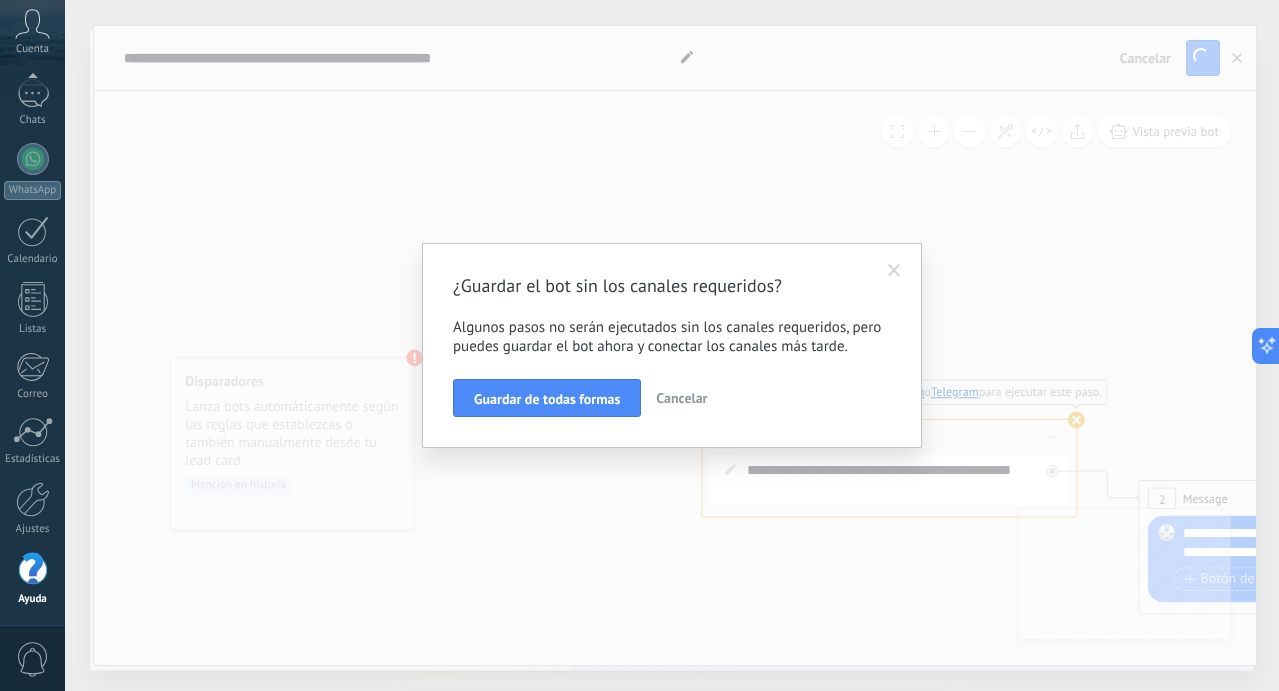 click at bounding box center (894, 271) 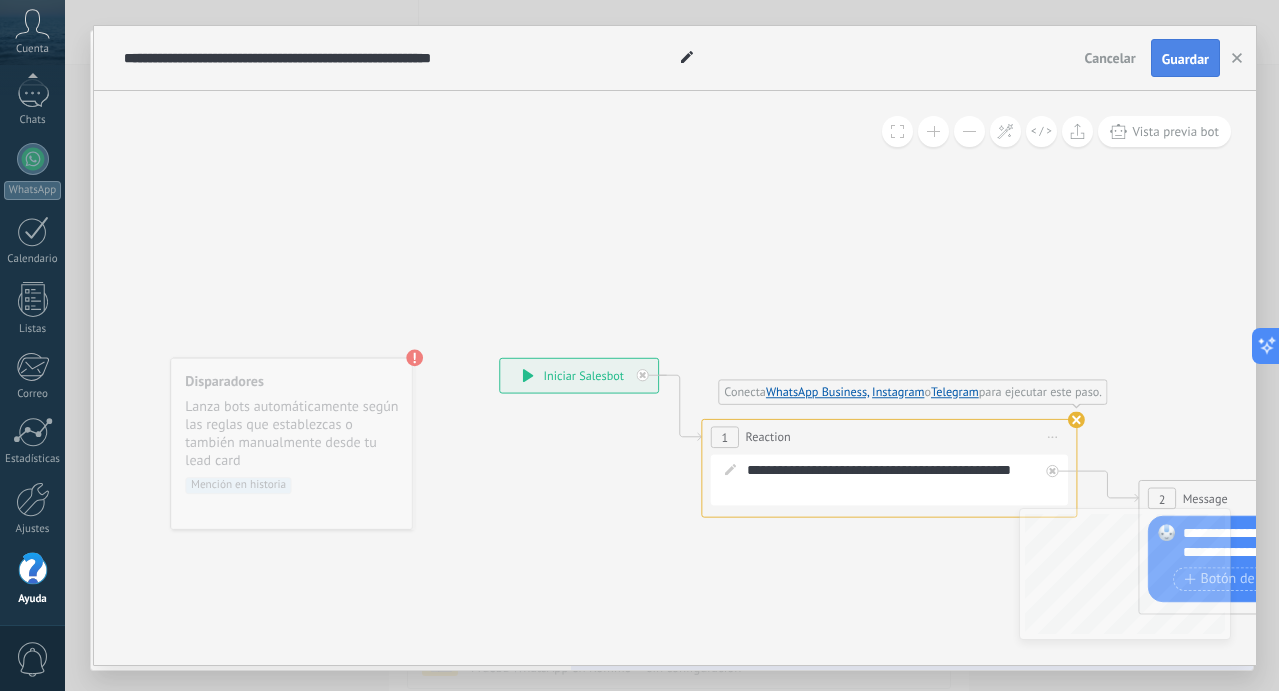 click on "Guardar" at bounding box center [1185, 59] 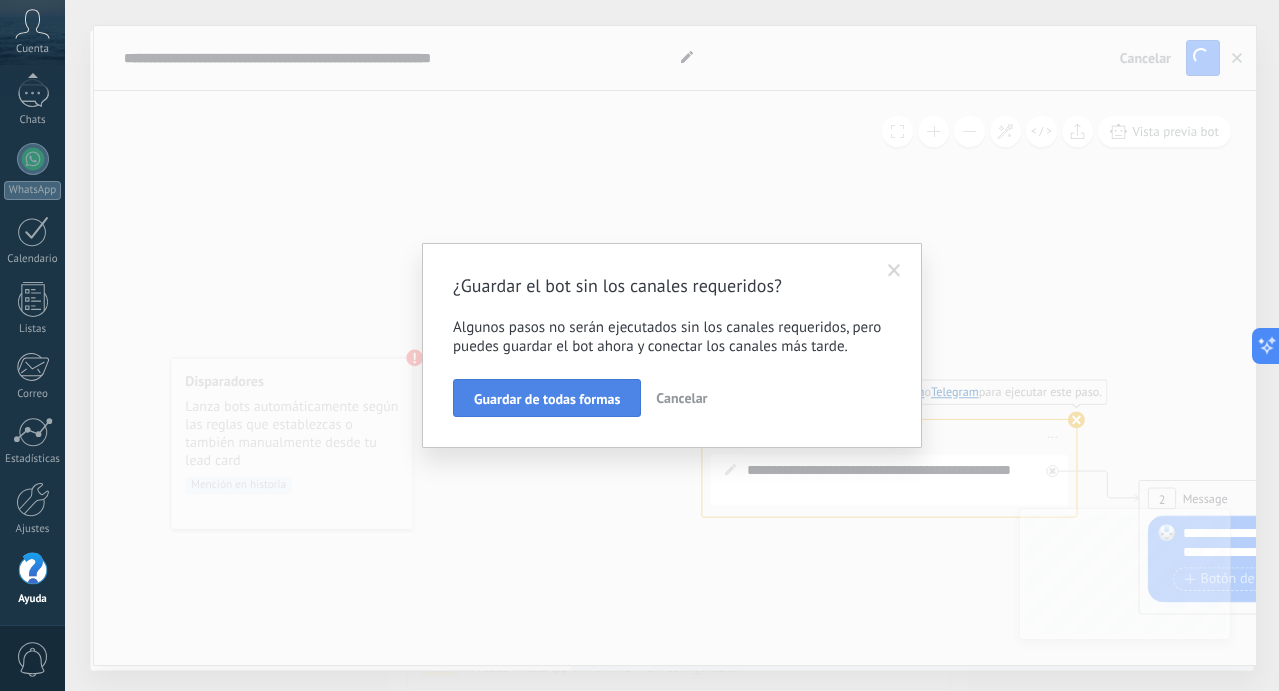 click on "Guardar de todas formas" at bounding box center [547, 399] 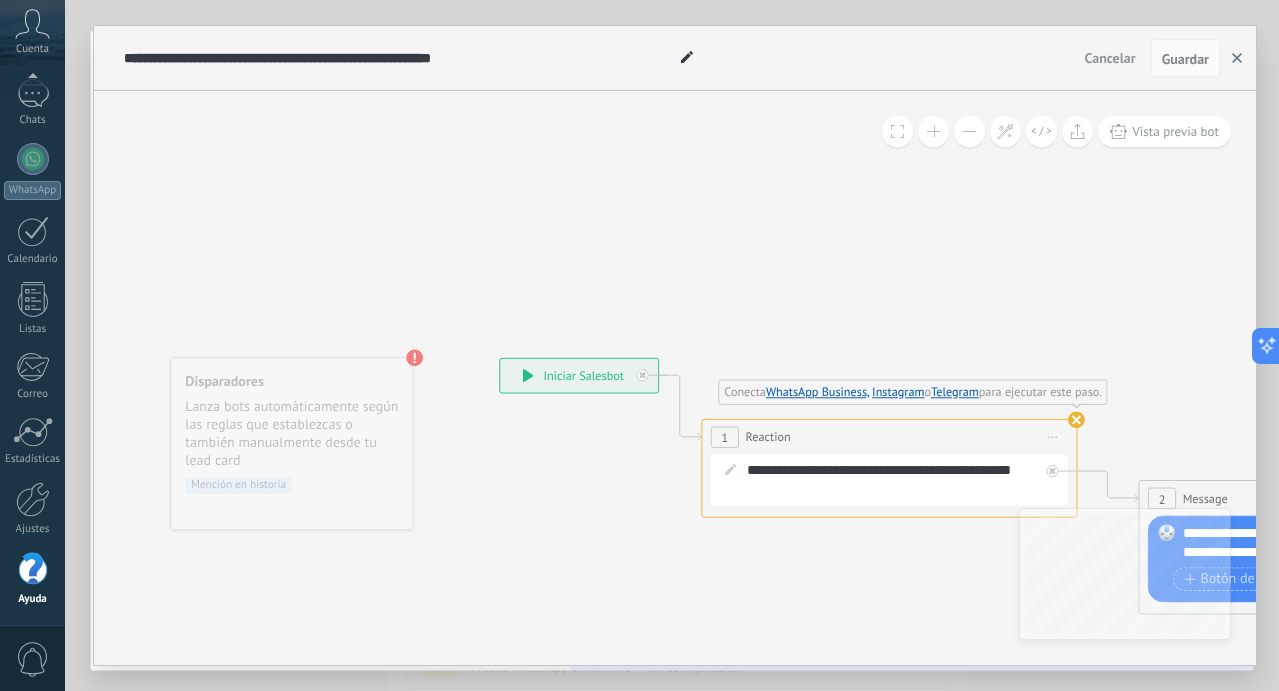 click at bounding box center (1237, 58) 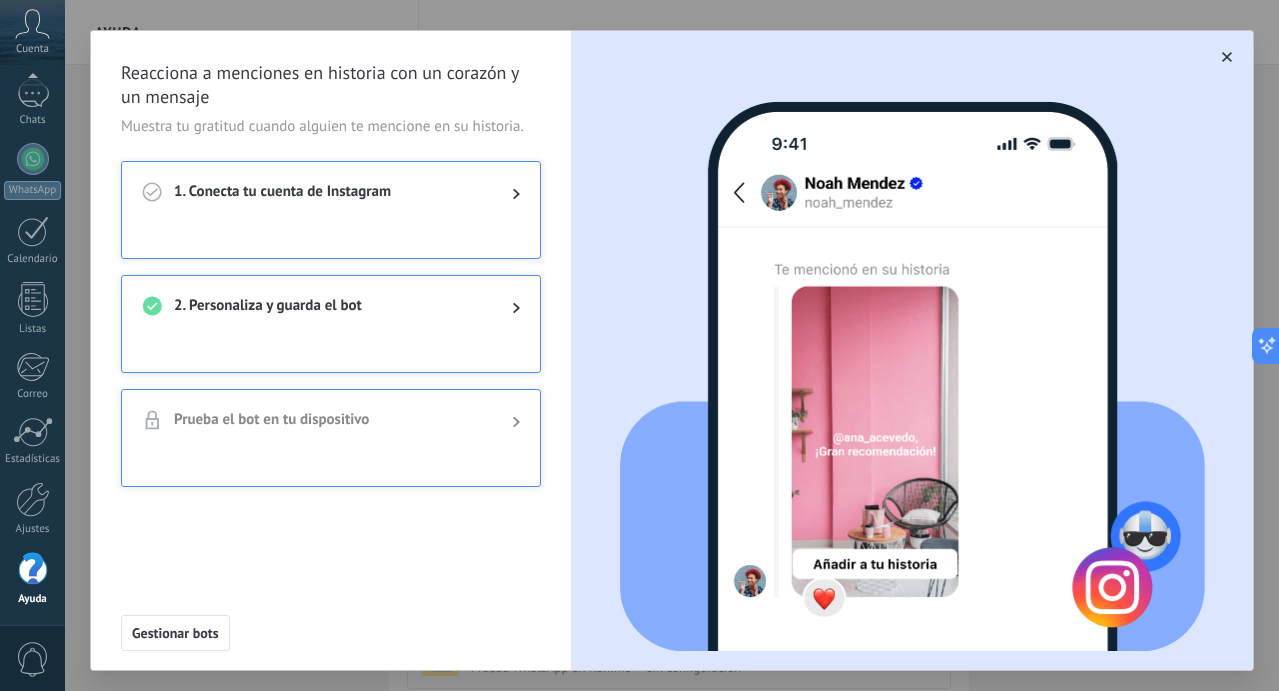 click on "1. Conecta tu cuenta de Instagram" at bounding box center [327, 194] 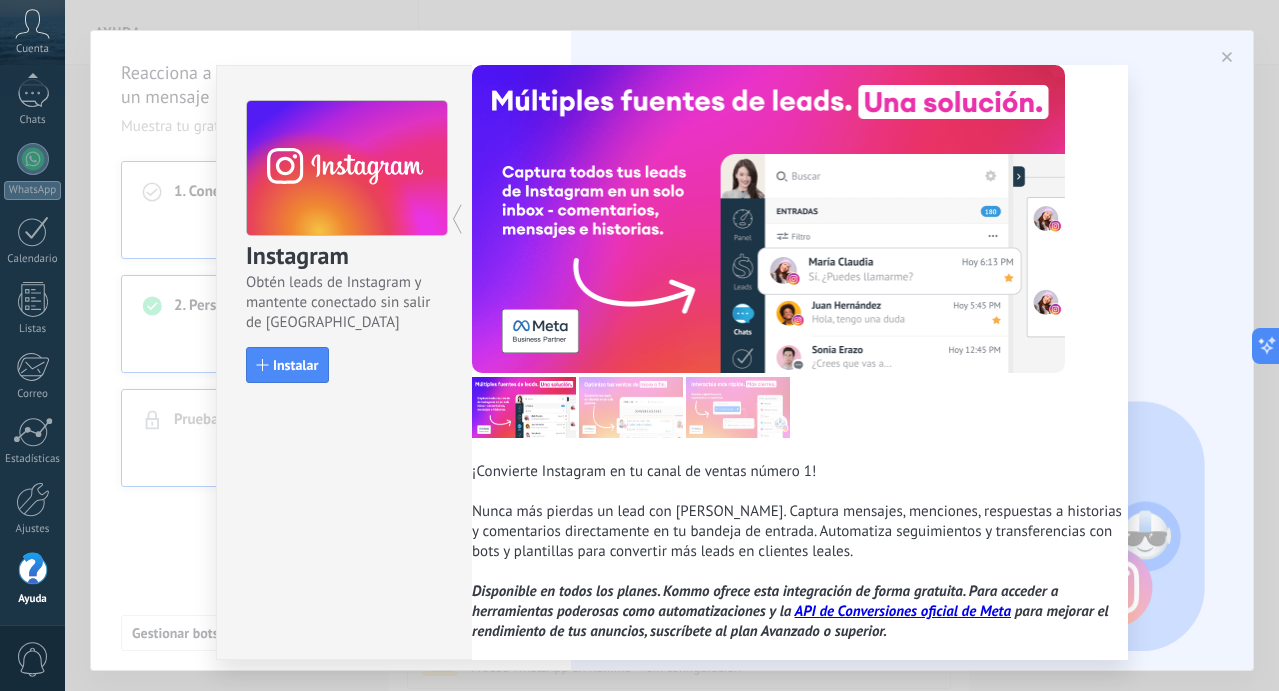scroll, scrollTop: 44, scrollLeft: 0, axis: vertical 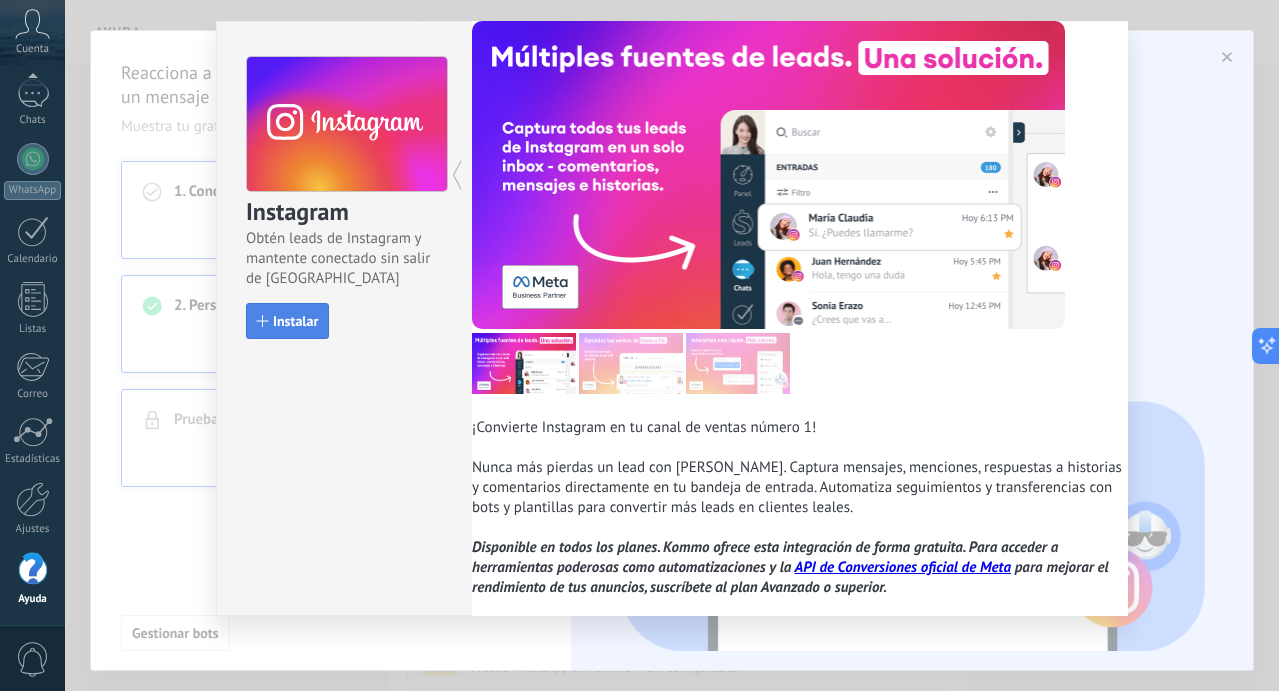 click on "Instalar" at bounding box center [295, 321] 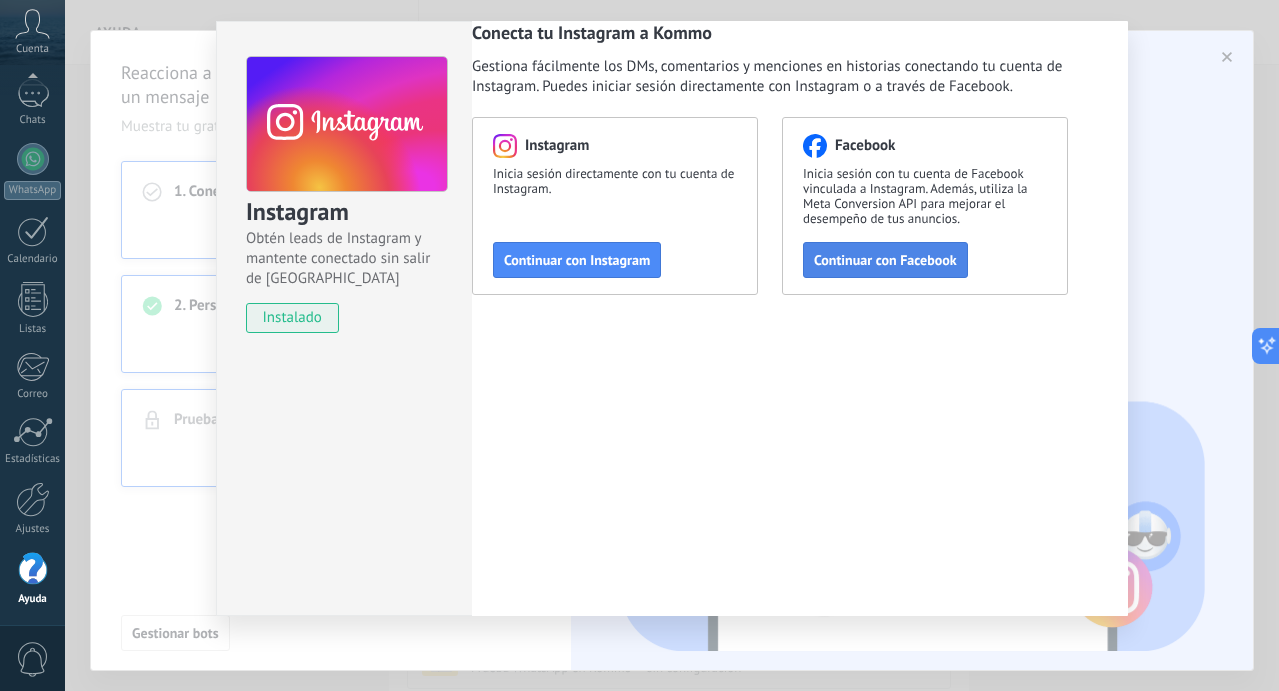 click on "Continuar con Facebook" at bounding box center (885, 260) 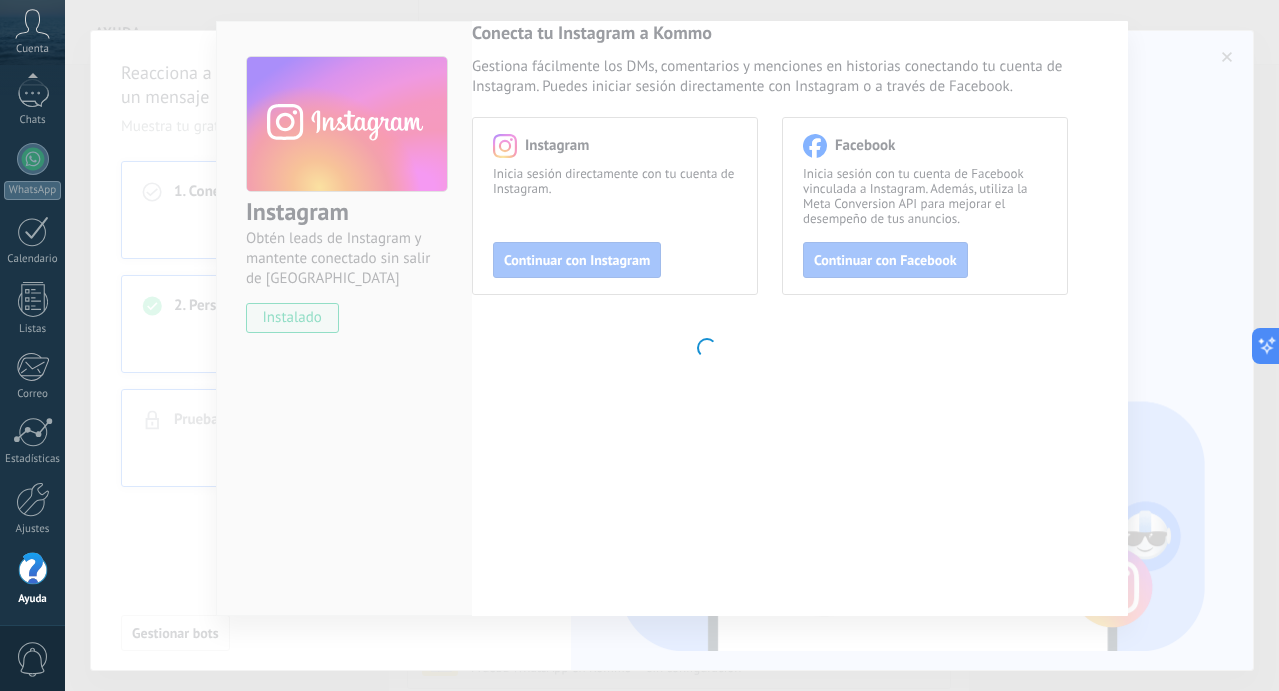 click on ".abccls-1,.abccls-2{fill-rule:evenodd}.abccls-2{fill:#fff} .abfcls-1{fill:none}.abfcls-2{fill:#fff} .abncls-1{isolation:isolate}.abncls-2{opacity:.06}.abncls-2,.abncls-3,.abncls-6{mix-blend-mode:multiply}.abncls-3{opacity:.15}.abncls-4,.abncls-8{fill:#fff}.abncls-5{fill:url(#abnlinear-gradient)}.abncls-6{opacity:.04}.abncls-7{fill:url(#abnlinear-gradient-2)}.abncls-8{fill-rule:evenodd} .abqst0{fill:#ffa200} .abwcls-1{fill:#252525} .cls-1{isolation:isolate} .acicls-1{fill:none} .aclcls-1{fill:#232323} .acnst0{display:none} .addcls-1,.addcls-2{fill:none;stroke-miterlimit:10}.addcls-1{stroke:#dfe0e5}.addcls-2{stroke:#a1a7ab} .adecls-1,.adecls-2{fill:none;stroke-miterlimit:10}.adecls-1{stroke:#dfe0e5}.adecls-2{stroke:#a1a7ab} .adqcls-1{fill:#8591a5;fill-rule:evenodd} .aeccls-1{fill:#5c9f37} .aeecls-1{fill:#f86161} .aejcls-1{fill:#8591a5;fill-rule:evenodd} .aekcls-1{fill-rule:evenodd} .aelcls-1{fill-rule:evenodd;fill:currentColor} .aemcls-1{fill-rule:evenodd;fill:currentColor} .aencls-2{fill:#f86161;opacity:.3}" at bounding box center (639, 345) 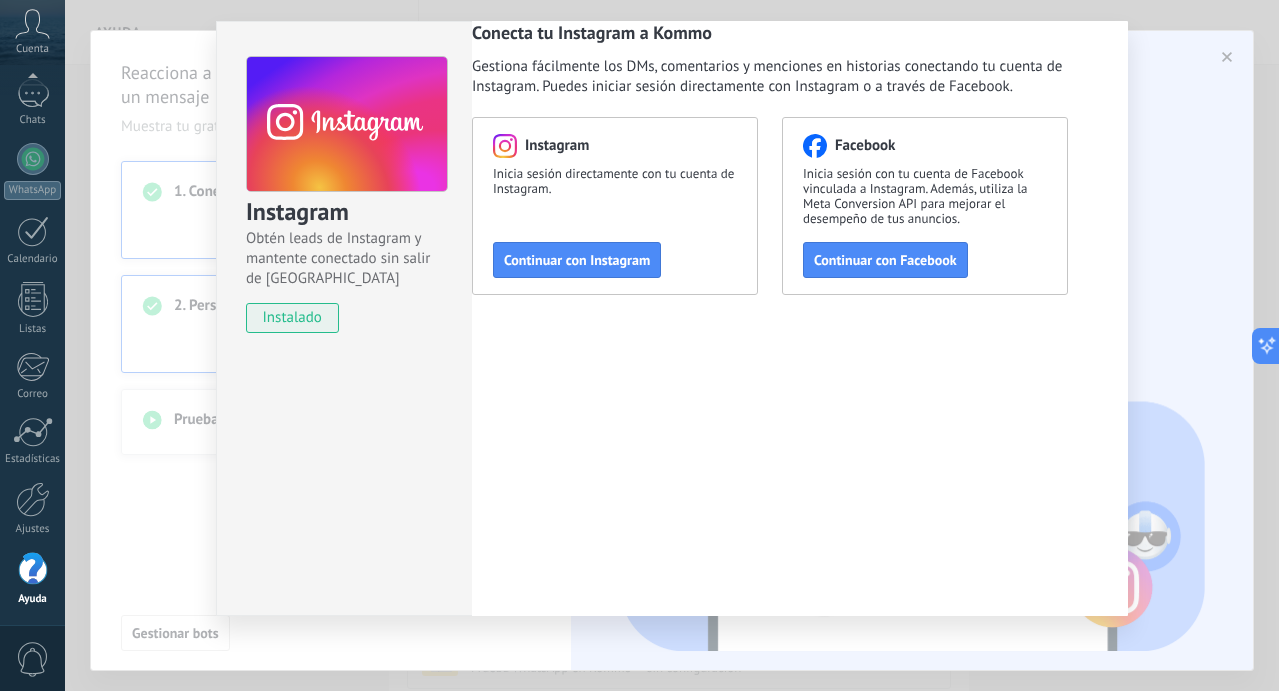 click on "Instagram Obtén leads de Instagram y mantente conectado sin salir de Kommo instalado Conecta tu Instagram a Kommo Gestiona fácilmente los DMs, comentarios y menciones en historias conectando tu cuenta de Instagram. Puedes iniciar sesión directamente con Instagram o a través de Facebook. Instagram Inicia sesión directamente con tu cuenta de Instagram. Continuar con Instagram Facebook Inicia sesión con tu cuenta de Facebook vinculada a Instagram. Además, utiliza la Meta Conversion API para mejorar el desempeño de tus anuncios. Continuar con Facebook" at bounding box center (672, 345) 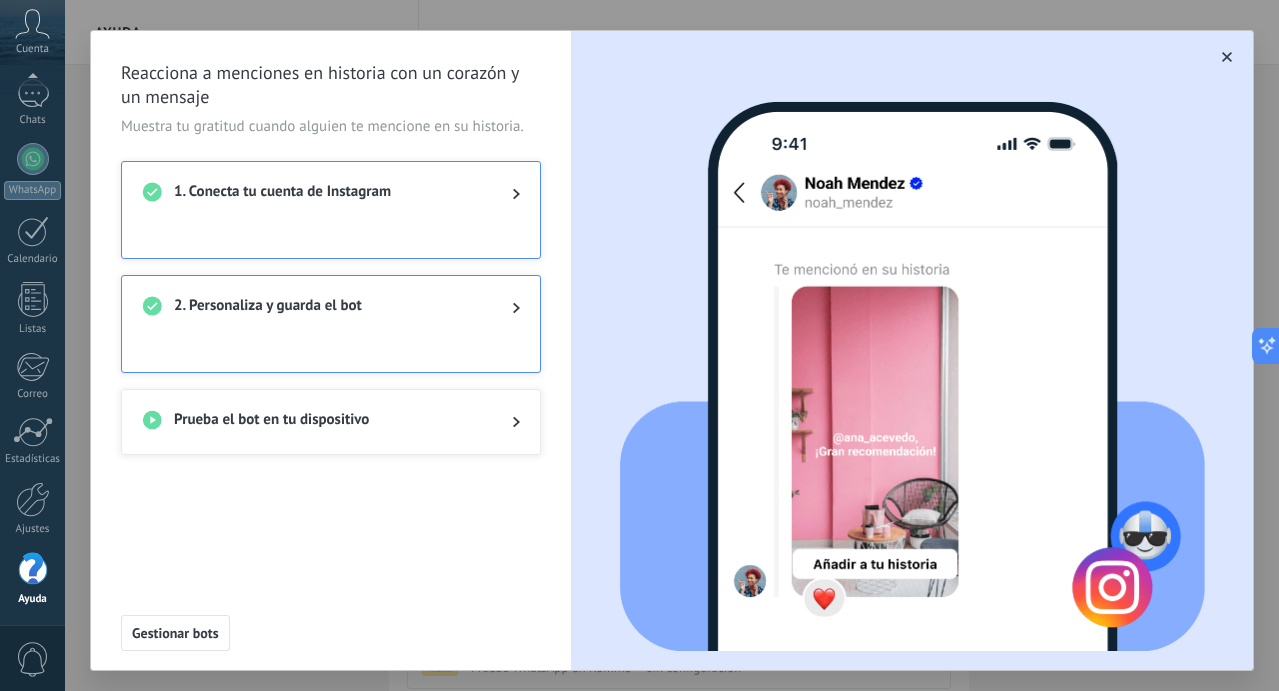scroll, scrollTop: 11, scrollLeft: 0, axis: vertical 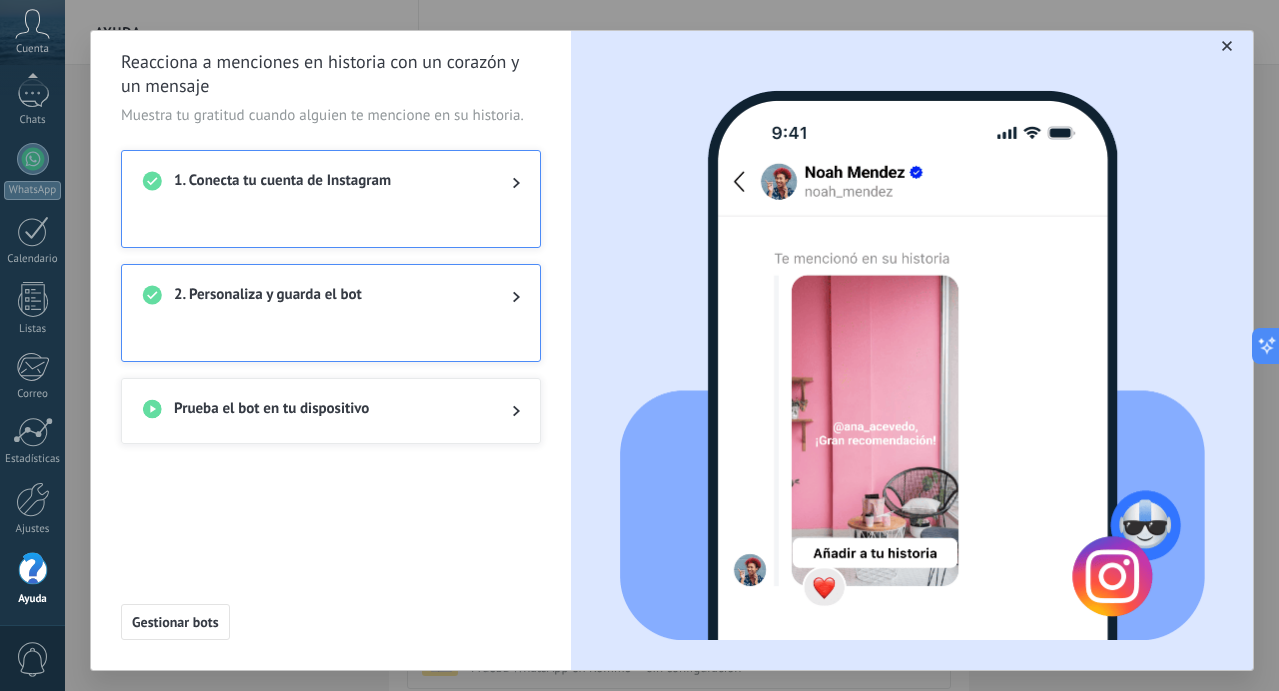 click on "Prueba el bot en tu dispositivo" at bounding box center [327, 411] 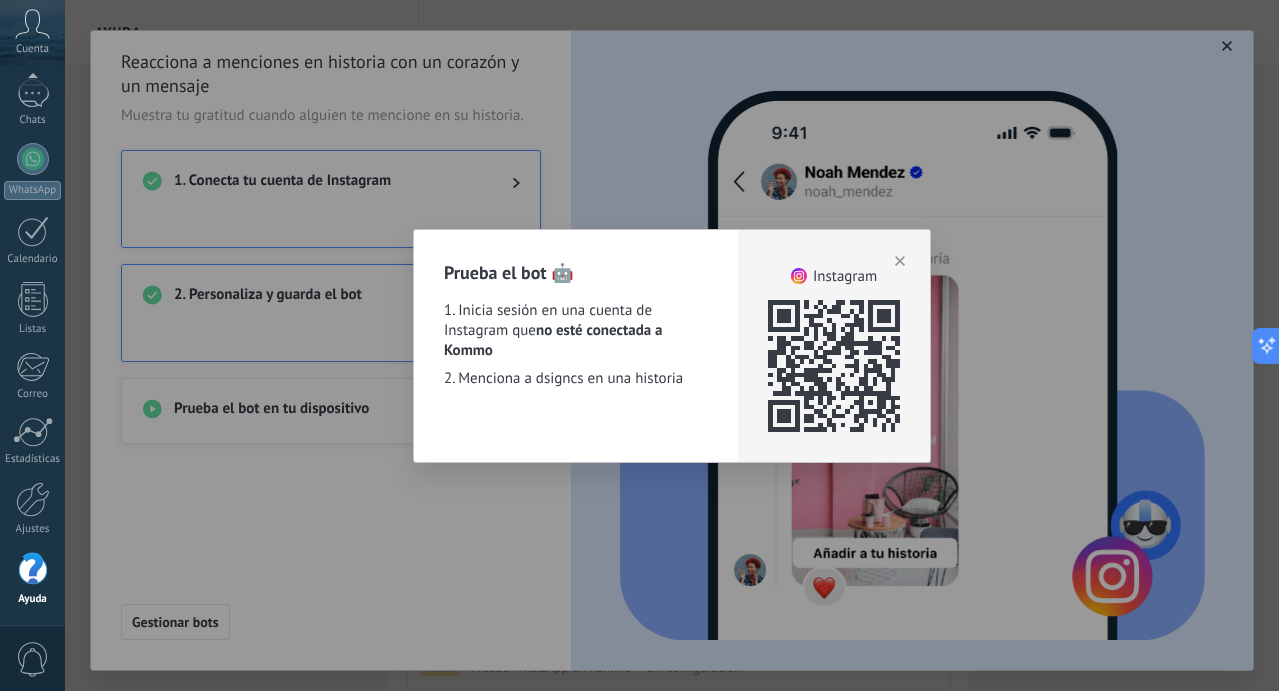 click 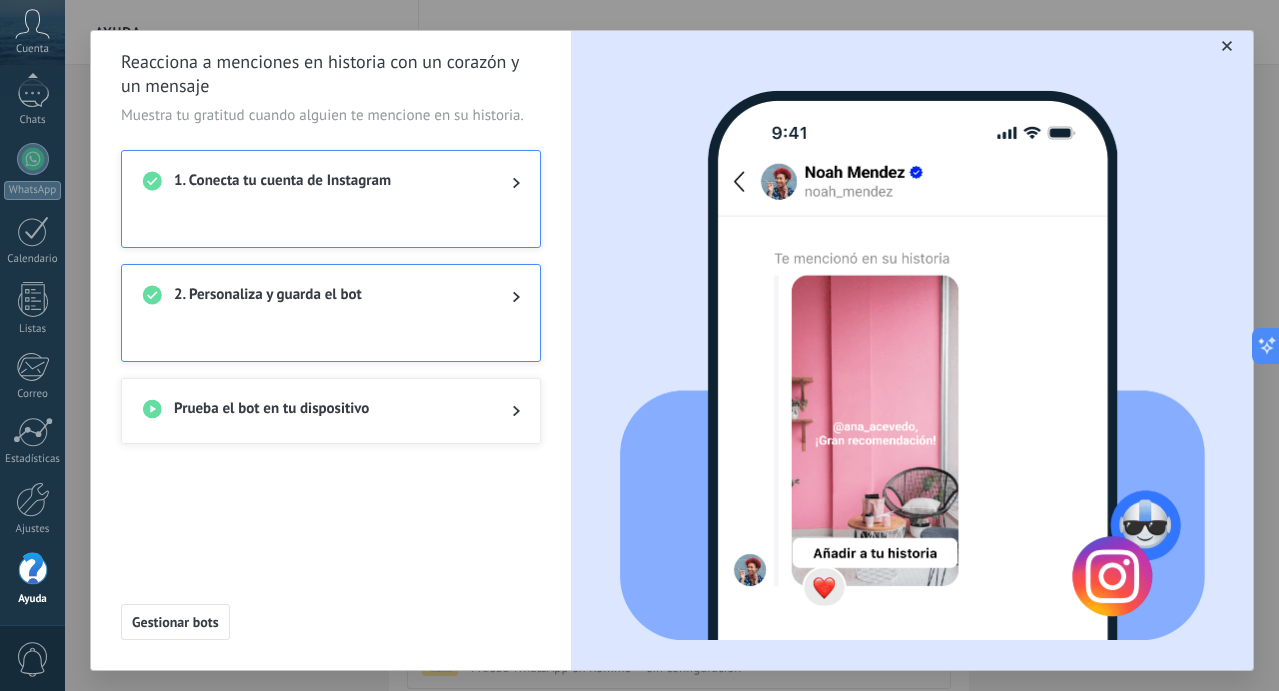scroll, scrollTop: 10, scrollLeft: 0, axis: vertical 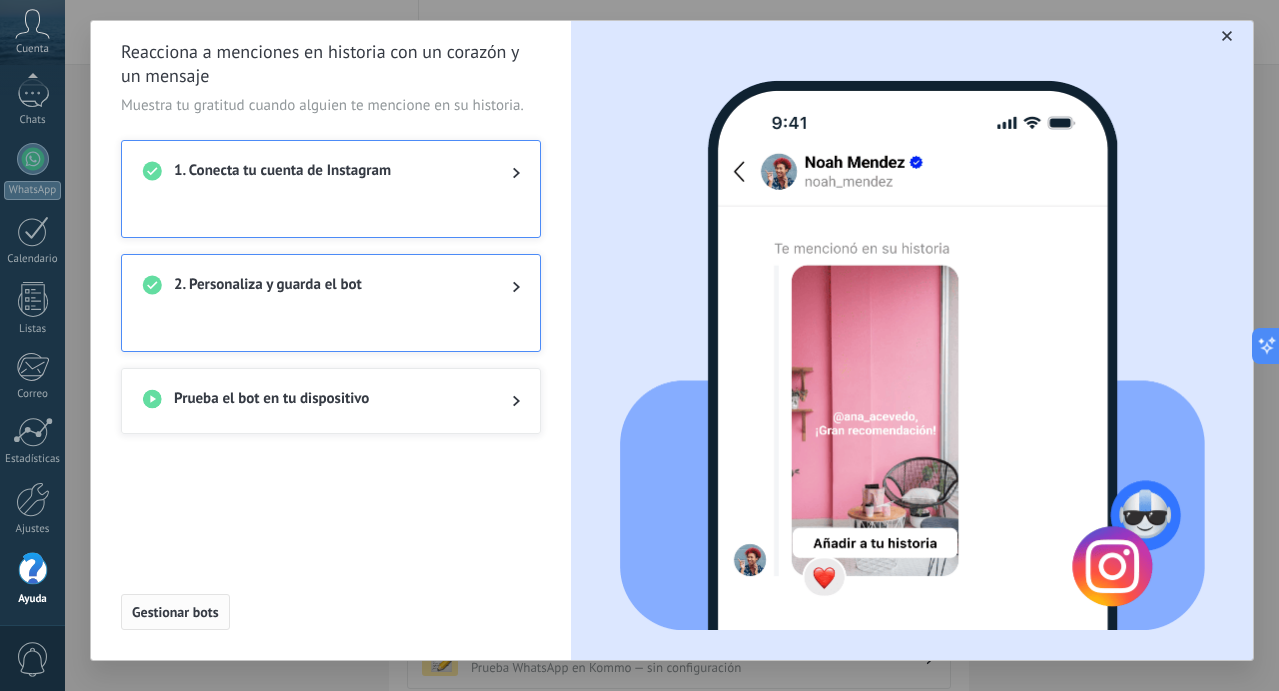 click on "Gestionar bots" at bounding box center (175, 612) 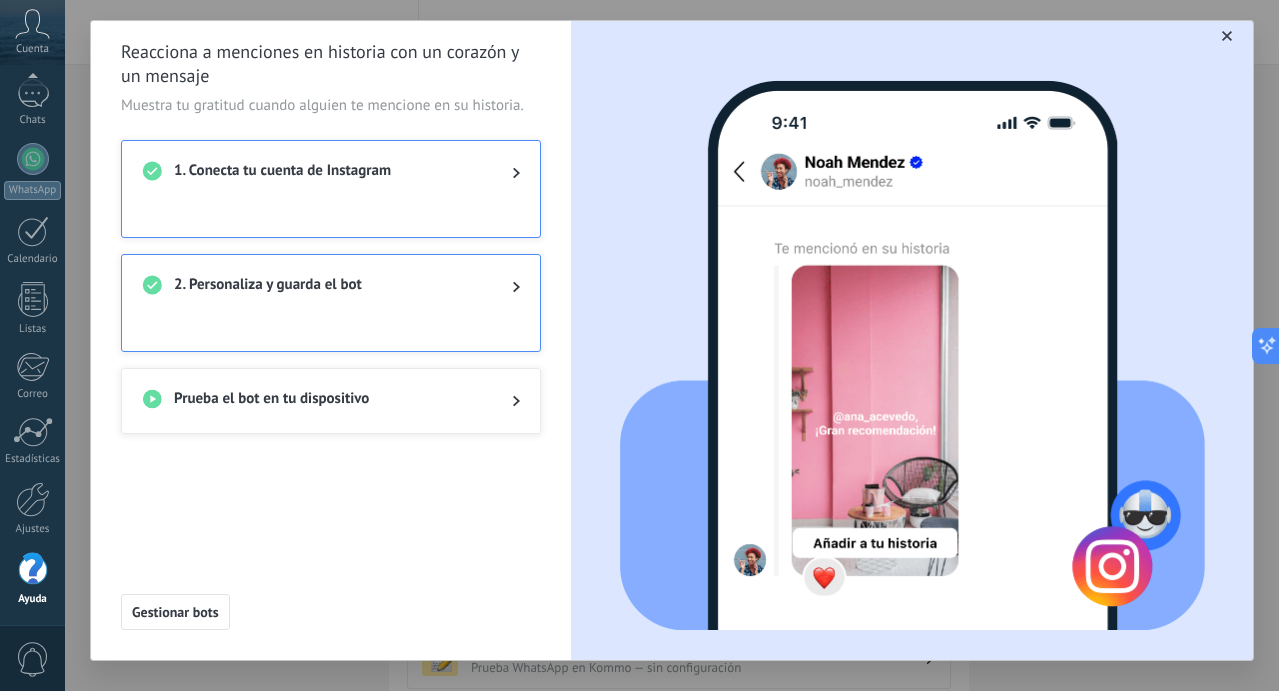 click on "Reacciona a menciones en historia con un corazón y un mensaje Muestra tu gratitud cuando alguien te mencione en su historia. 1. Conecta tu cuenta de Instagram 2. Personaliza y guarda el bot Prueba el bot en tu dispositivo Gestionar bots" at bounding box center [672, 345] 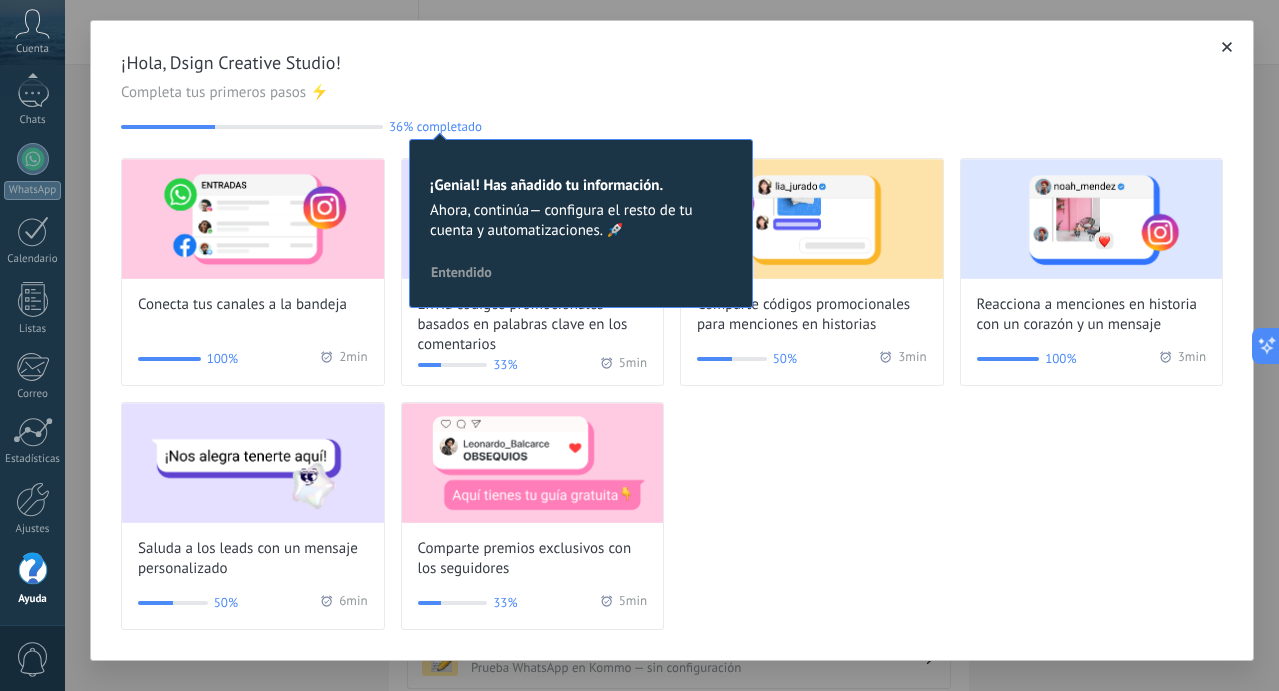scroll, scrollTop: 0, scrollLeft: 0, axis: both 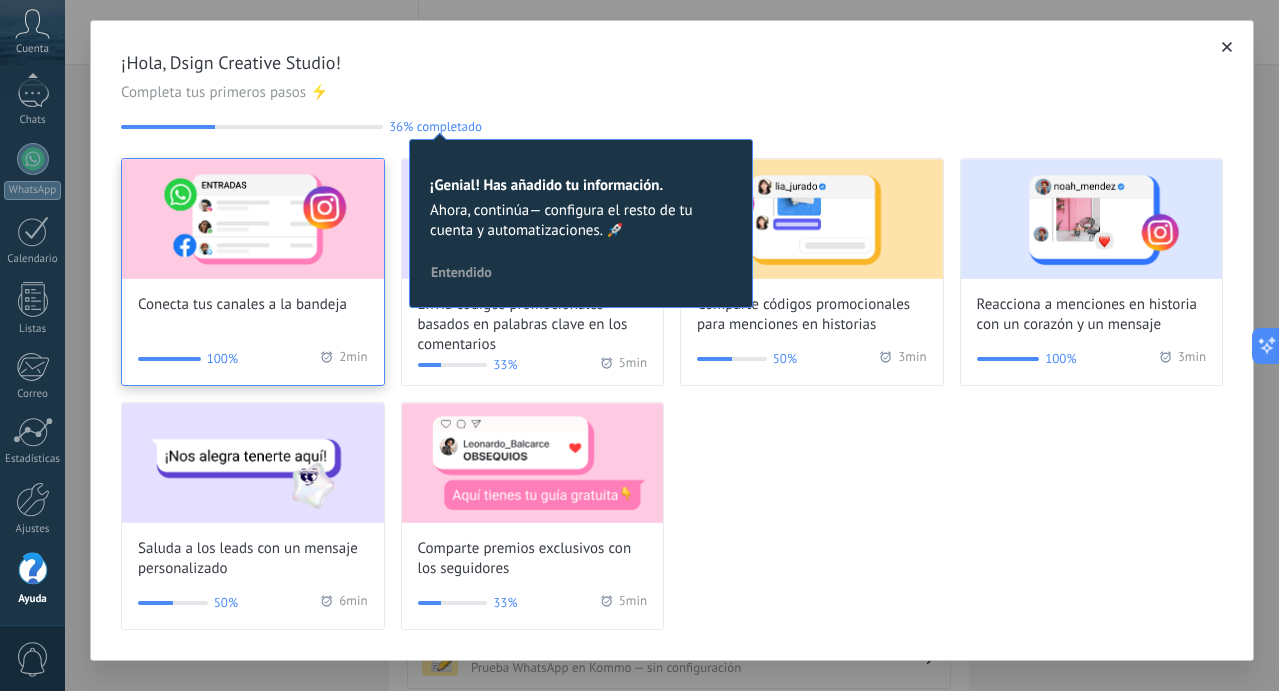 click at bounding box center (253, 219) 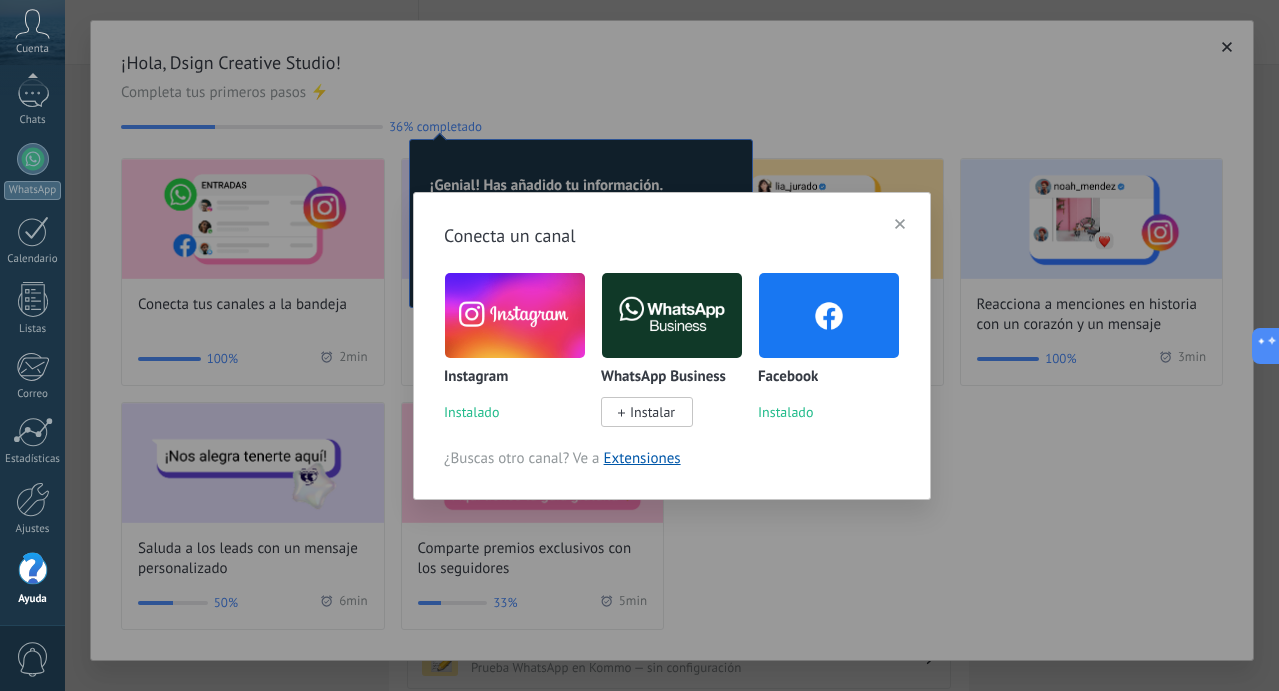 click on "Instalar" at bounding box center [652, 412] 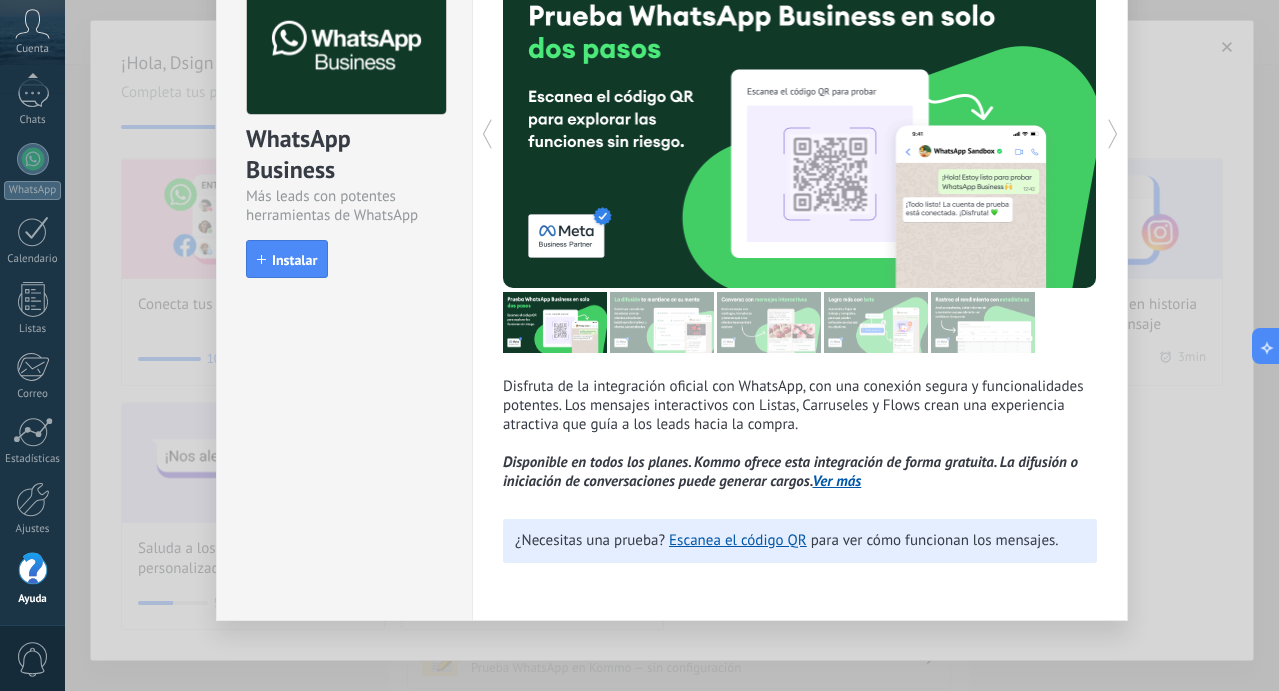 scroll, scrollTop: 128, scrollLeft: 0, axis: vertical 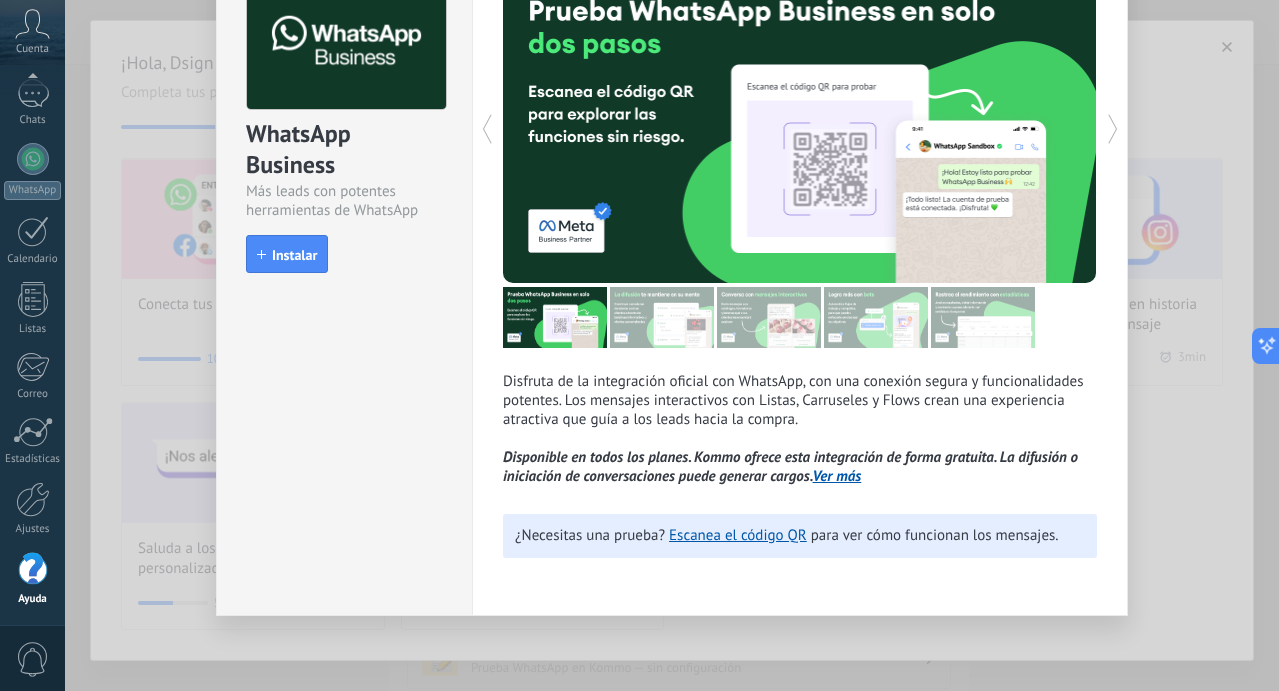 click 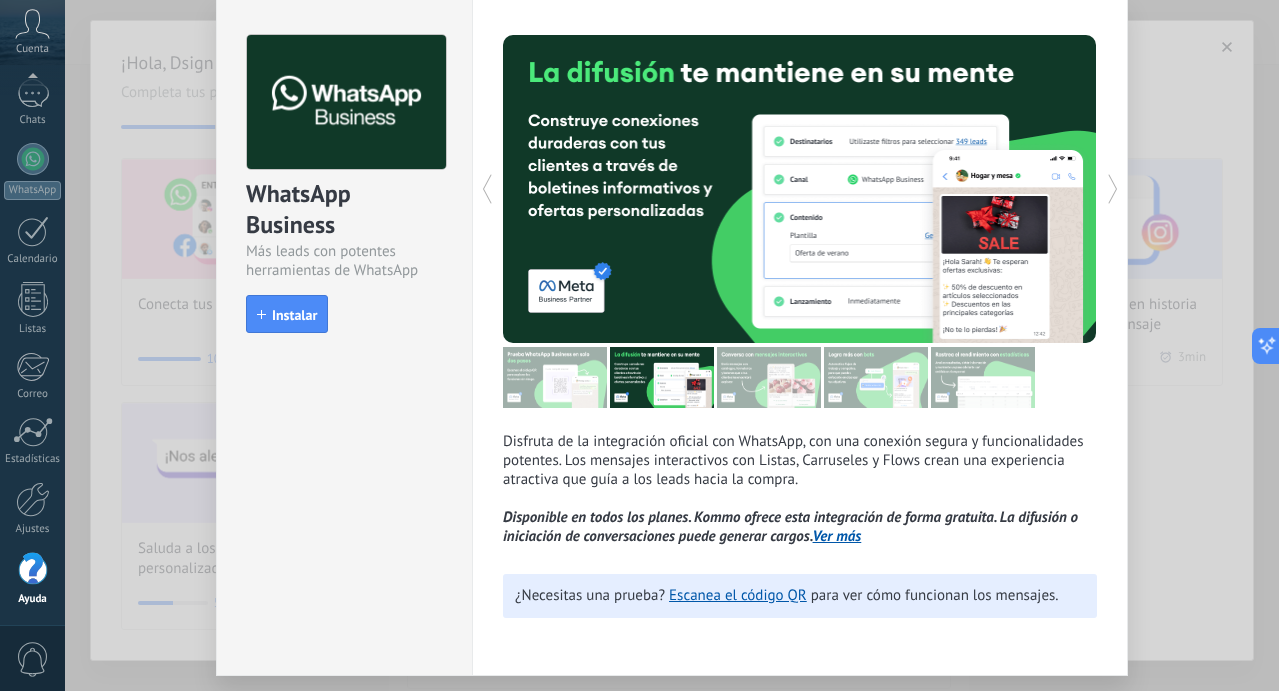 scroll, scrollTop: 60, scrollLeft: 0, axis: vertical 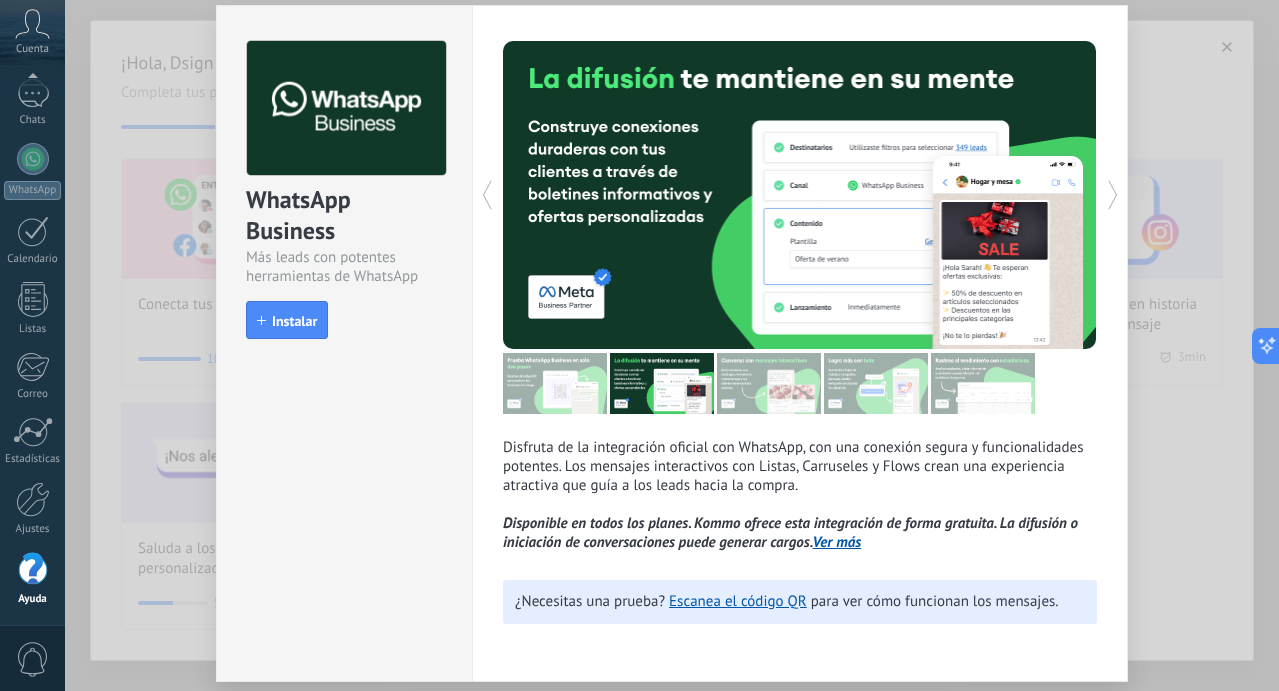 click 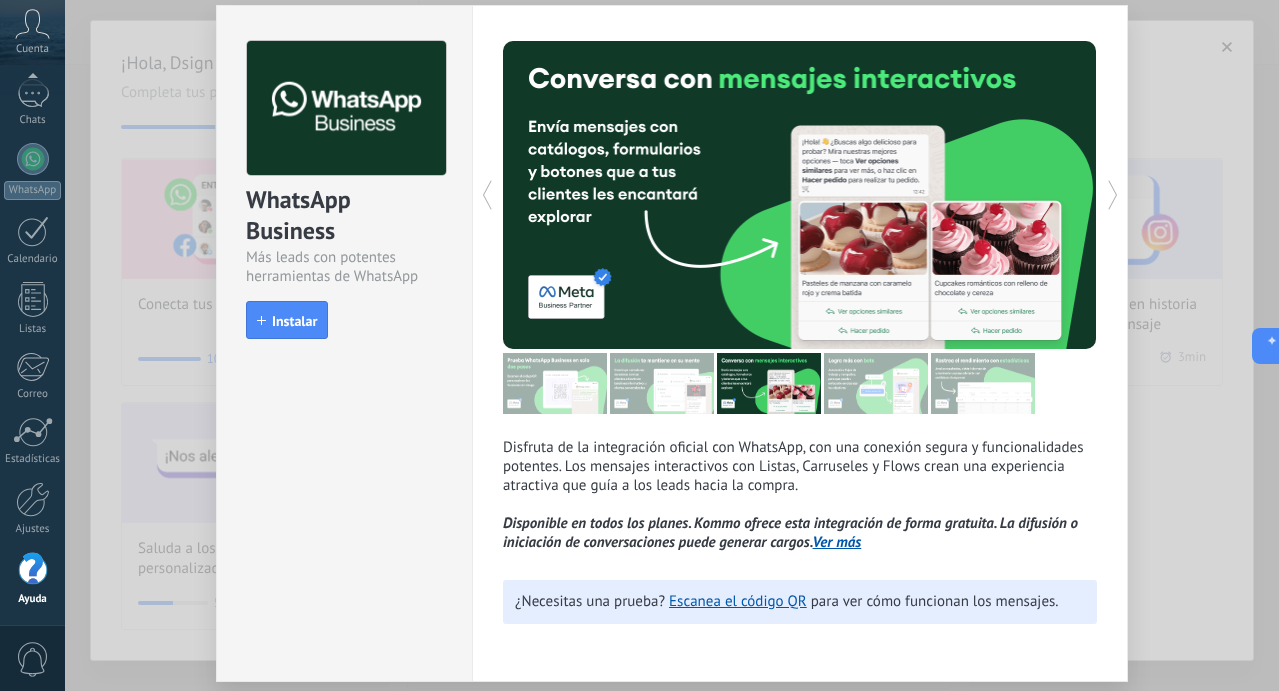 click 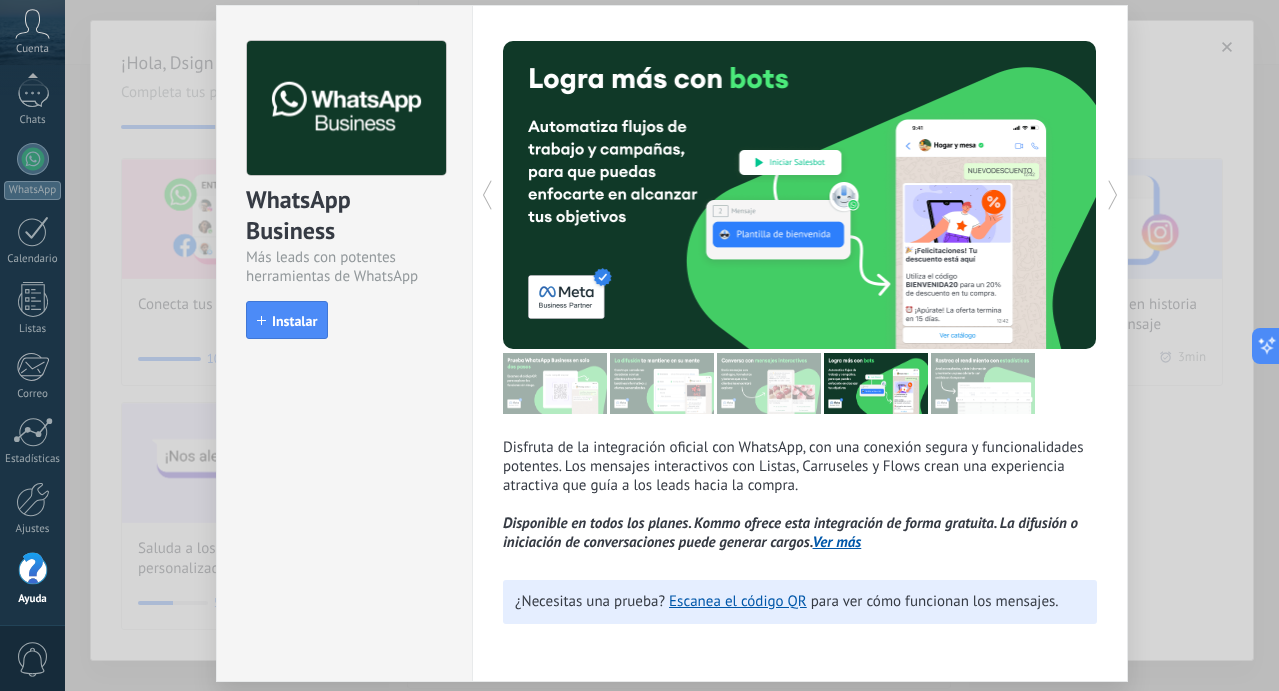 click 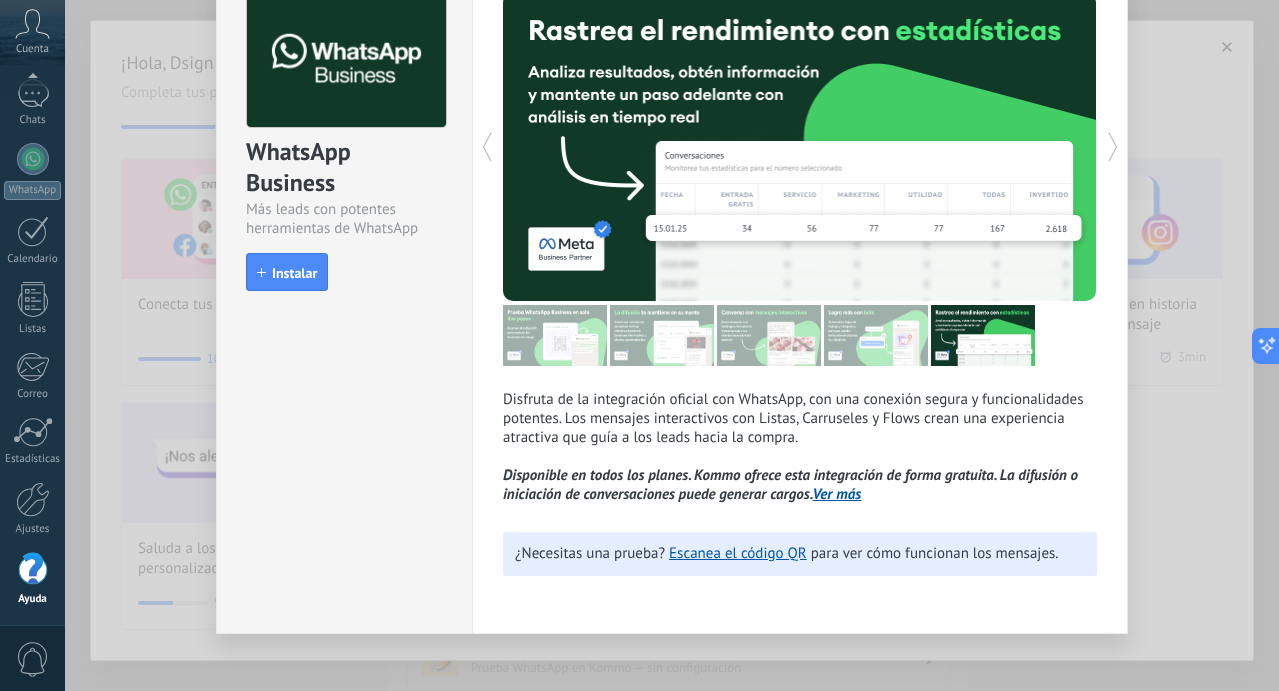 scroll, scrollTop: 128, scrollLeft: 0, axis: vertical 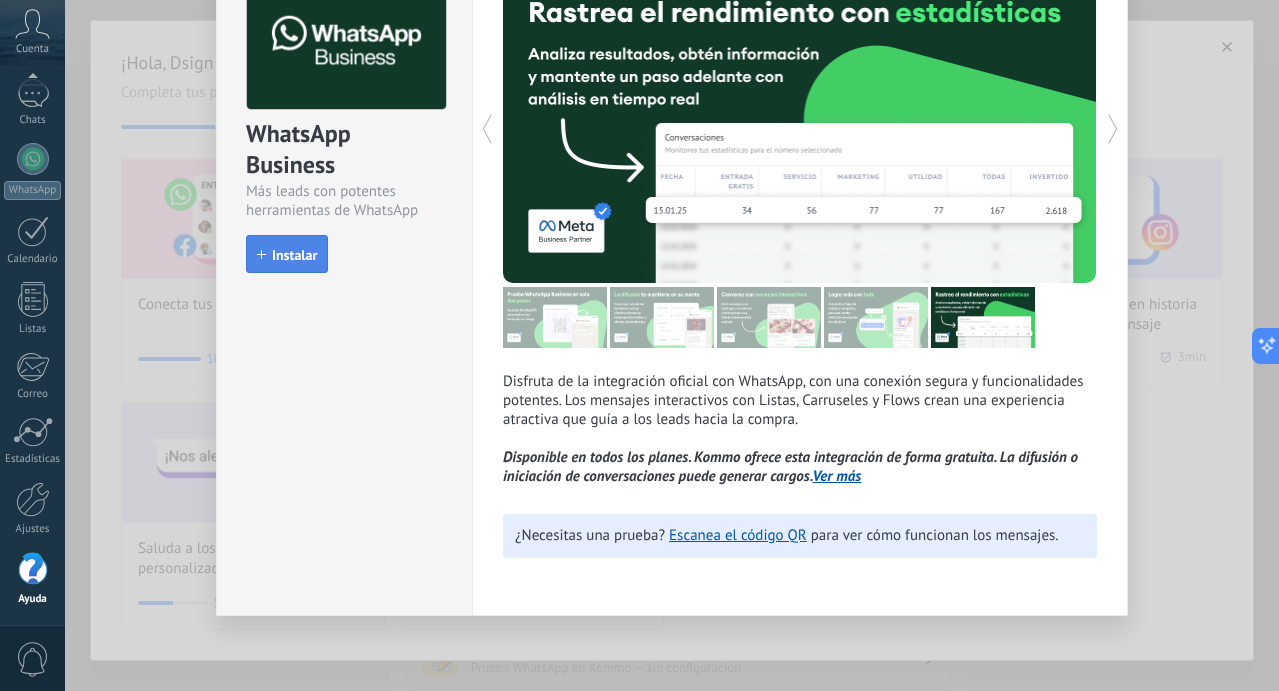 click on "Instalar" at bounding box center (294, 255) 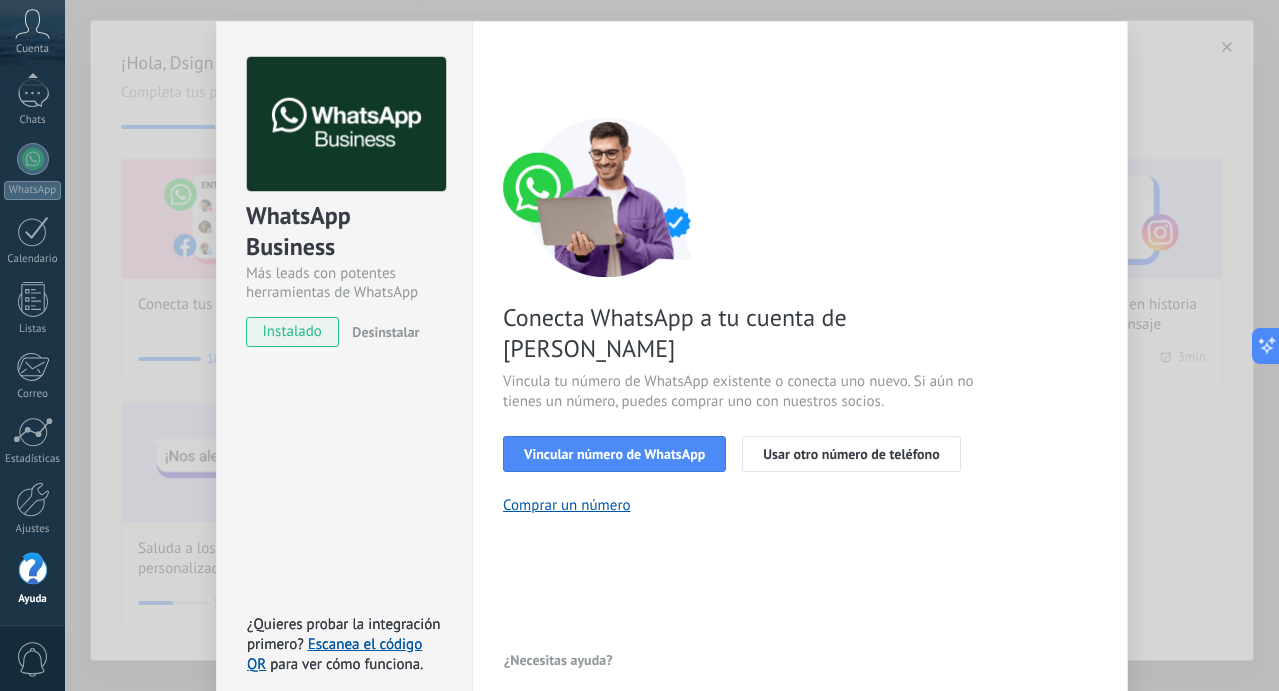 scroll, scrollTop: 128, scrollLeft: 0, axis: vertical 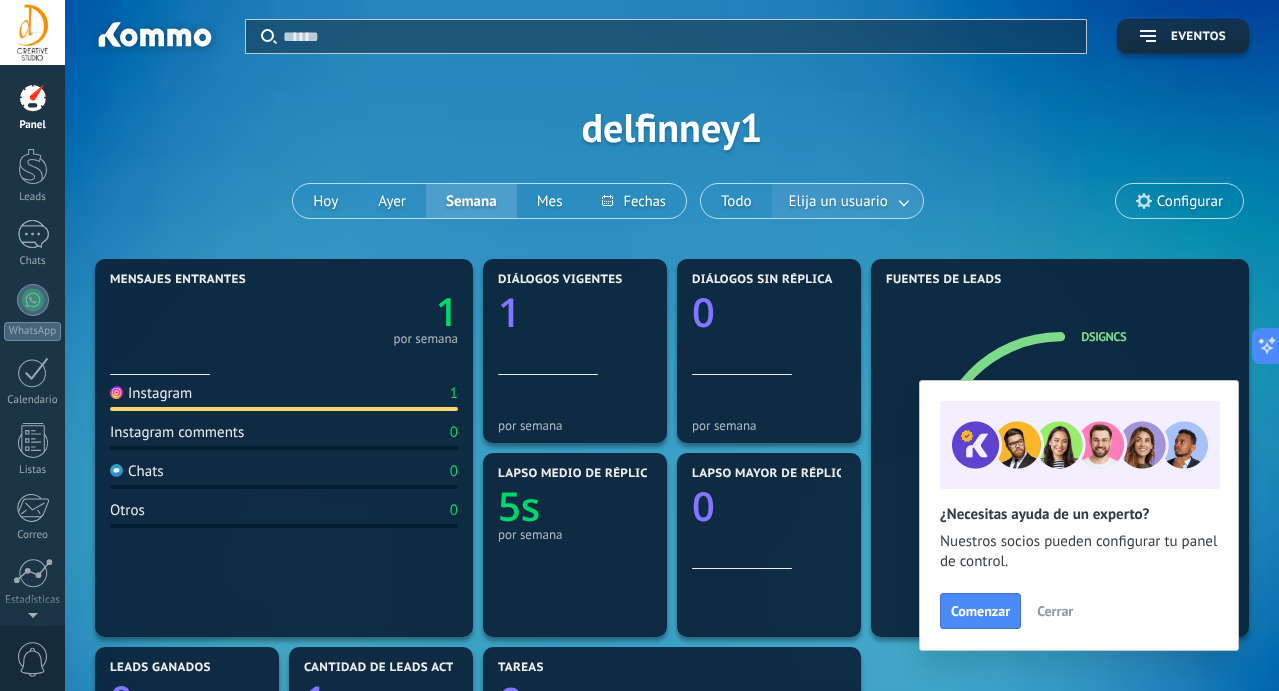 click at bounding box center [905, 201] 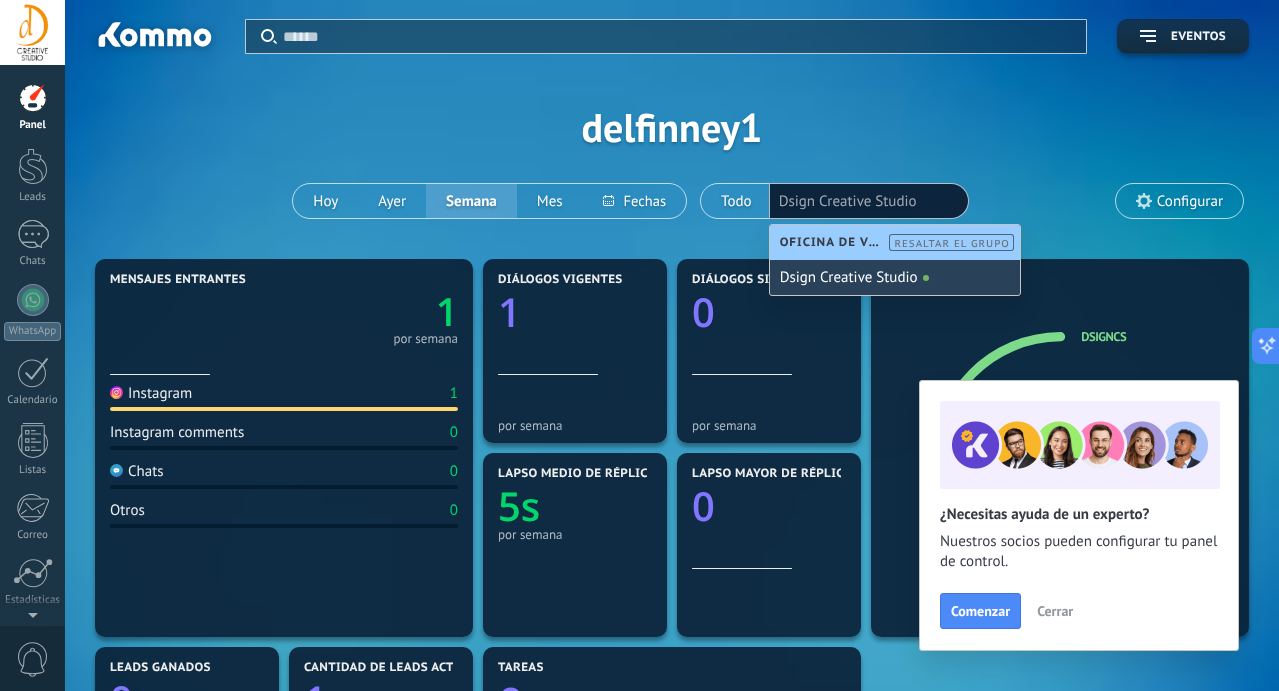 click on "Dsign Creative Studio" at bounding box center [895, 277] 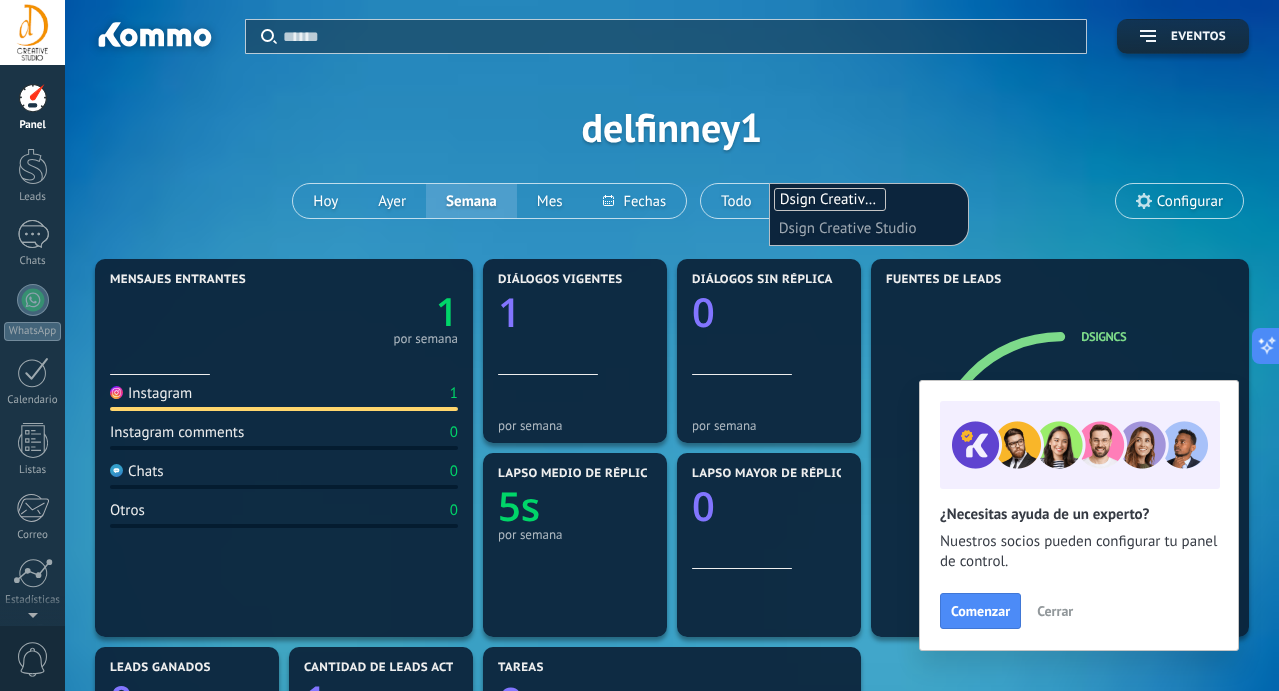 click on "Aplicar Eventos delfinney1 Hoy Ayer Semana Mes Todo Elija un usuario Dsign Creative Studio Dsign Creative Studio Configurar" at bounding box center (672, 127) 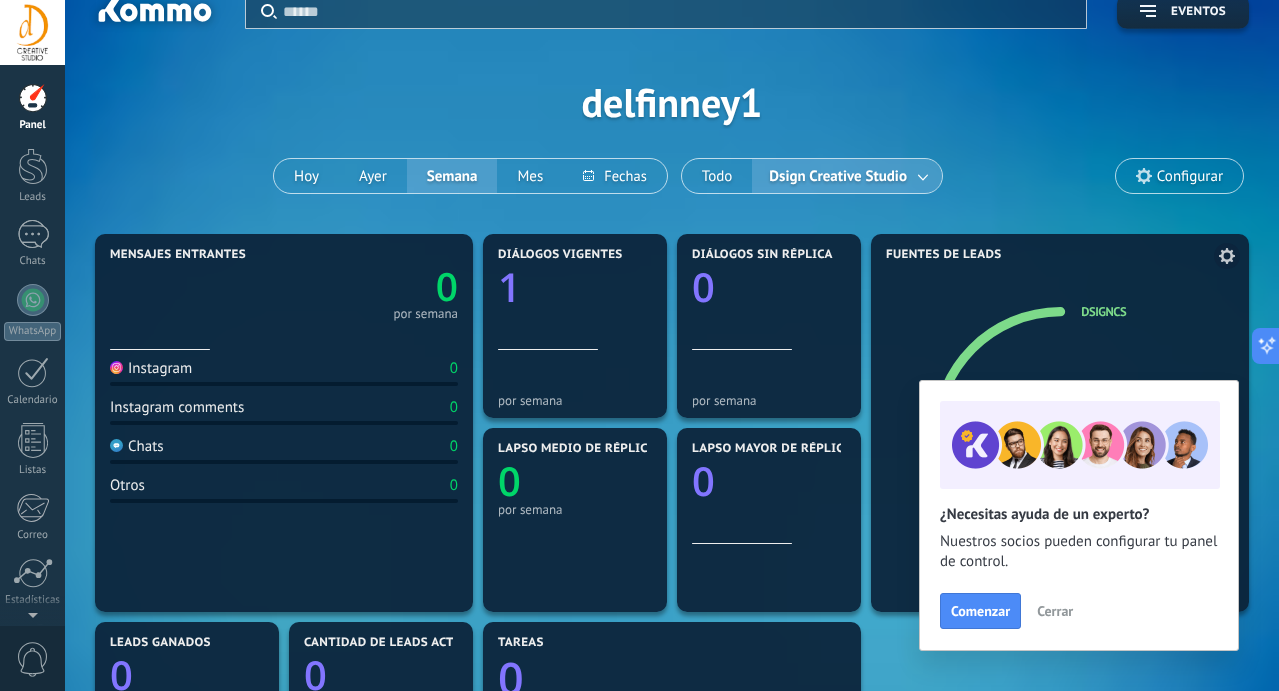 scroll, scrollTop: 14, scrollLeft: 0, axis: vertical 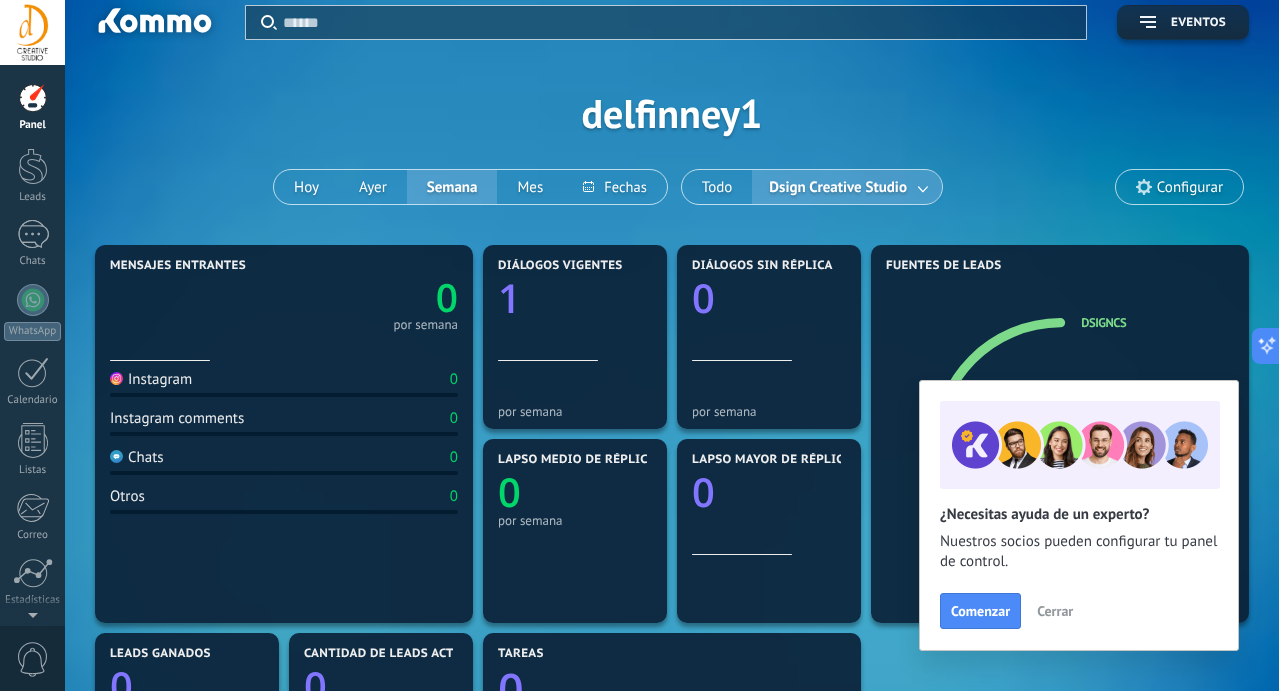 click at bounding box center [924, 187] 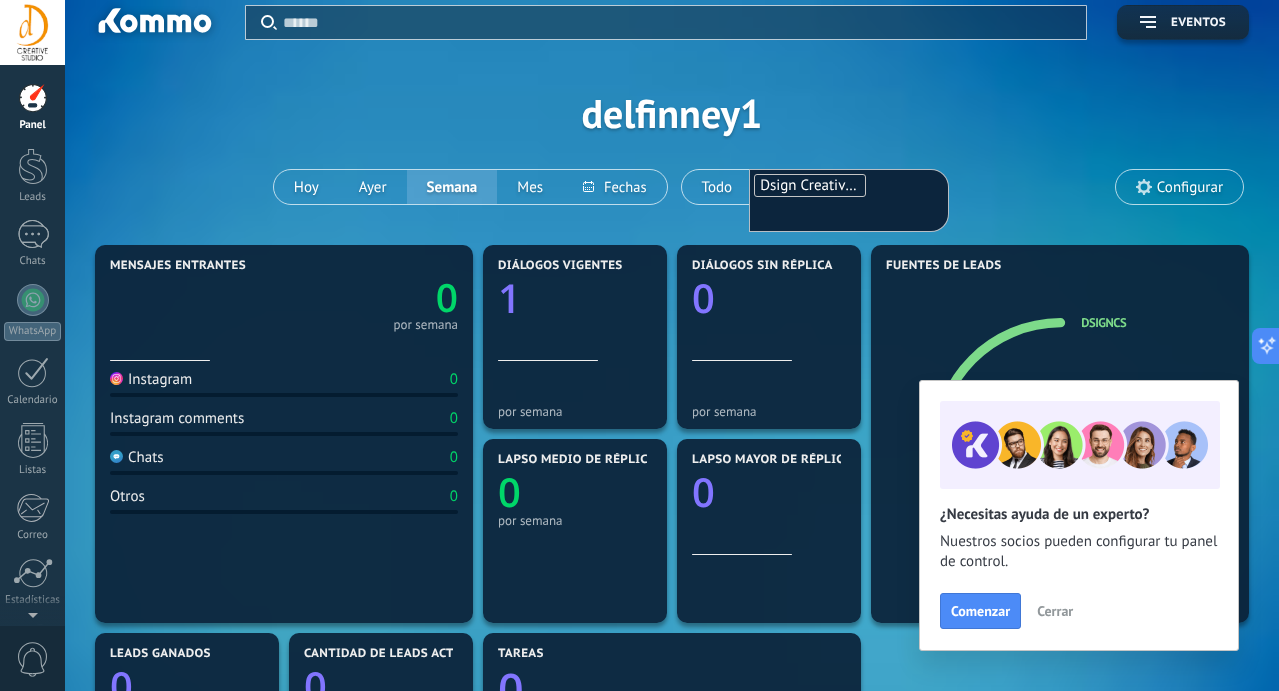 click on "Aplicar Eventos delfinney1 Hoy Ayer Semana Mes Todo Dsign Creative Studio Dsign Creative Studio Configurar" at bounding box center [672, 113] 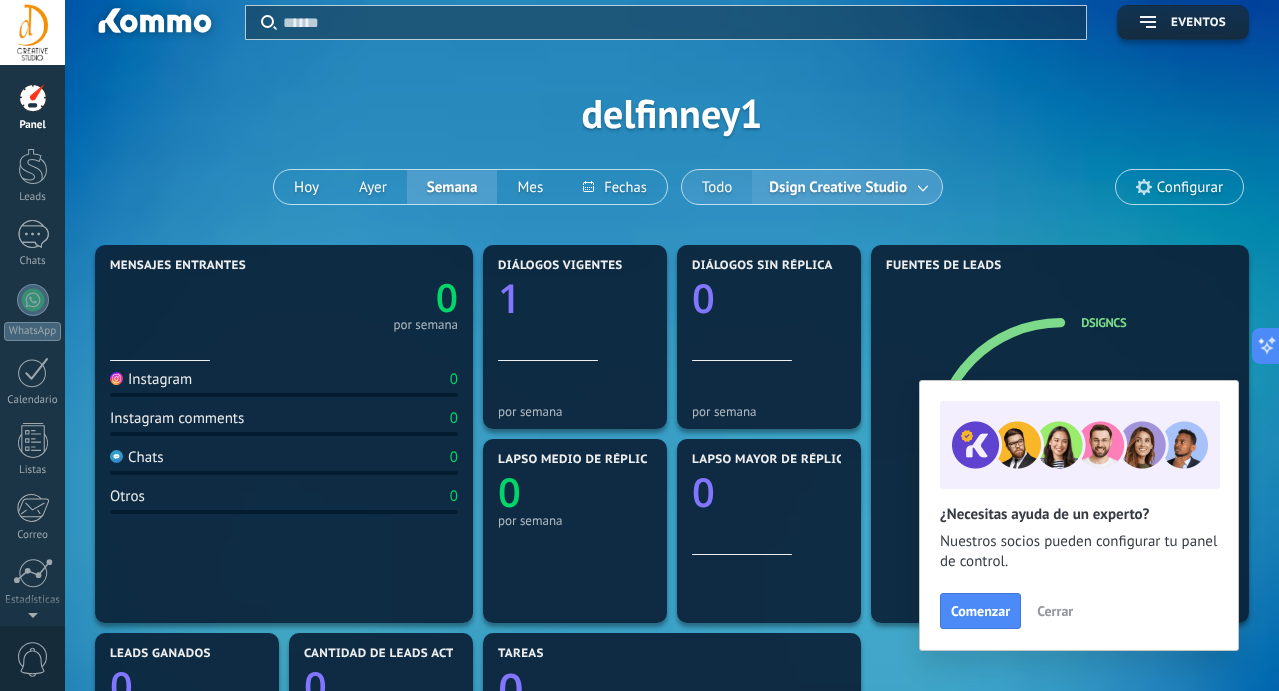 click on "Todo" at bounding box center (717, 187) 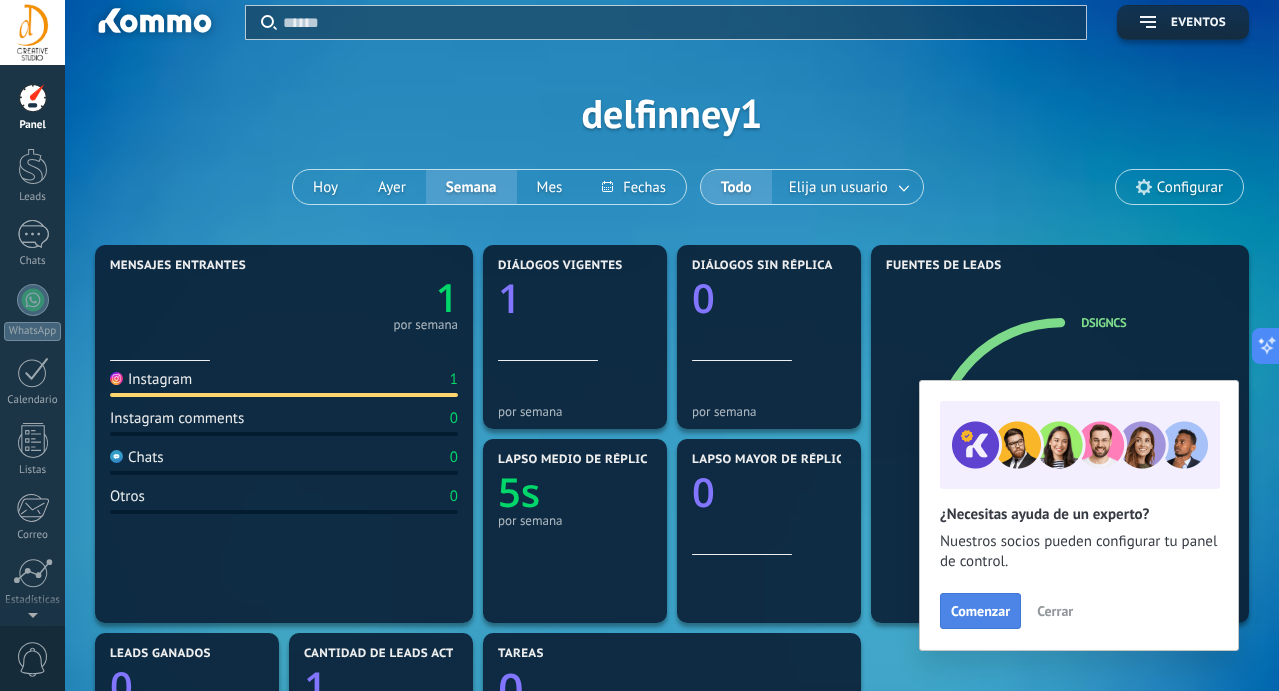 click on "Comenzar" at bounding box center [980, 611] 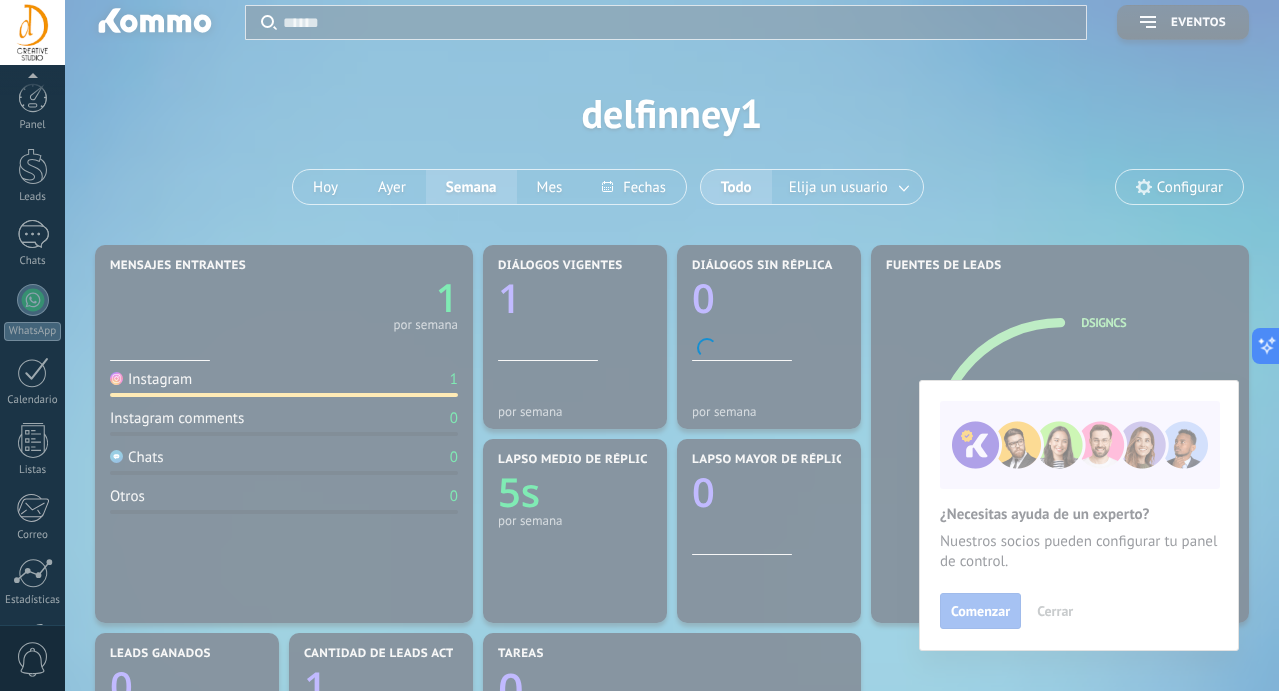 scroll, scrollTop: 141, scrollLeft: 0, axis: vertical 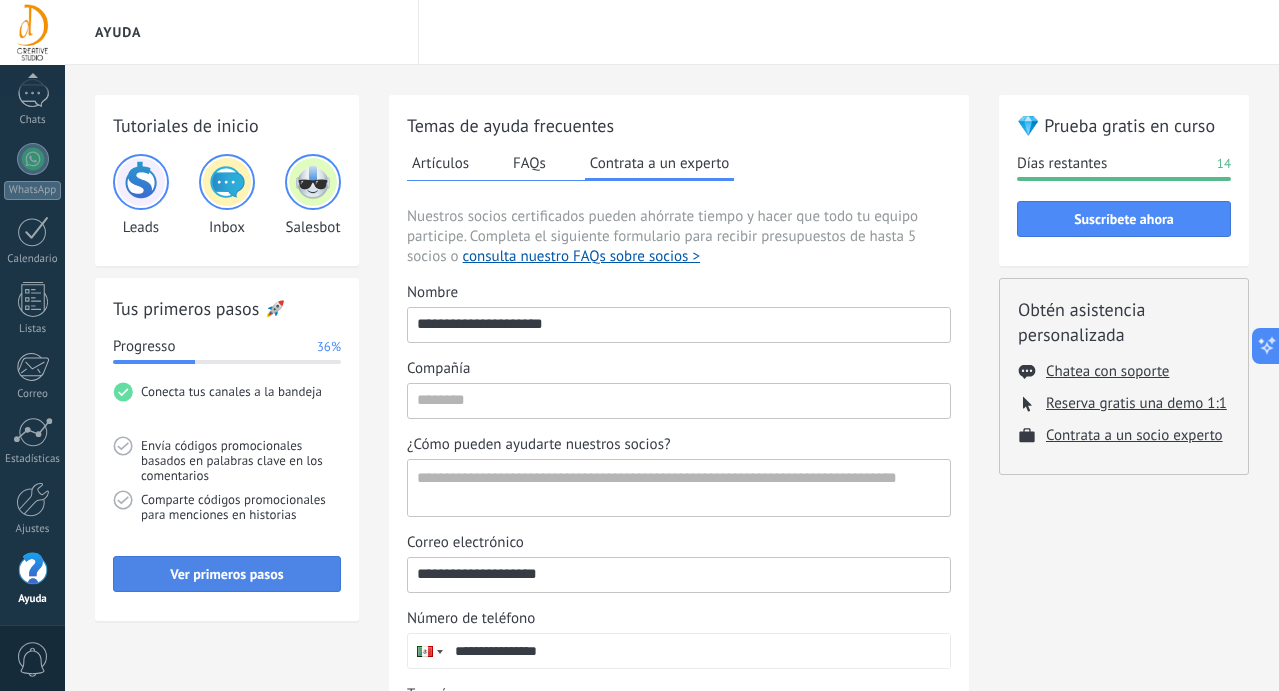 click on "Ver primeros pasos" at bounding box center [227, 574] 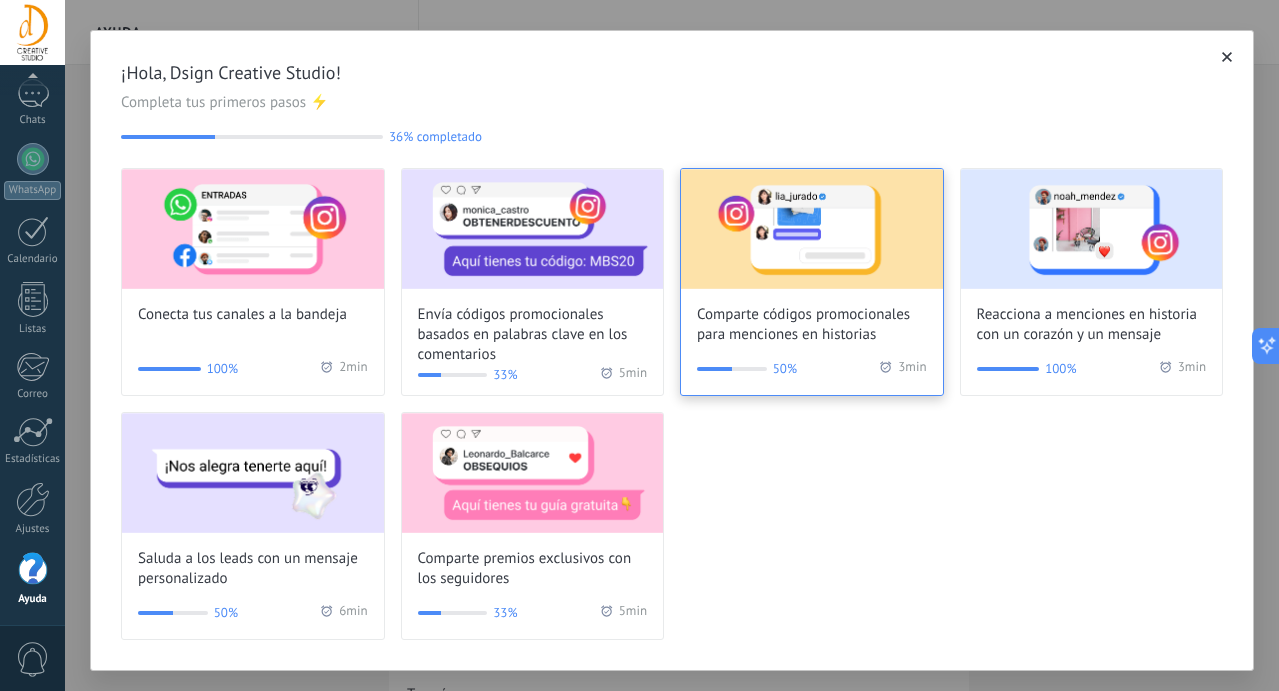 scroll, scrollTop: 10, scrollLeft: 0, axis: vertical 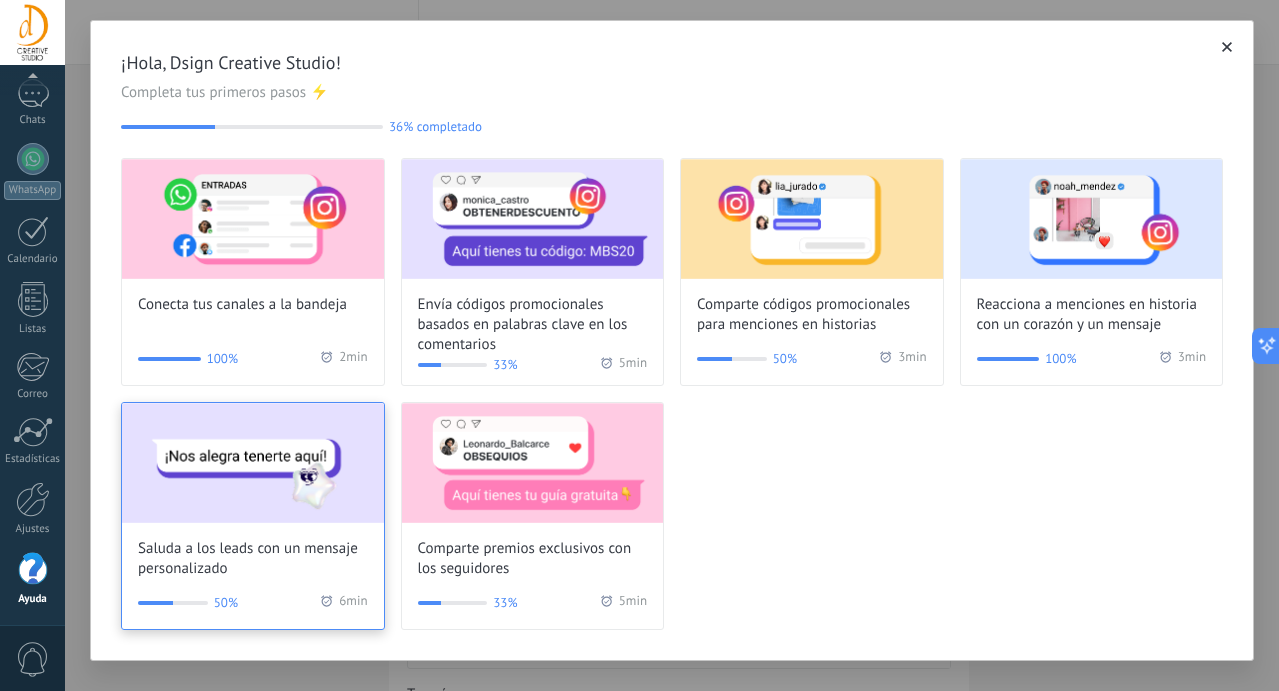 click at bounding box center [253, 463] 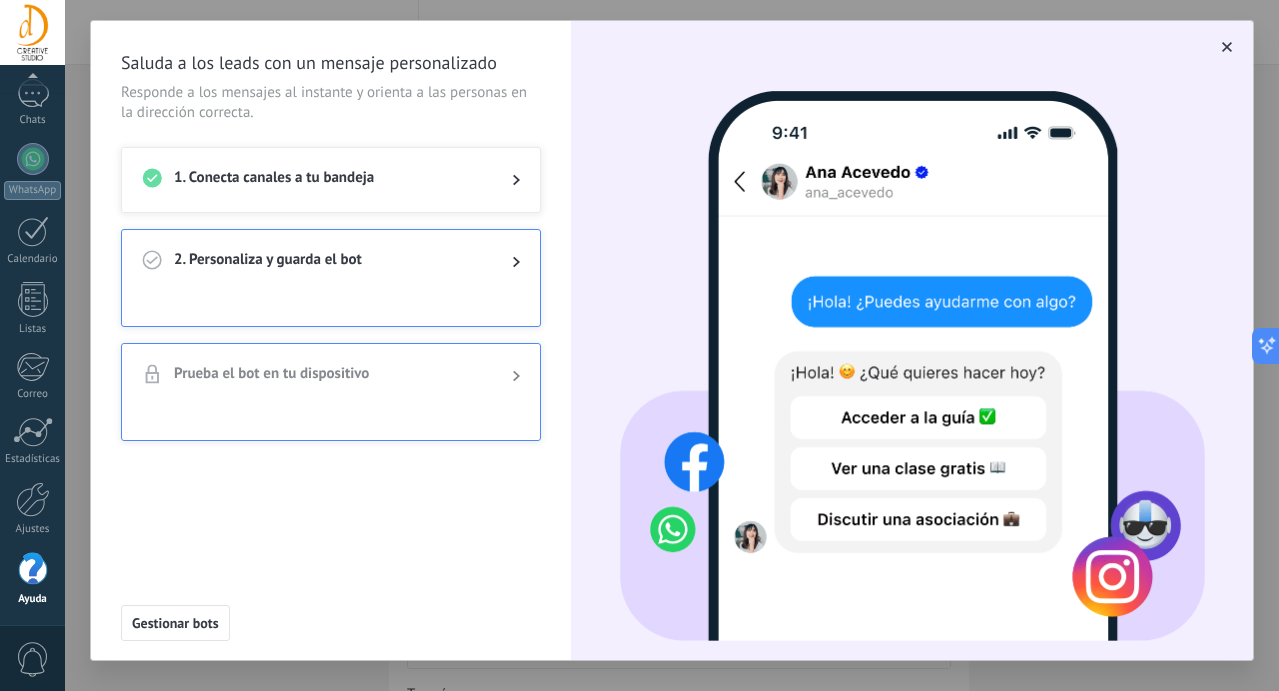 click on "2. Personaliza y guarda el bot" at bounding box center (327, 262) 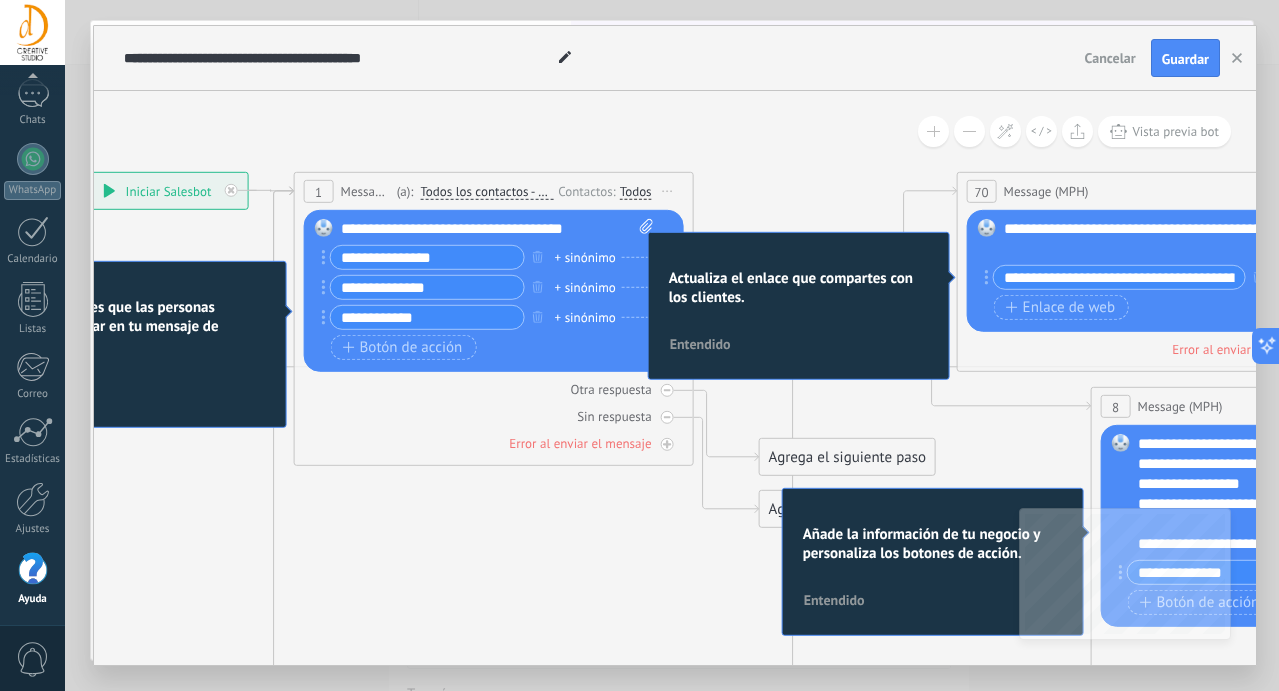 click 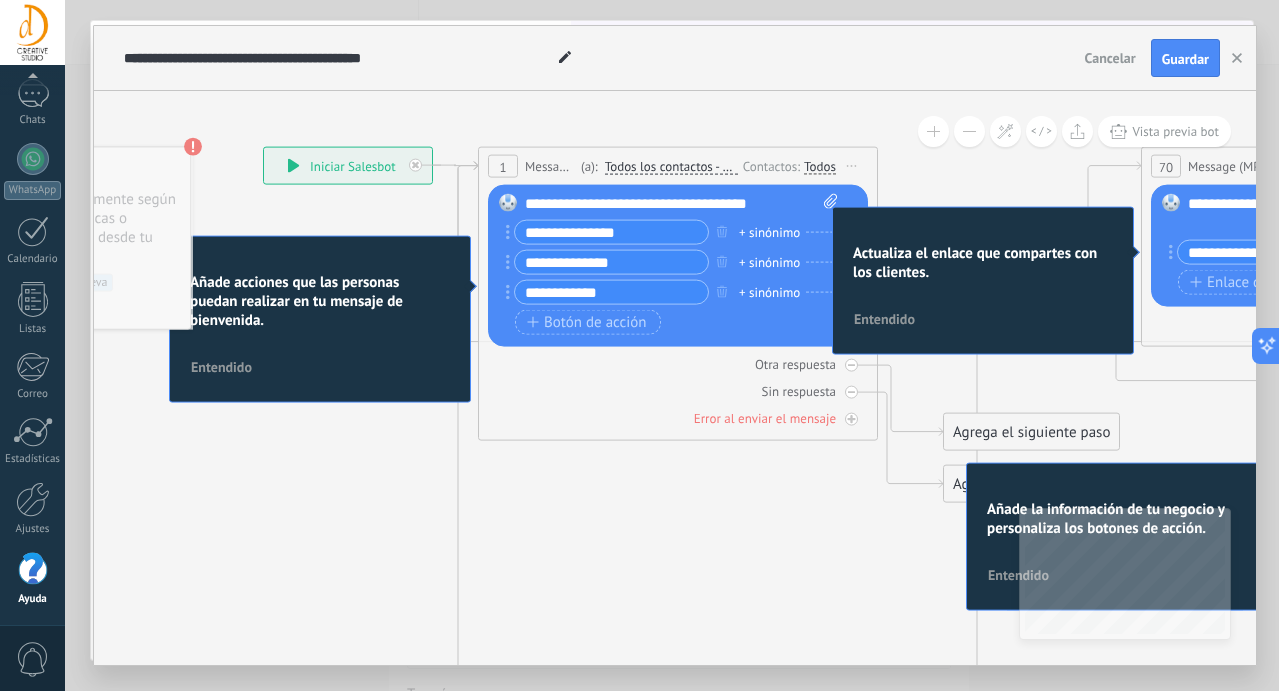click on "Entendido" at bounding box center (221, 366) 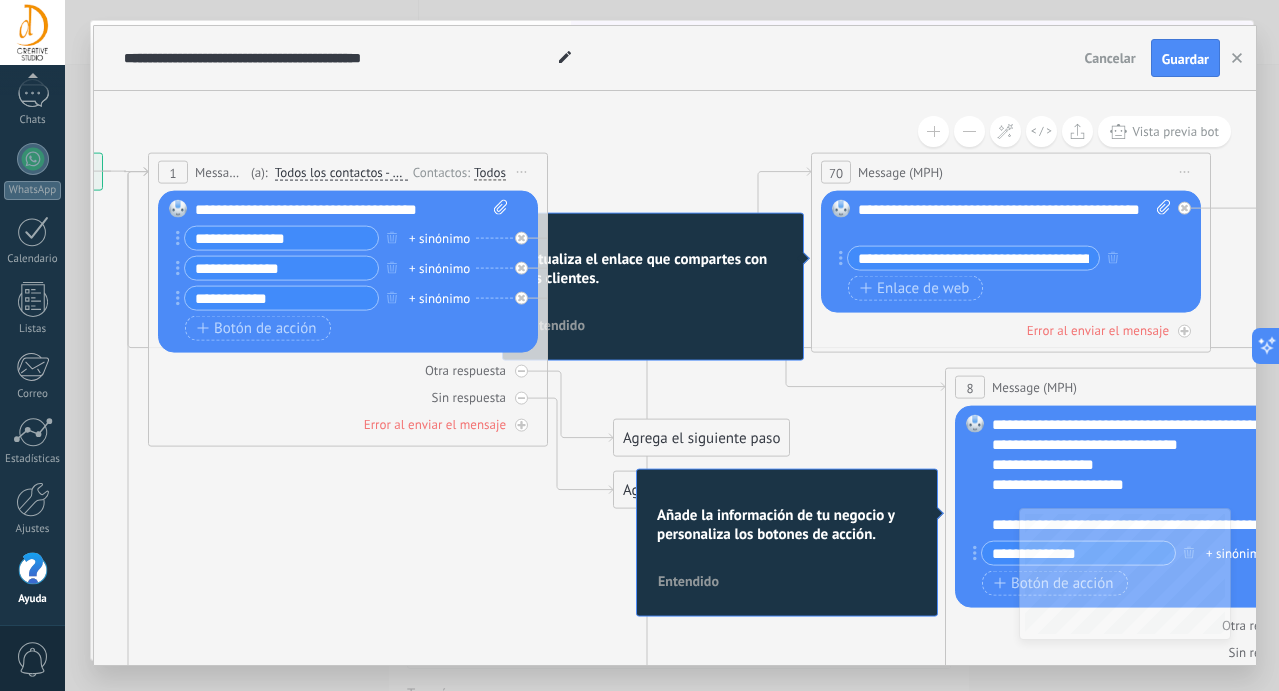 click on "**********" at bounding box center [973, 258] 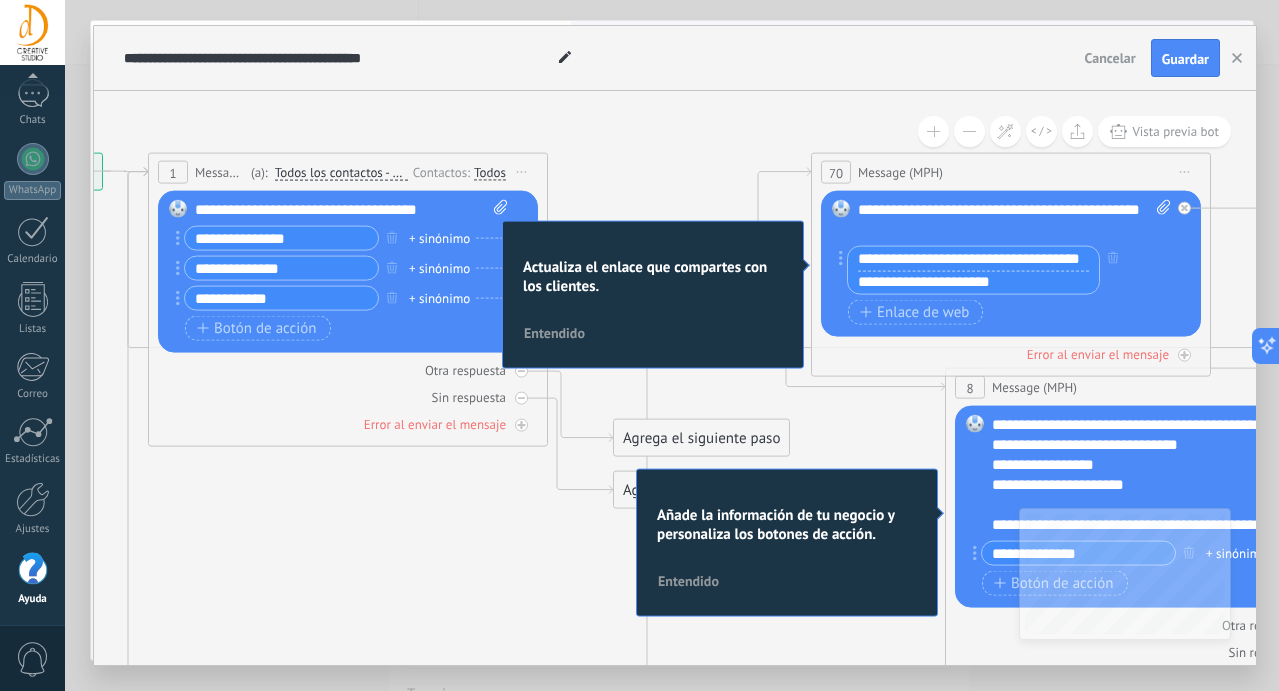 click on "**********" at bounding box center [973, 259] 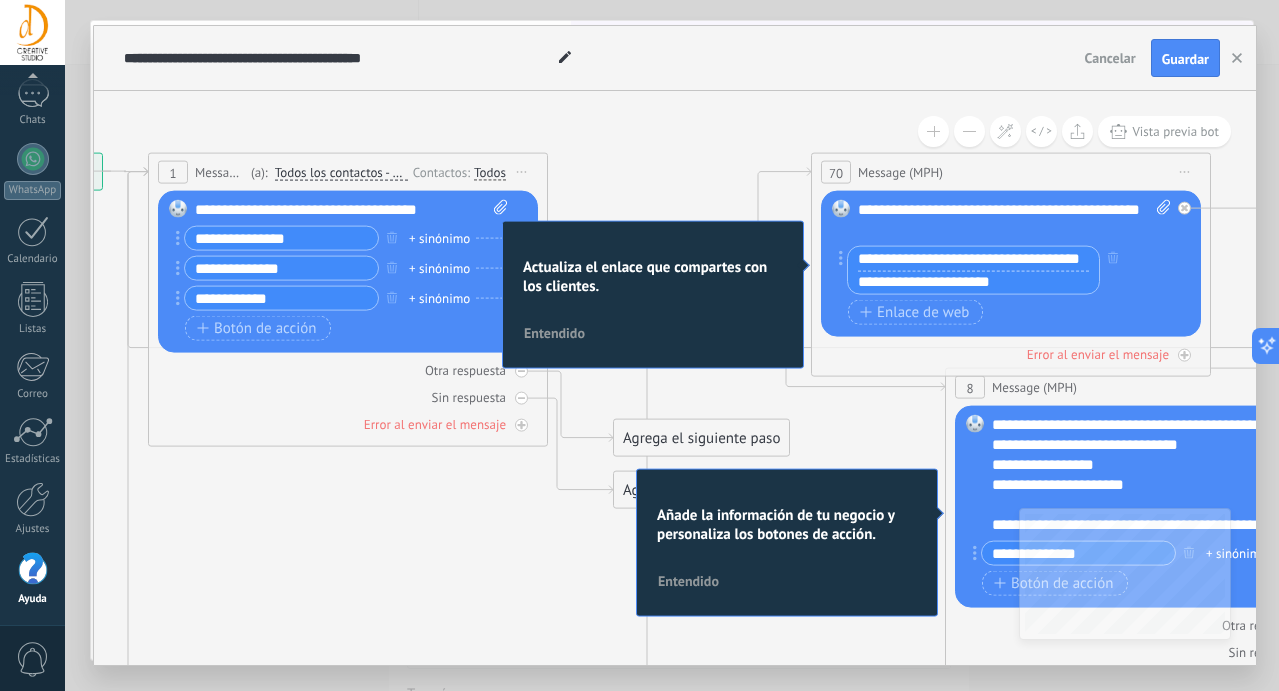 click on "**********" at bounding box center [973, 259] 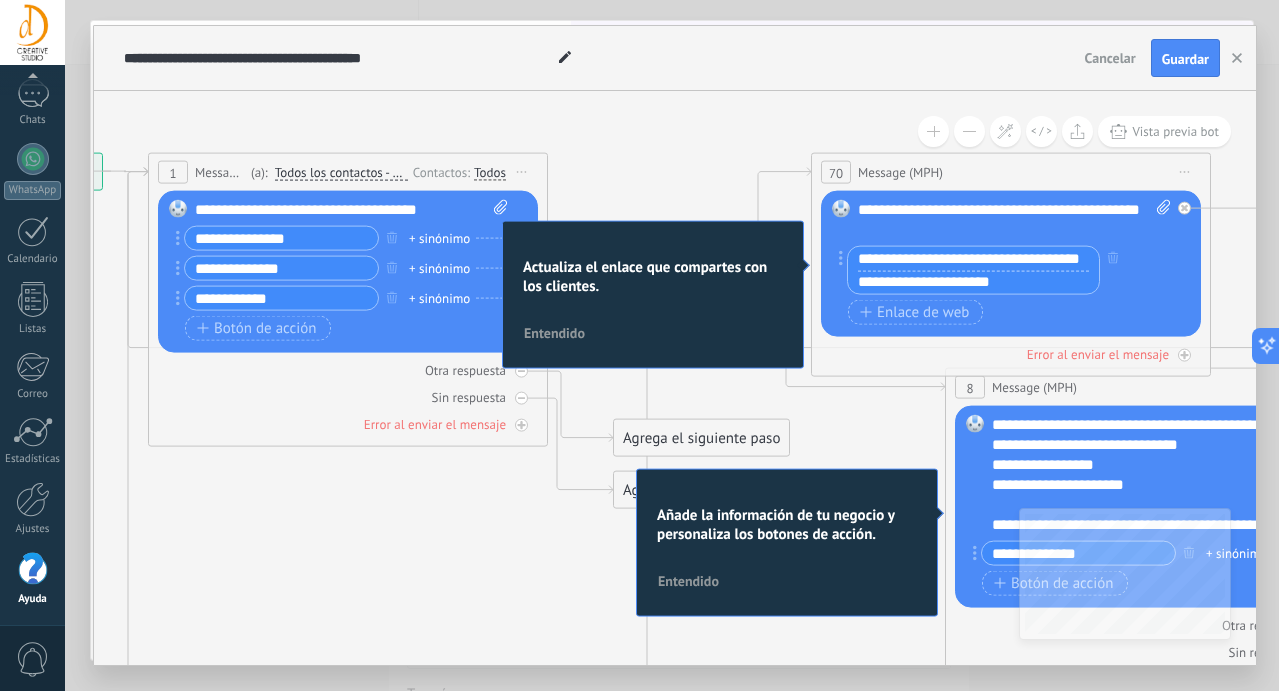 drag, startPoint x: 1081, startPoint y: 255, endPoint x: 891, endPoint y: 264, distance: 190.21304 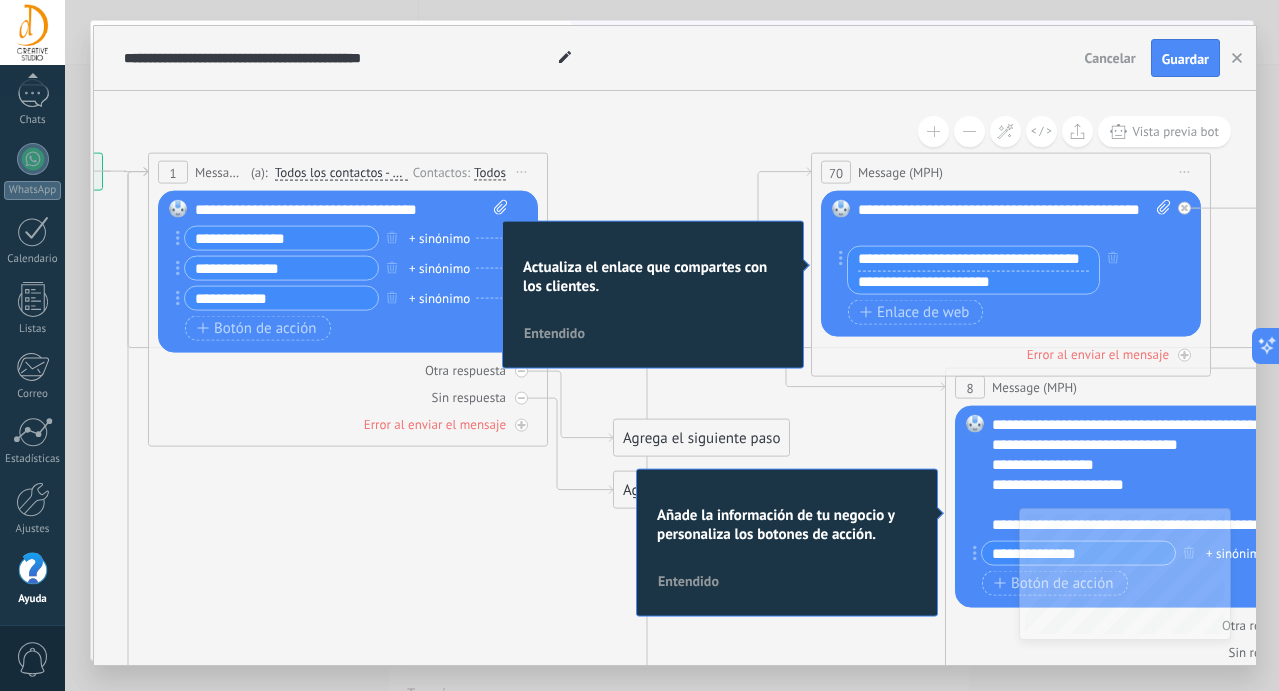click on "**********" at bounding box center (973, 259) 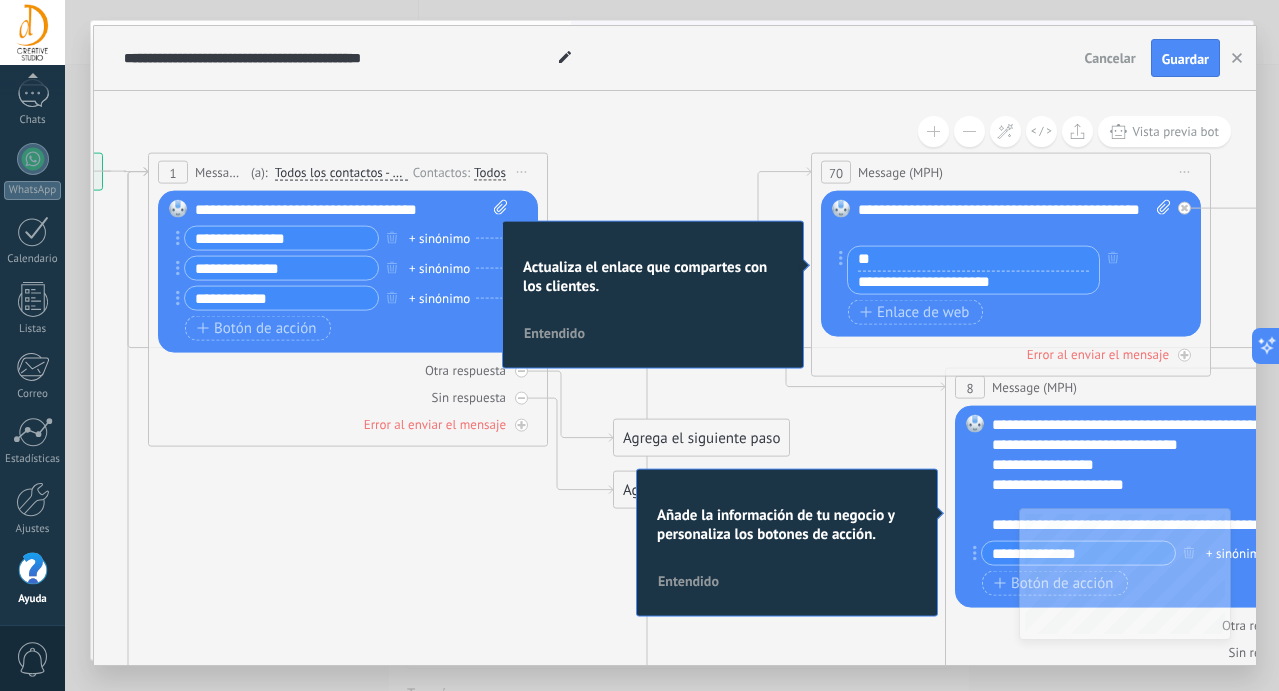 type on "*" 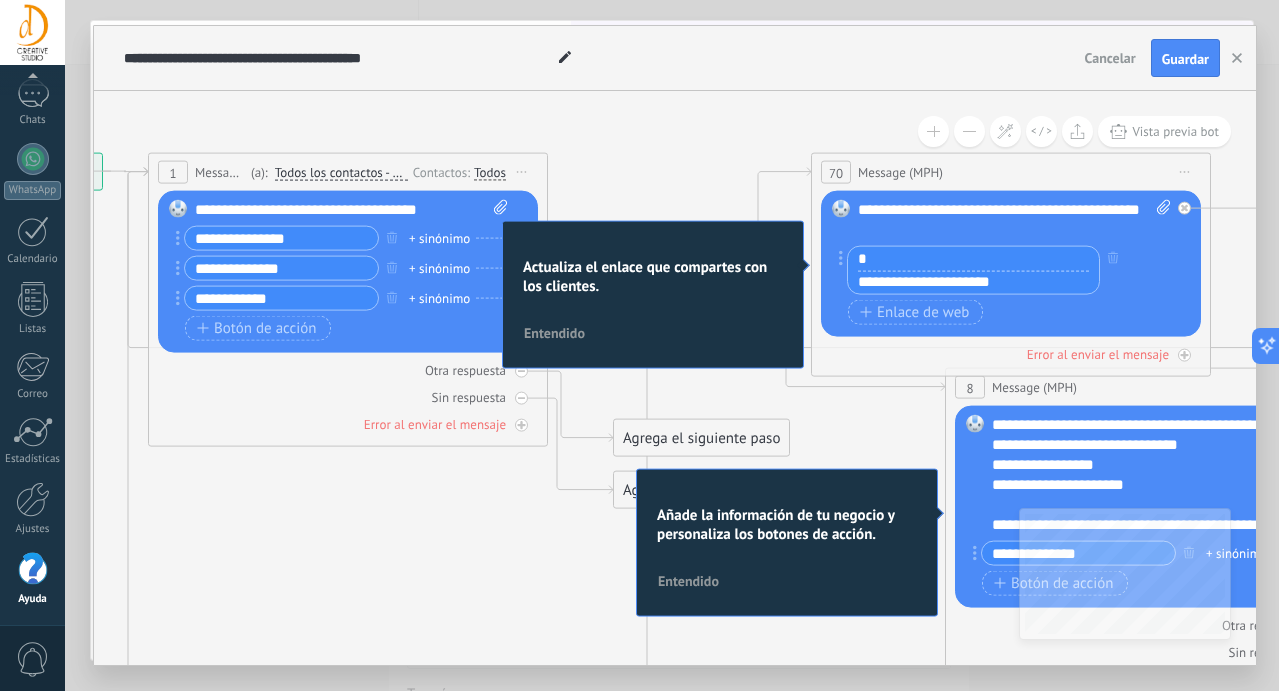 click 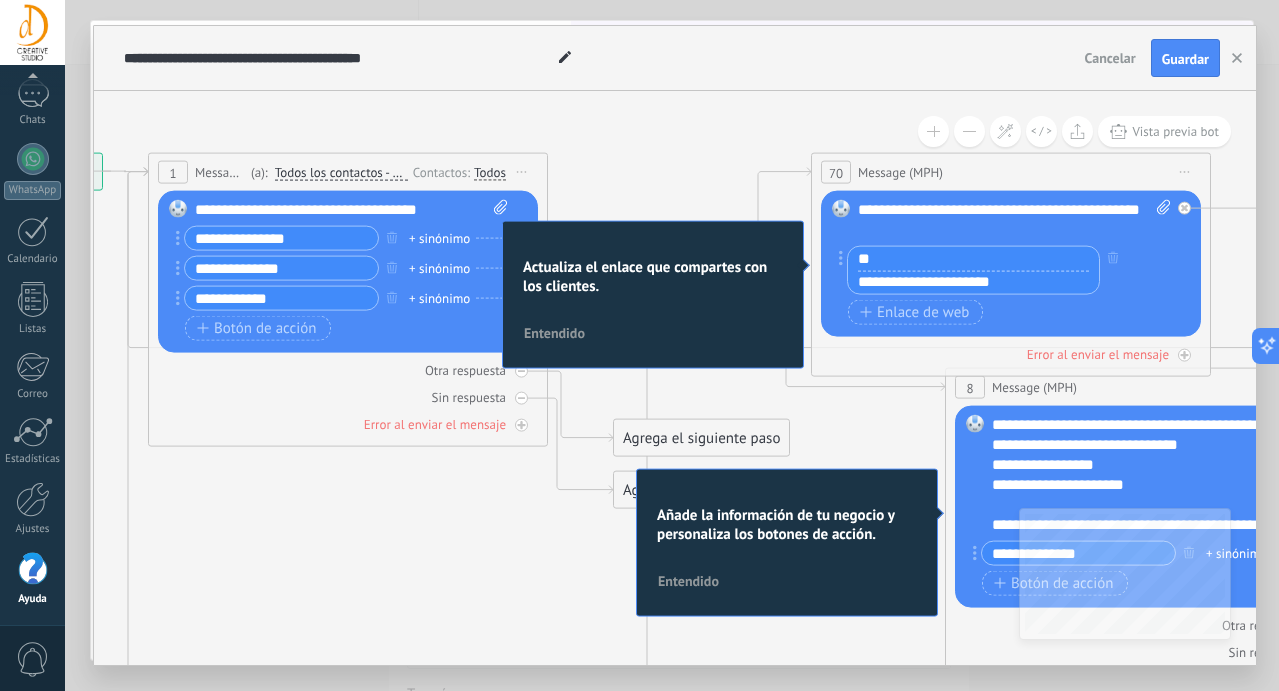 type on "**" 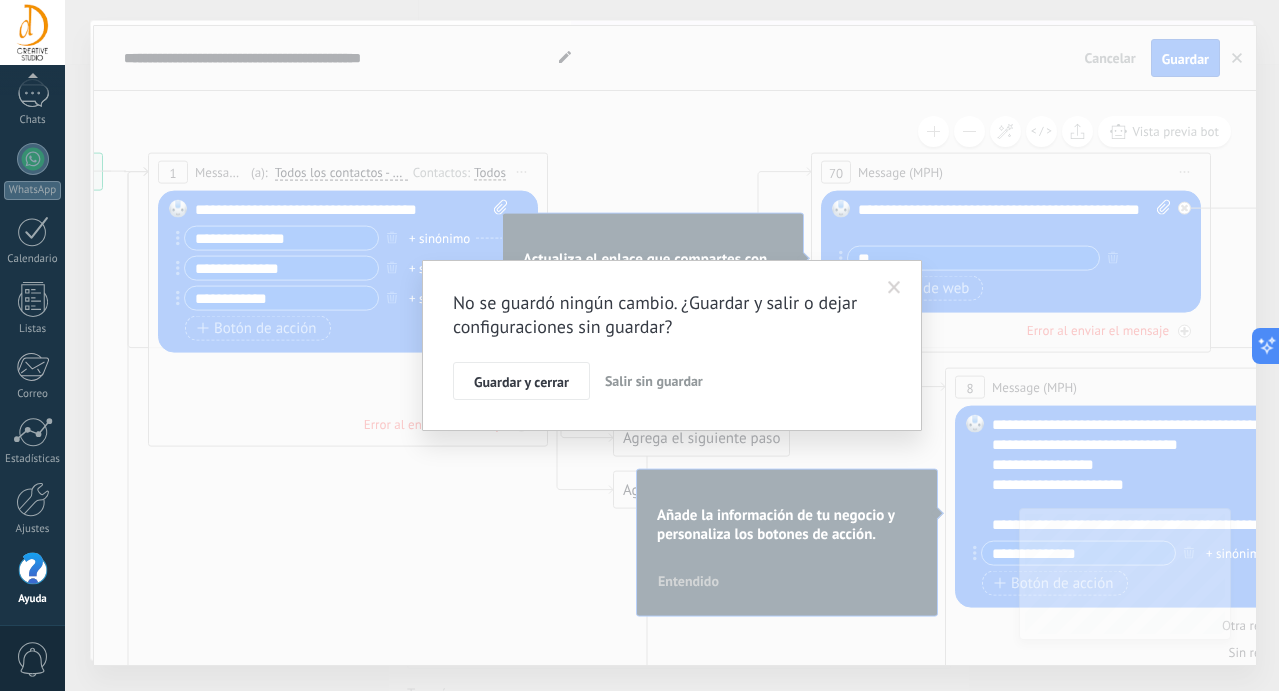 click on "Salir sin guardar" at bounding box center (654, 381) 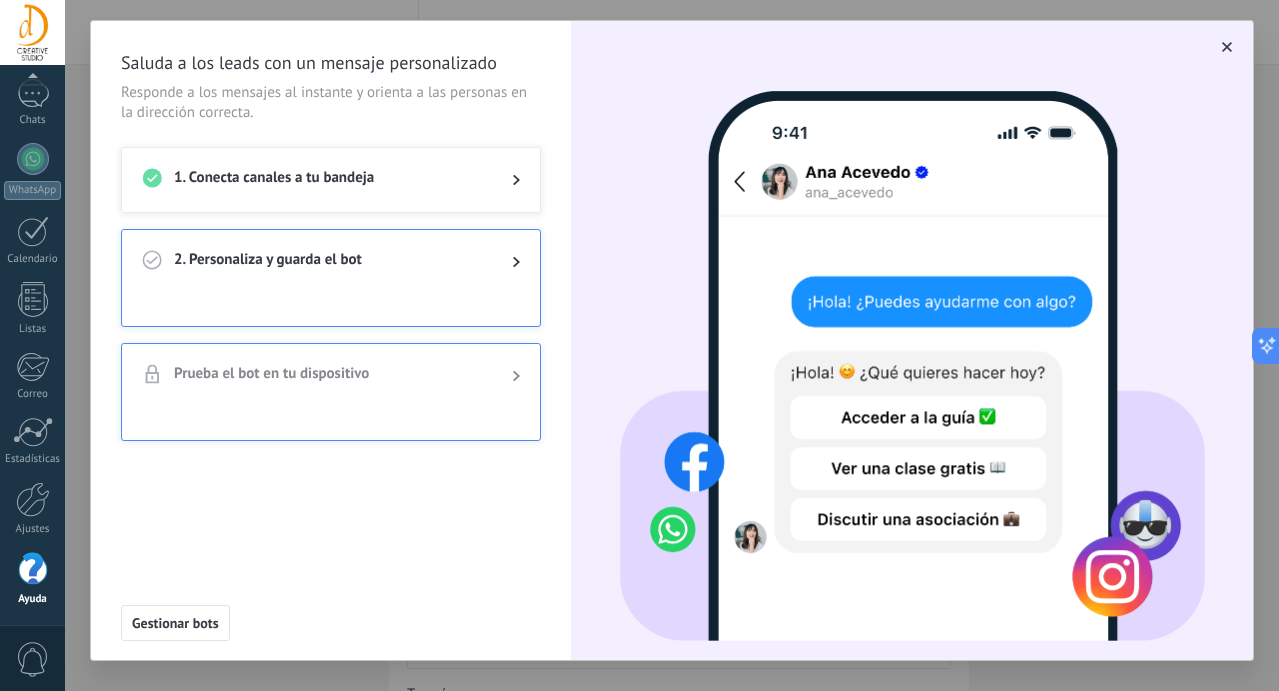 click on "2. Personaliza y guarda el bot" at bounding box center [327, 262] 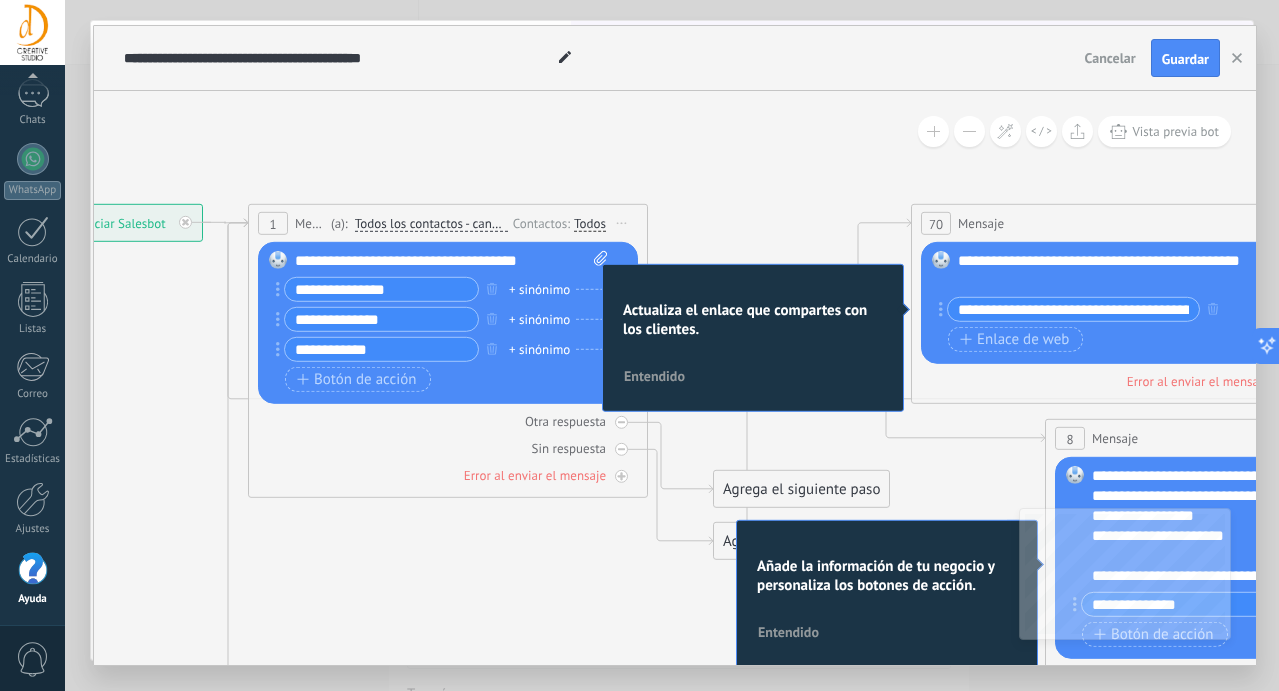 click on "**********" at bounding box center (381, 289) 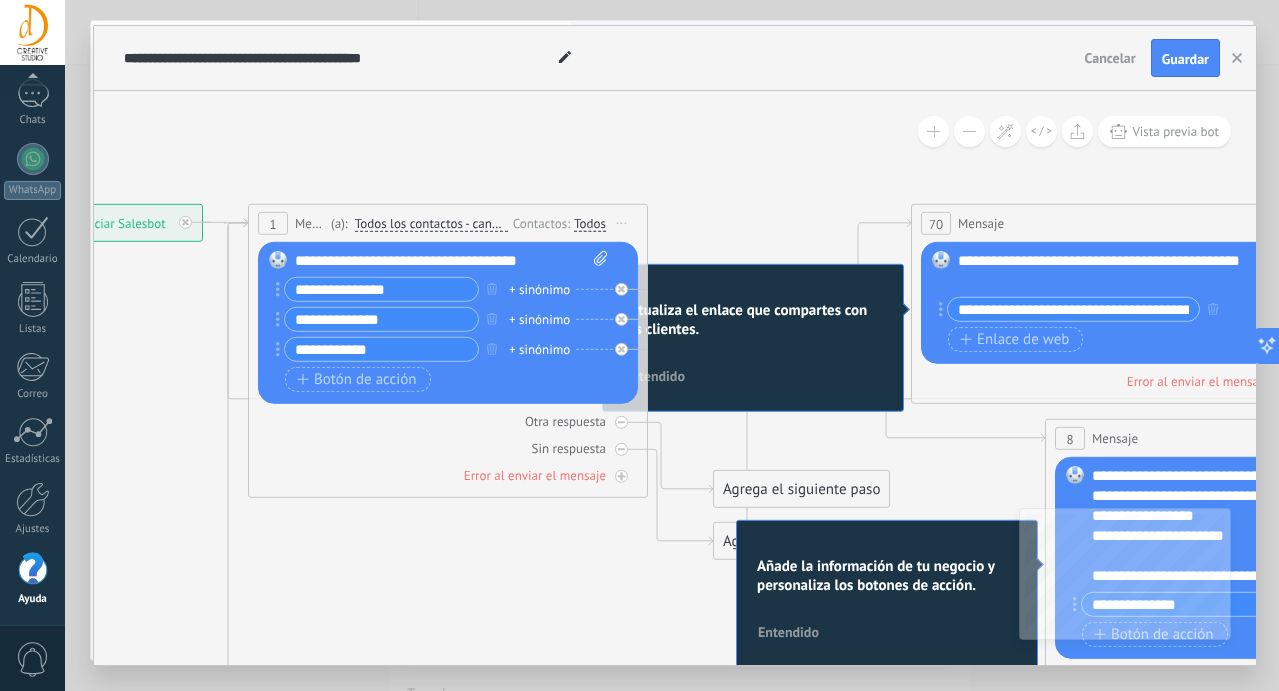 drag, startPoint x: 404, startPoint y: 293, endPoint x: 320, endPoint y: 292, distance: 84.00595 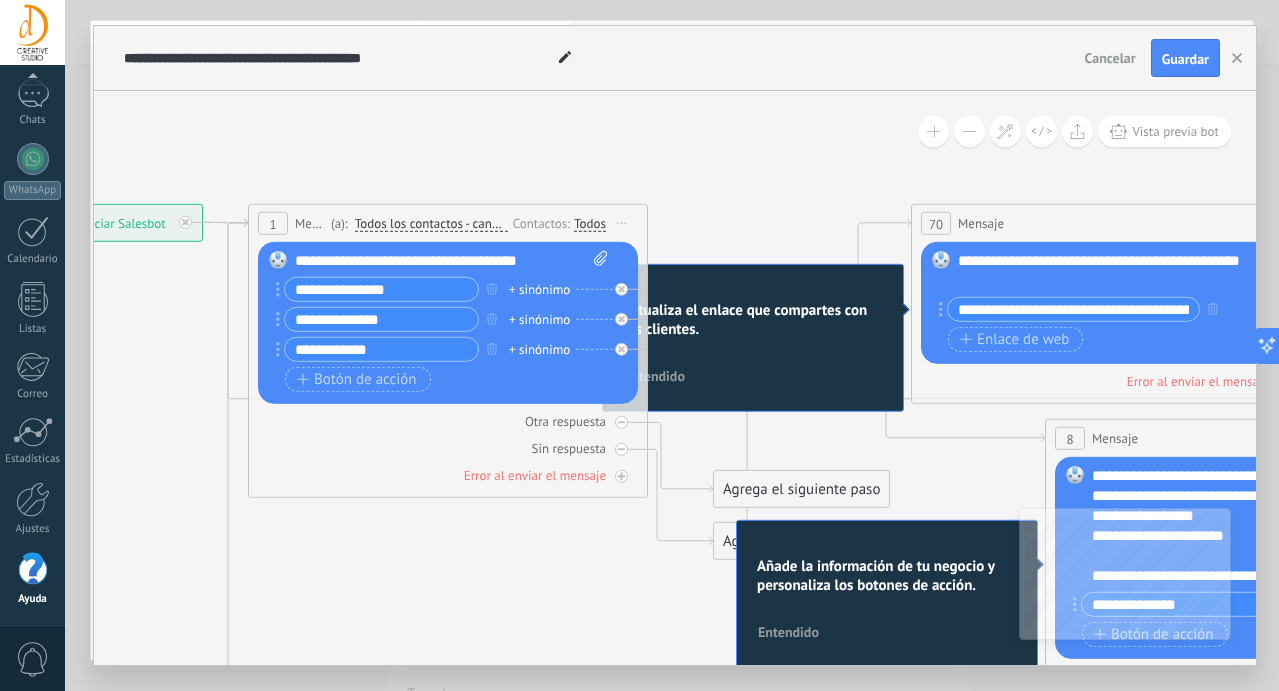 click on "**********" at bounding box center [381, 289] 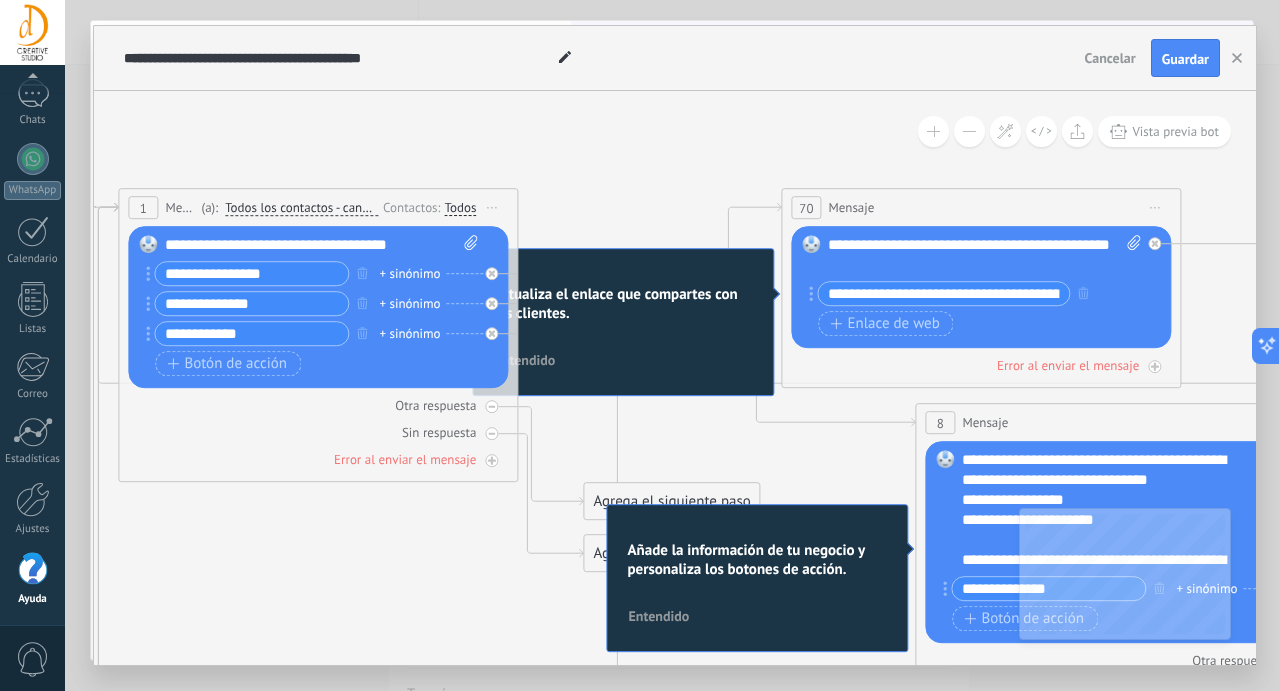 type on "**********" 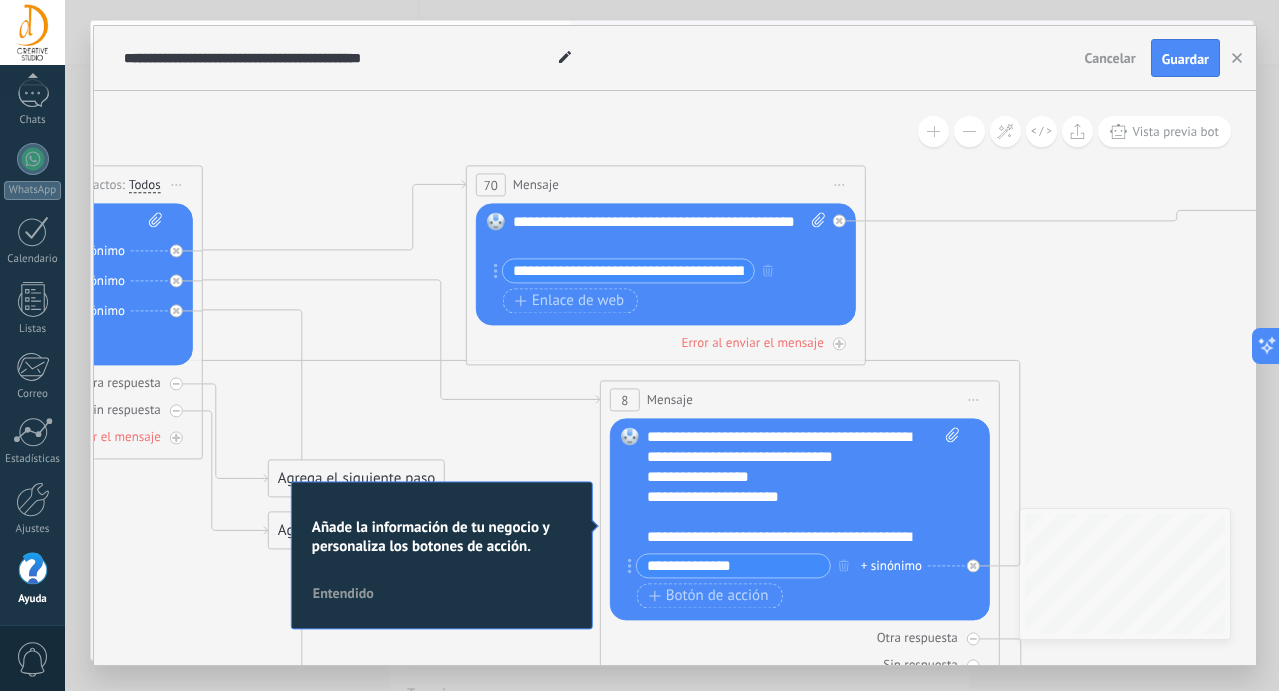 click on "**********" at bounding box center (628, 270) 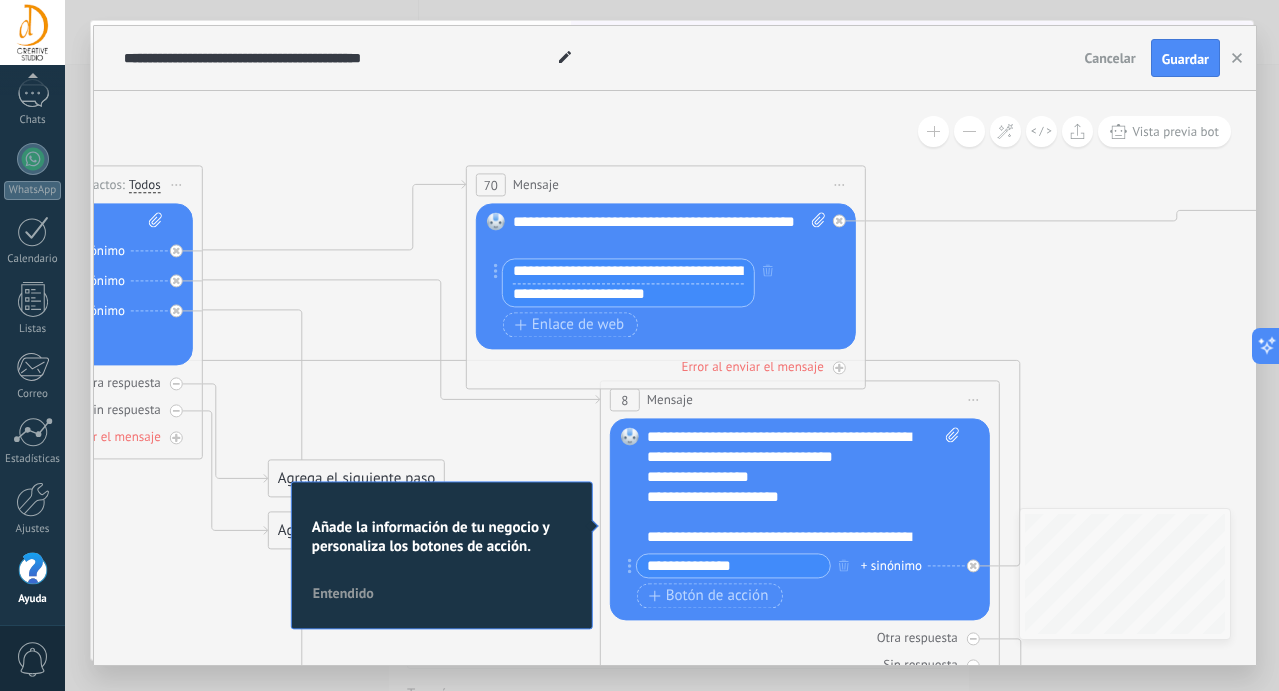 drag, startPoint x: 743, startPoint y: 271, endPoint x: 601, endPoint y: 271, distance: 142 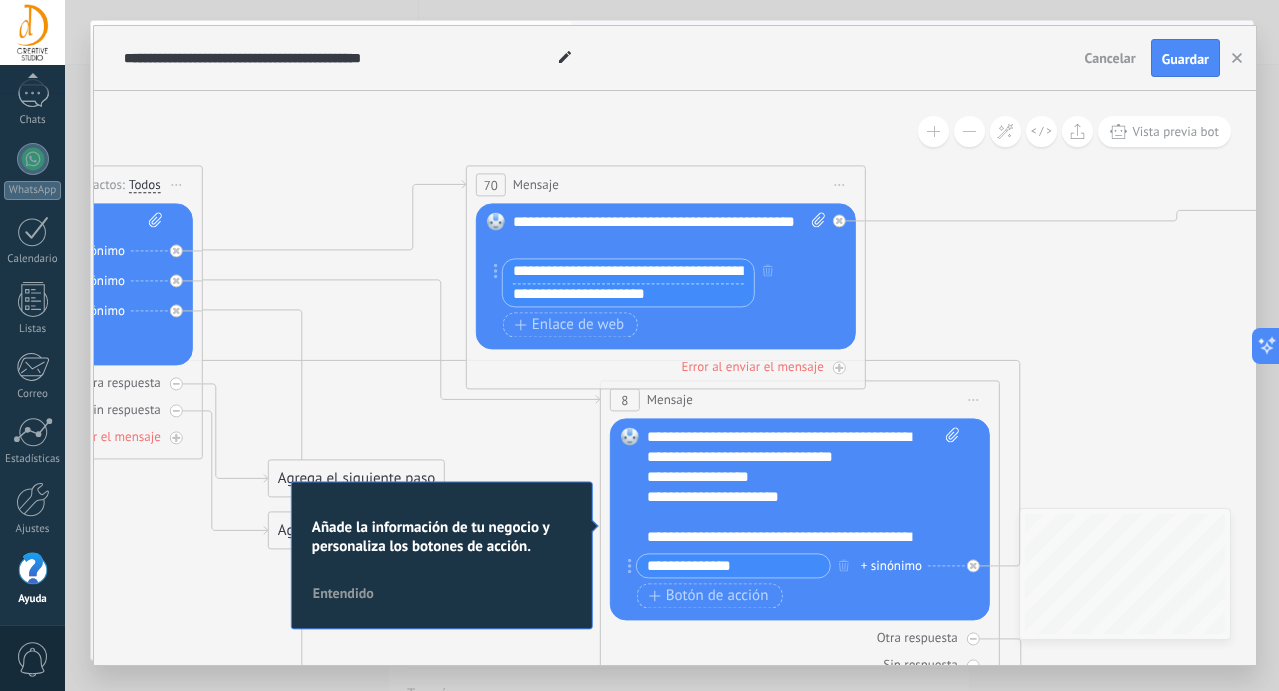 click on "**********" at bounding box center (628, 271) 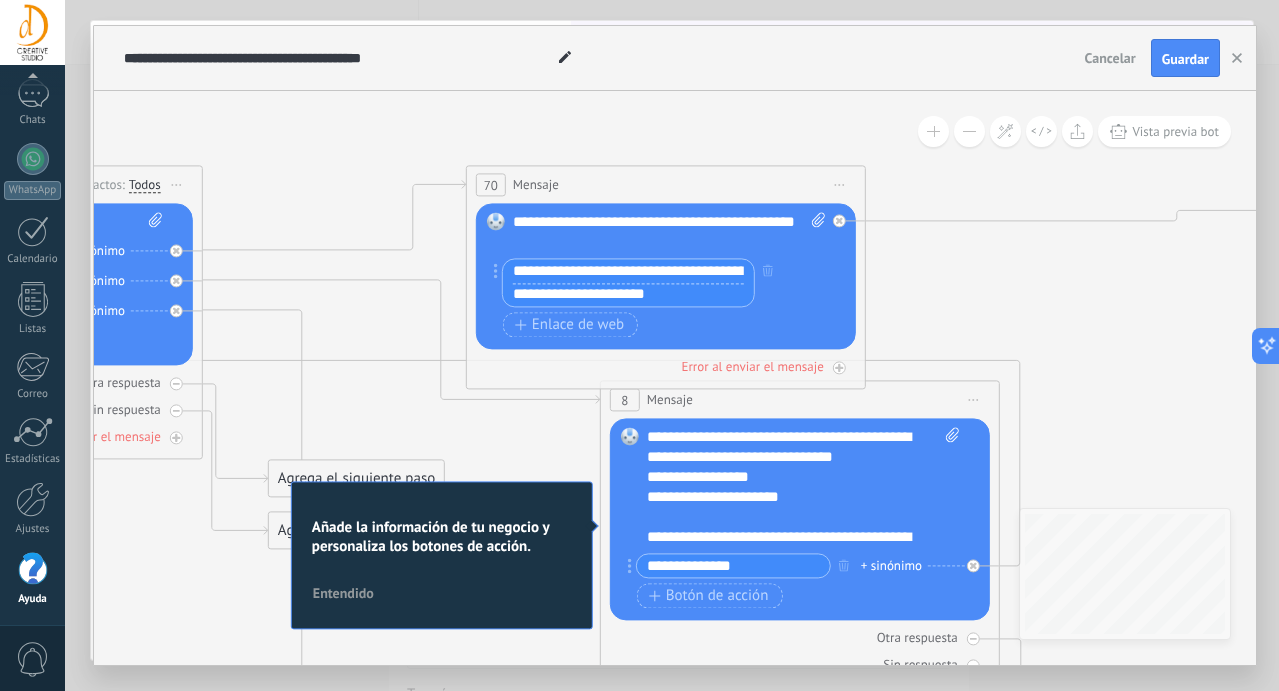 drag, startPoint x: 538, startPoint y: 270, endPoint x: 754, endPoint y: 273, distance: 216.02083 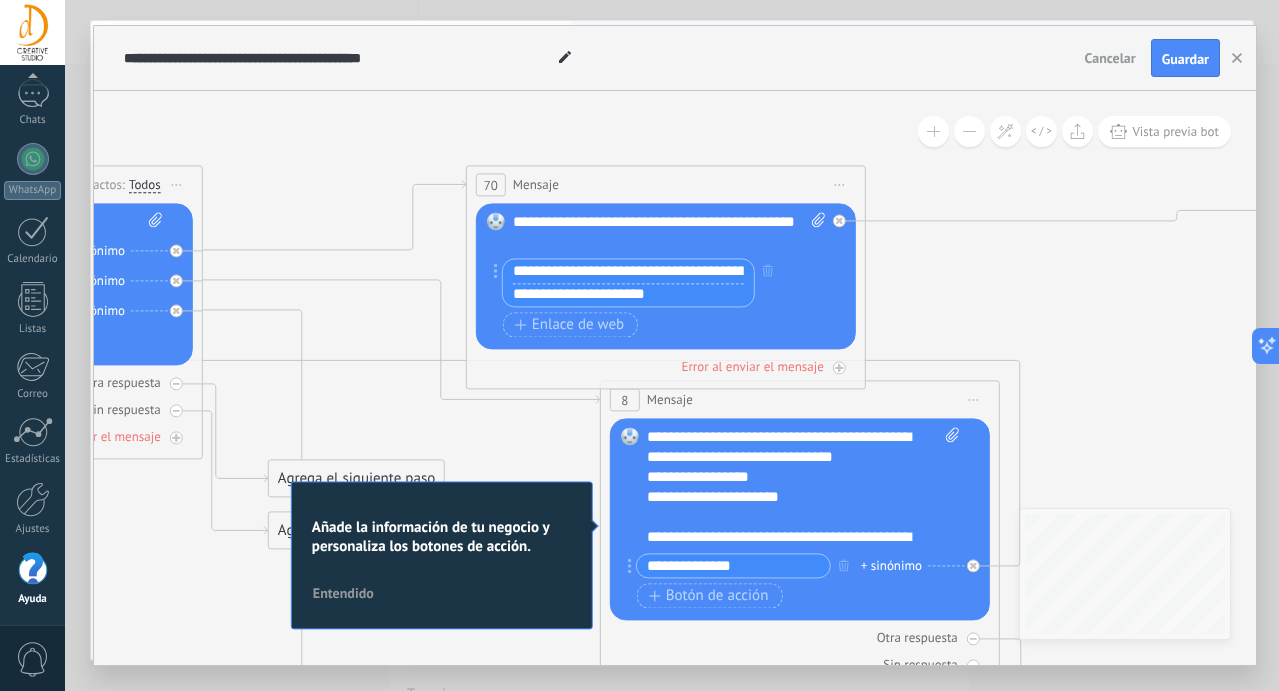 click on "**********" at bounding box center [628, 282] 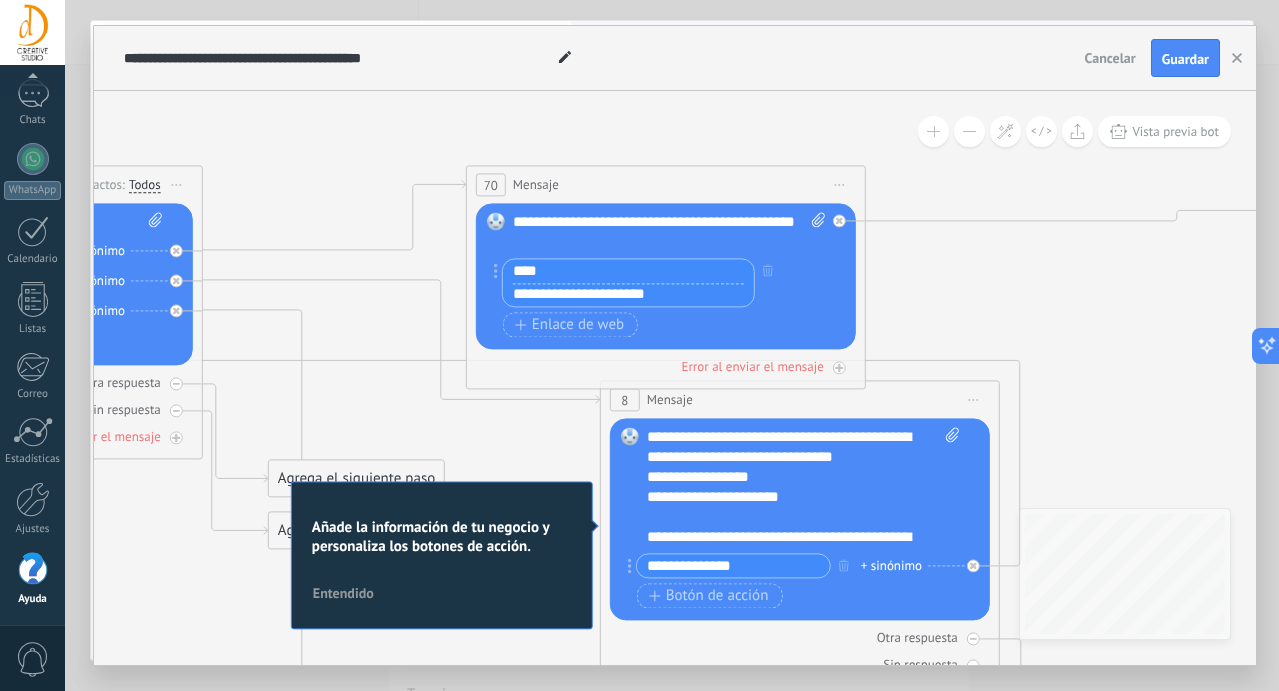 scroll, scrollTop: 0, scrollLeft: 0, axis: both 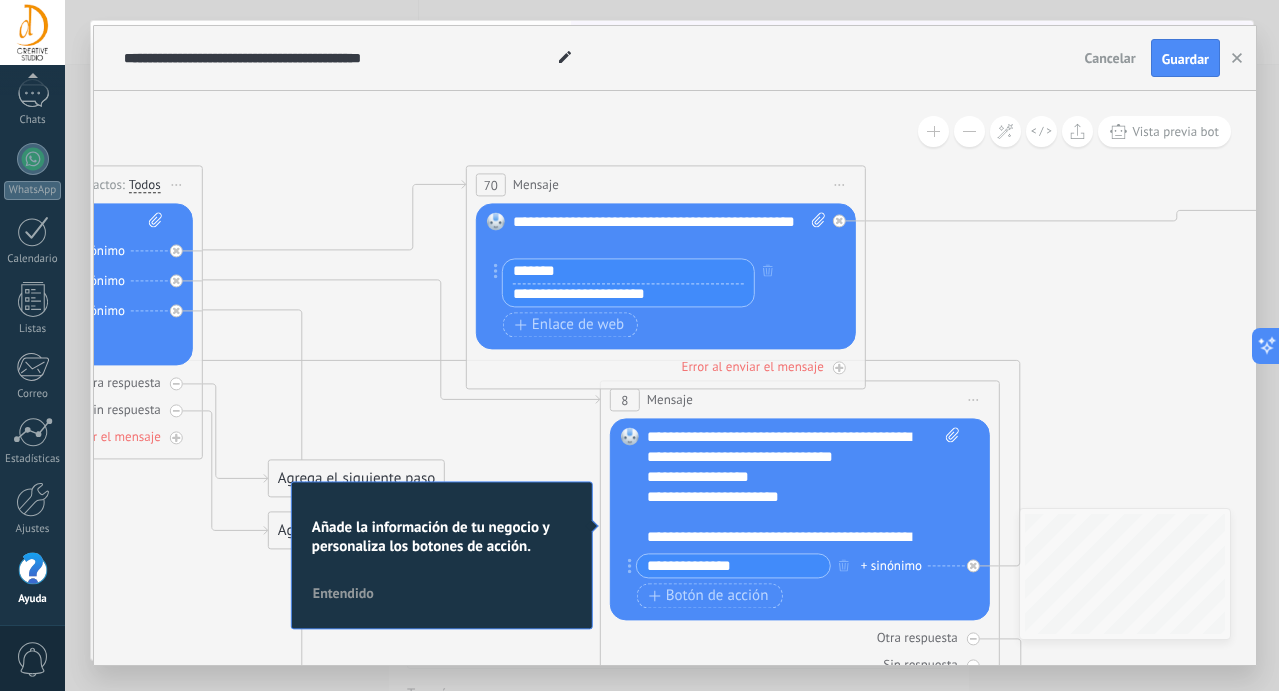type on "*******" 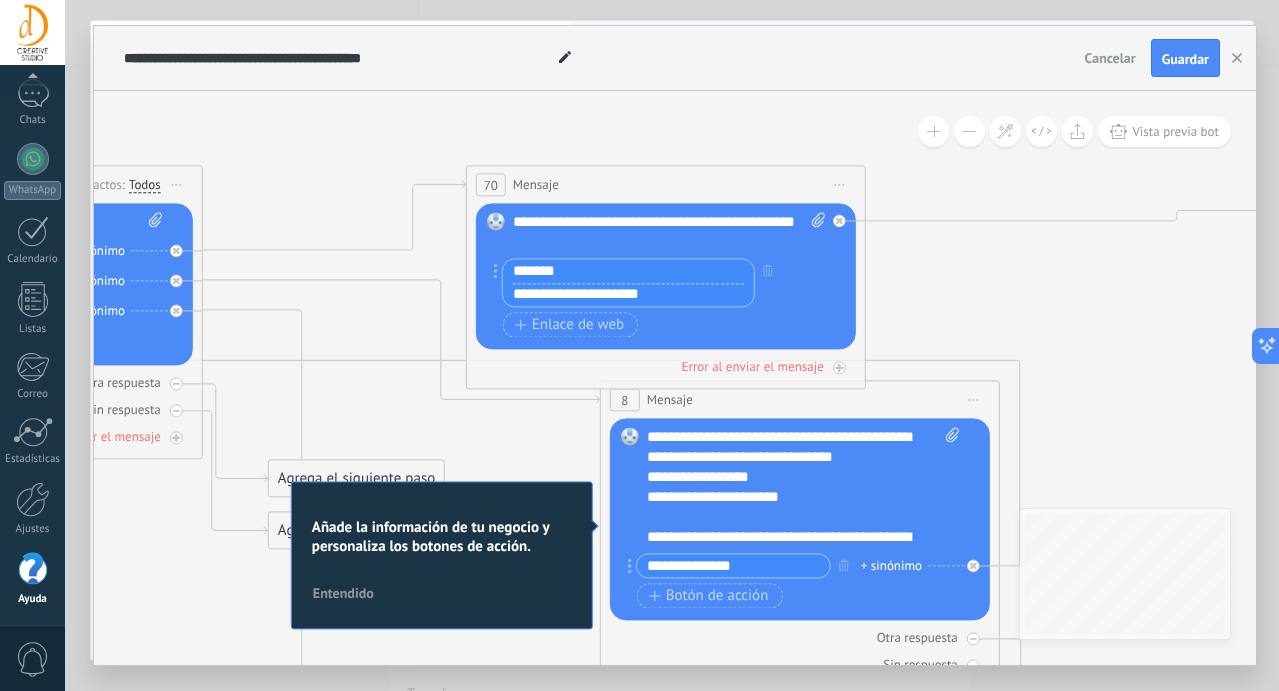 click on "**********" at bounding box center (628, 295) 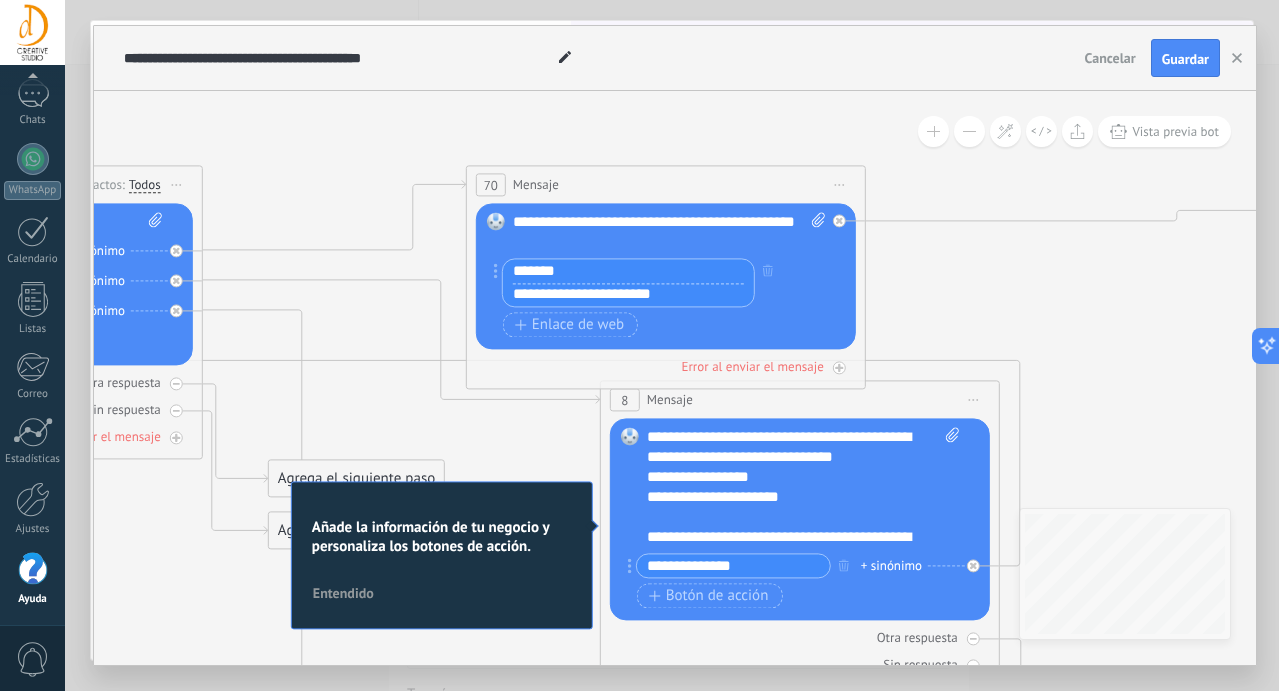 type on "**********" 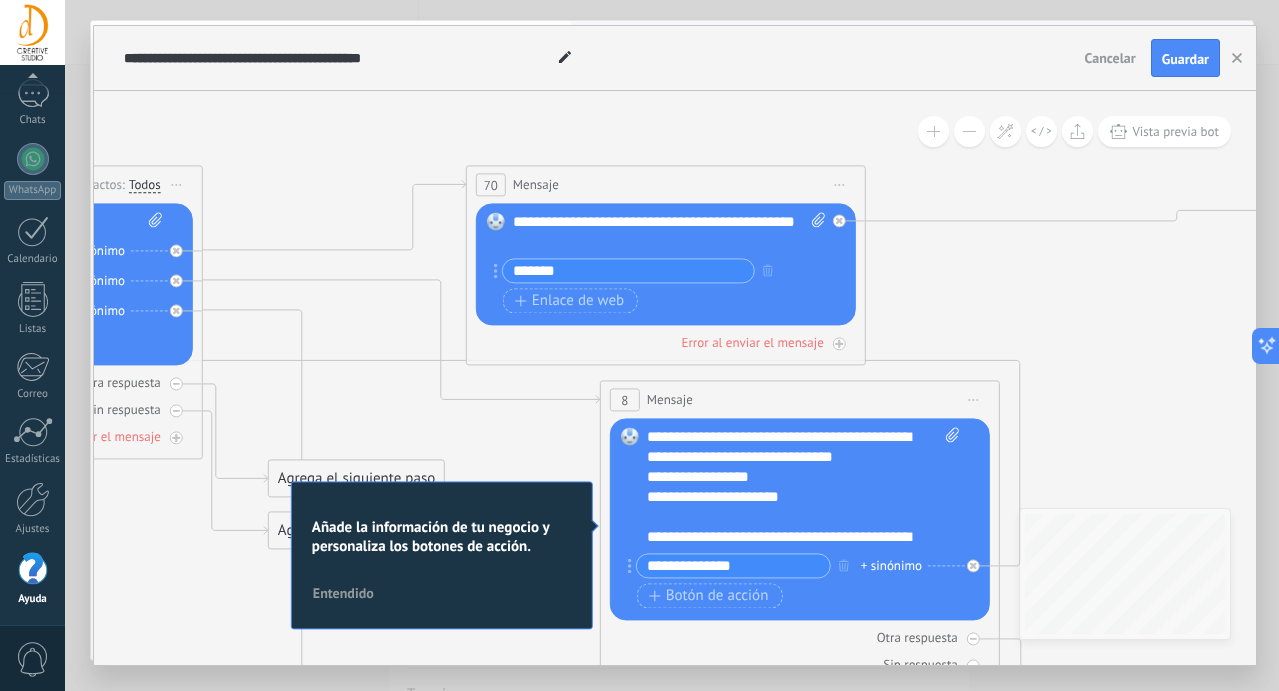 click on "*******" at bounding box center (628, 270) 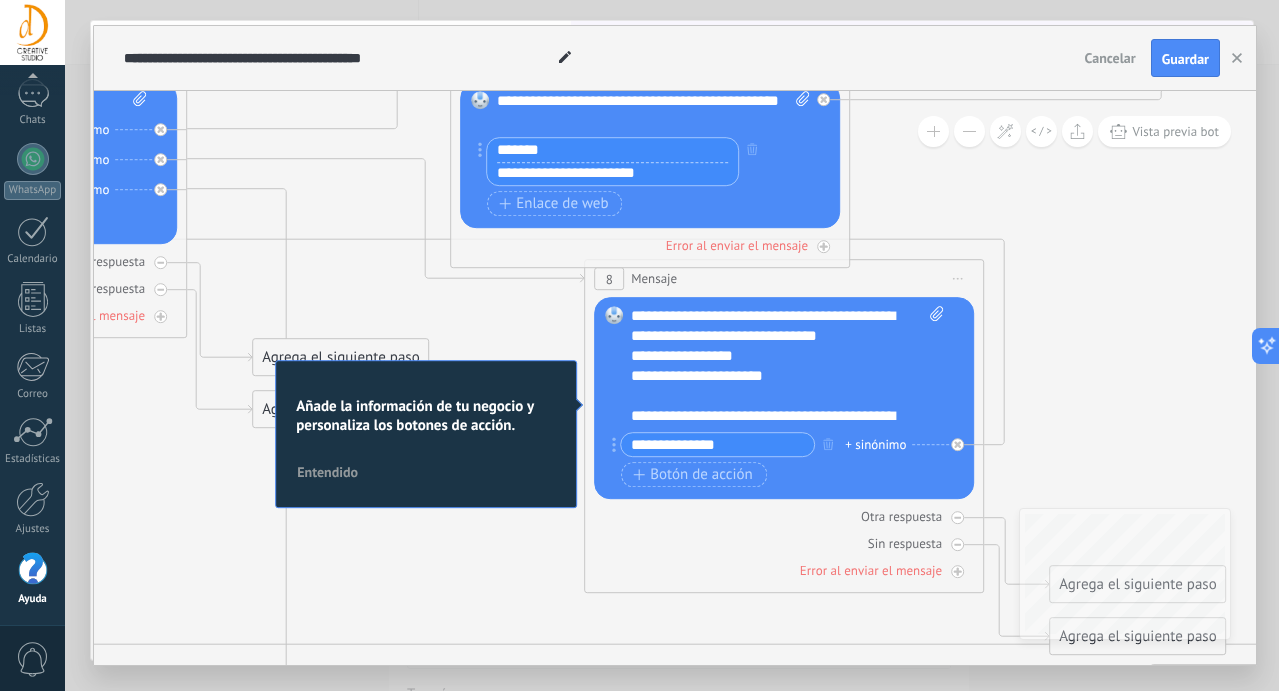 click on "Entendido" at bounding box center [327, 472] 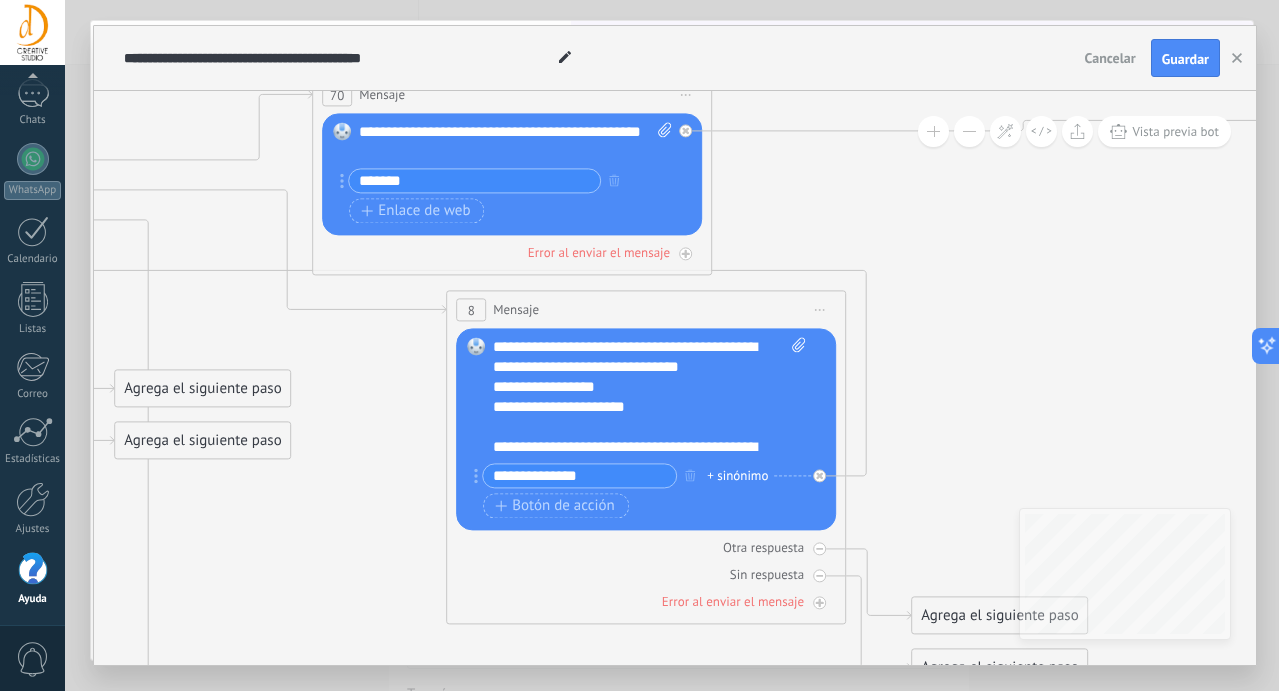 click on "**********" at bounding box center [515, 142] 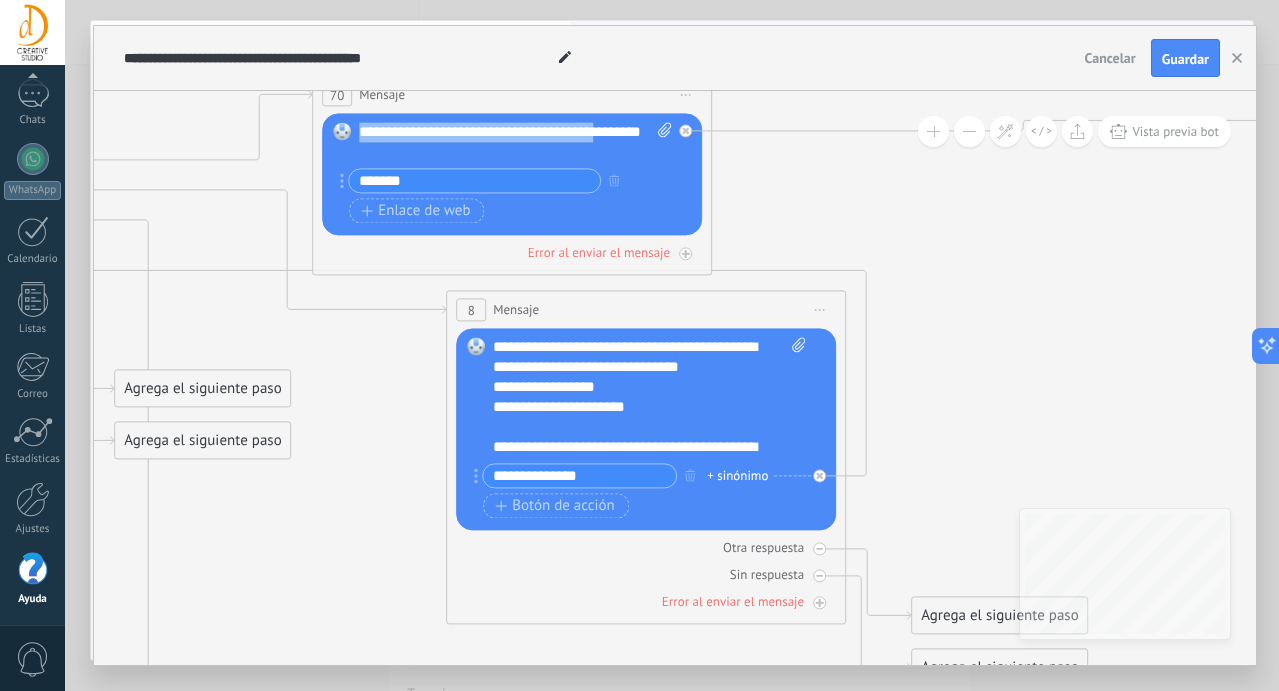 drag, startPoint x: 617, startPoint y: 136, endPoint x: 480, endPoint y: 80, distance: 148.00337 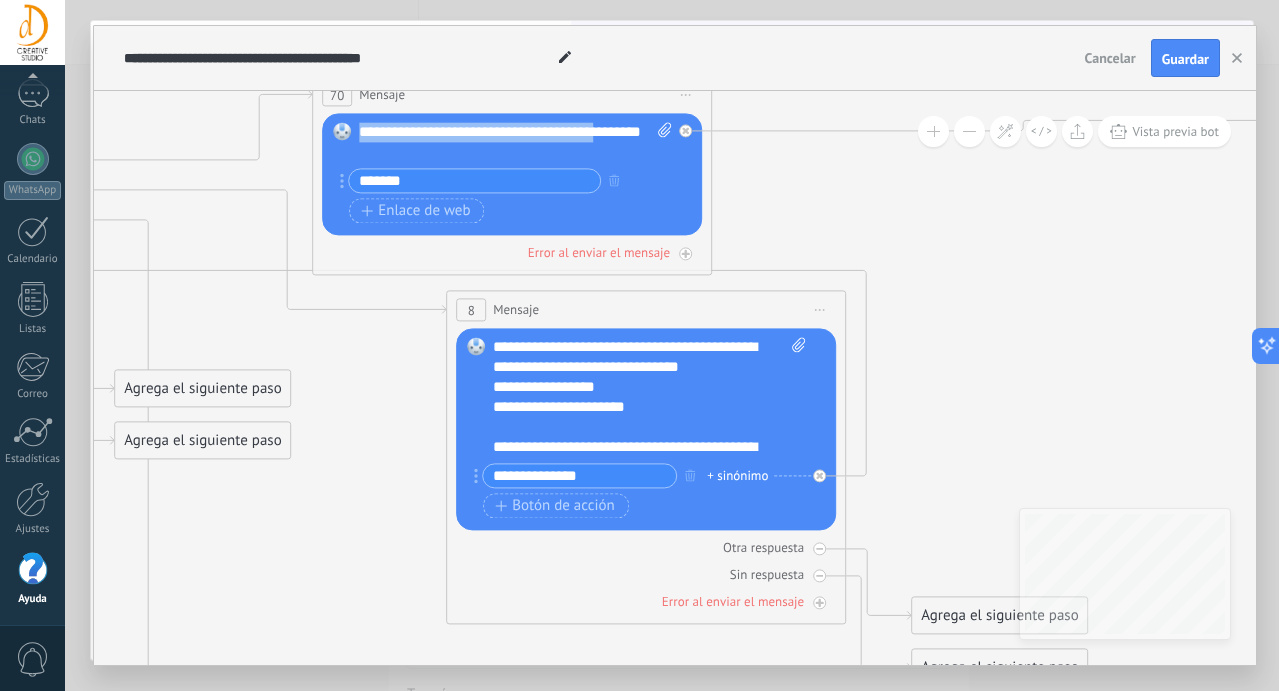 type 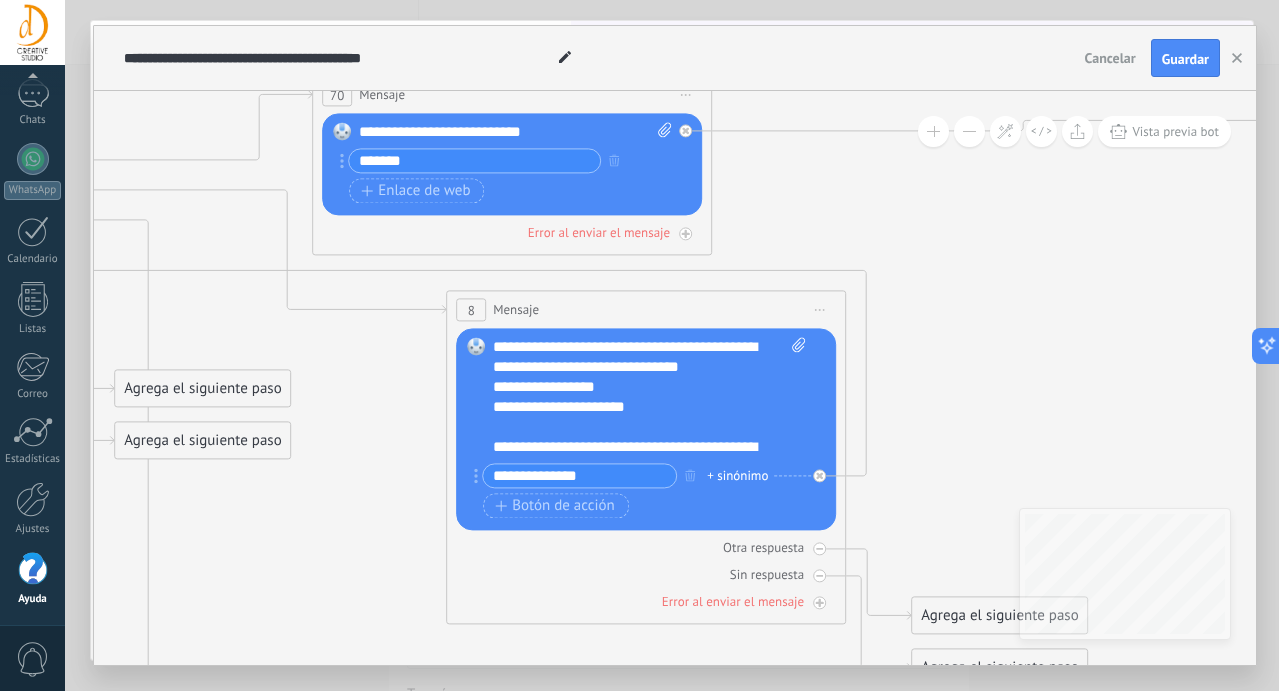 click 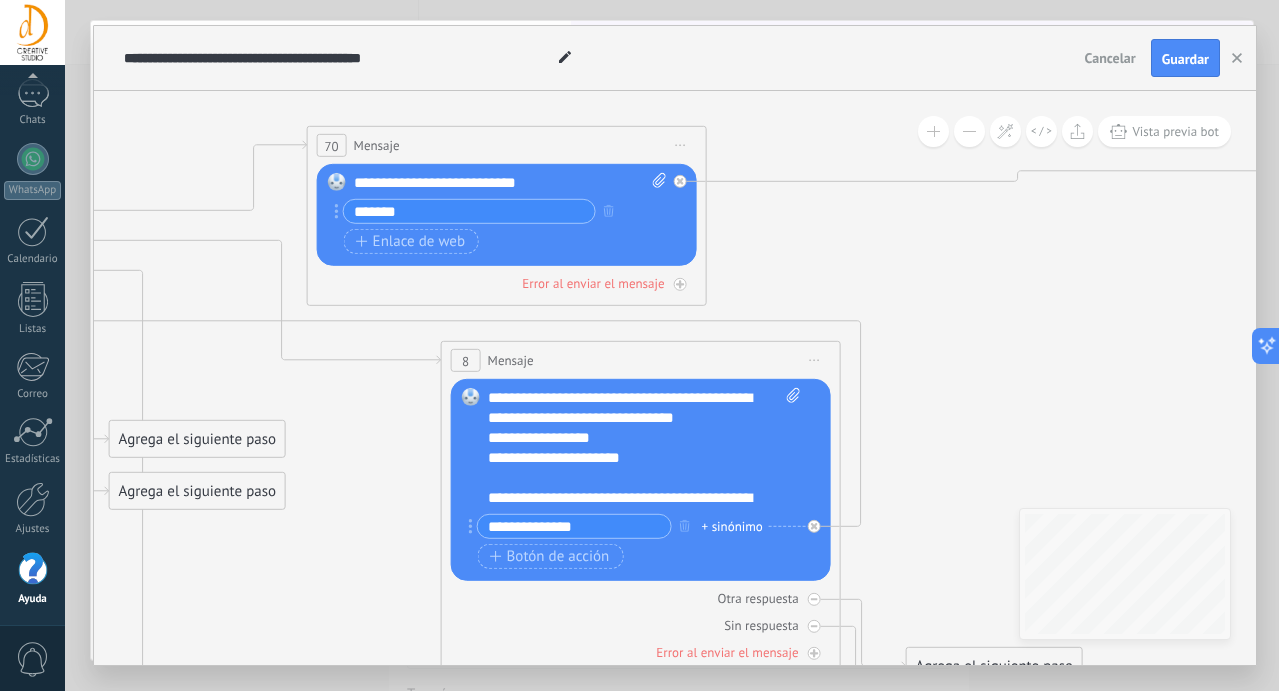 click 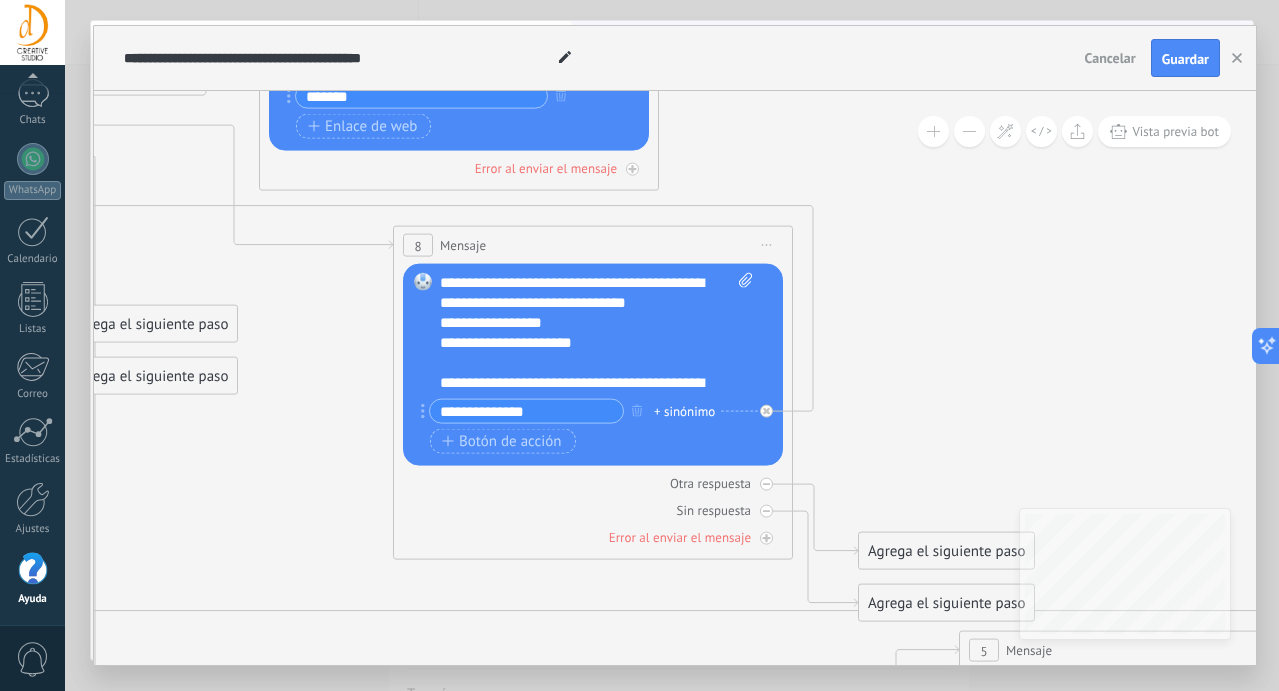 click on "**********" at bounding box center (596, 333) 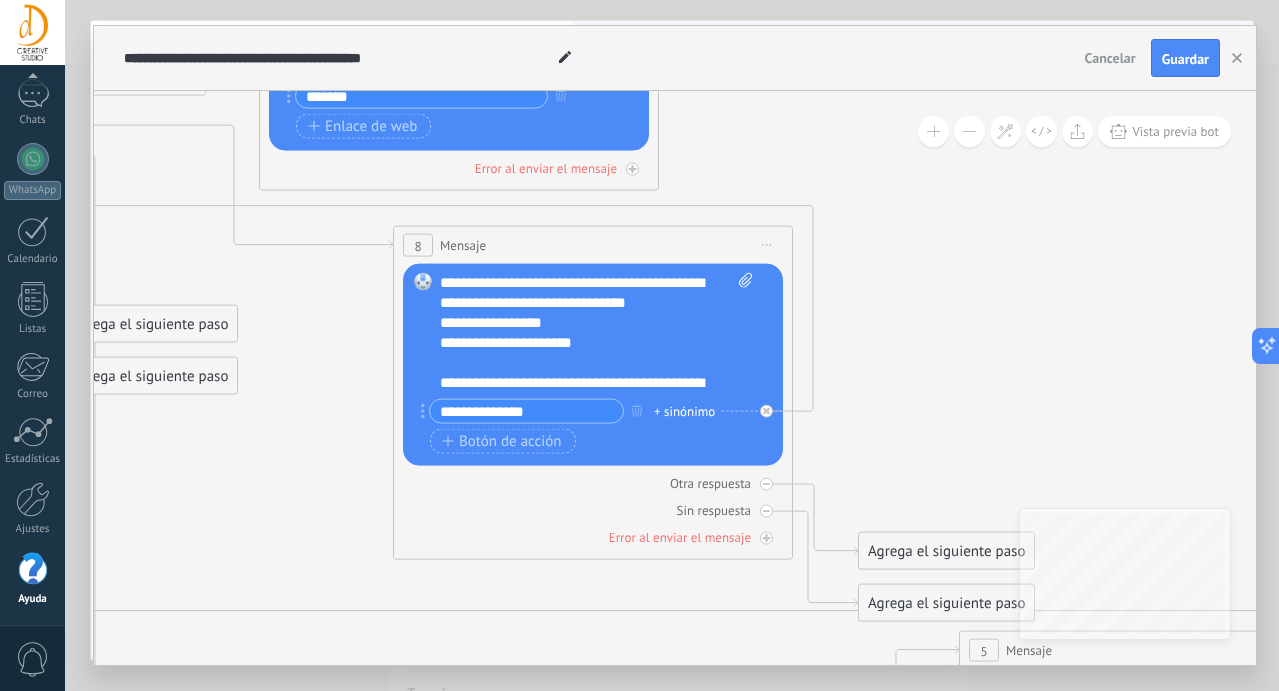 type 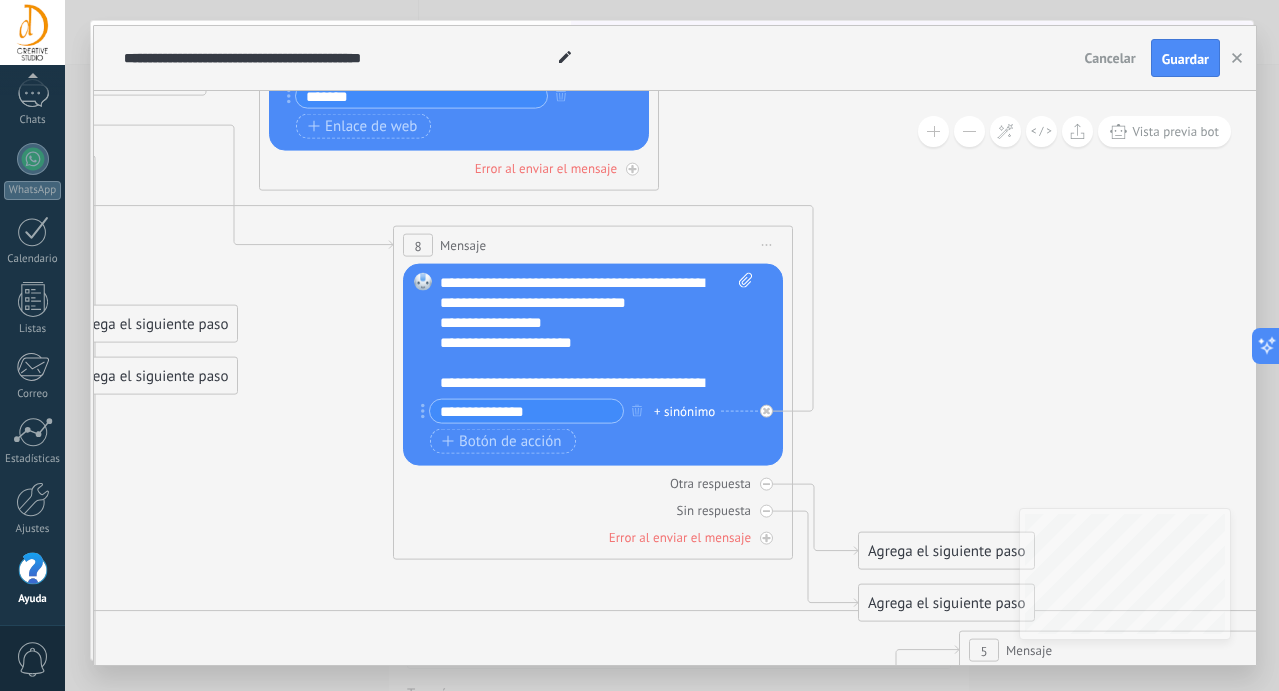 click on "**********" at bounding box center (596, 333) 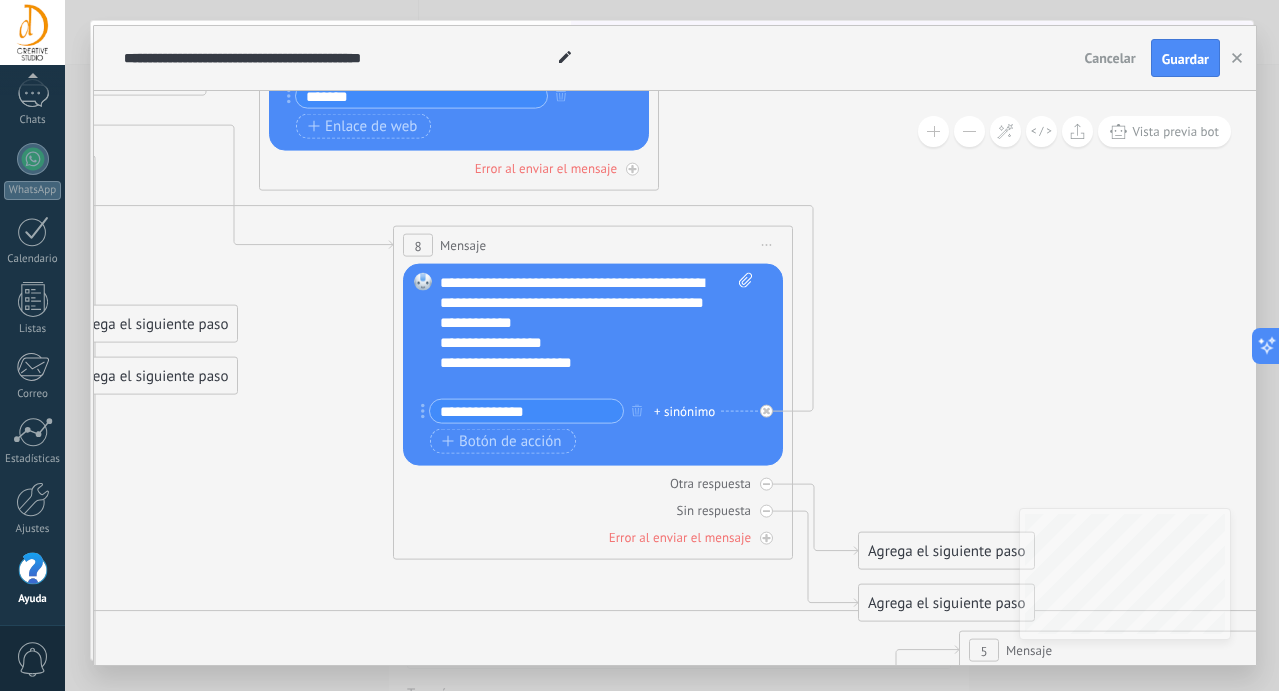 click on "**********" at bounding box center [596, 333] 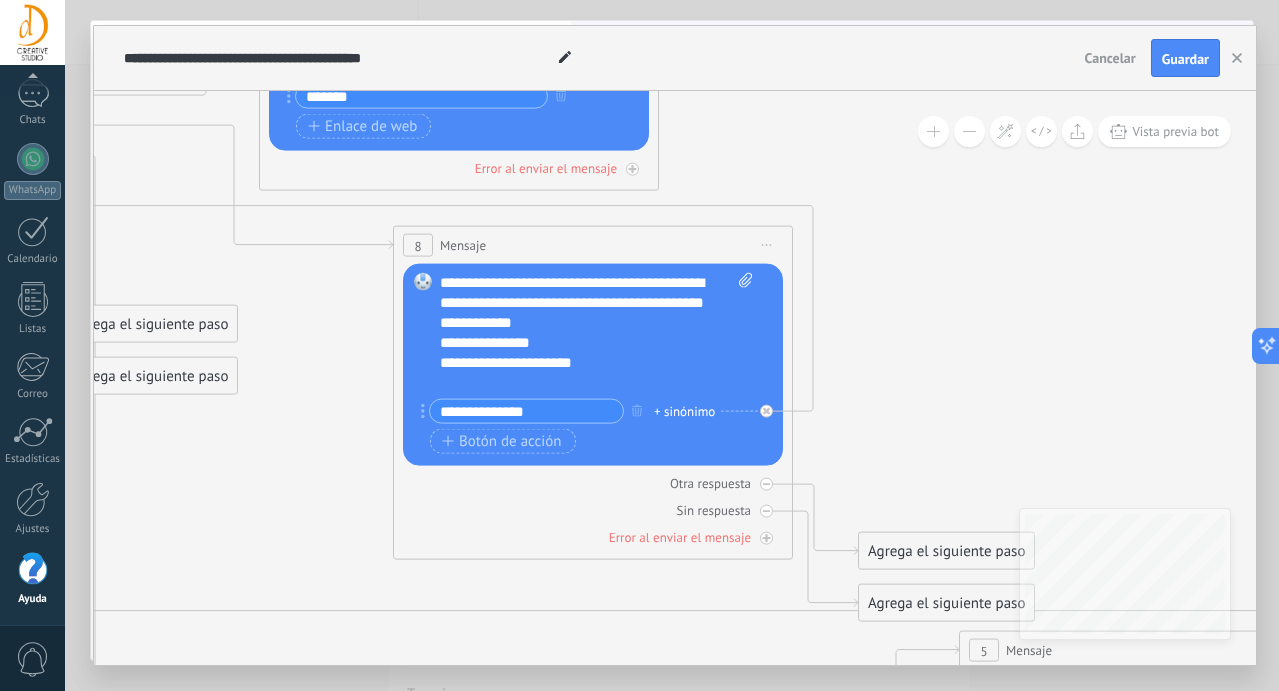 click on "**********" at bounding box center [596, 333] 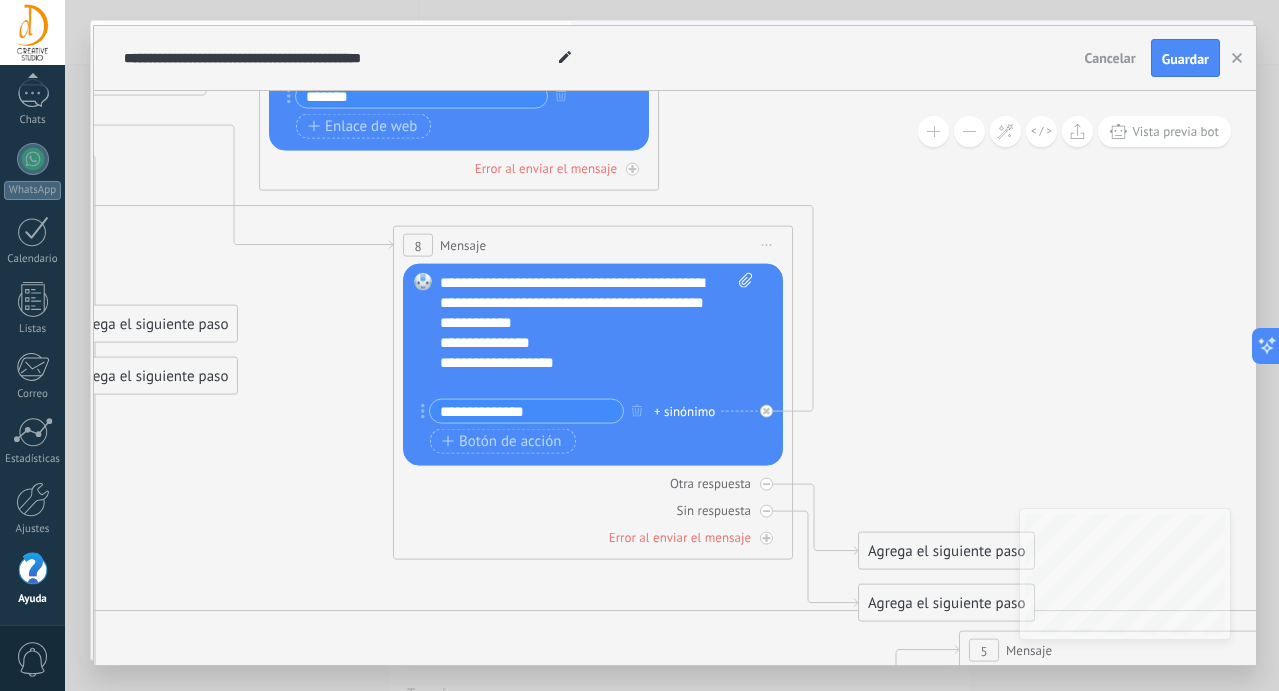 click on "**********" at bounding box center (526, 411) 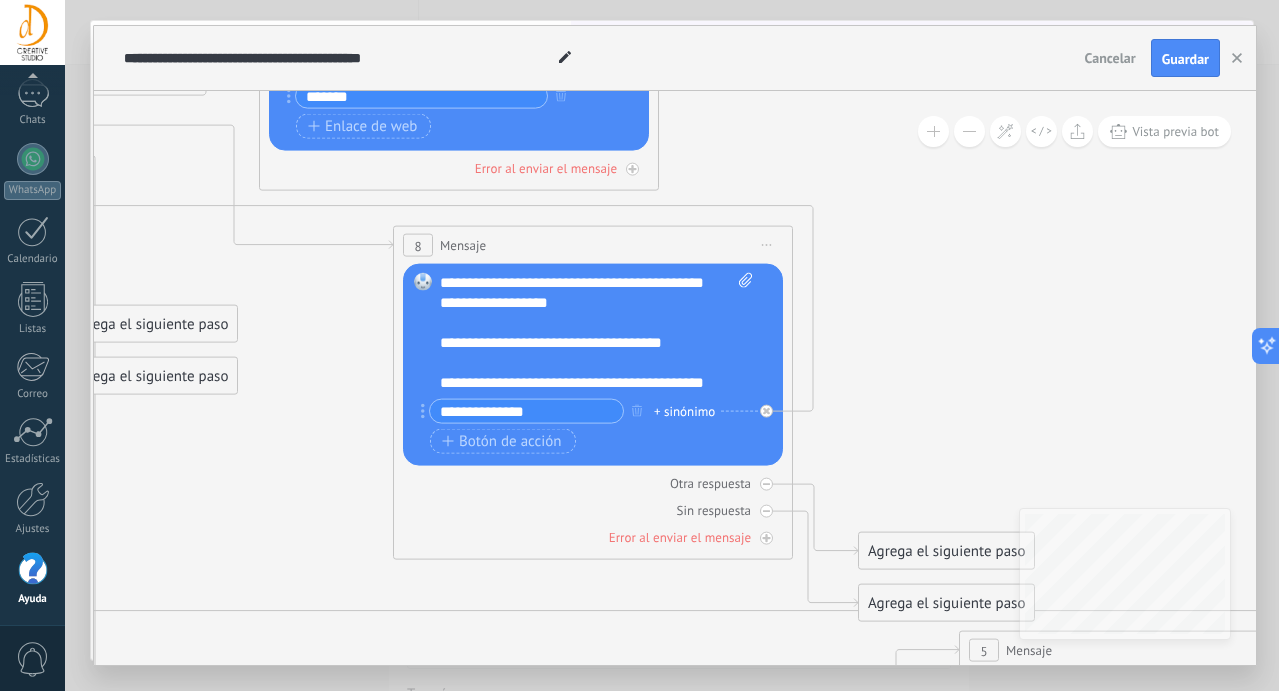 scroll, scrollTop: 99, scrollLeft: 0, axis: vertical 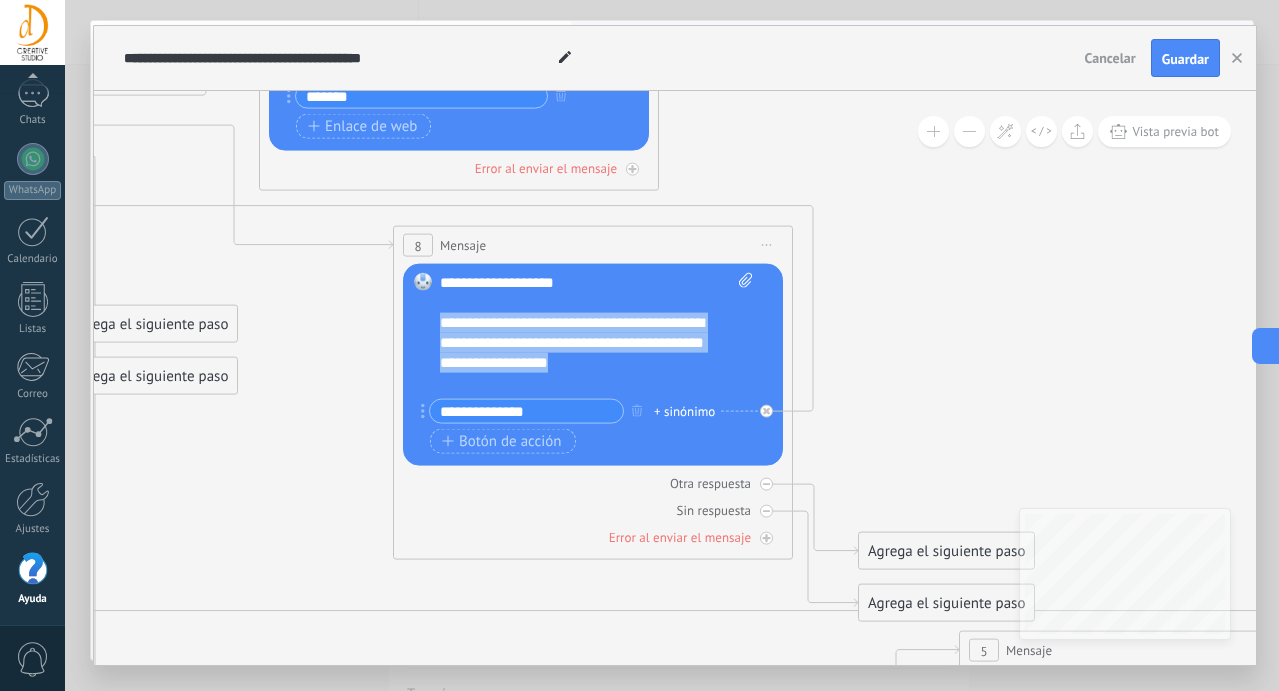 drag, startPoint x: 670, startPoint y: 345, endPoint x: 438, endPoint y: 324, distance: 232.94849 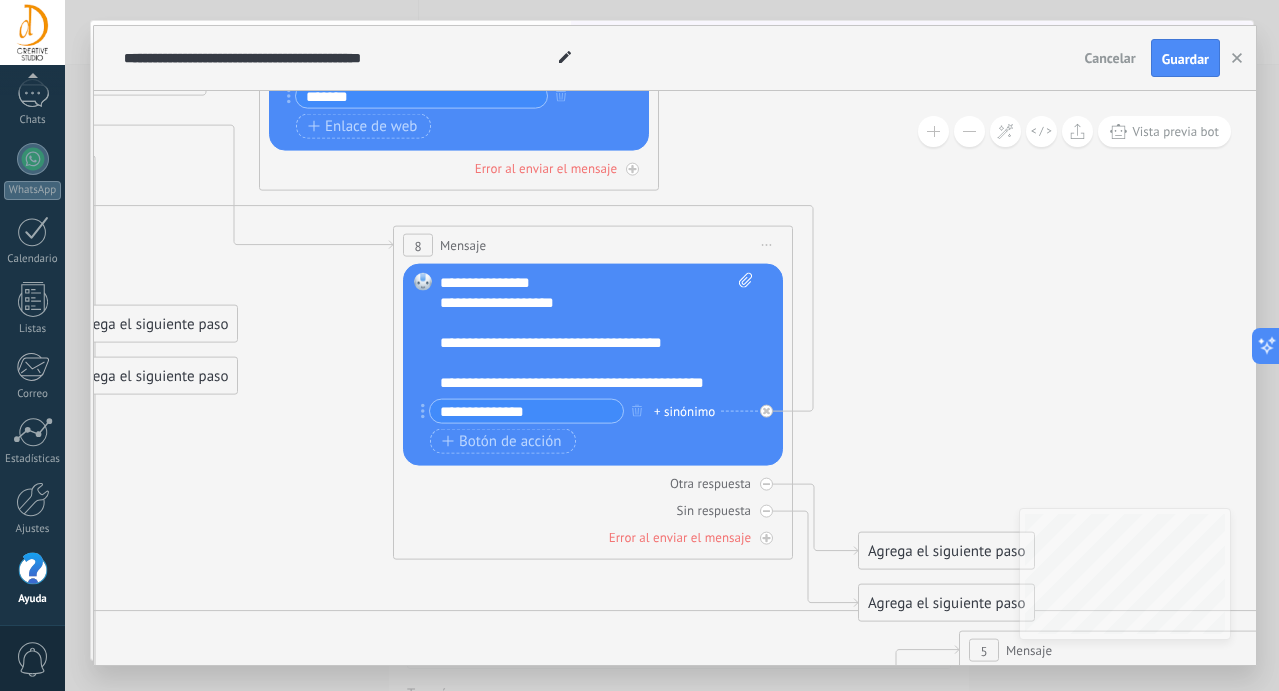 scroll, scrollTop: 60, scrollLeft: 0, axis: vertical 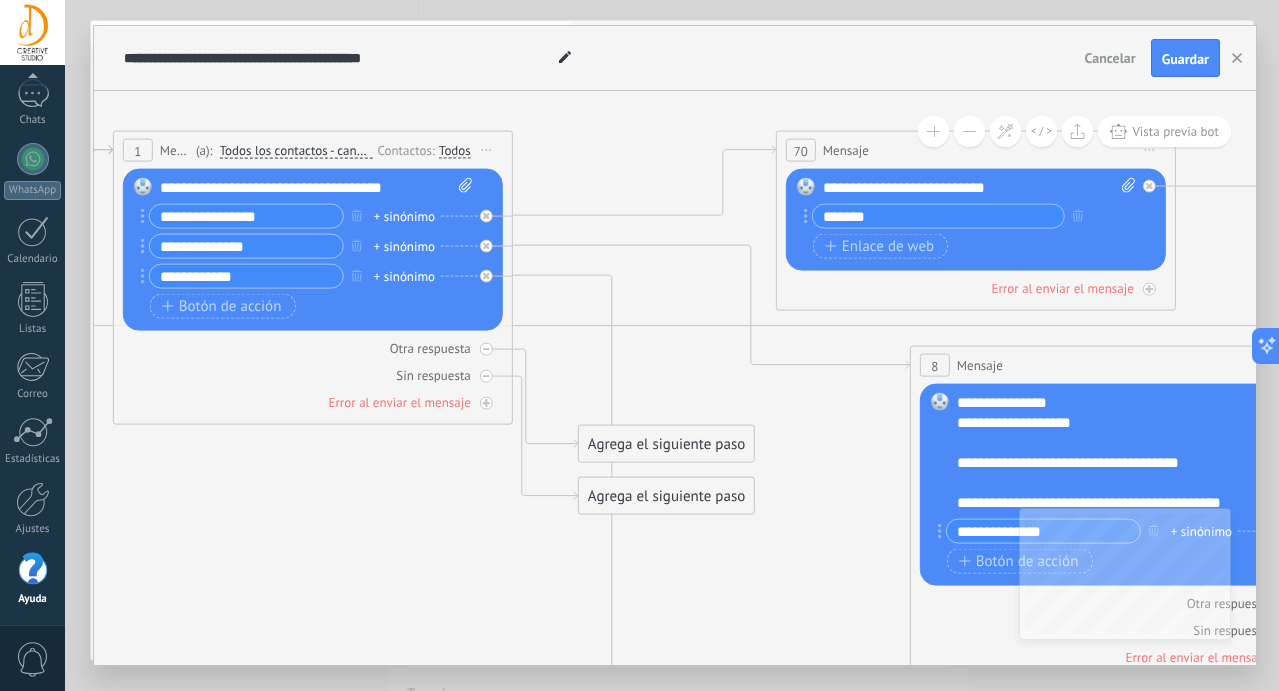 click on "**********" at bounding box center (246, 276) 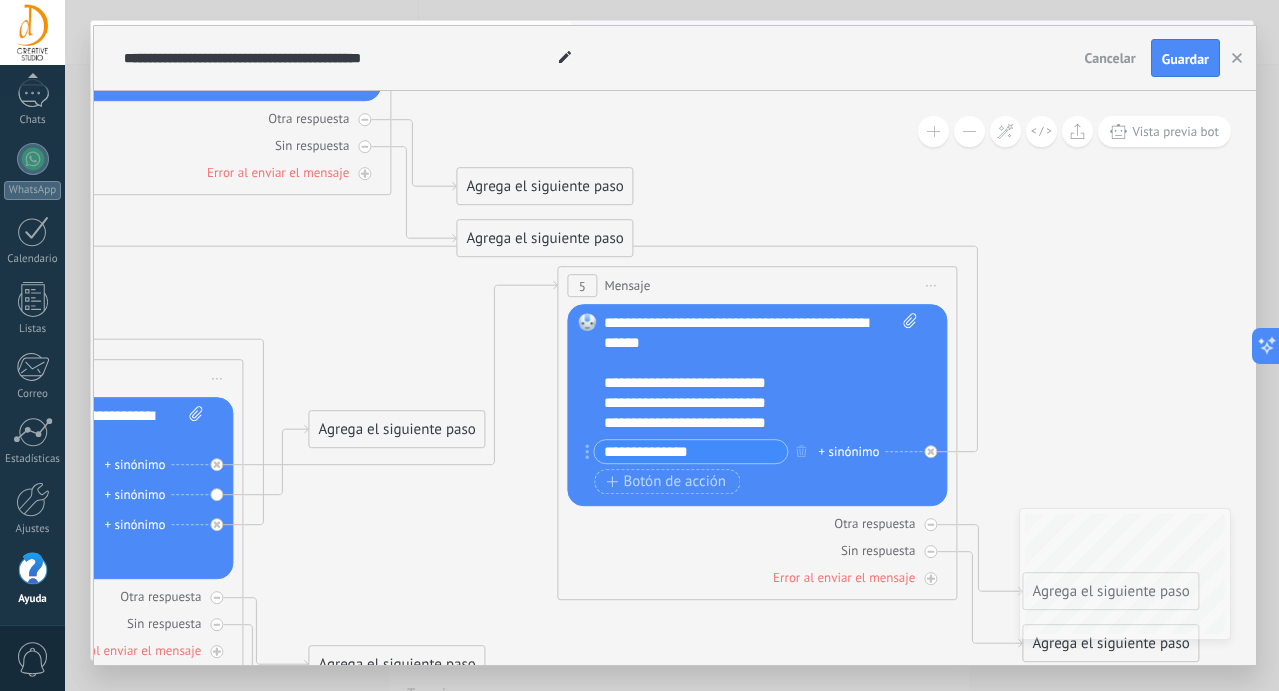 click 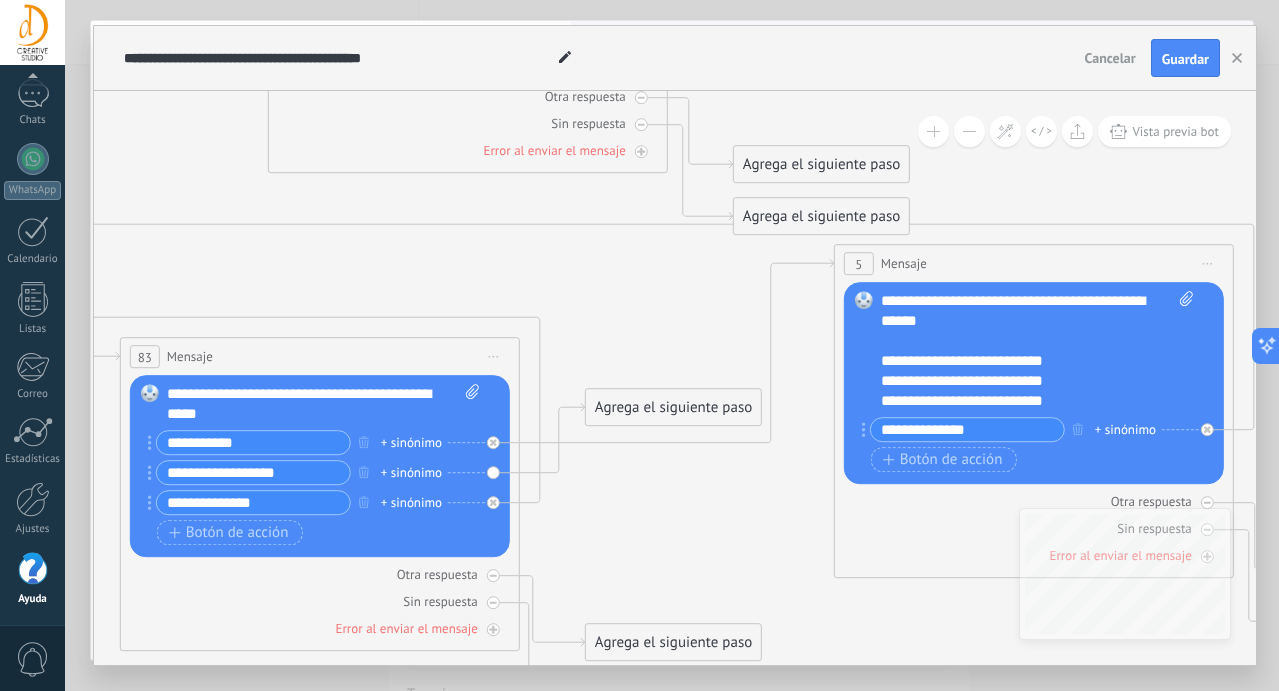 click on "**********" at bounding box center (1037, 351) 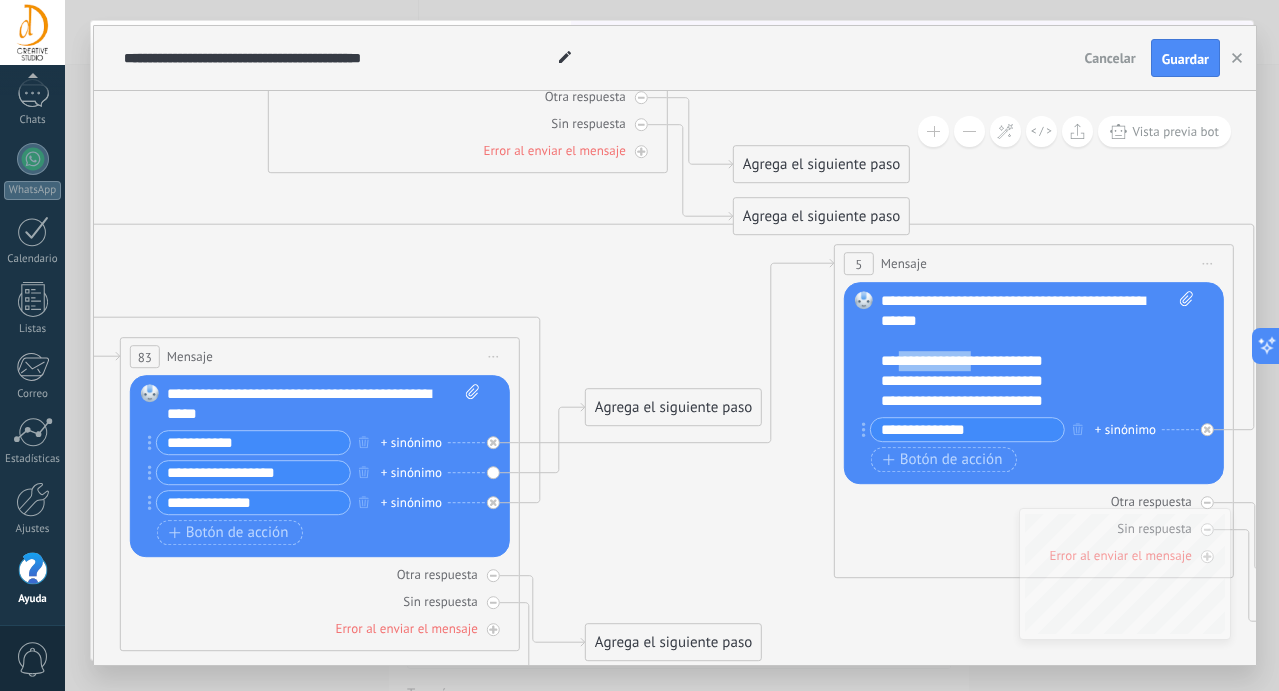 drag, startPoint x: 977, startPoint y: 358, endPoint x: 897, endPoint y: 360, distance: 80.024994 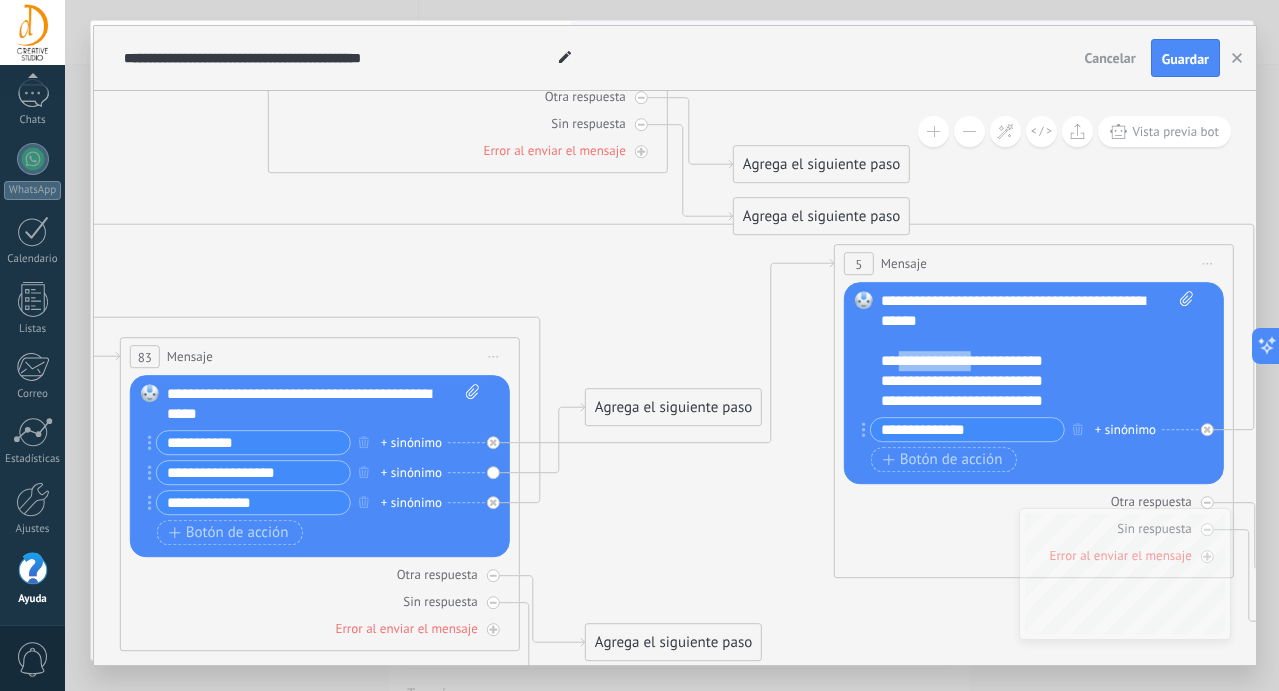 click on "**********" at bounding box center (1037, 351) 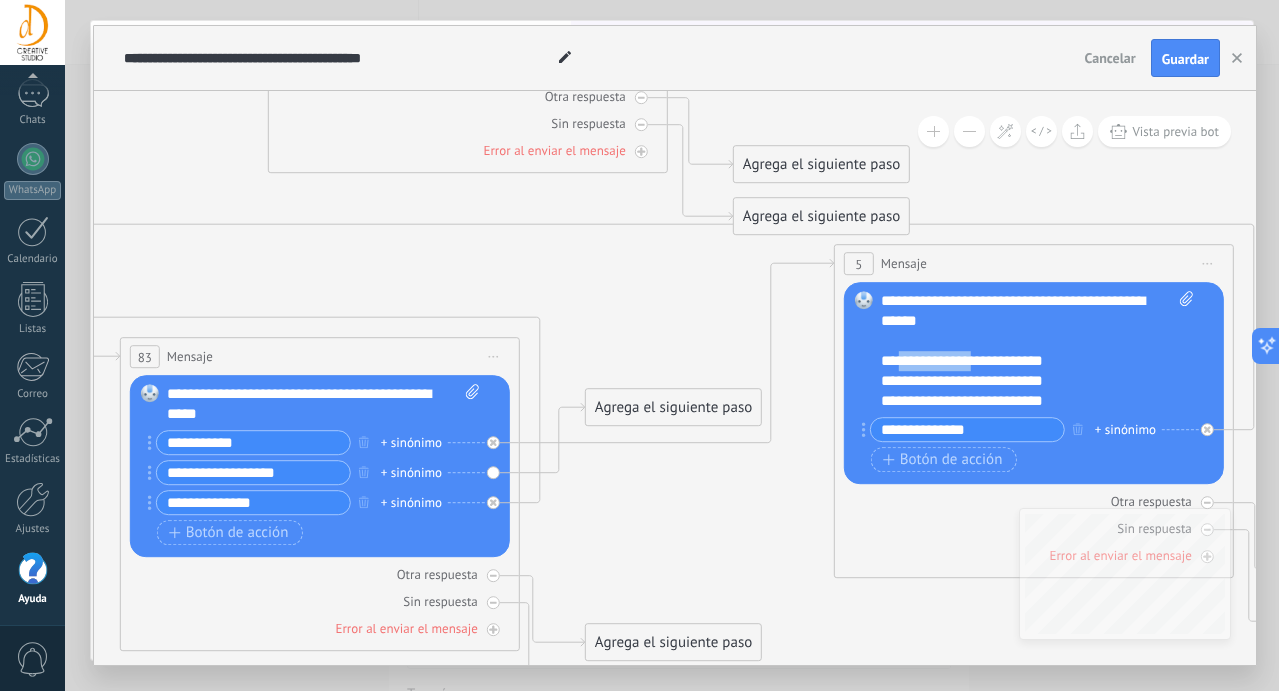 paste 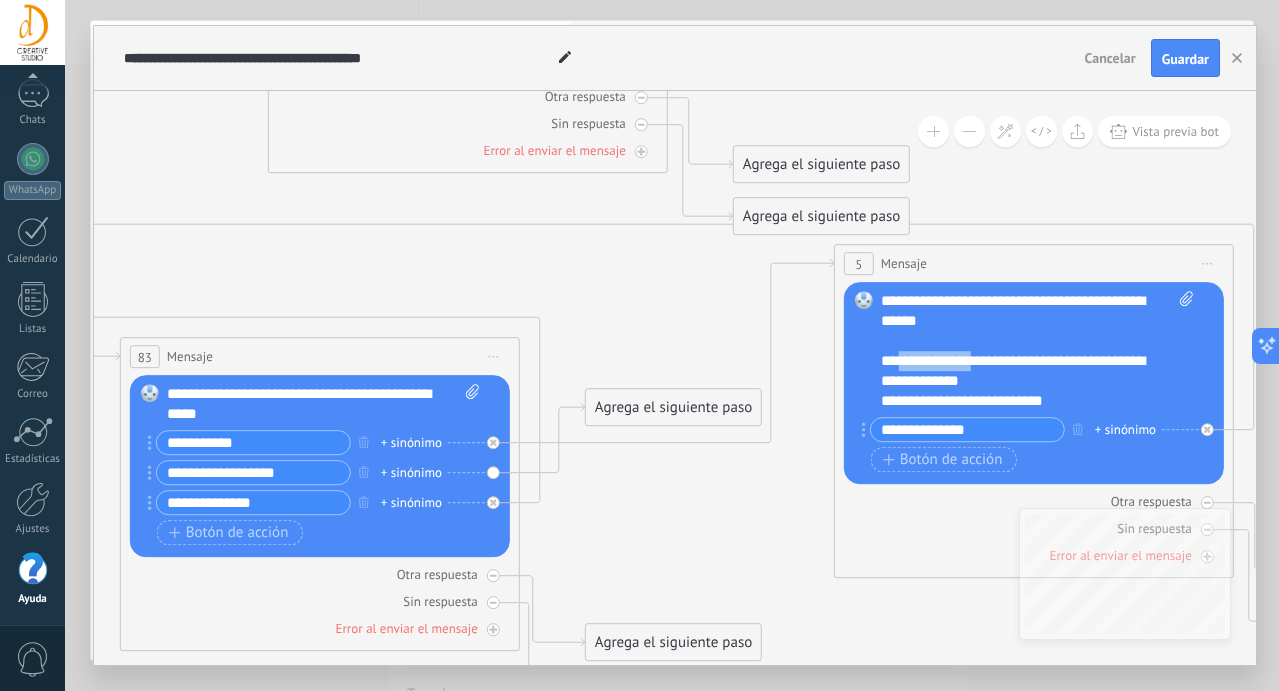 type 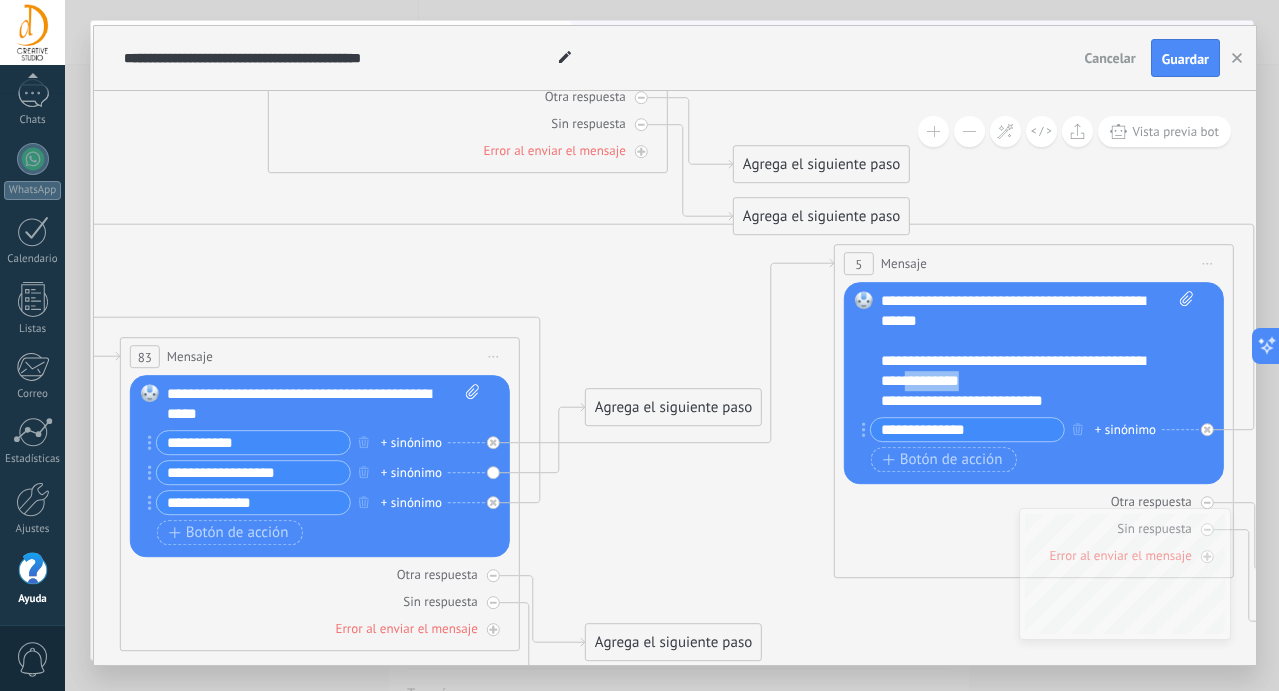 drag, startPoint x: 1001, startPoint y: 381, endPoint x: 928, endPoint y: 384, distance: 73.061615 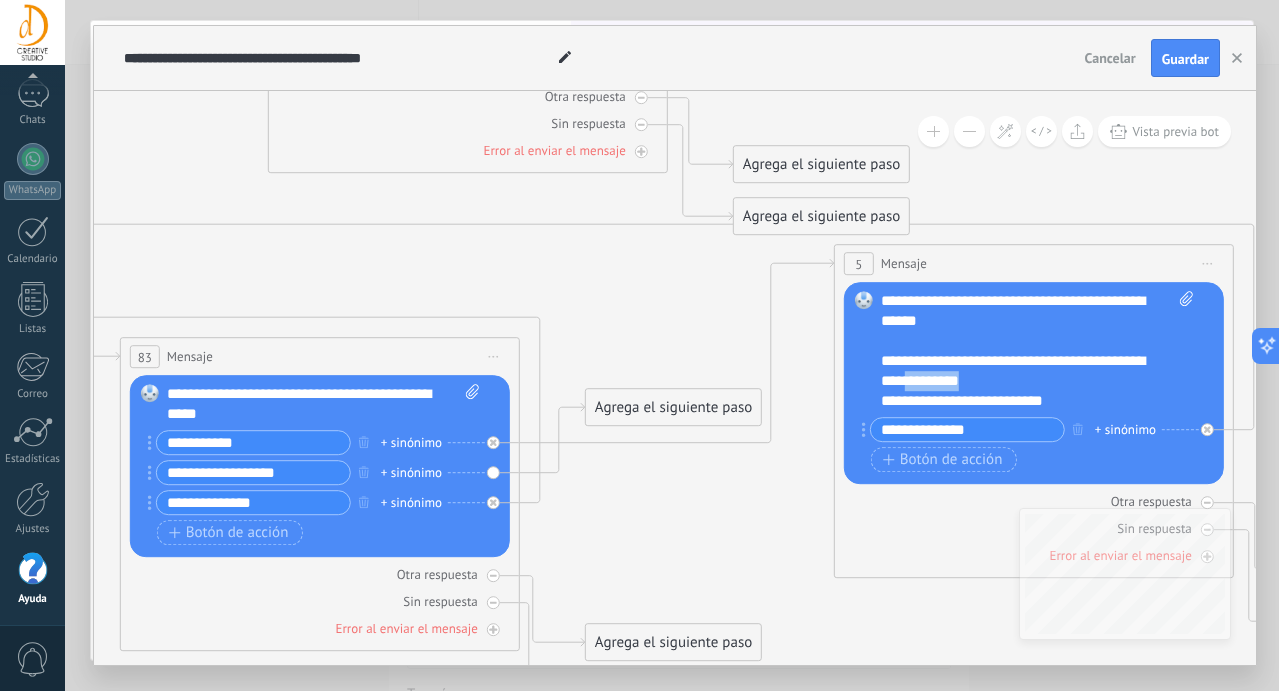 click on "**********" at bounding box center (1037, 351) 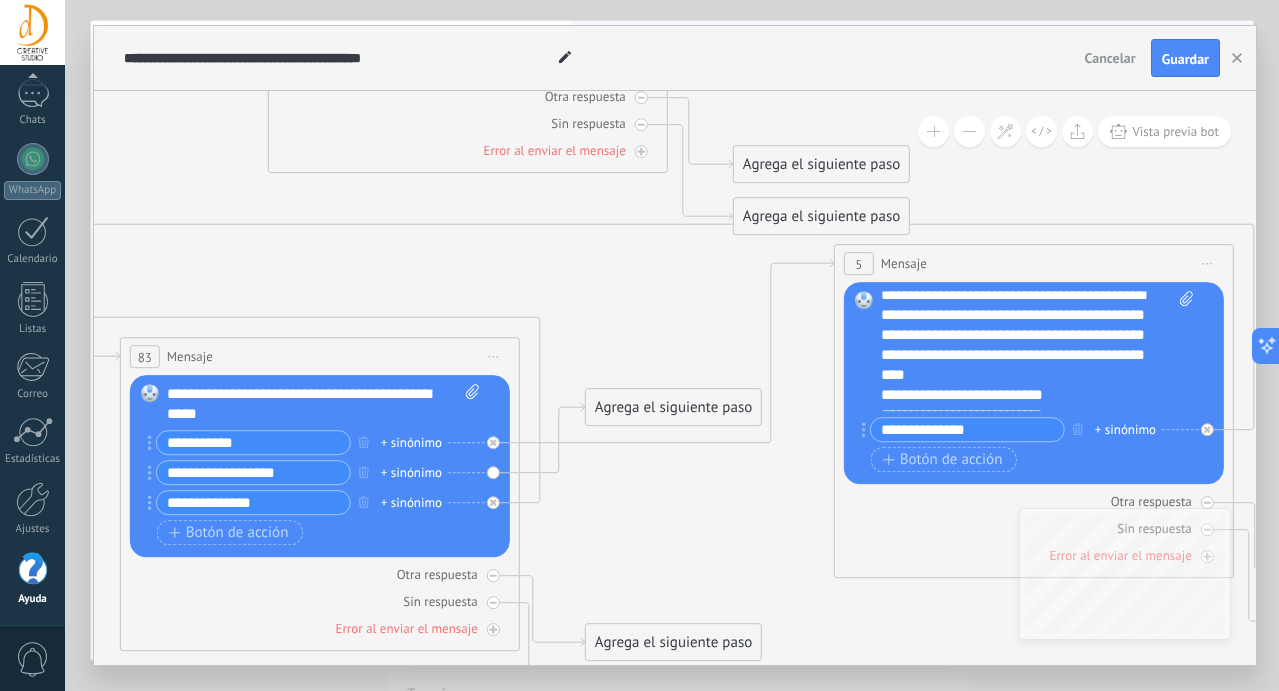 scroll, scrollTop: 80, scrollLeft: 0, axis: vertical 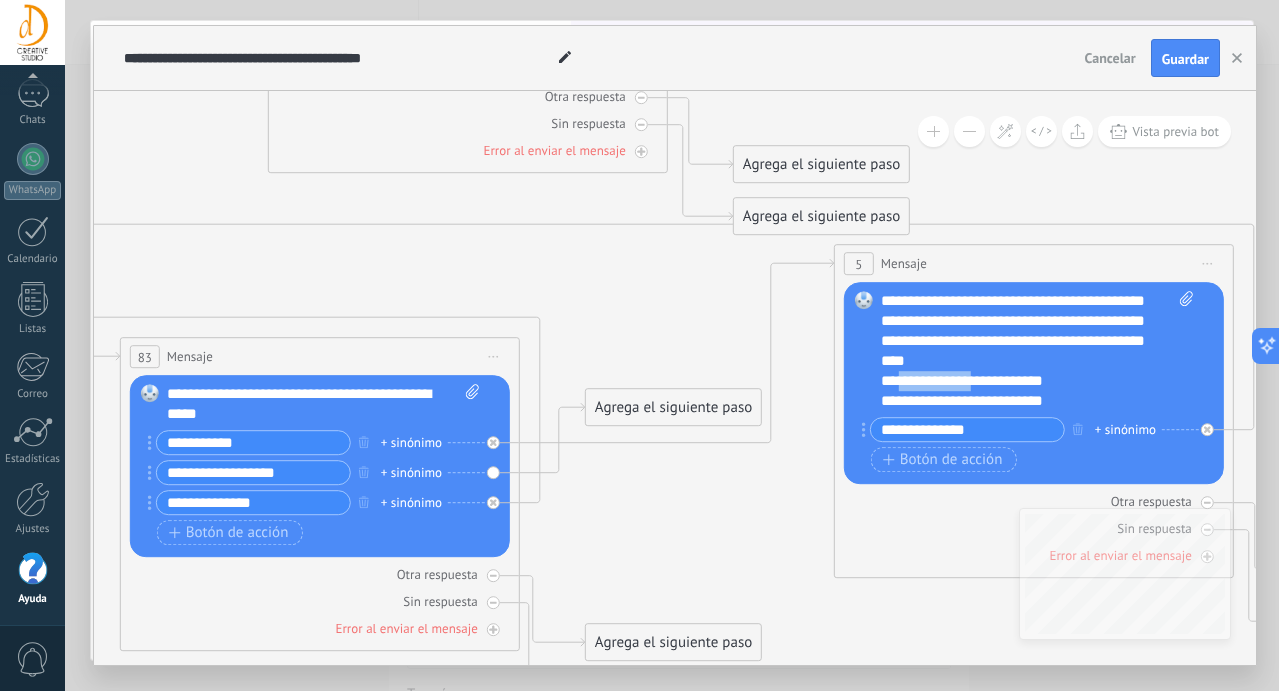 drag, startPoint x: 977, startPoint y: 381, endPoint x: 898, endPoint y: 380, distance: 79.00633 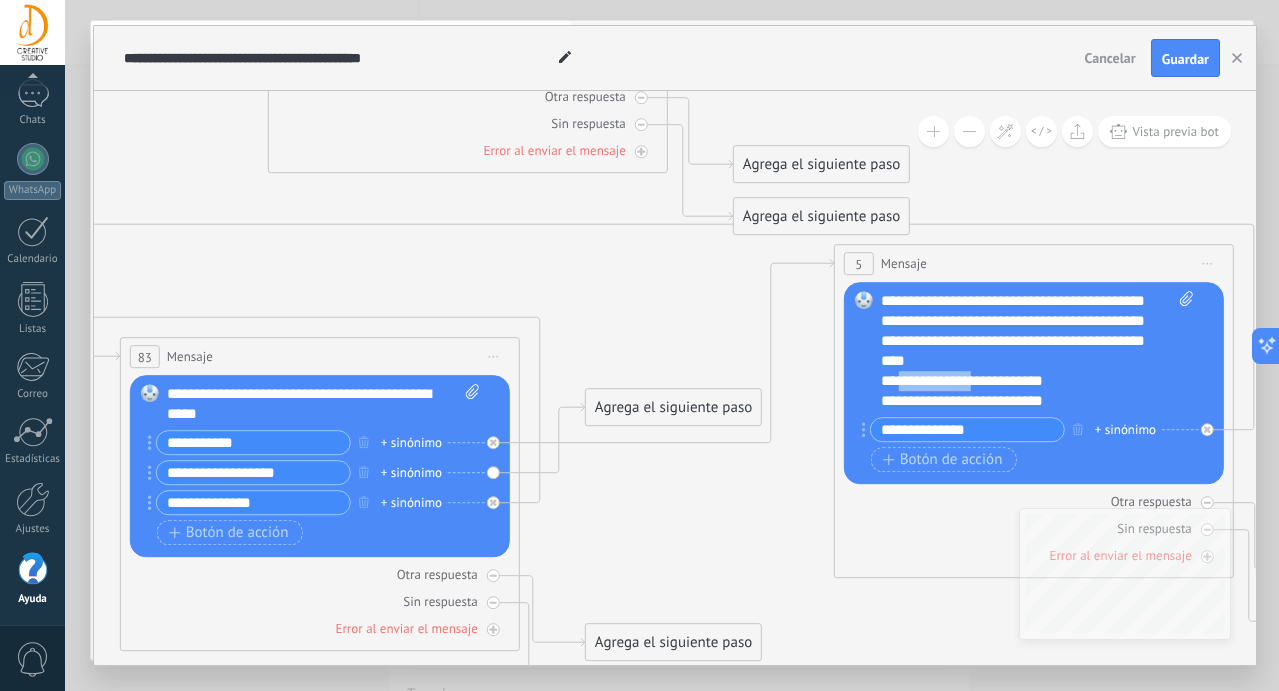 click on "**********" at bounding box center [1037, 351] 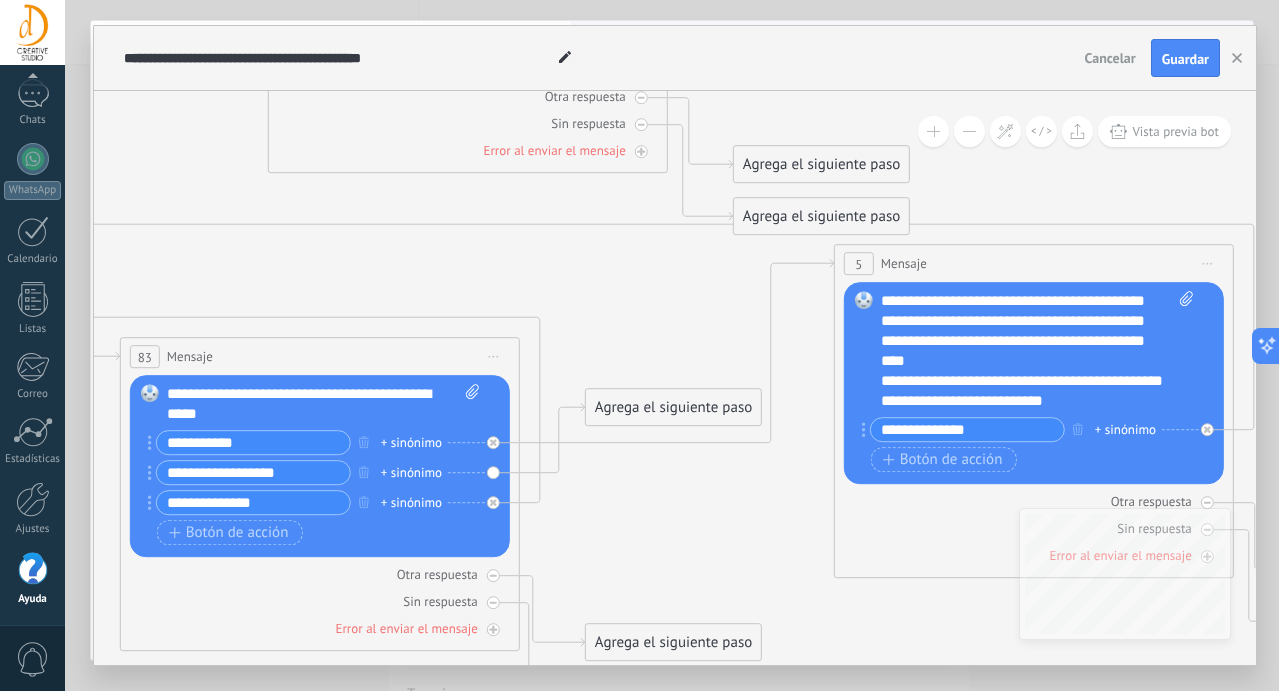 scroll, scrollTop: 100, scrollLeft: 0, axis: vertical 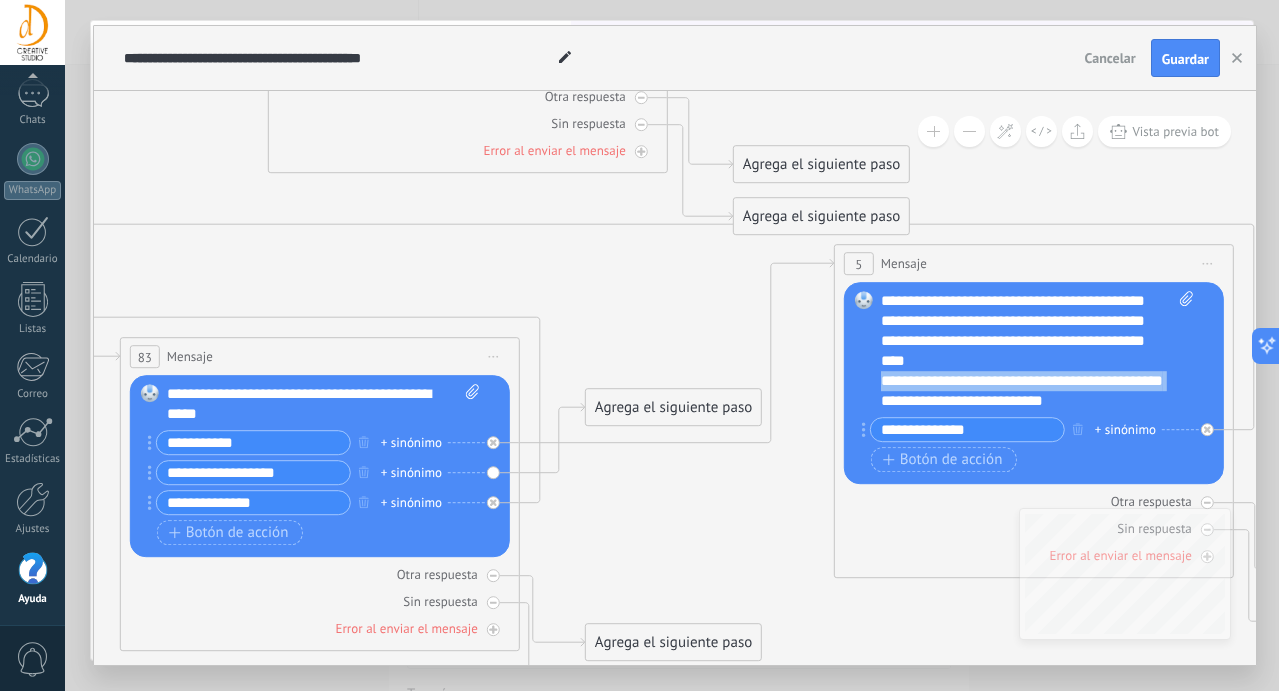 drag, startPoint x: 951, startPoint y: 405, endPoint x: 882, endPoint y: 402, distance: 69.065186 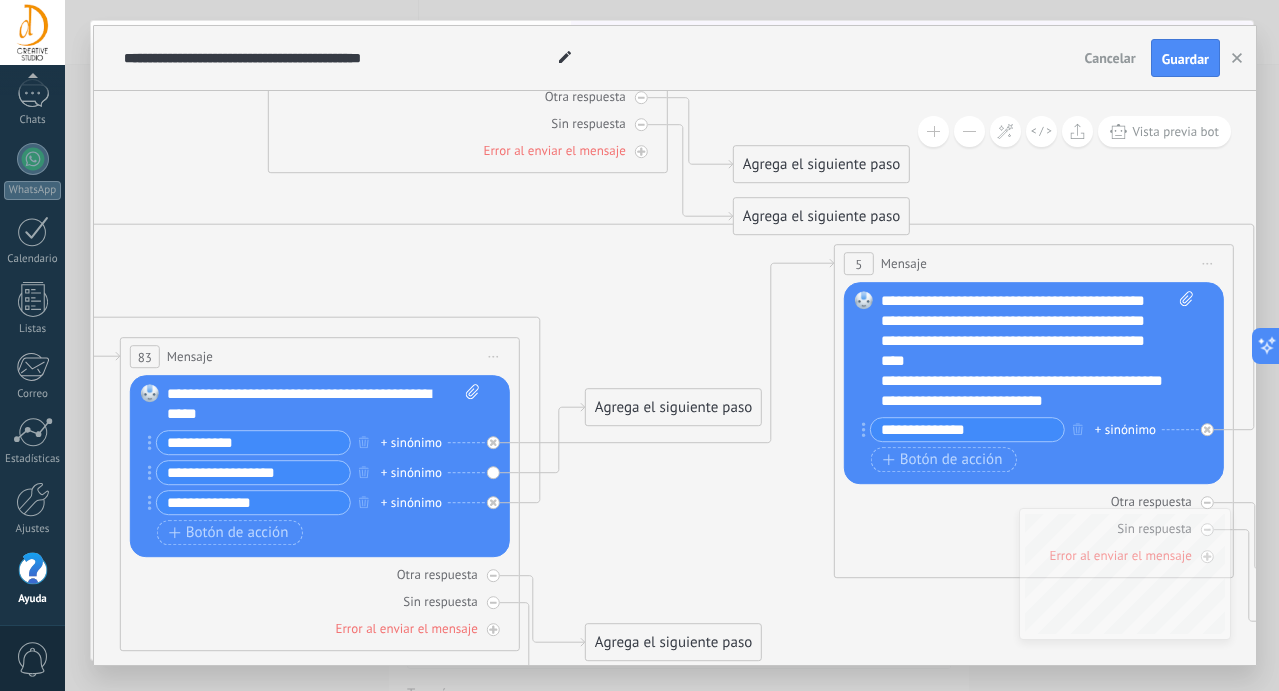 click on "**********" at bounding box center (1037, 351) 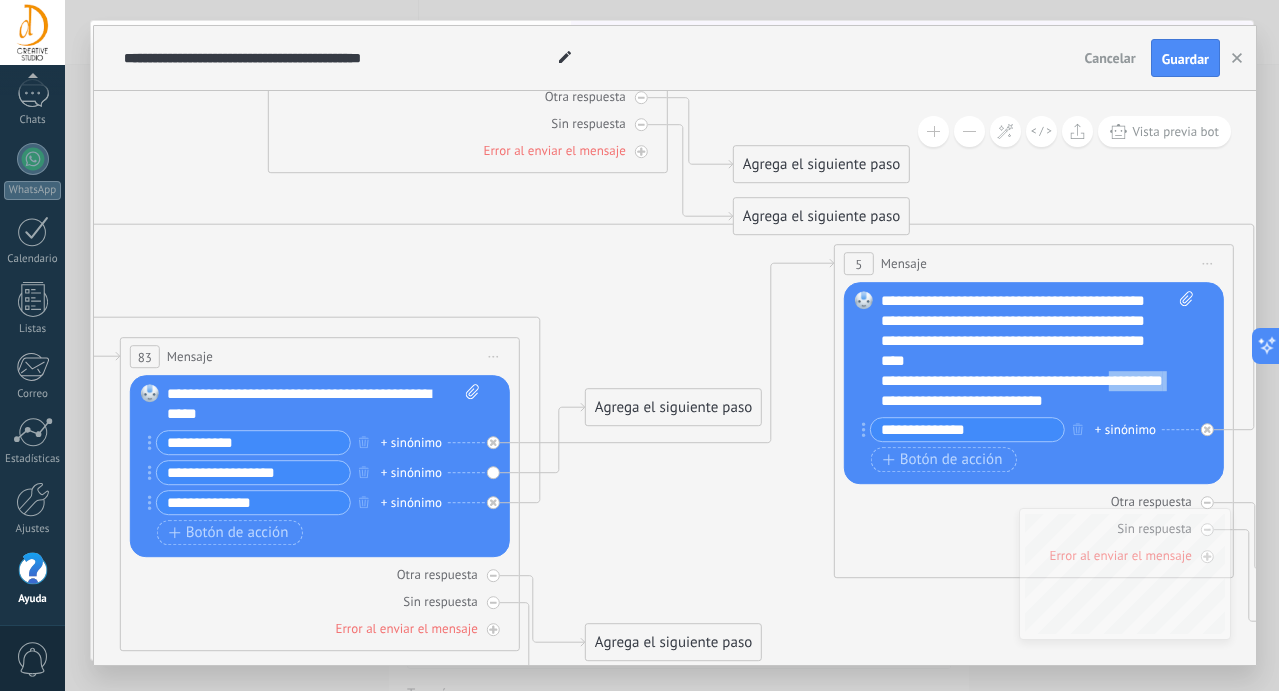 drag, startPoint x: 943, startPoint y: 383, endPoint x: 898, endPoint y: 382, distance: 45.01111 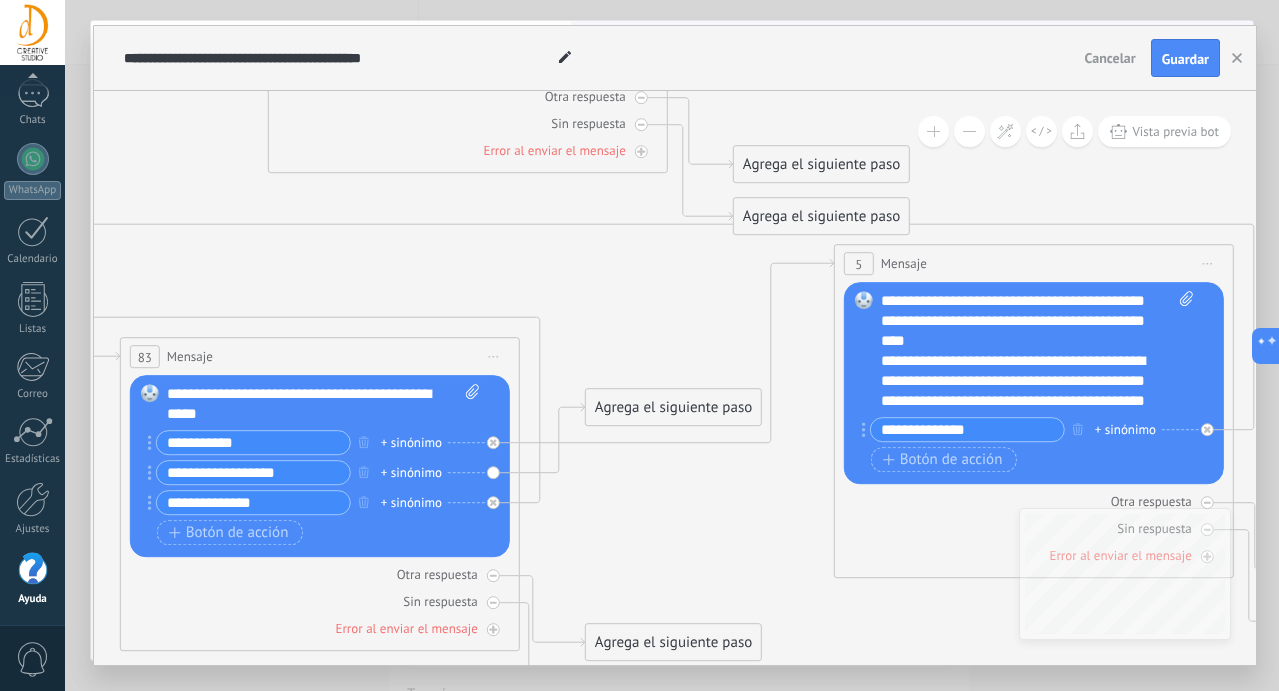 click on "**********" at bounding box center [1037, 351] 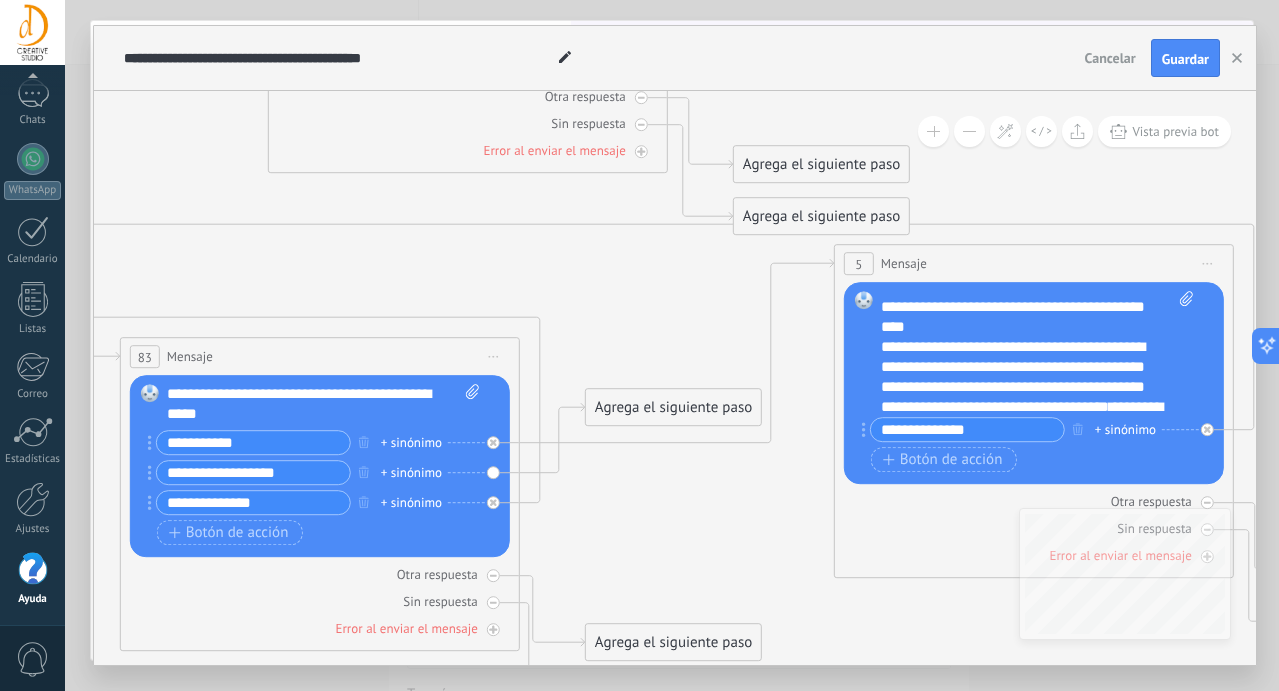 scroll, scrollTop: 152, scrollLeft: 0, axis: vertical 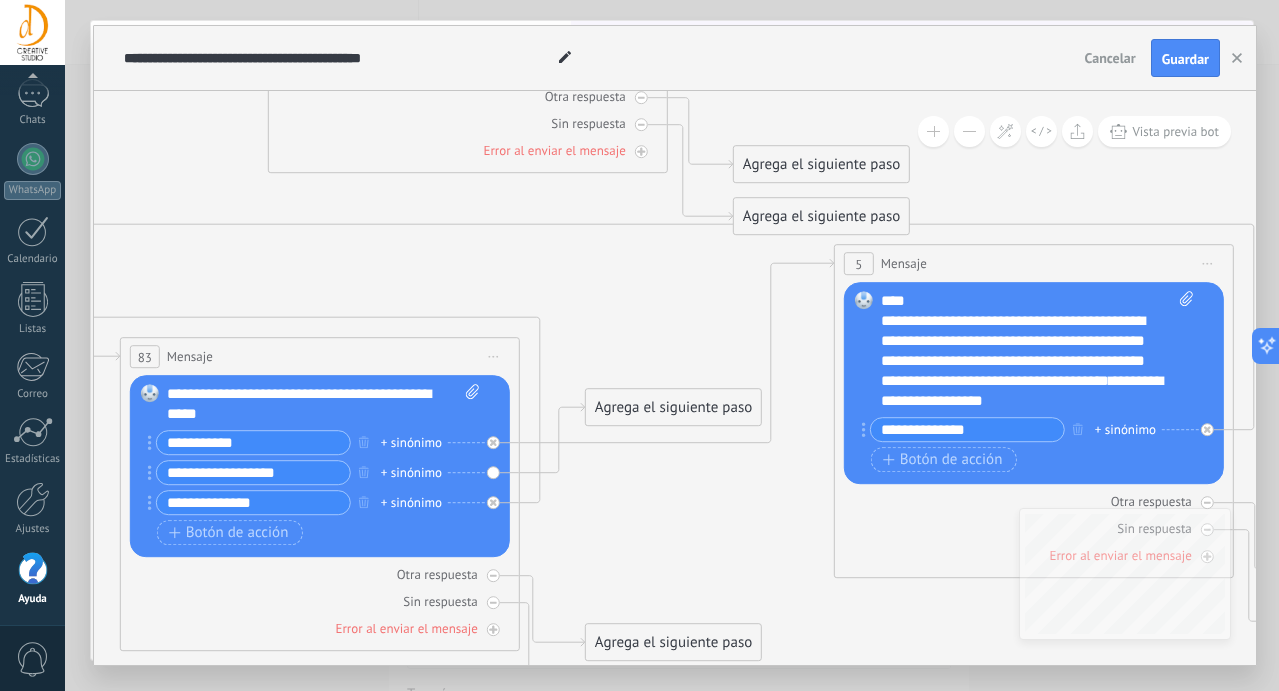 click on "**********" at bounding box center [1037, 351] 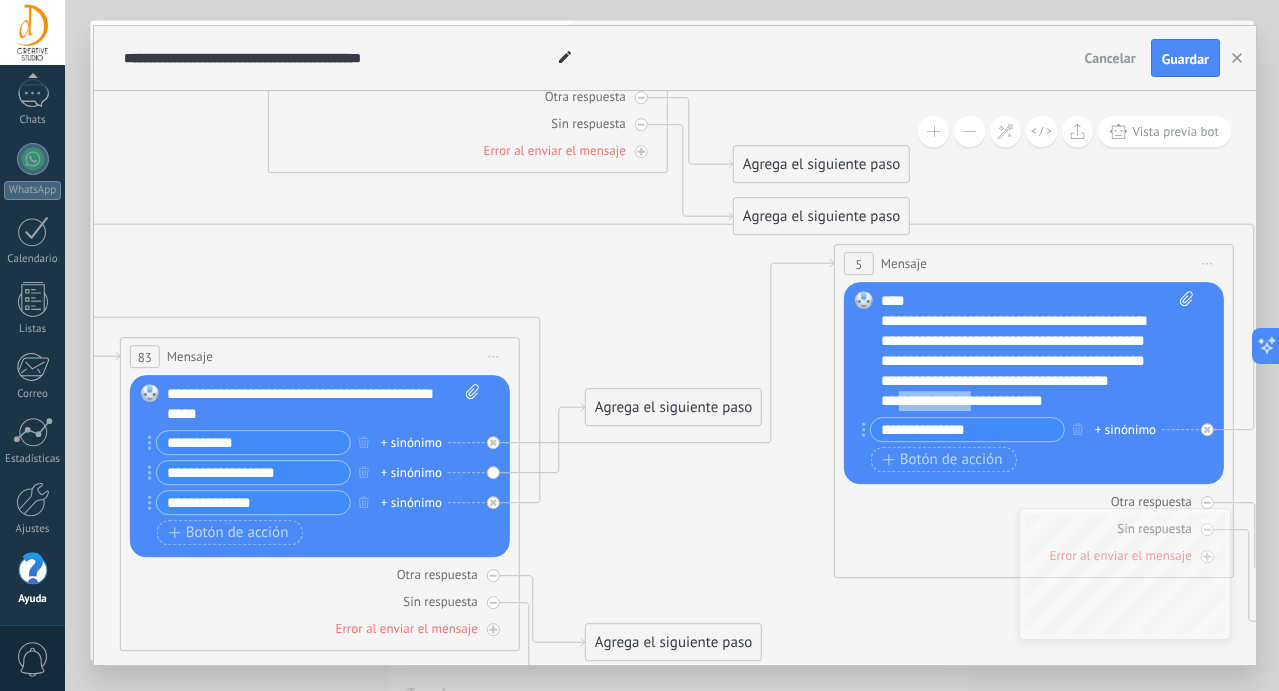 drag, startPoint x: 976, startPoint y: 397, endPoint x: 898, endPoint y: 402, distance: 78.160095 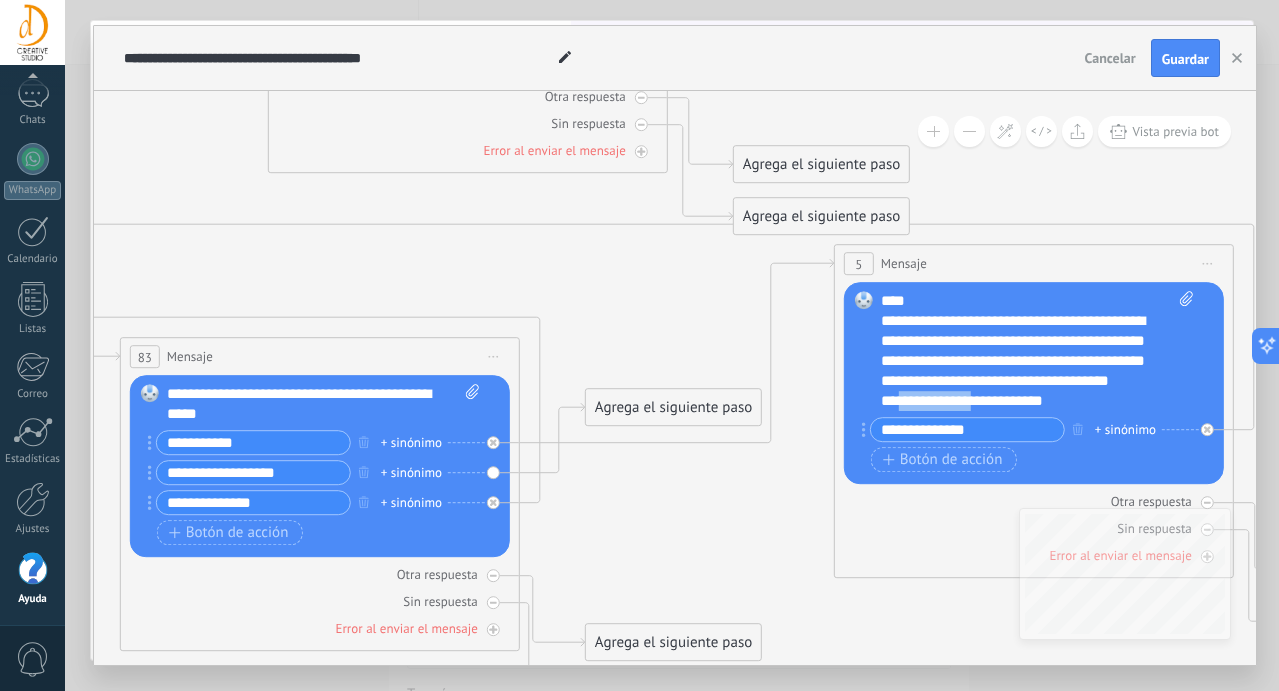 click on "**********" at bounding box center (1027, 401) 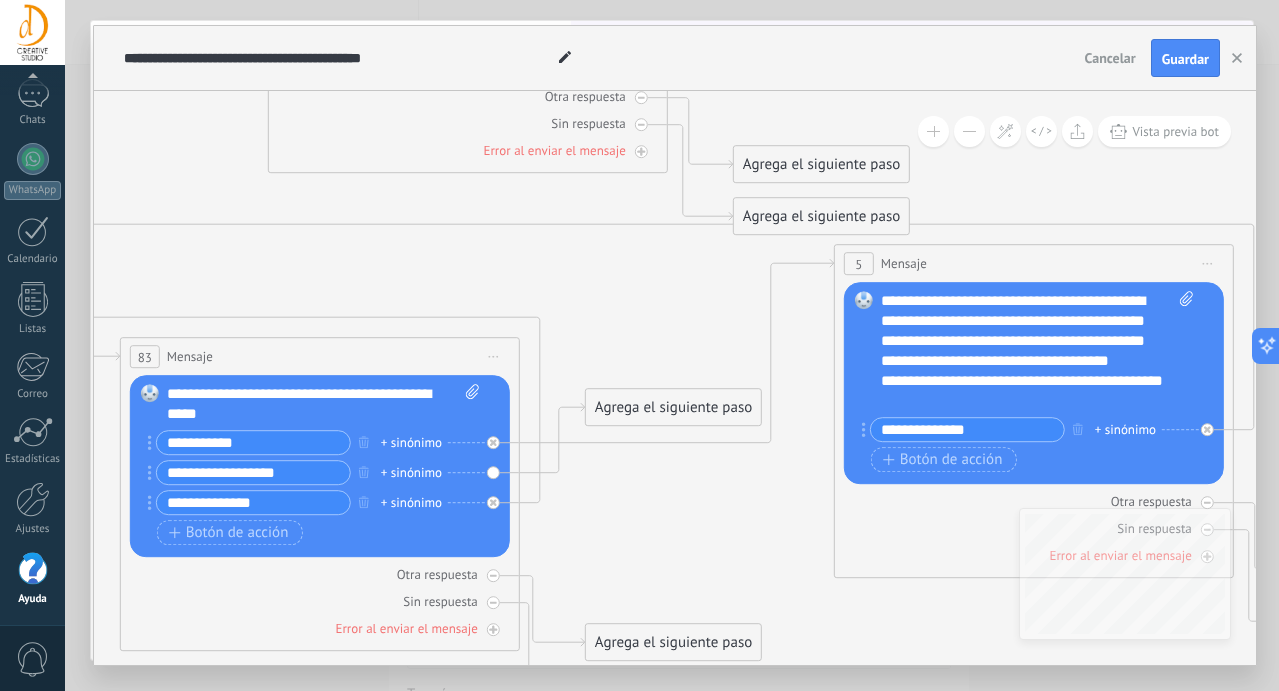 scroll, scrollTop: 180, scrollLeft: 0, axis: vertical 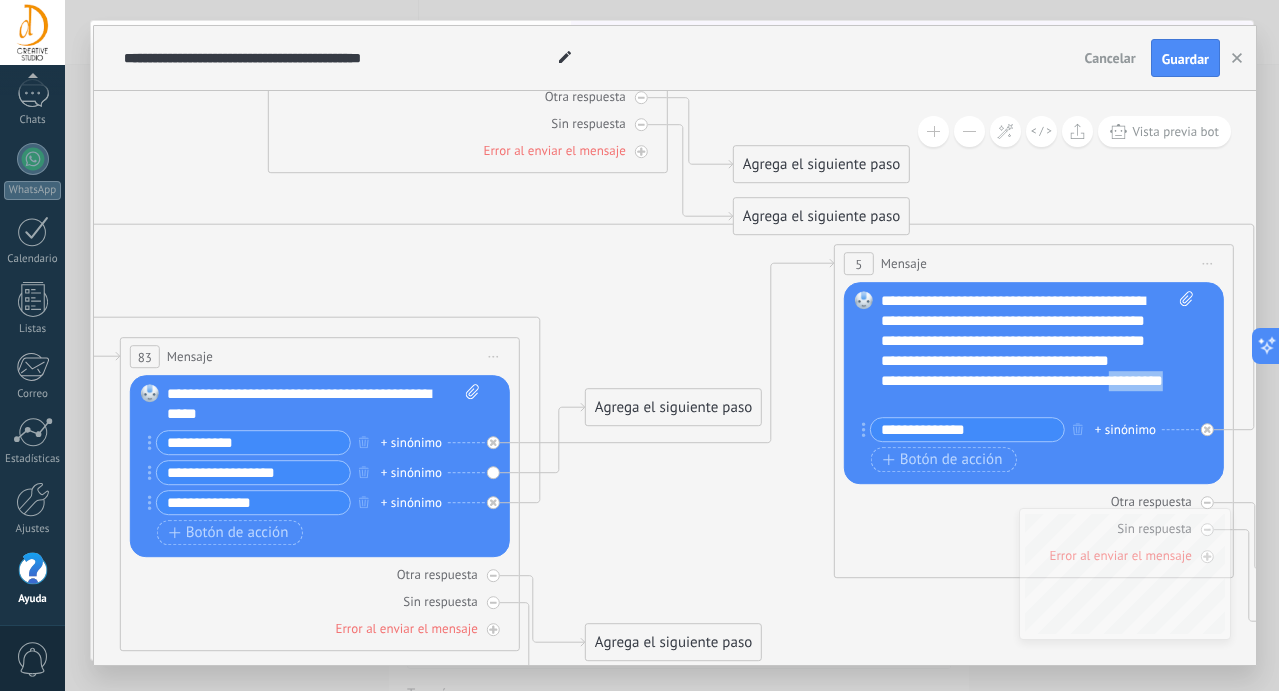 drag, startPoint x: 948, startPoint y: 405, endPoint x: 872, endPoint y: 407, distance: 76.02631 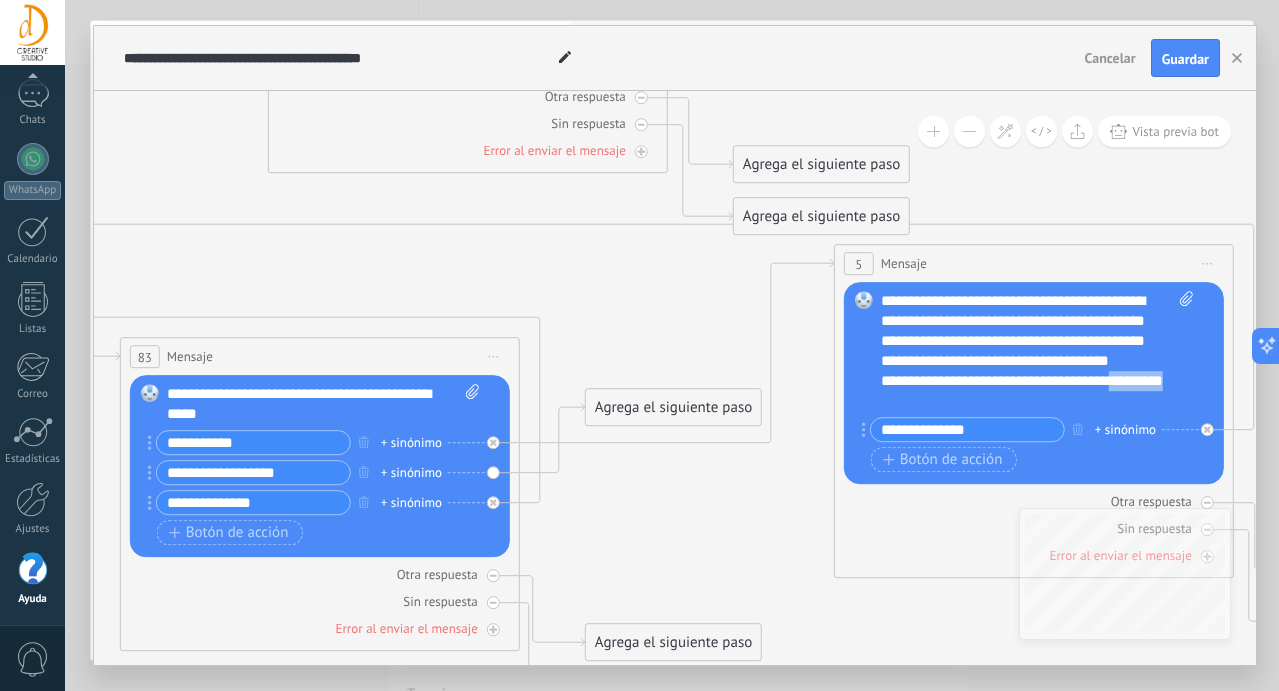 click on "Reemplazar
Quitar
Convertir a mensaje de voz
Arrastre la imagen aquí para adjuntarla.
Añadir imagen
Subir
Arrastrar y soltar
Archivo no encontrado
Escribe tu mensaje..." at bounding box center (1034, 383) 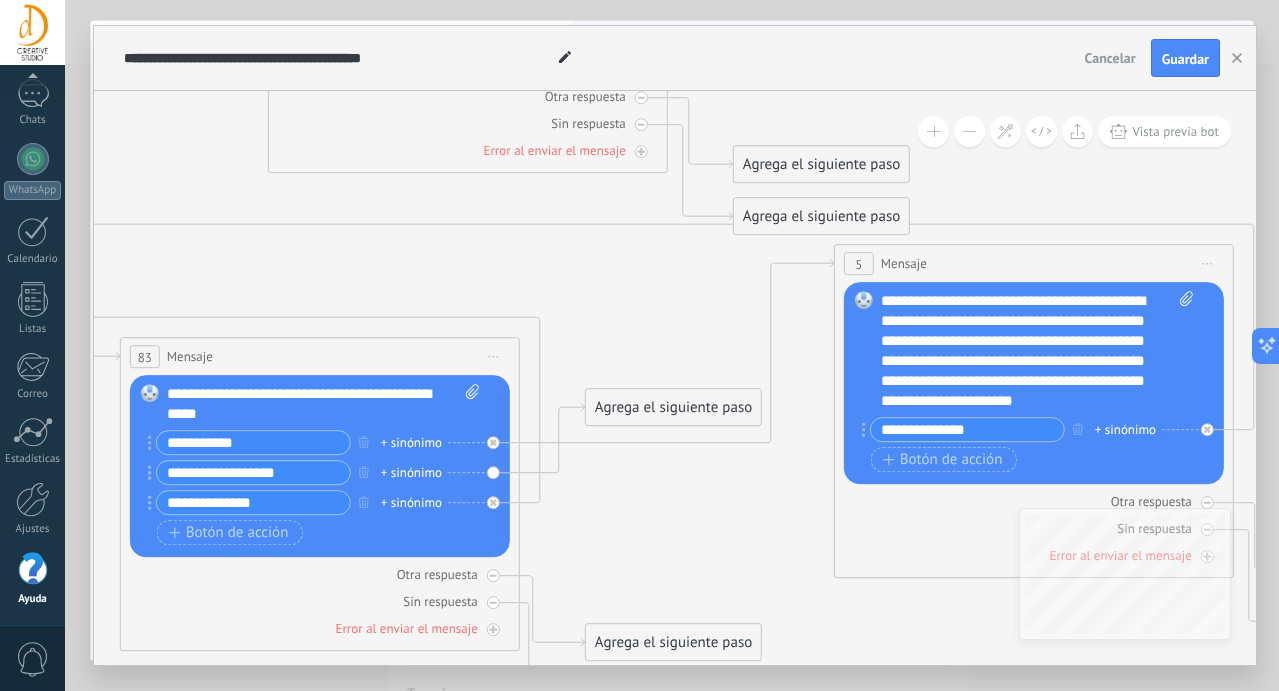 scroll, scrollTop: 260, scrollLeft: 0, axis: vertical 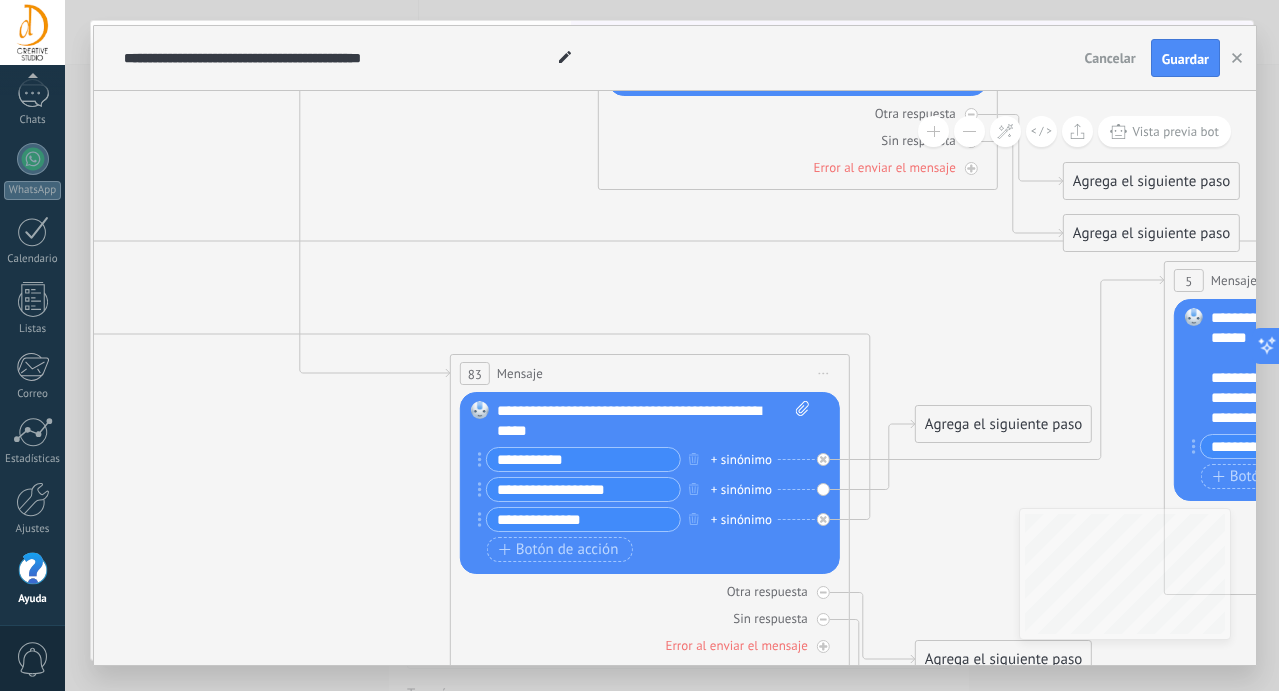 click on "Agrega el siguiente paso" at bounding box center [1003, 424] 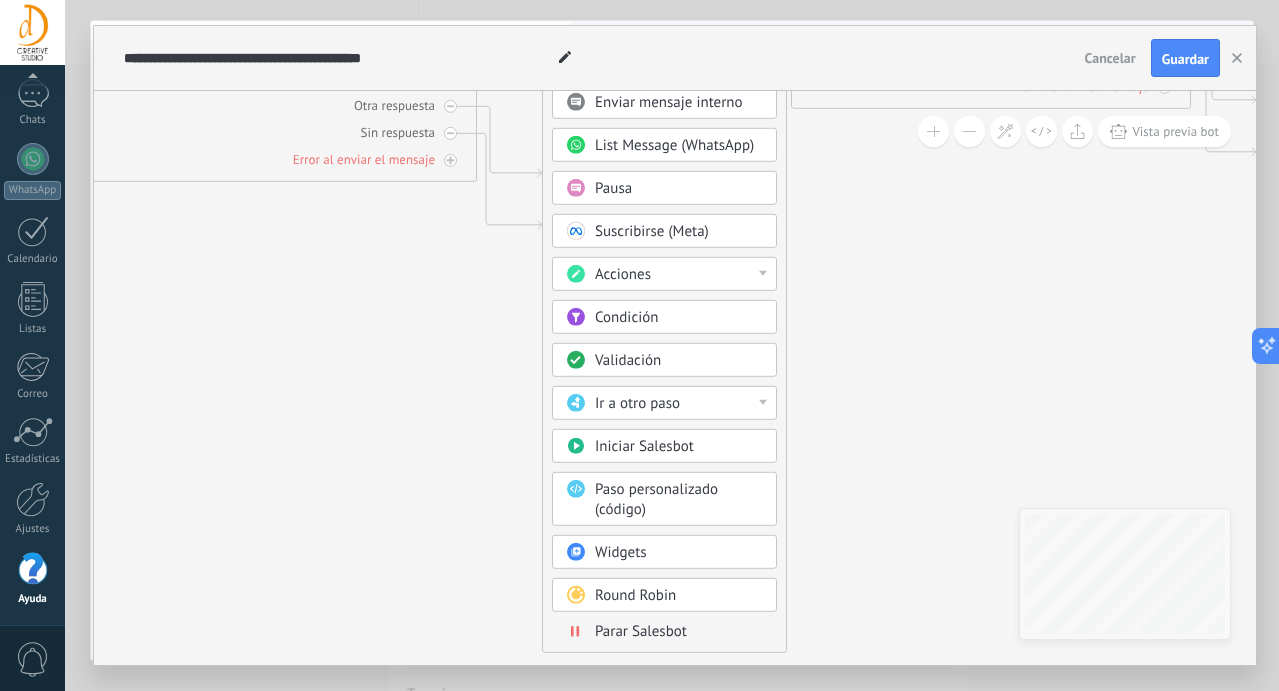 click on "Iniciar Salesbot" at bounding box center (679, 447) 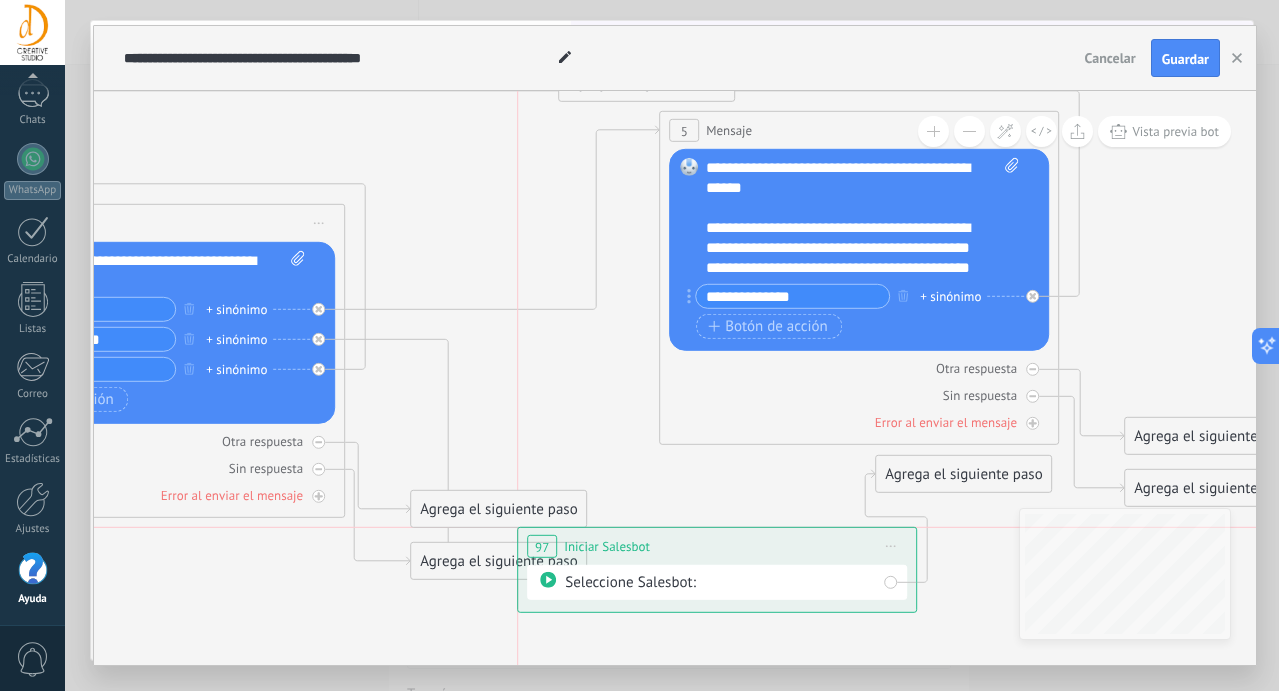 drag, startPoint x: 611, startPoint y: 279, endPoint x: 721, endPoint y: 562, distance: 303.6264 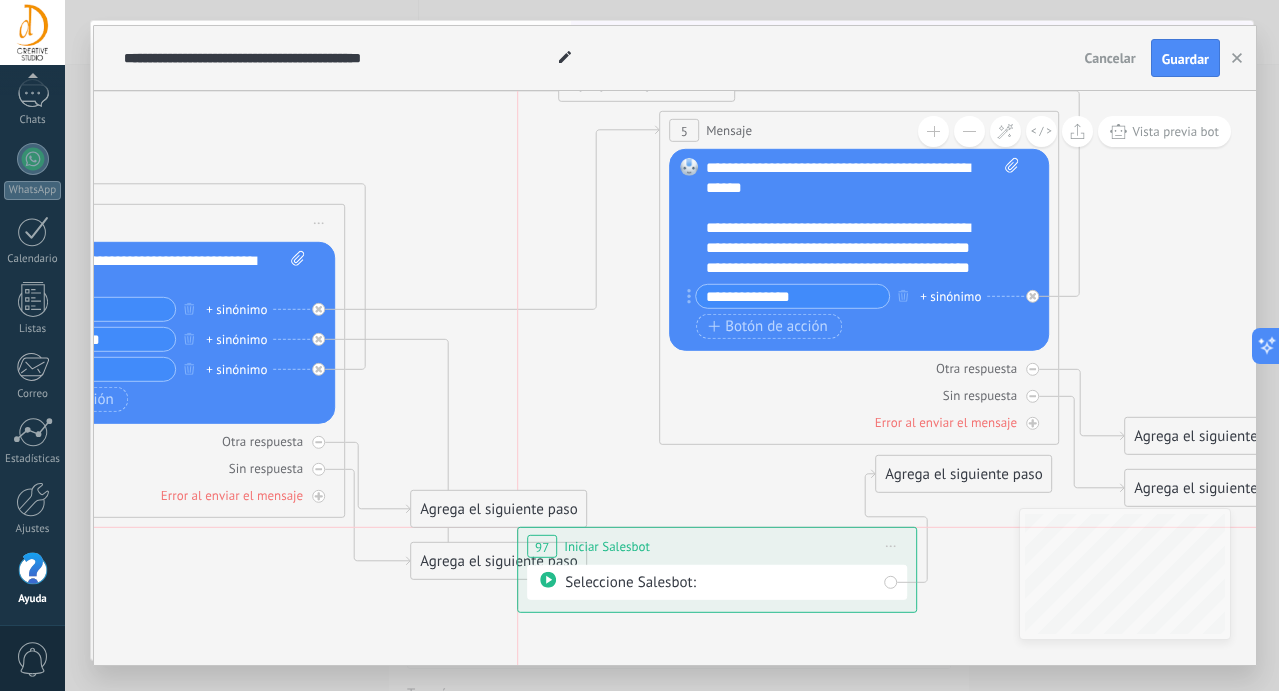 click on "**********" at bounding box center [717, 546] 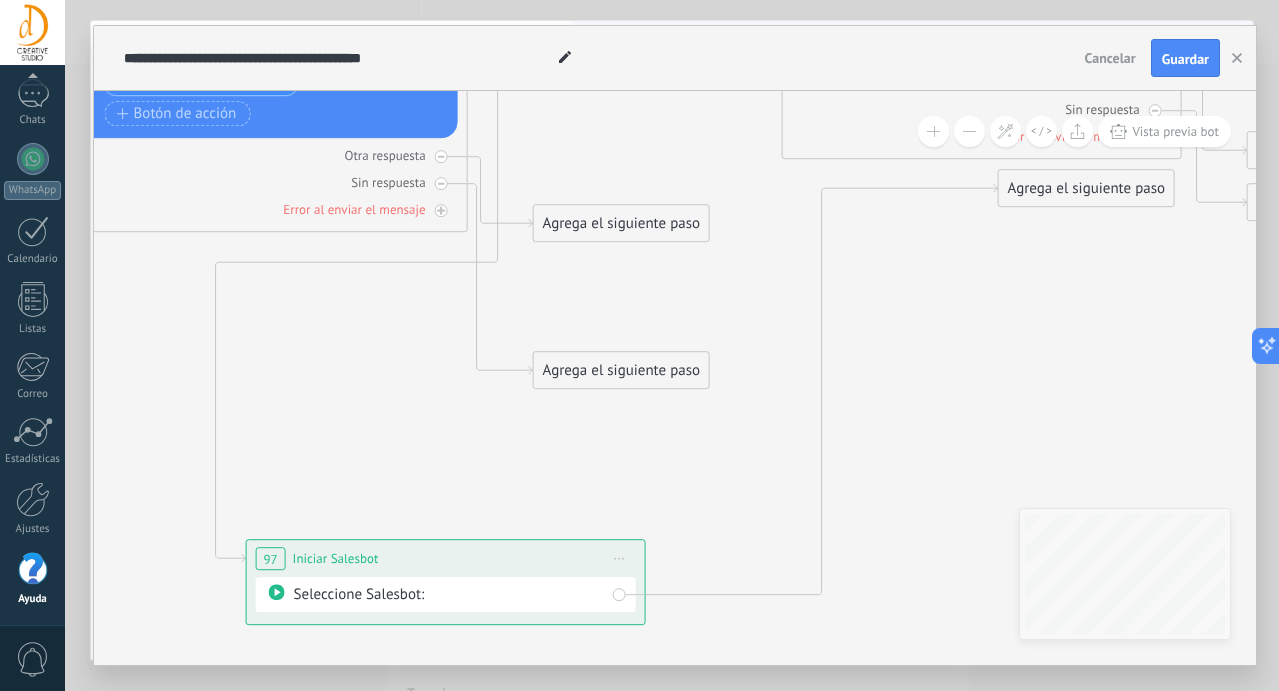 drag, startPoint x: 872, startPoint y: 277, endPoint x: 478, endPoint y: 561, distance: 485.68713 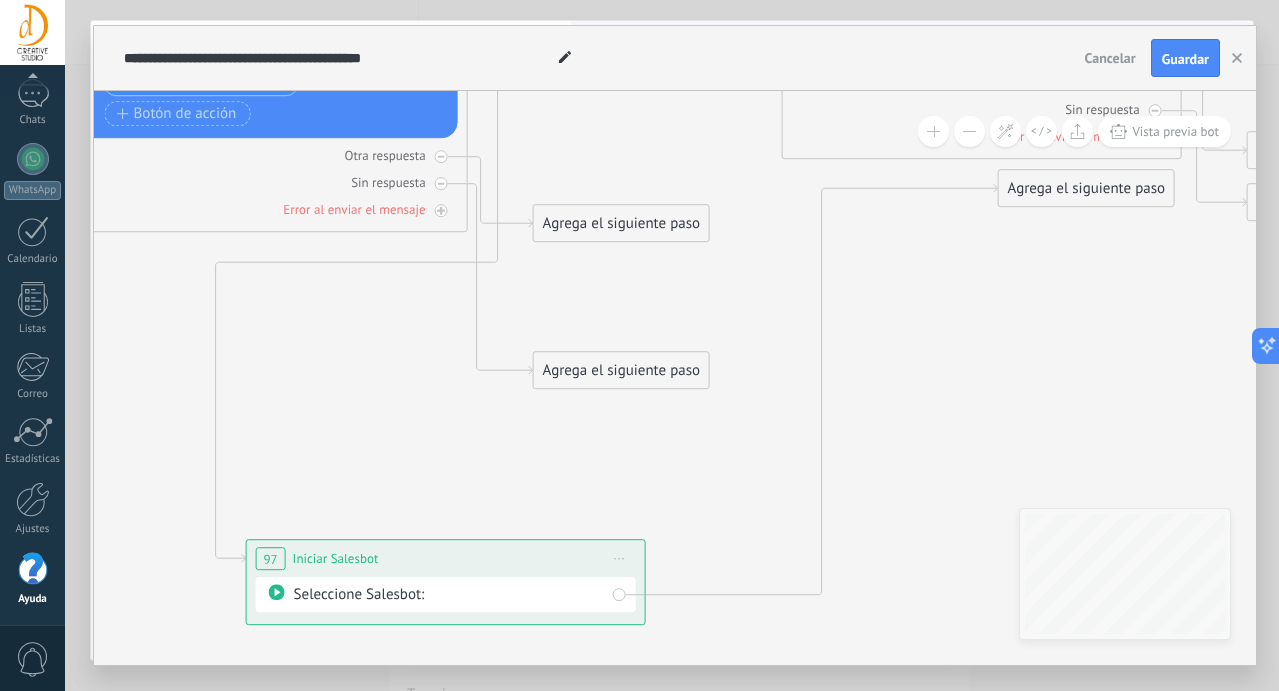 click on "**********" at bounding box center (446, 558) 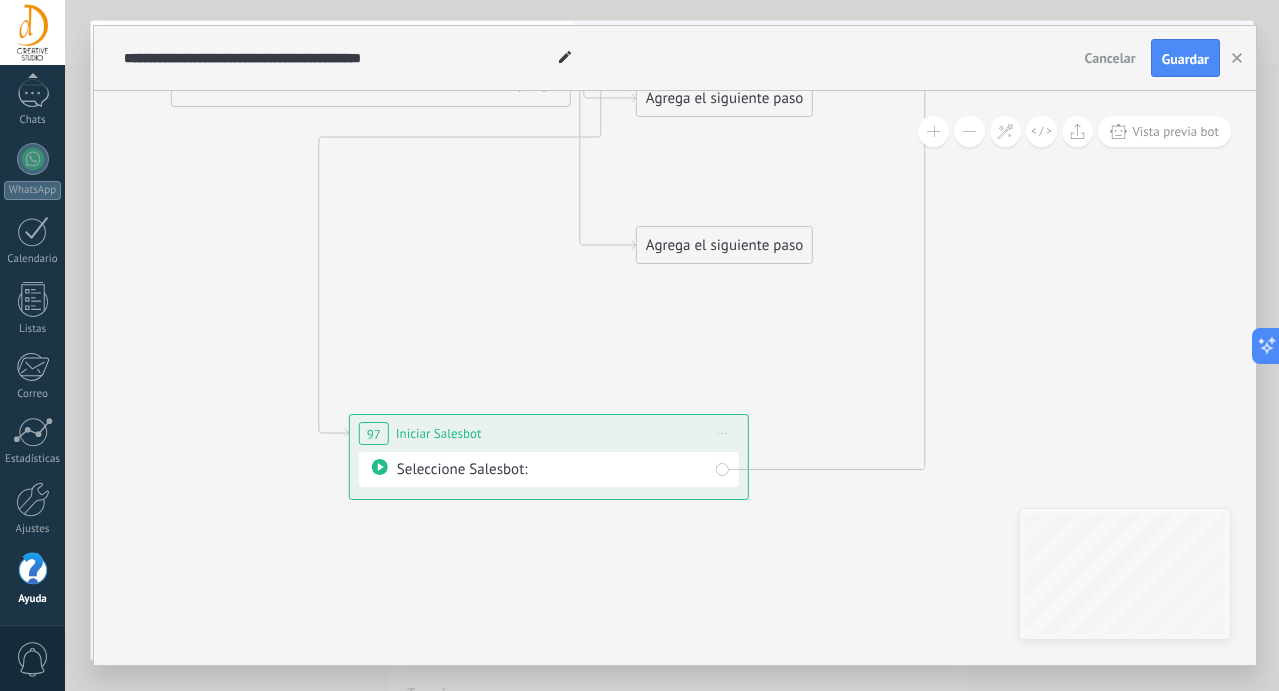 click 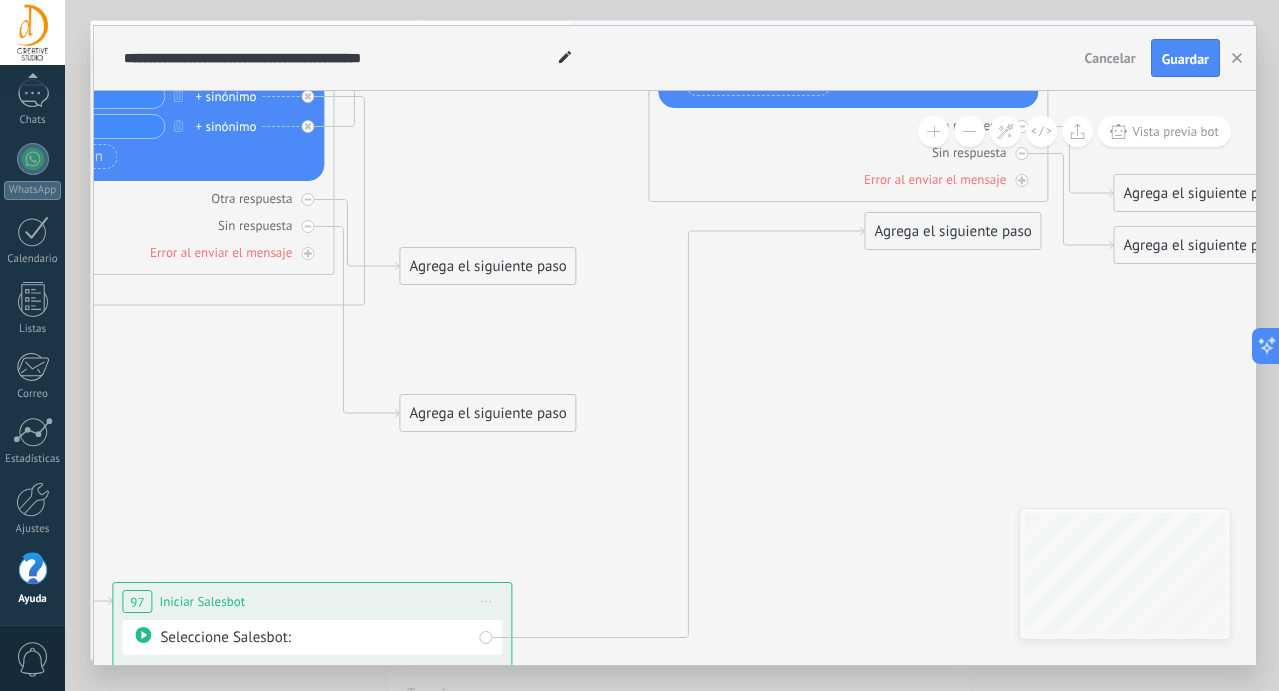 click on "Agrega el siguiente paso" at bounding box center [952, 231] 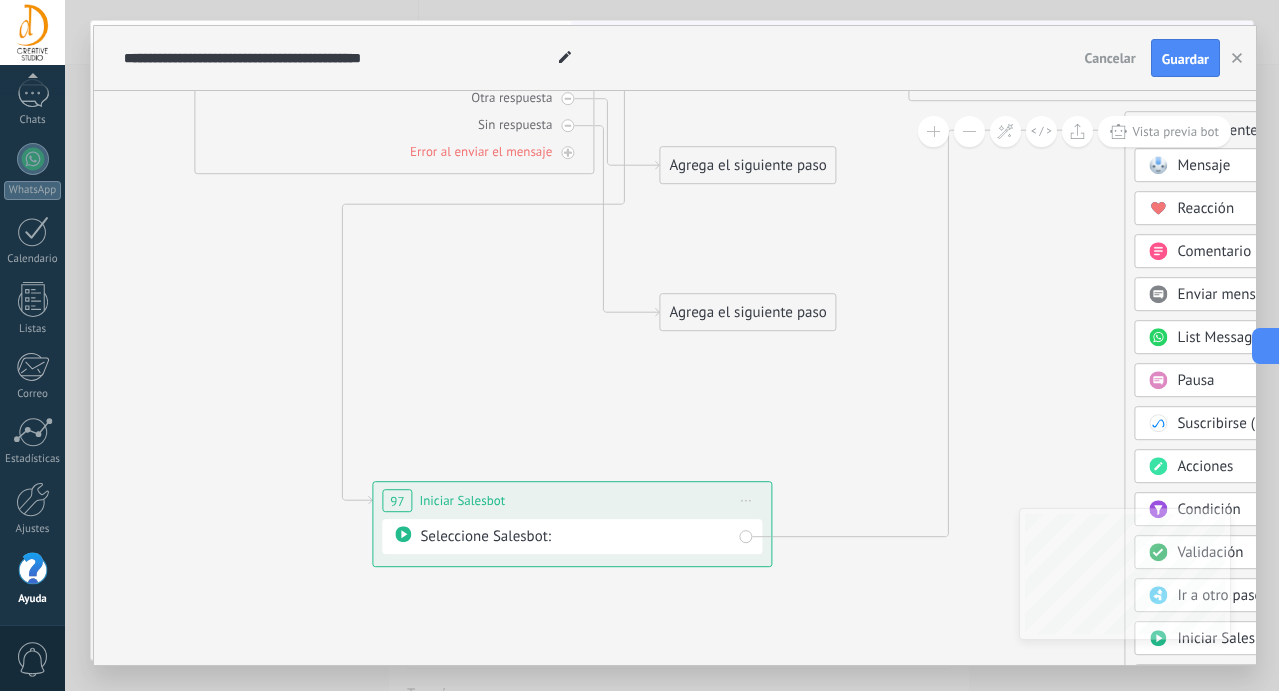 click on "Iniciar vista previa aquí
Cambiar nombre
Duplicar
Borrar" at bounding box center (746, 500) 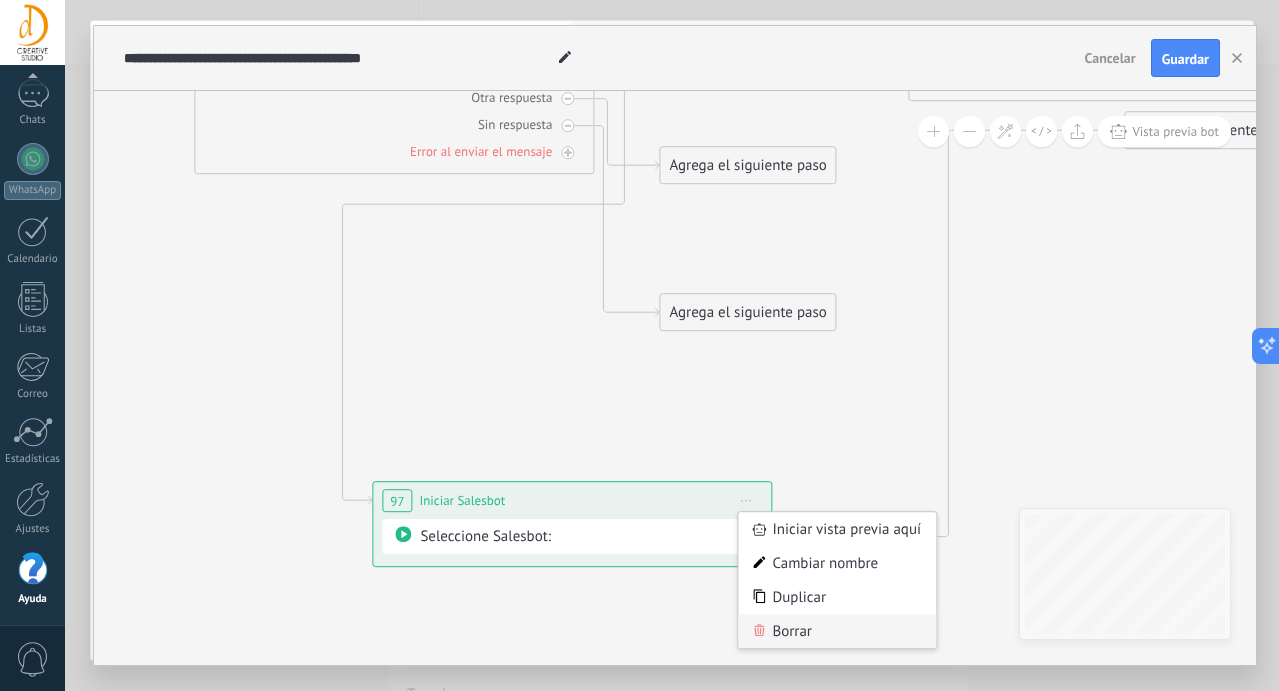 click on "Borrar" at bounding box center (837, 631) 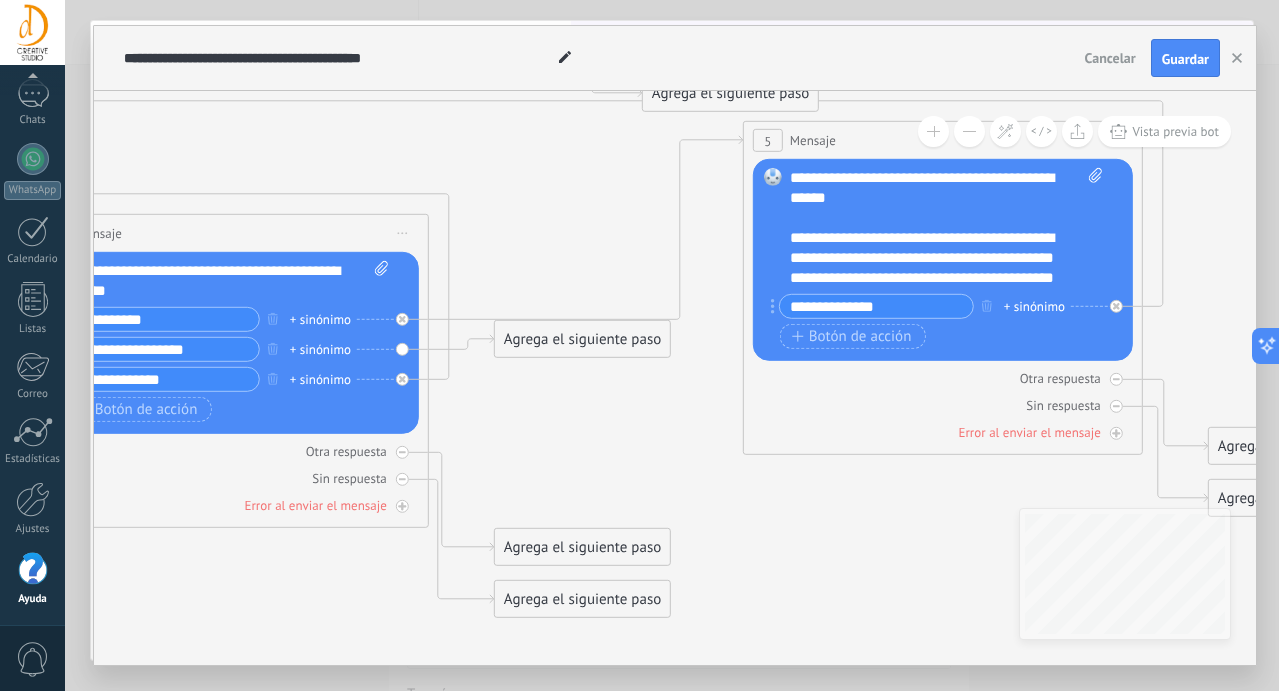 click on "Agrega el siguiente paso" at bounding box center [582, 339] 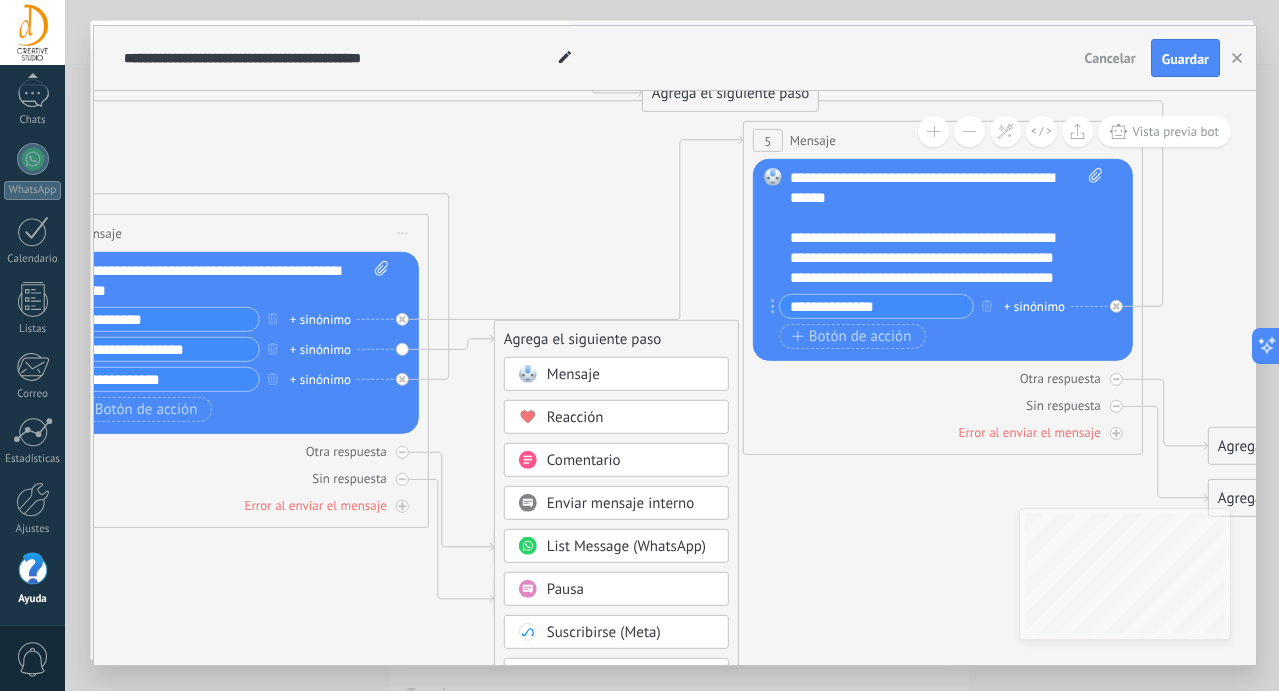 click on "Enviar mensaje interno" at bounding box center (621, 503) 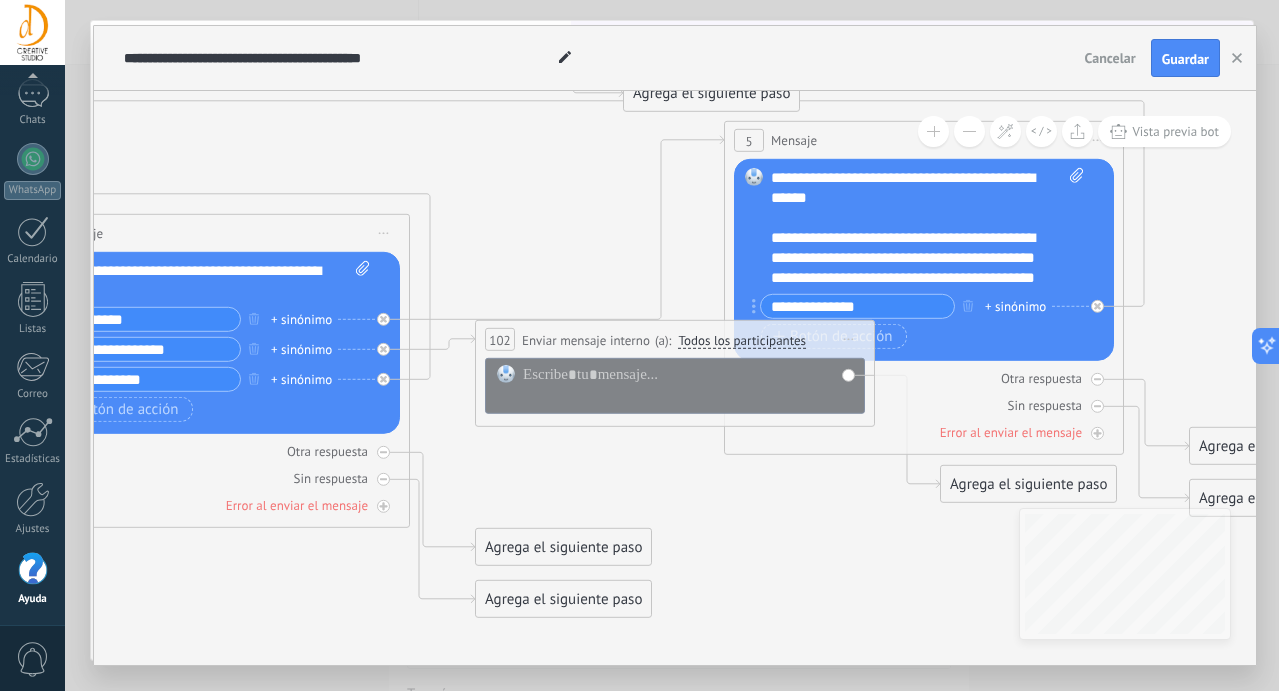 click on "Todos los participantes" at bounding box center (742, 340) 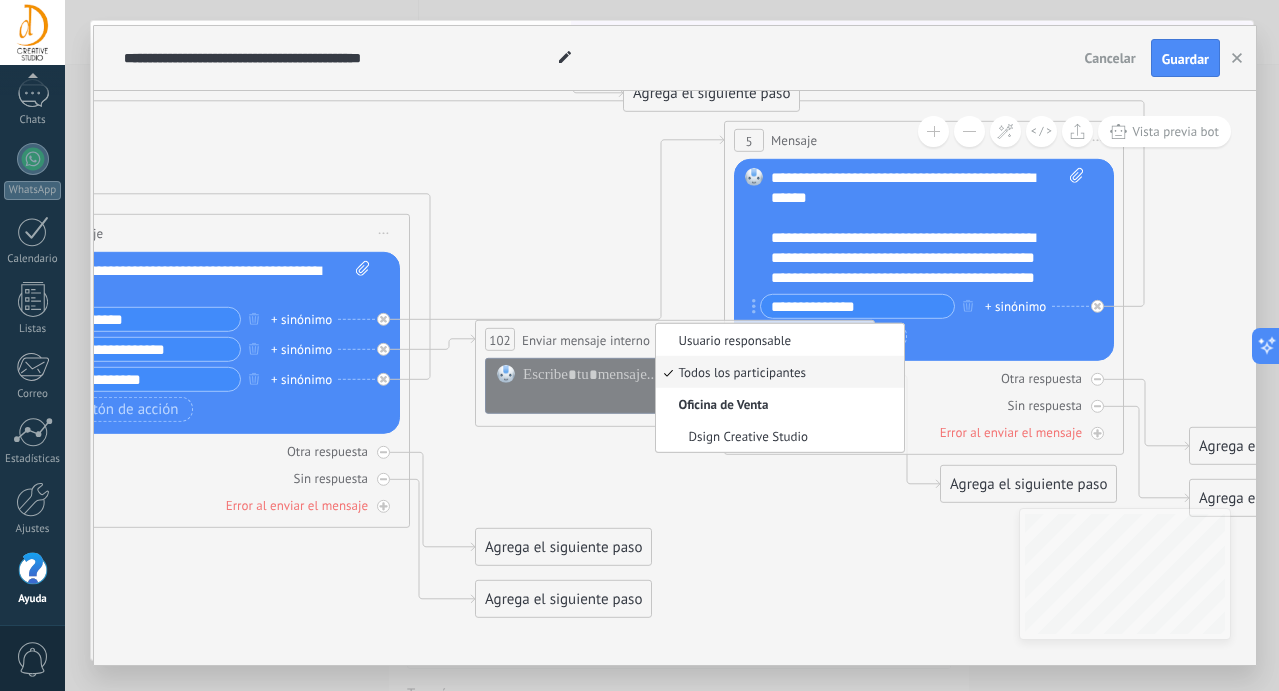 click 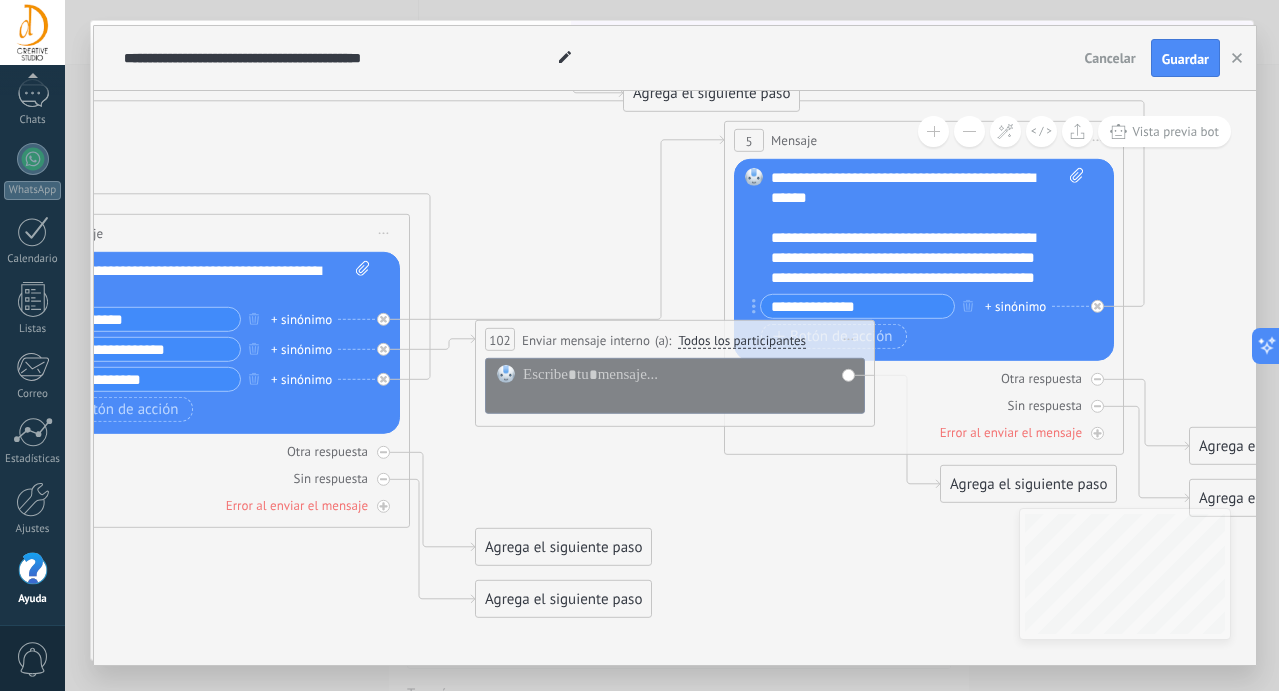 click on "Todos los participantes" at bounding box center (742, 340) 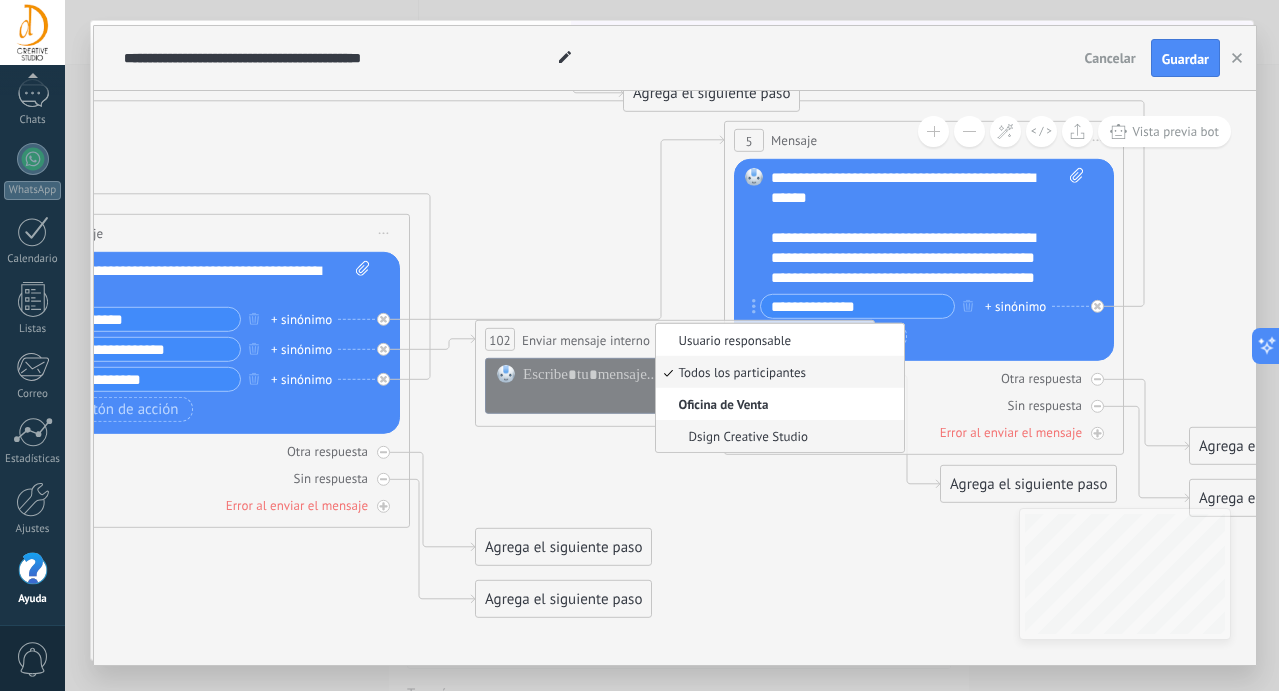 click on "Dsign Creative Studio" at bounding box center [777, 435] 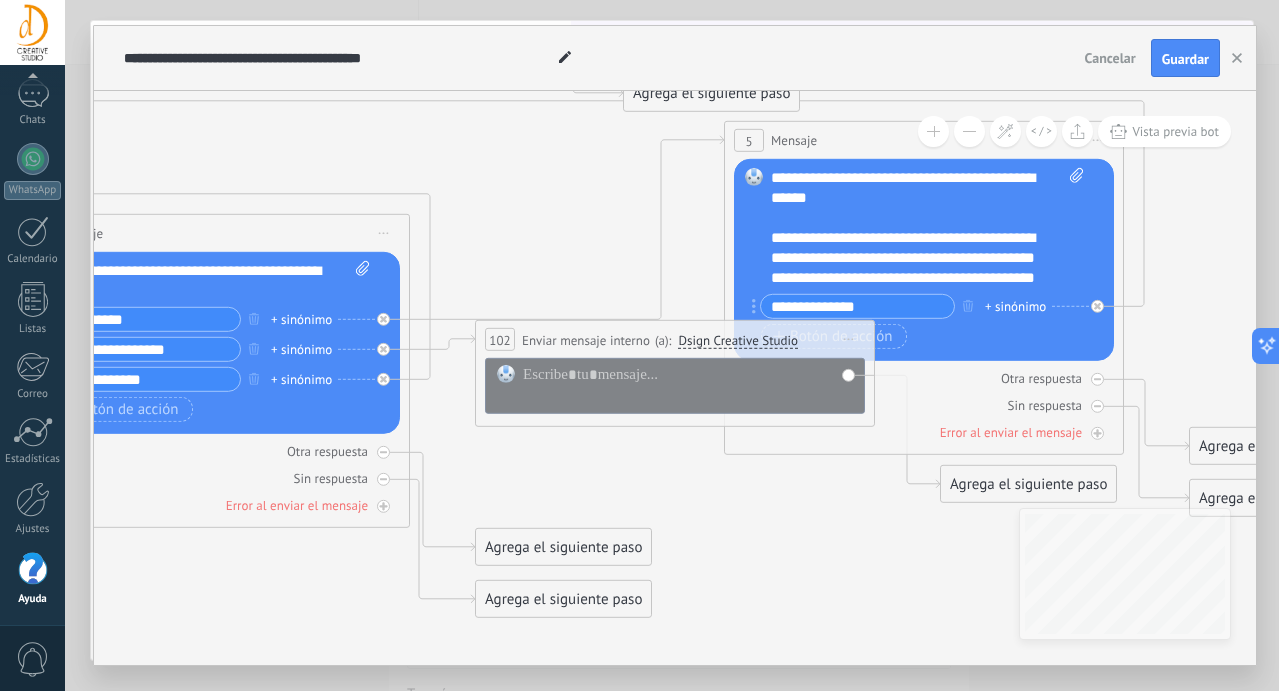 click on "Dsign Creative Studio" at bounding box center (738, 340) 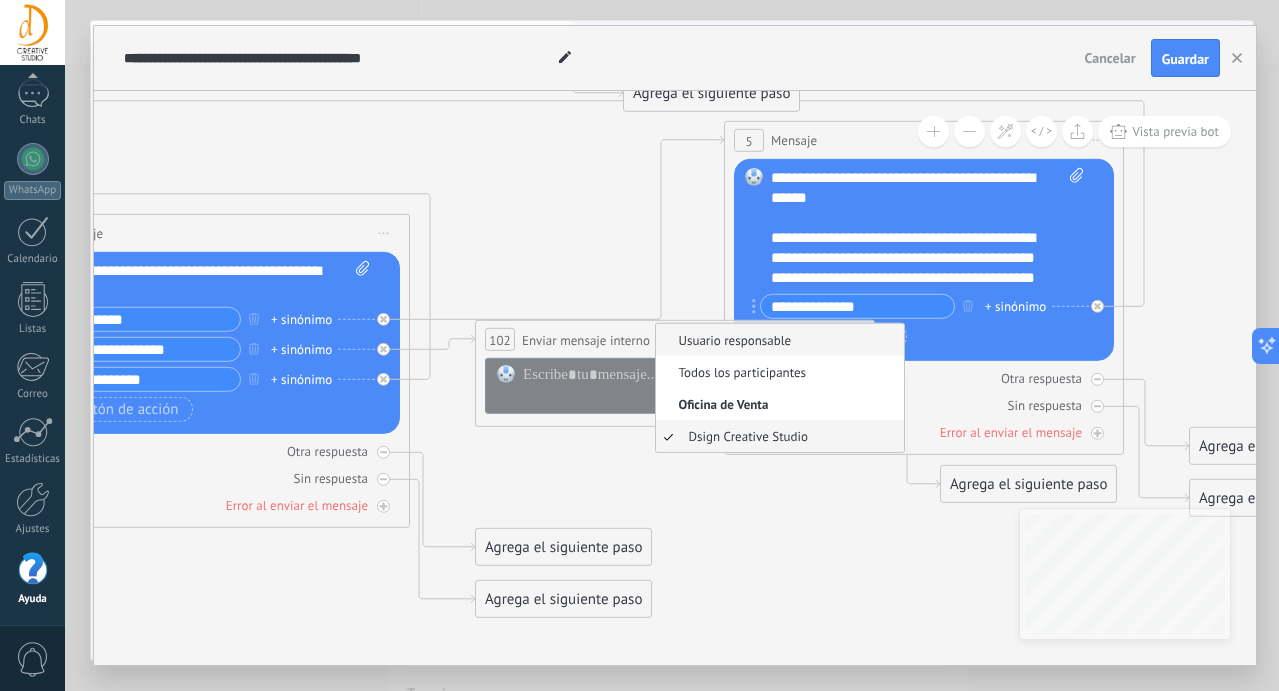 click on "Usuario responsable" at bounding box center (777, 339) 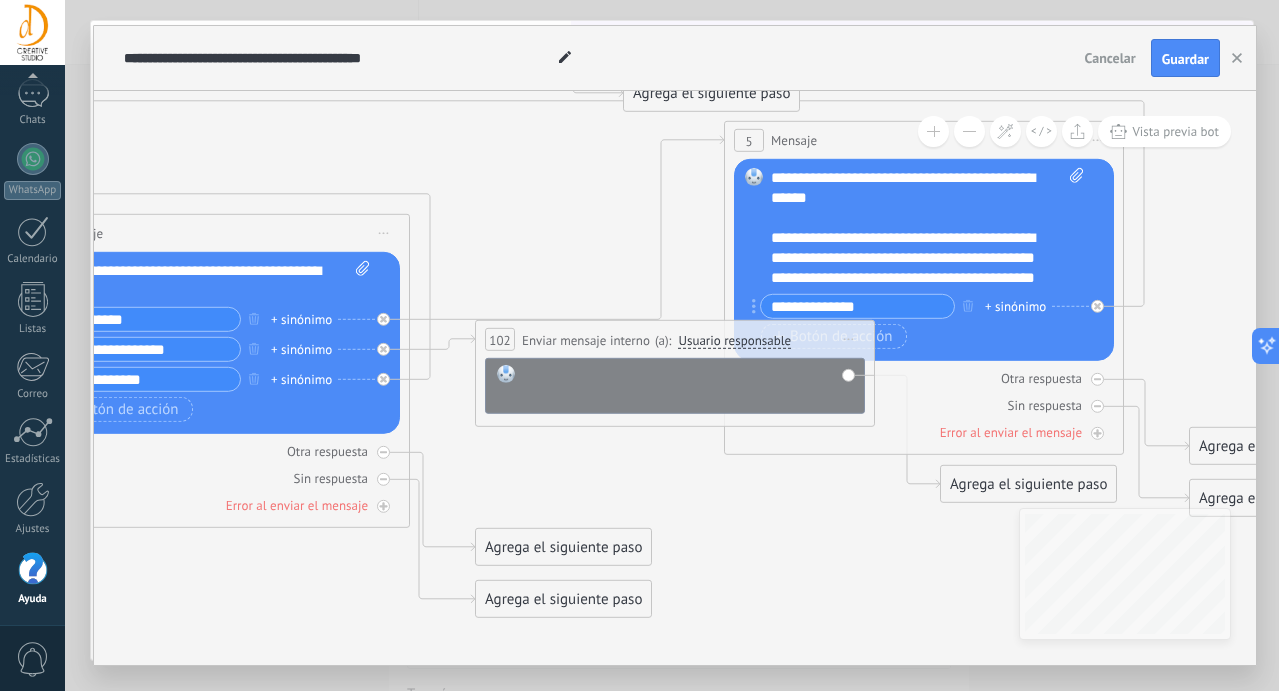 click at bounding box center [688, 385] 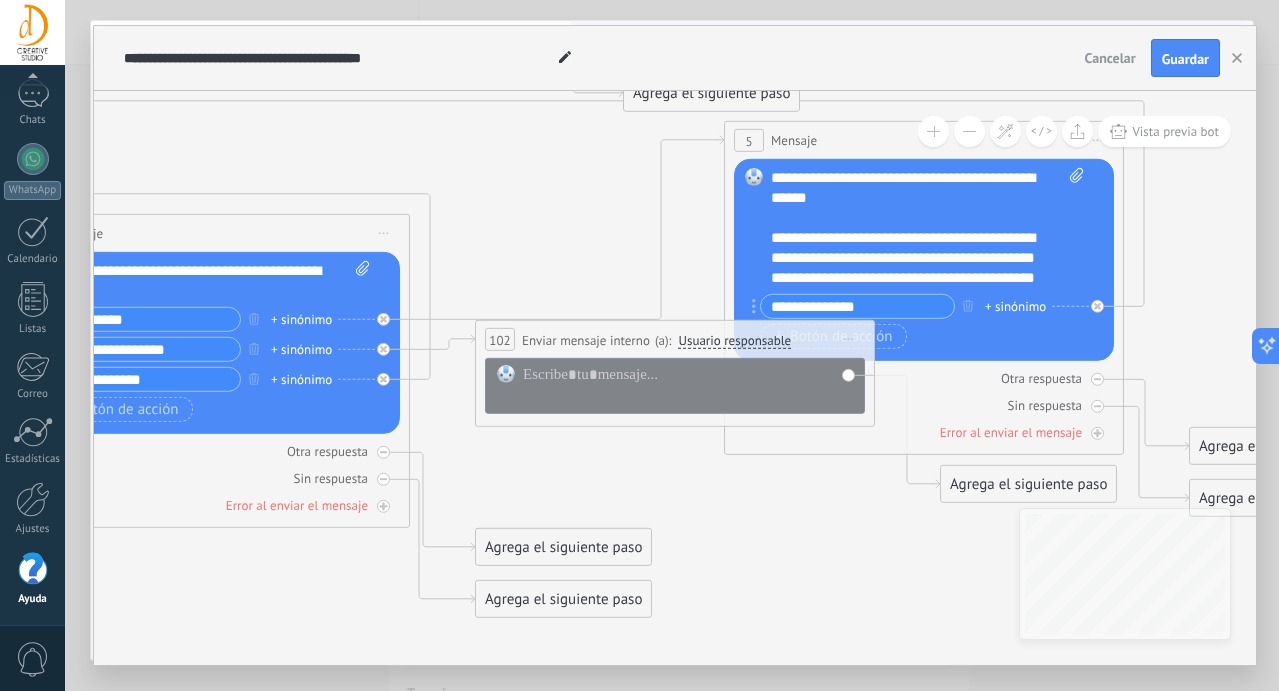 click on "Iniciar vista previa aquí
Cambiar nombre
Duplicar
Borrar" at bounding box center [849, 339] 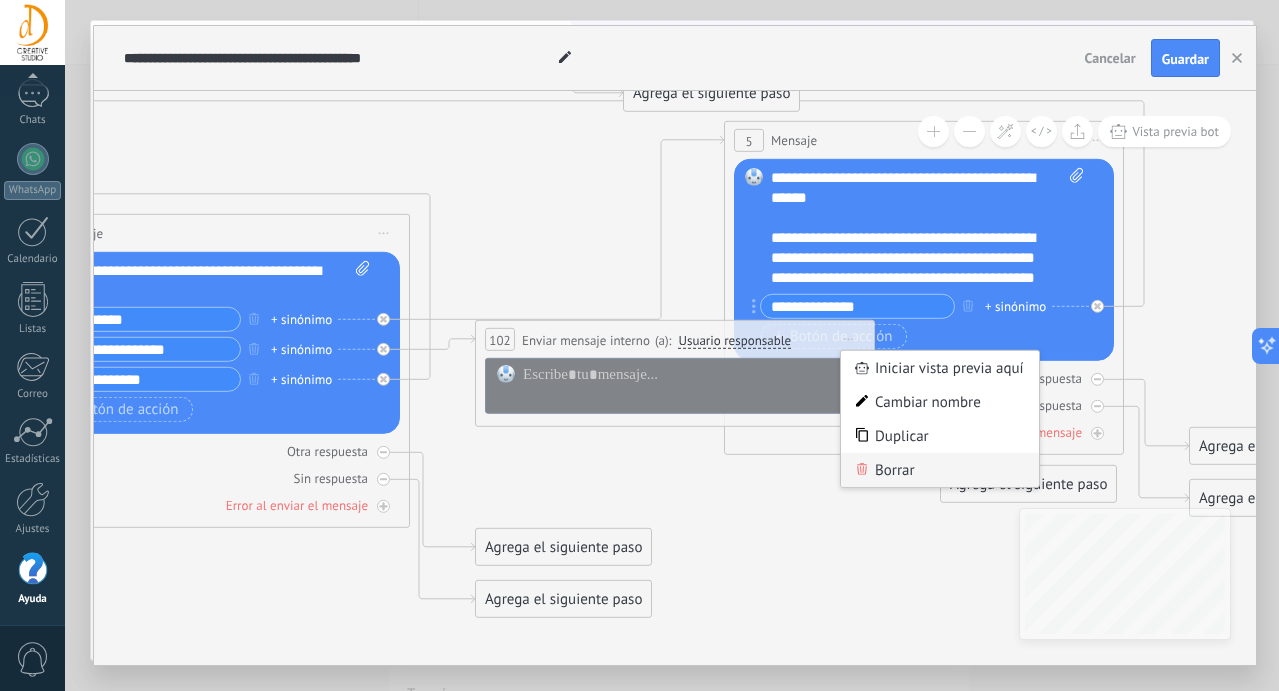 click on "Borrar" at bounding box center [940, 470] 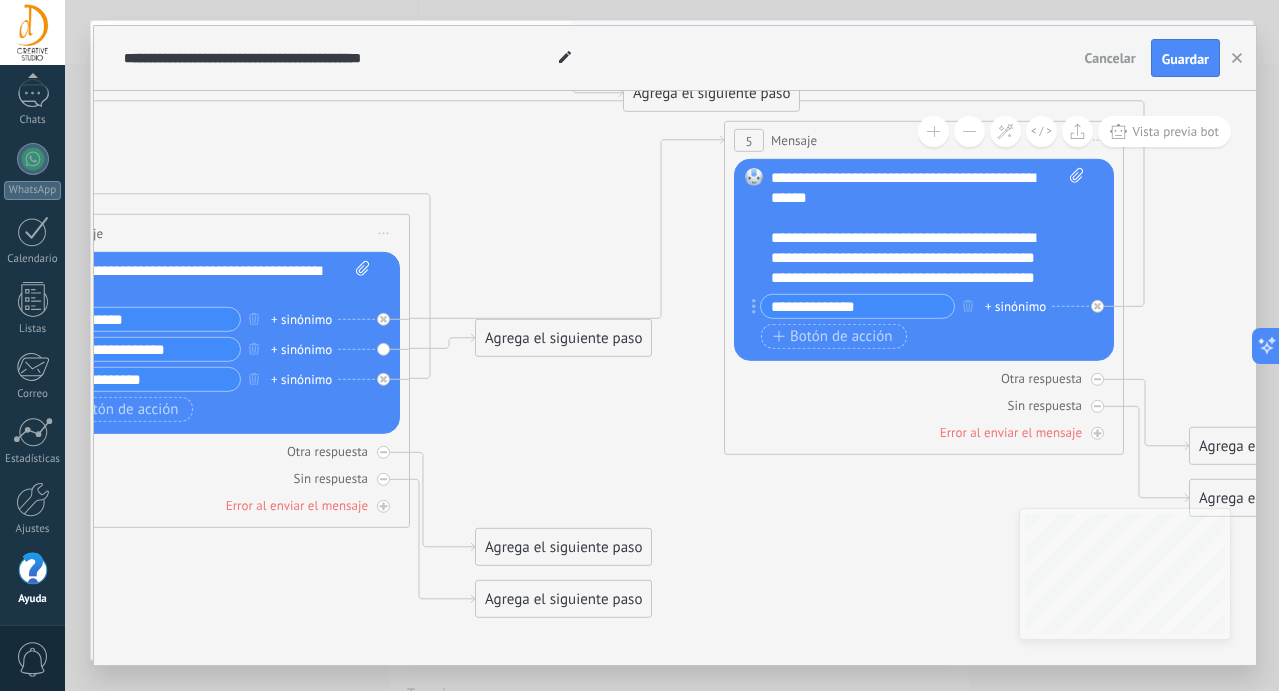 click on "Agrega el siguiente paso" at bounding box center [563, 338] 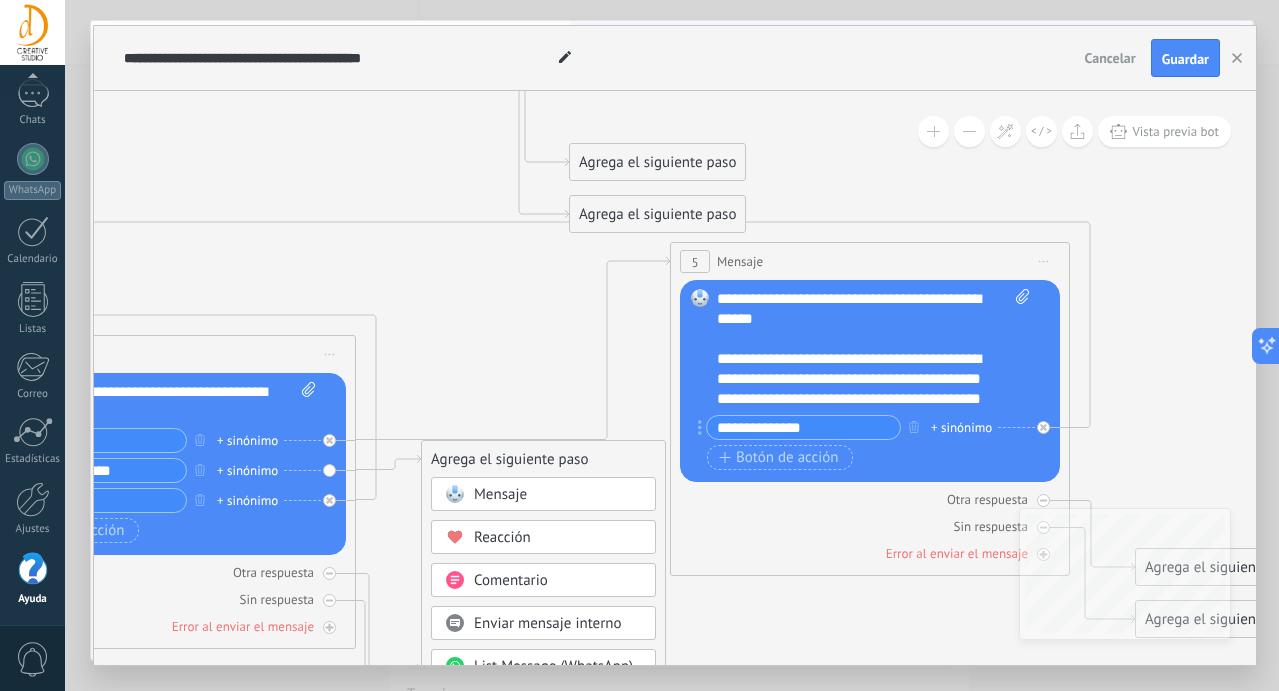click on "Mensaje" at bounding box center [500, 494] 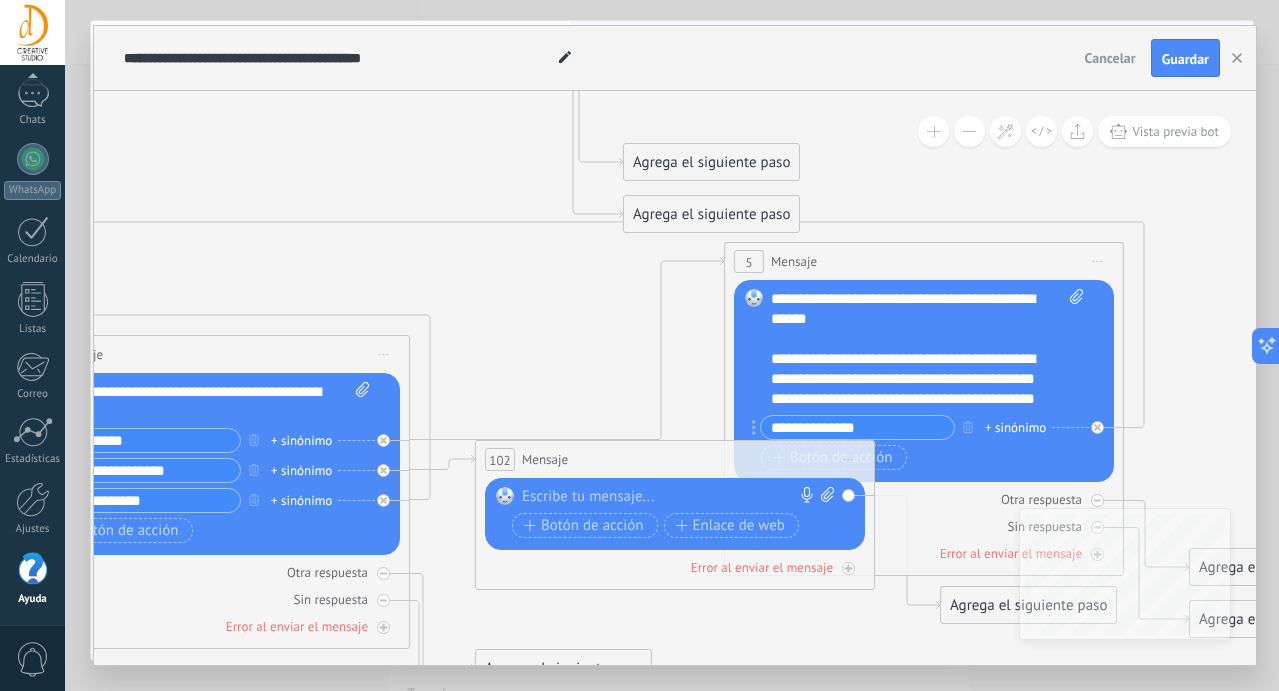 click at bounding box center [670, 497] 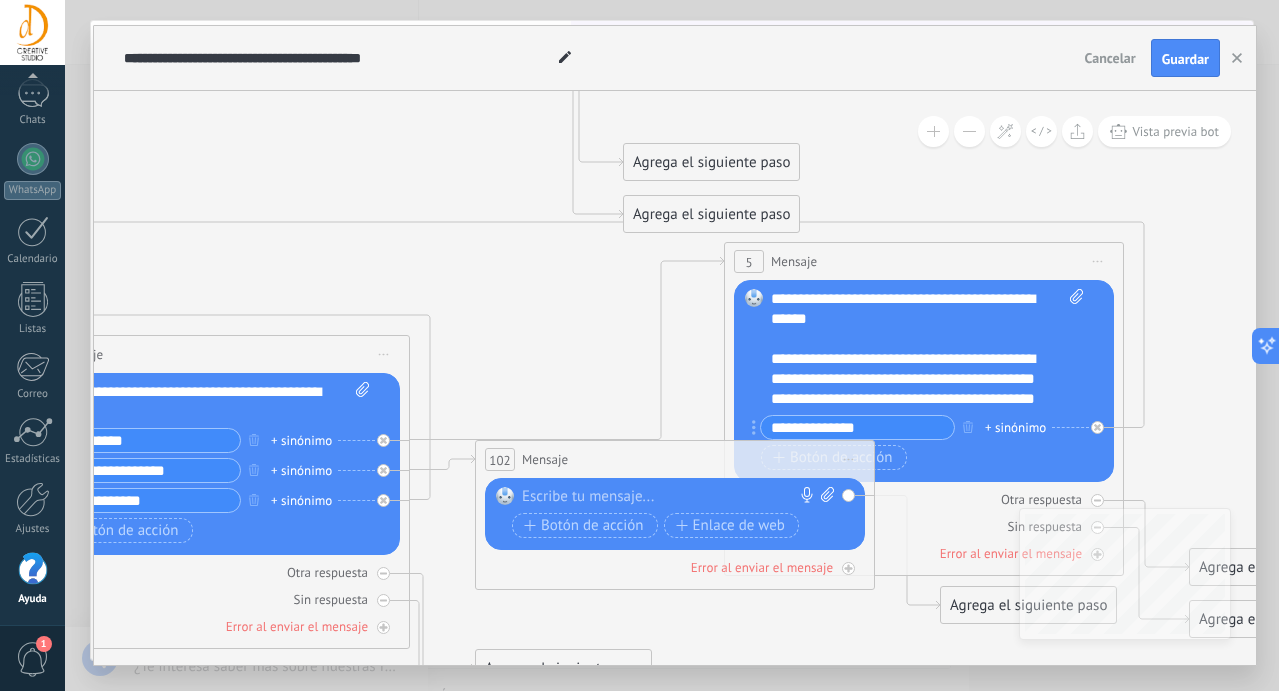 type 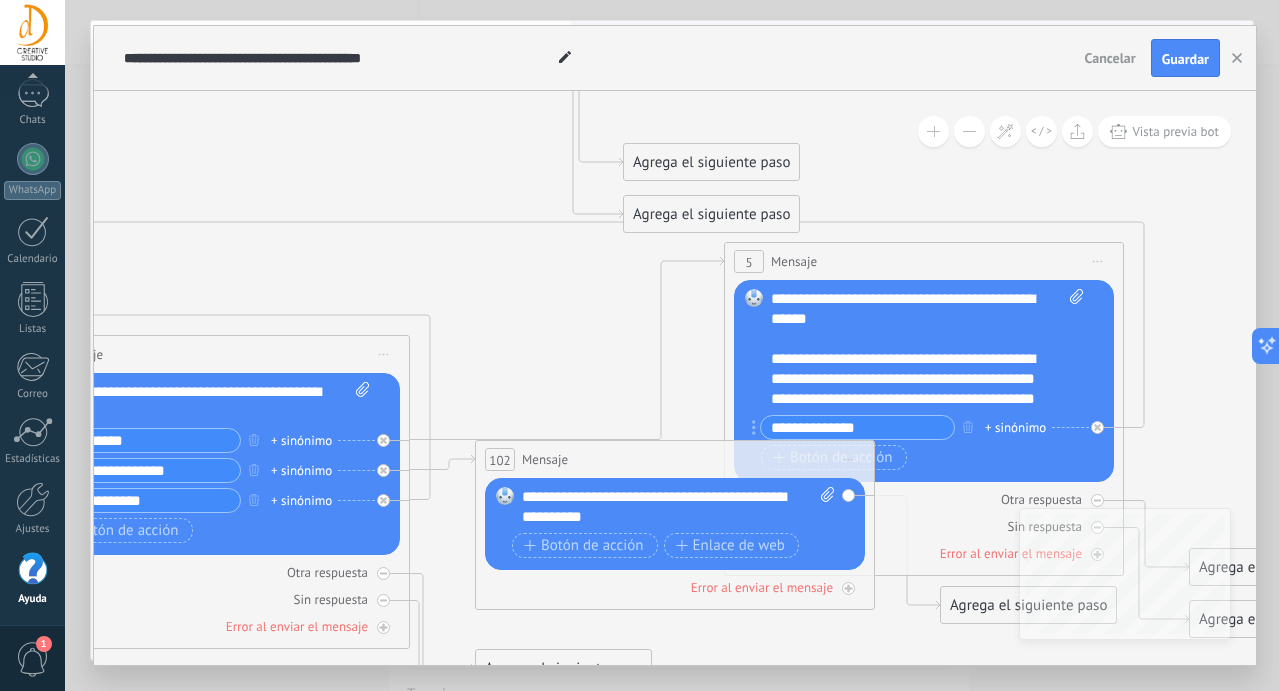 click on "**********" at bounding box center (678, 507) 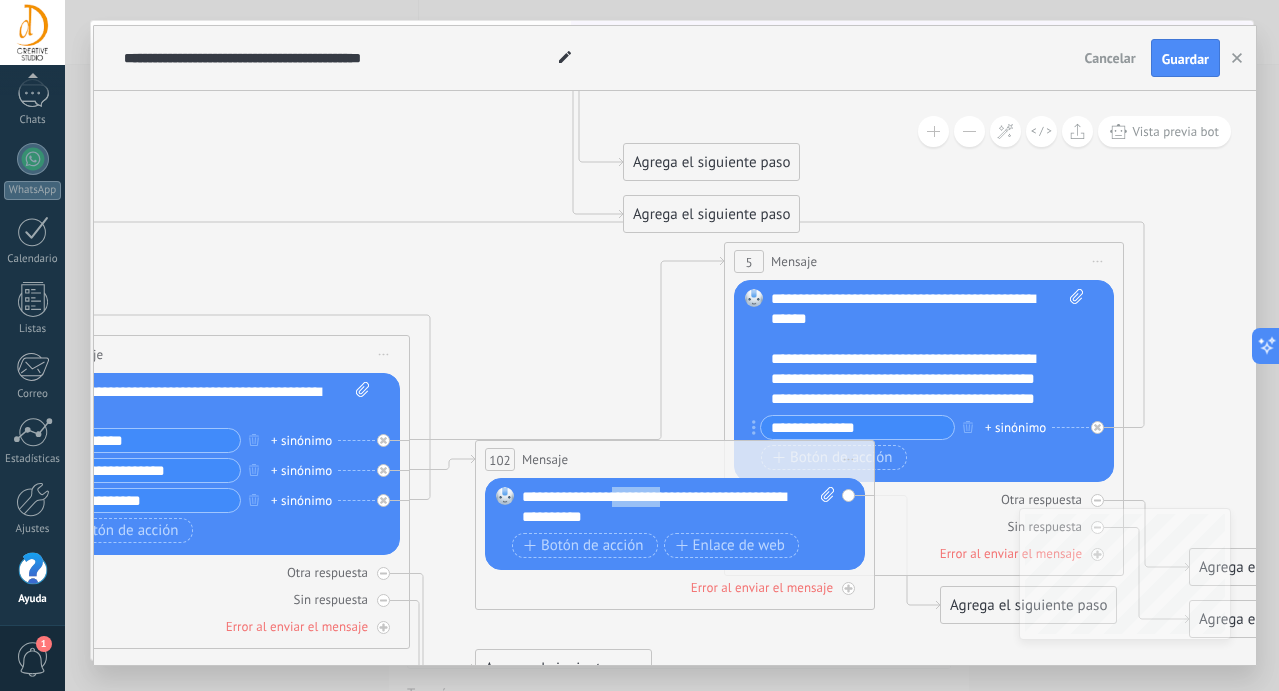 click on "**********" at bounding box center (678, 507) 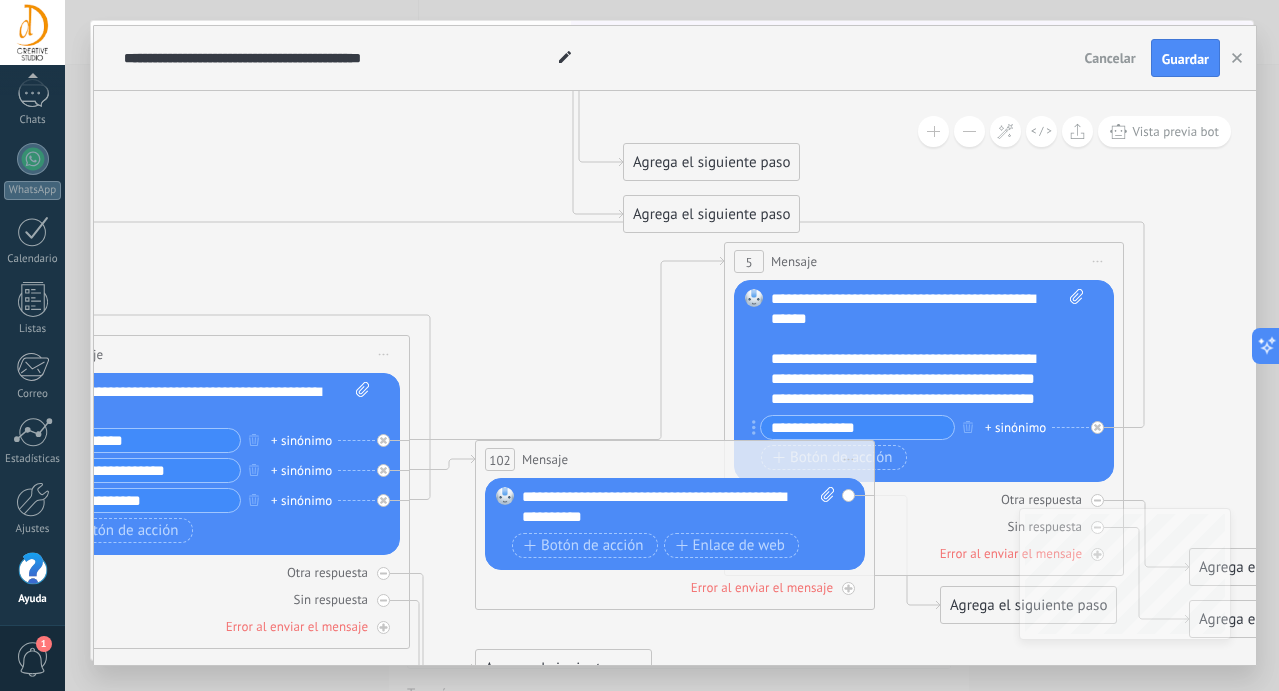 click on "**********" at bounding box center [678, 507] 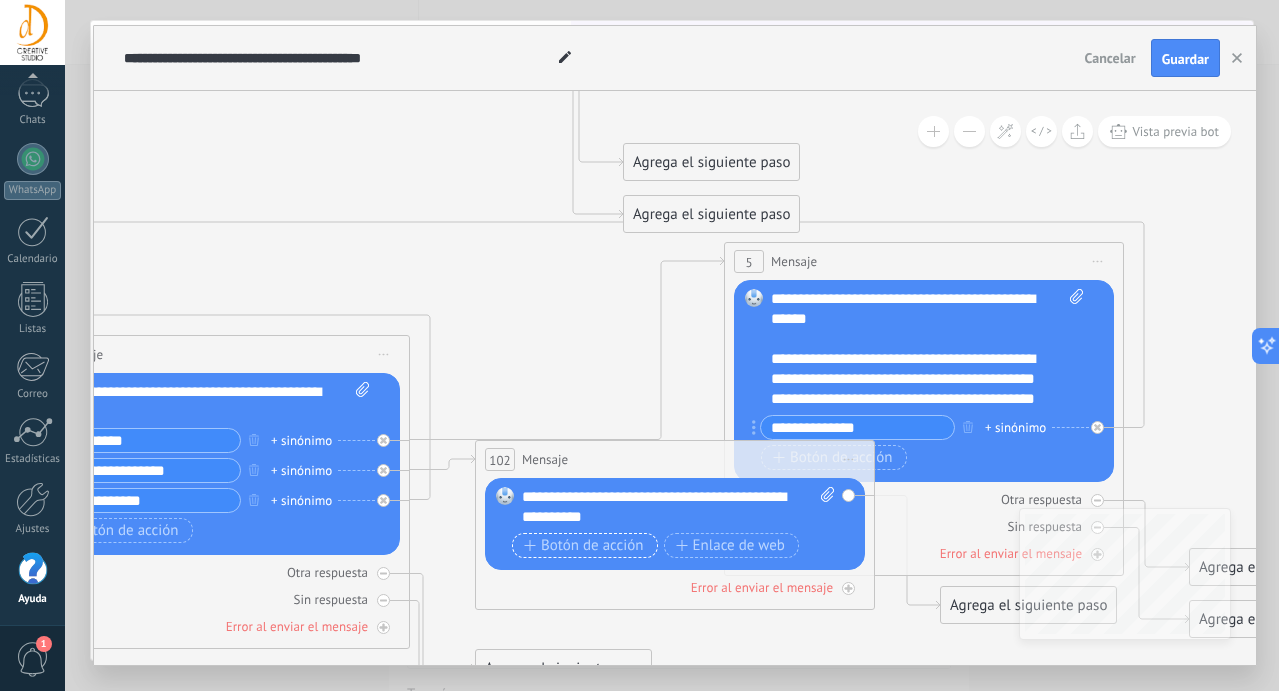 click on "Botón de acción" at bounding box center [584, 546] 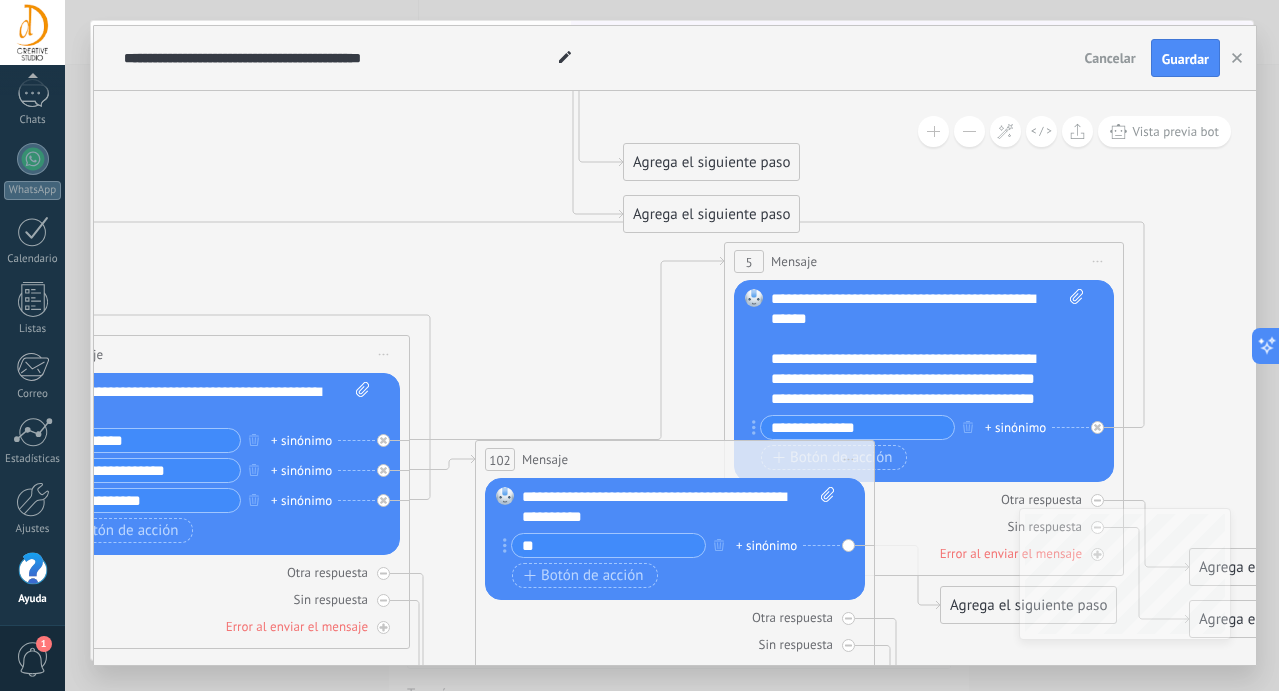 type on "*" 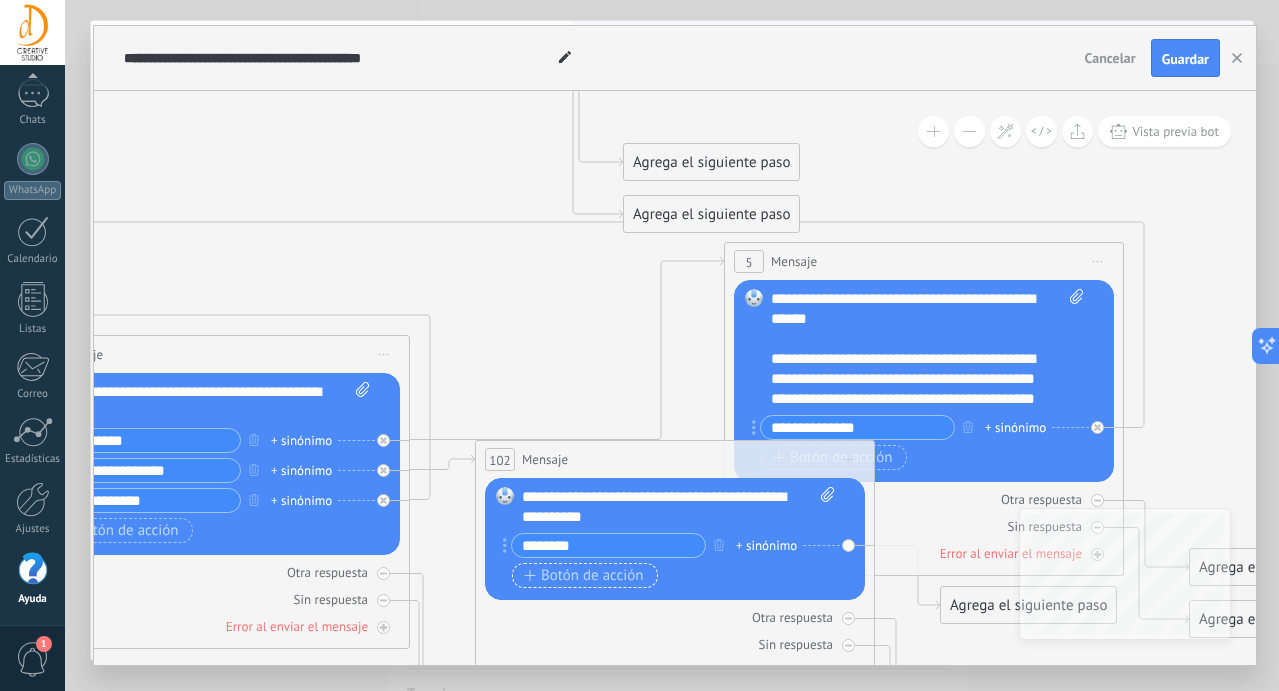 type on "********" 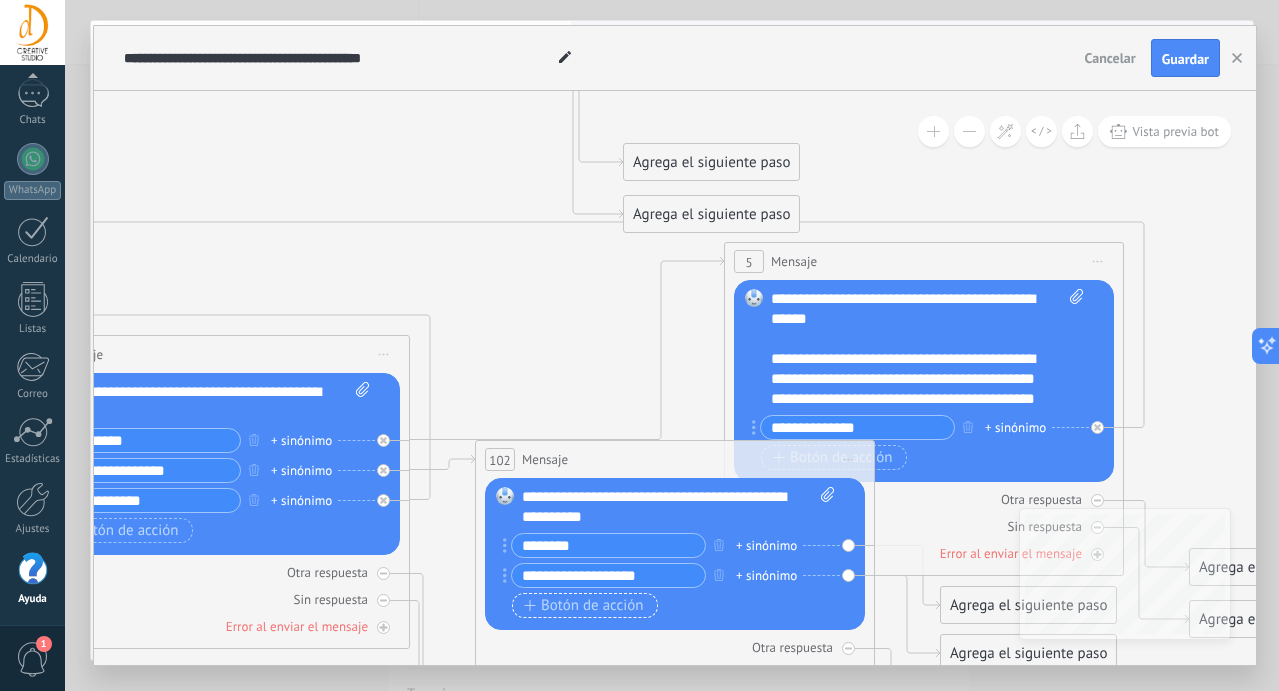 type on "**********" 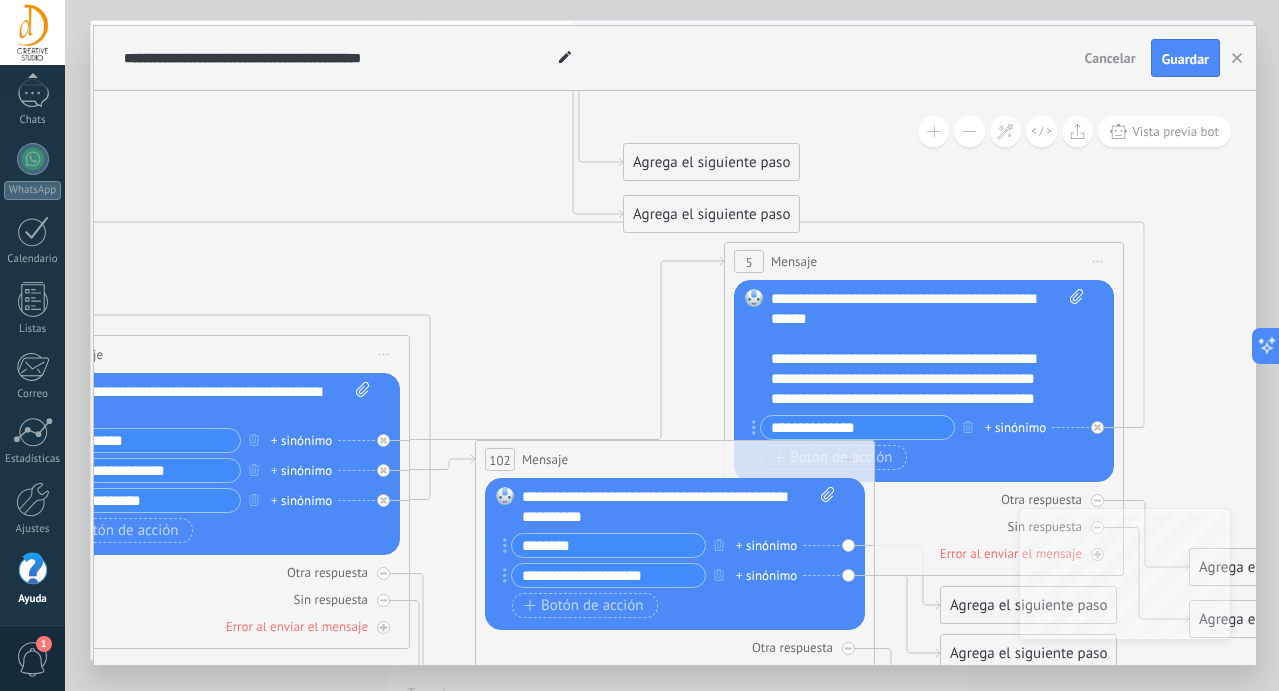drag, startPoint x: 667, startPoint y: 572, endPoint x: 512, endPoint y: 570, distance: 155.01291 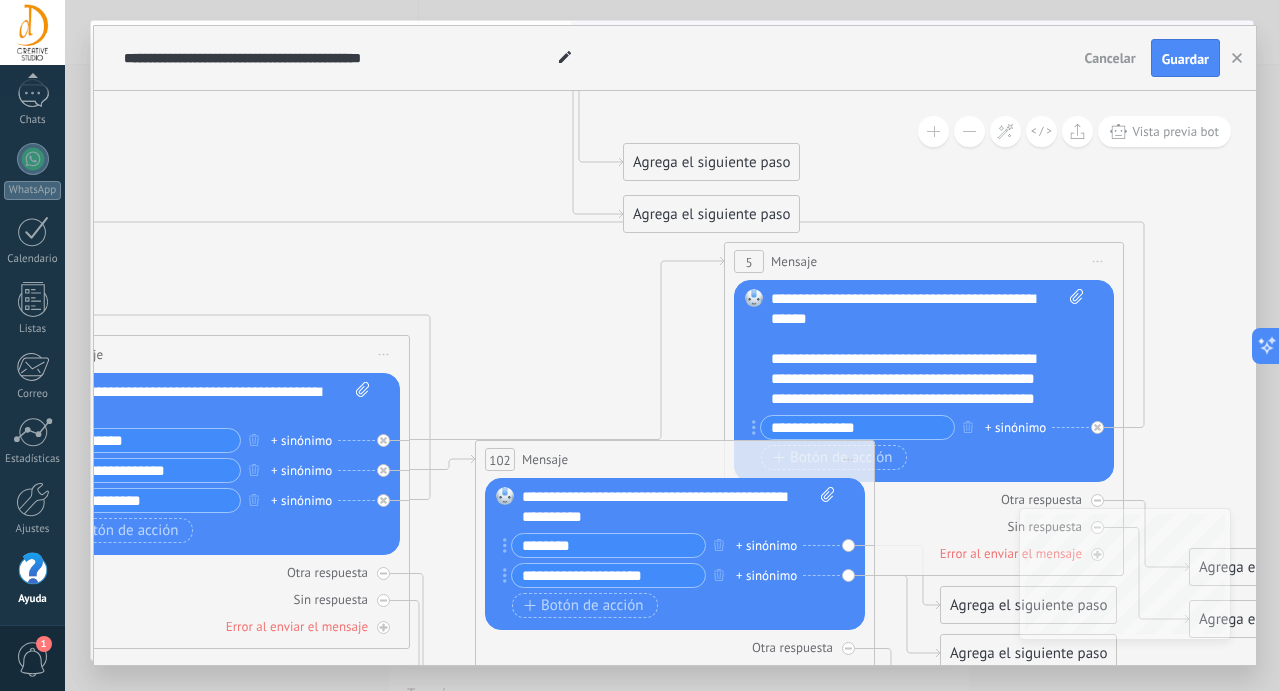 click on "**********" at bounding box center [608, 575] 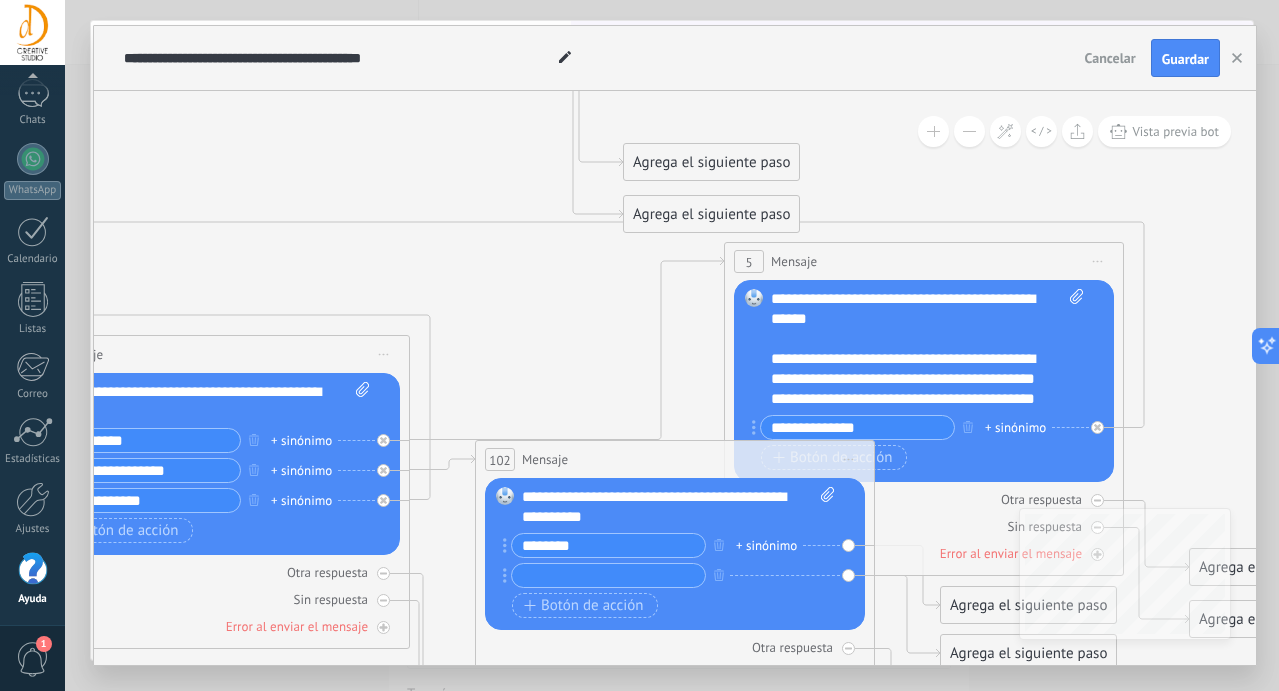 click on "Botón de acción
Enlace de web" at bounding box center (673, 605) 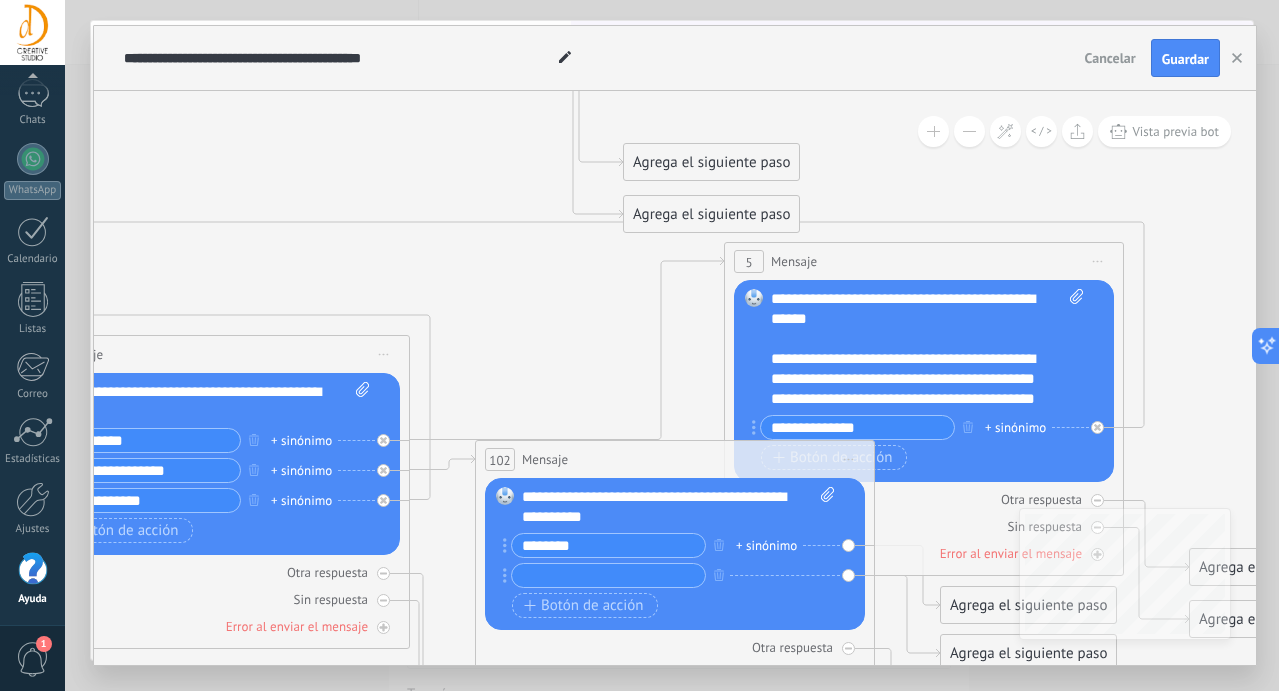 click on "********" at bounding box center [608, 545] 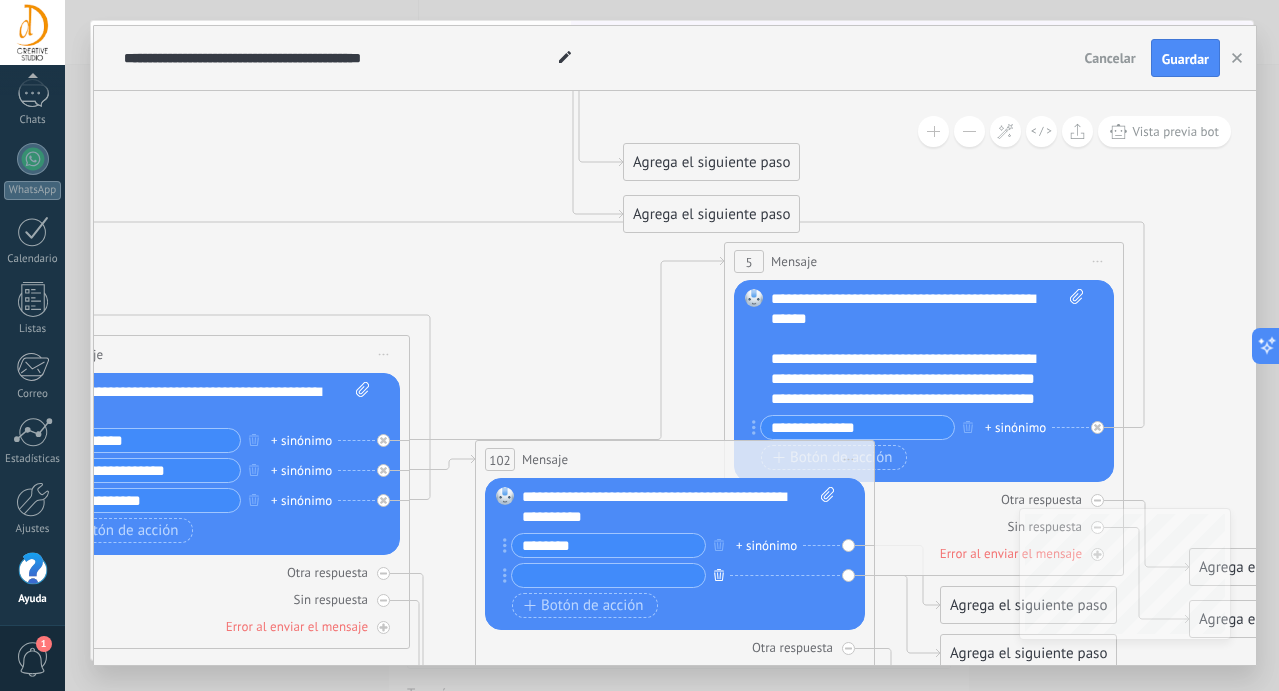 click 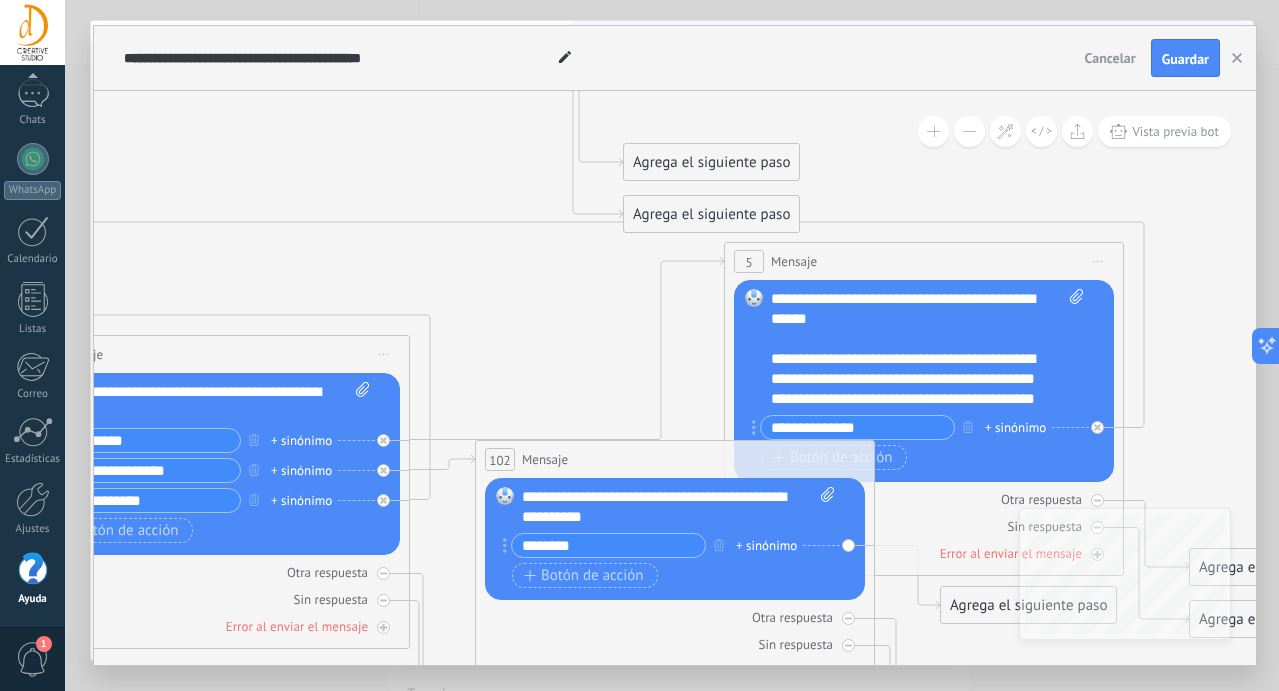 click on "Botón de acción
Enlace de web" at bounding box center [673, 575] 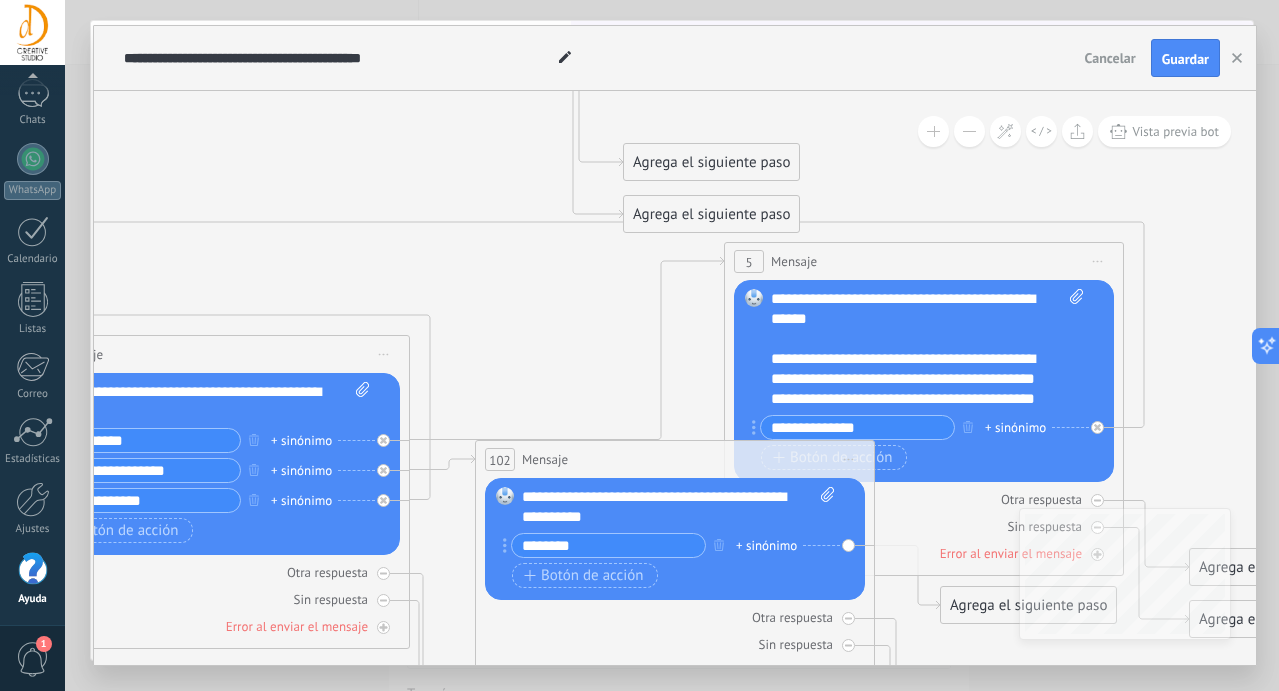 click on "Botón de acción
Enlace de web" at bounding box center [673, 575] 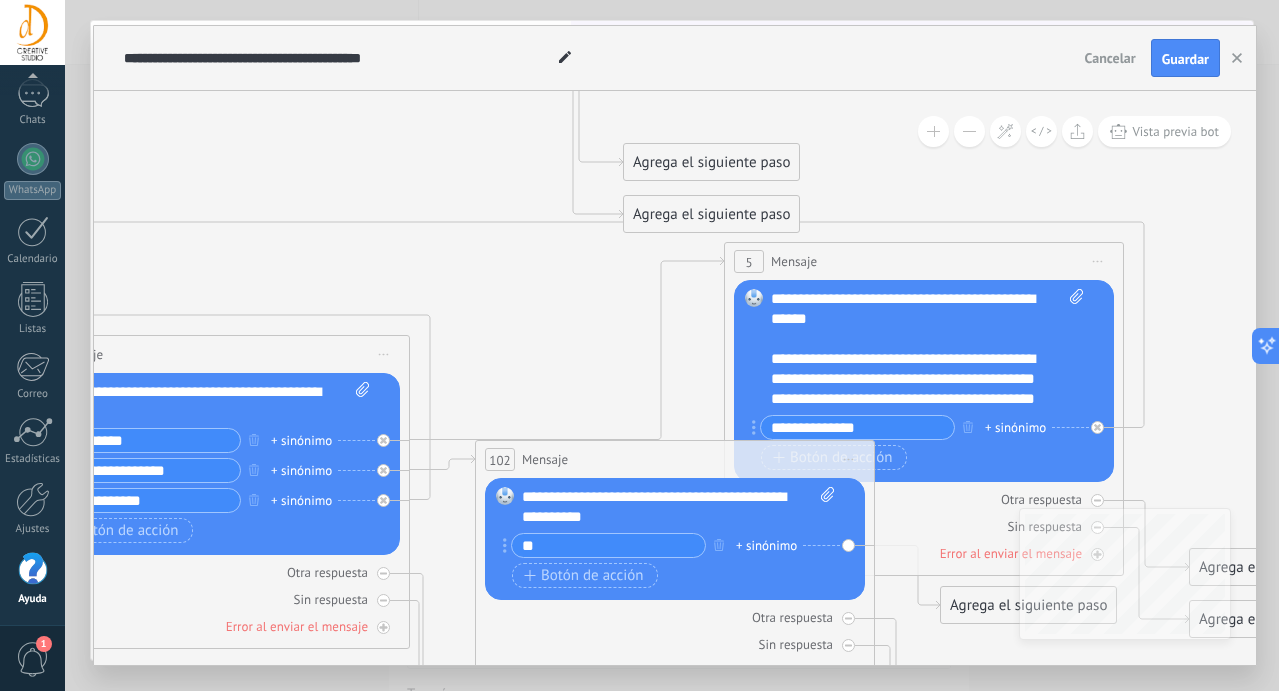 type on "*" 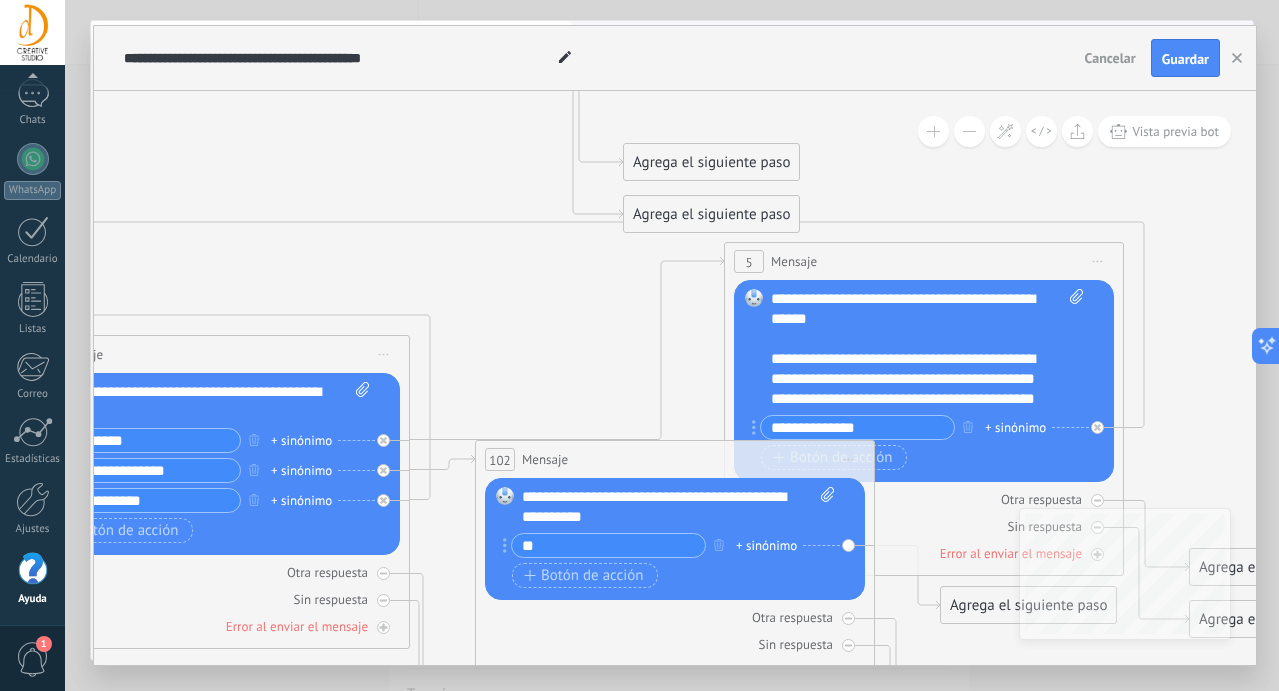 type on "*" 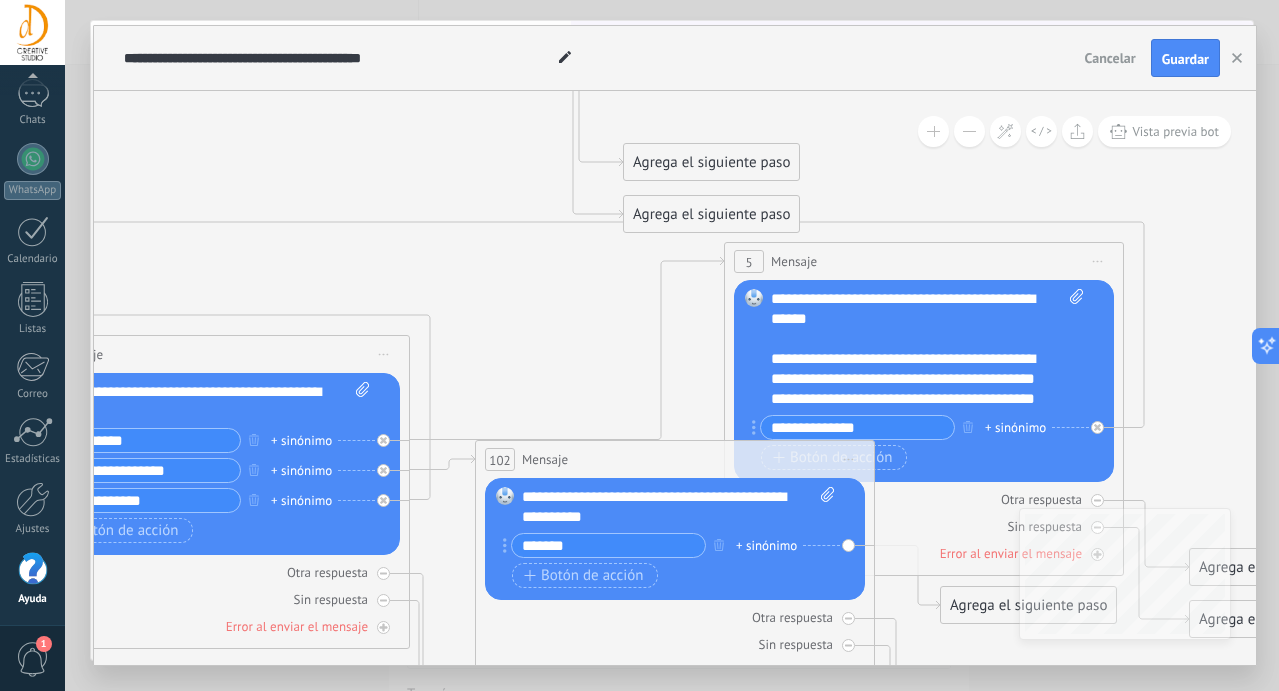type on "********" 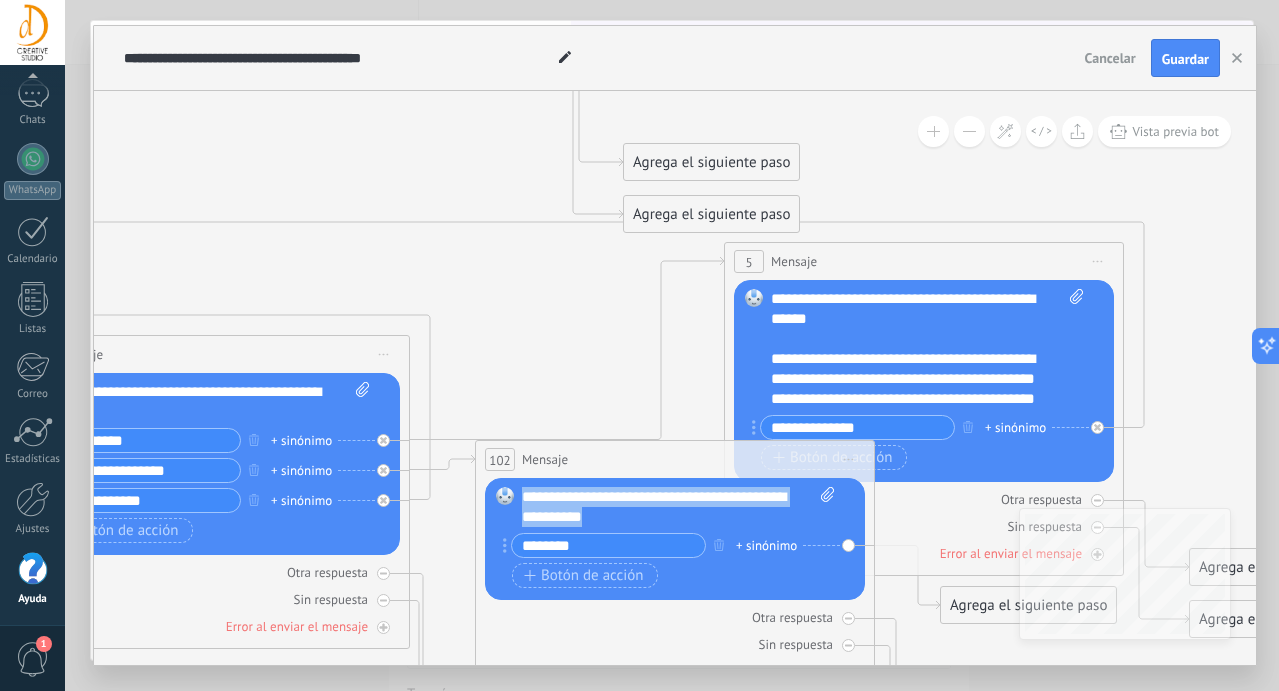 drag, startPoint x: 638, startPoint y: 517, endPoint x: 523, endPoint y: 501, distance: 116.10771 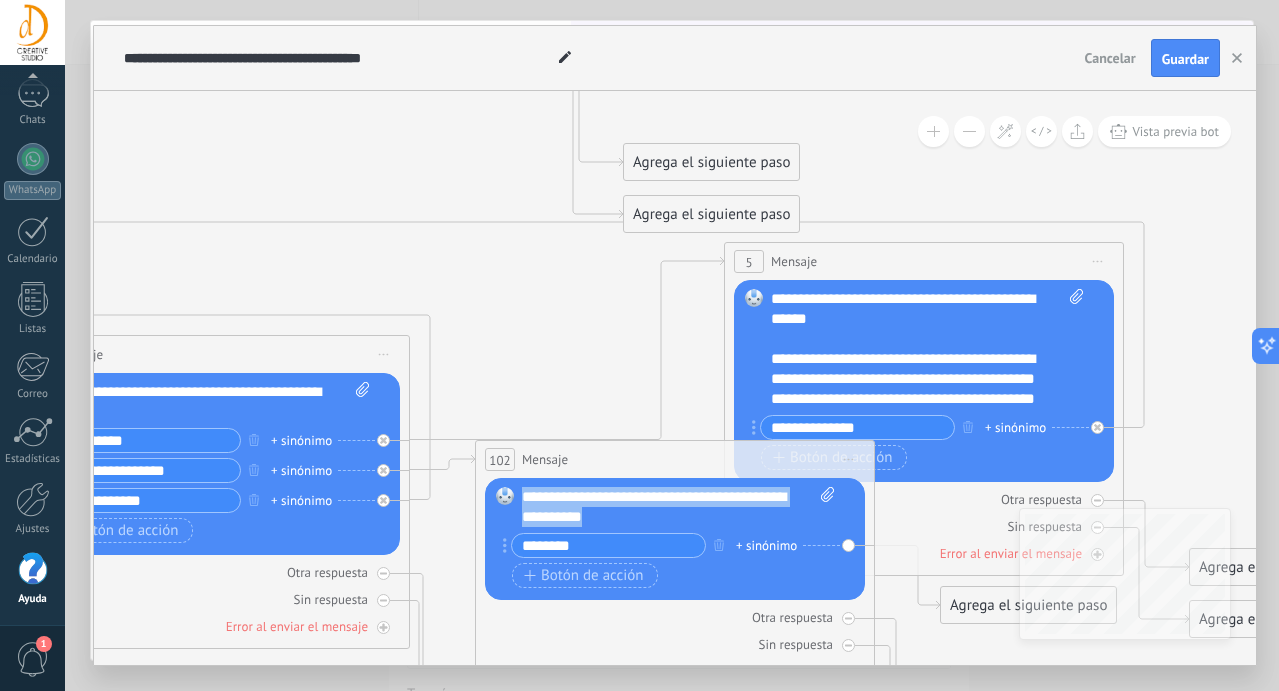 click on "**********" at bounding box center [678, 507] 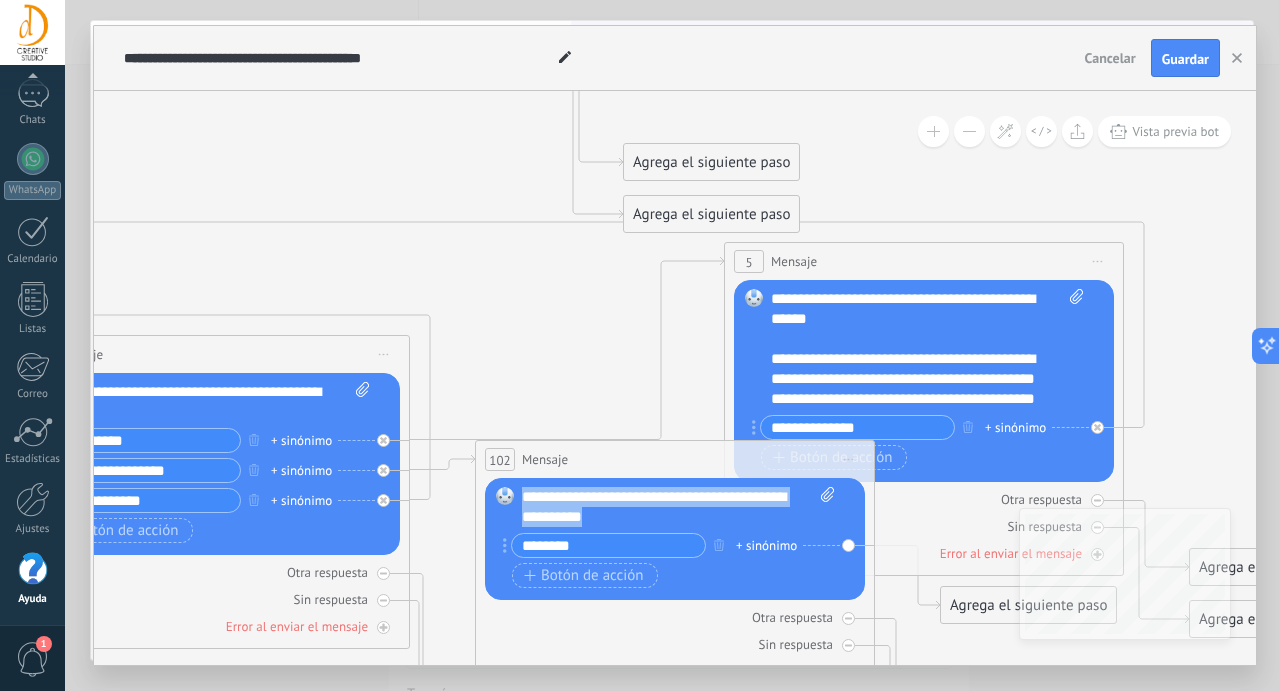 click on "Iniciar vista previa aquí
Cambiar nombre
Duplicar
Borrar" at bounding box center (849, 459) 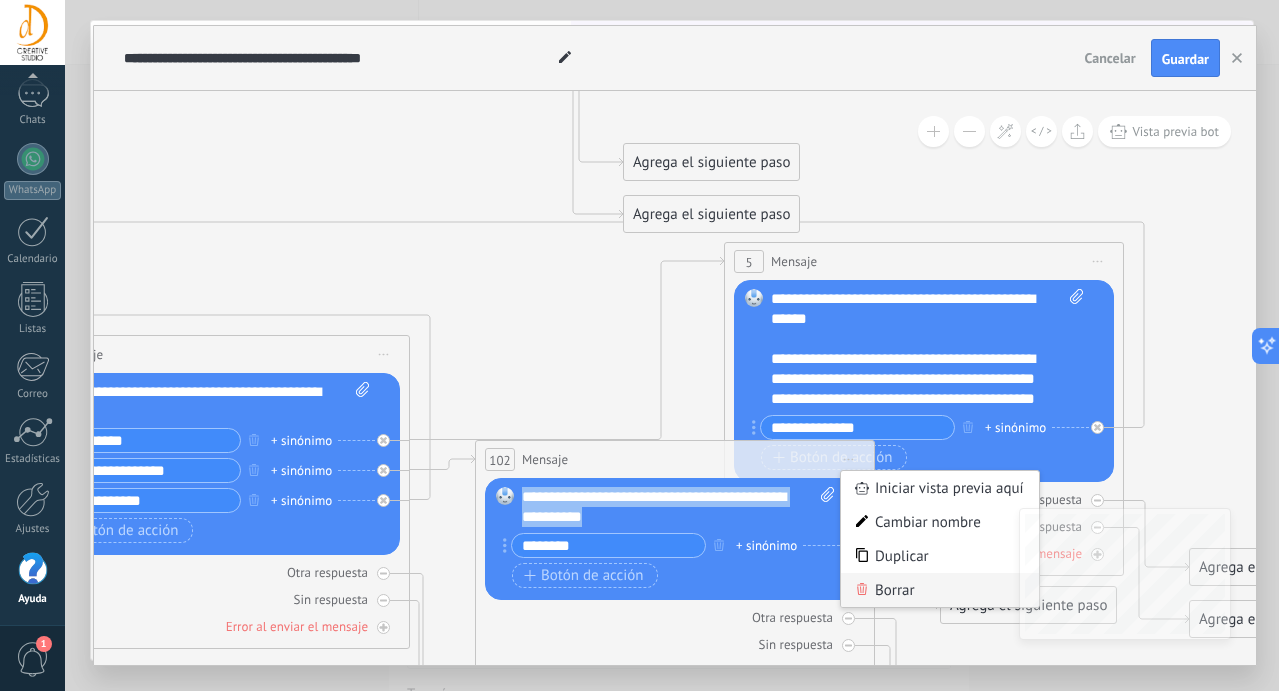 click 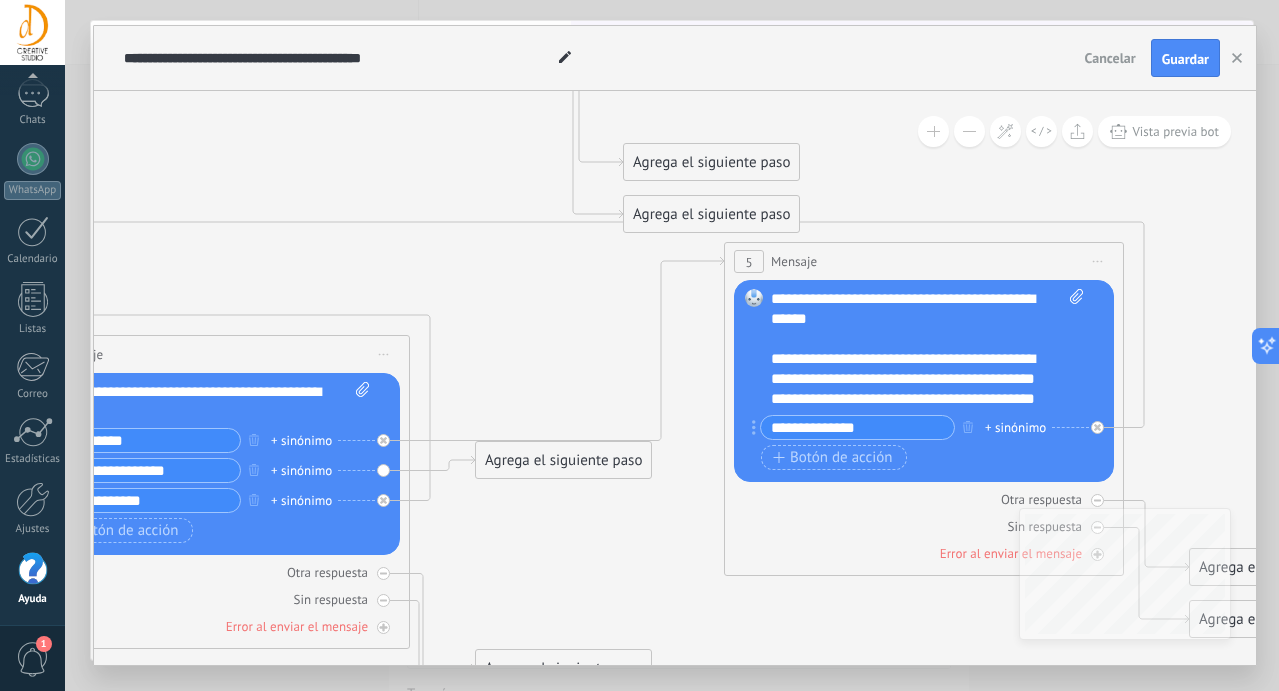 click on "Agrega el siguiente paso" at bounding box center [563, 460] 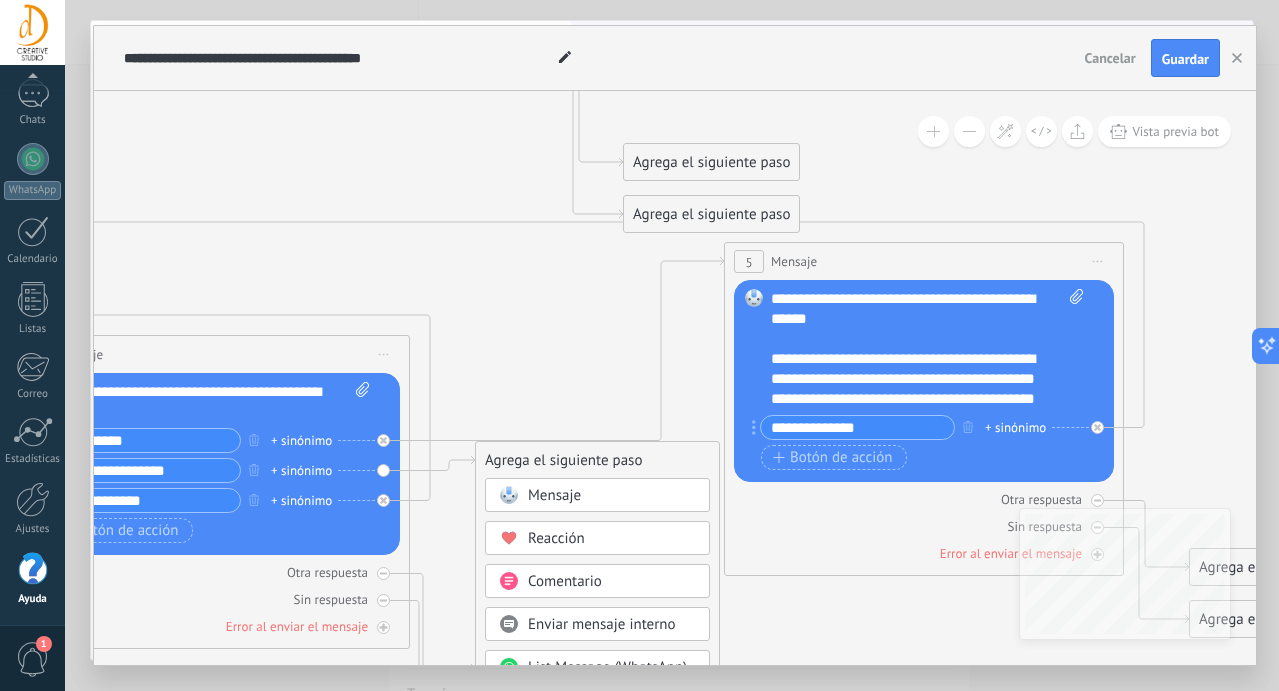click on "Mensaje" at bounding box center [612, 496] 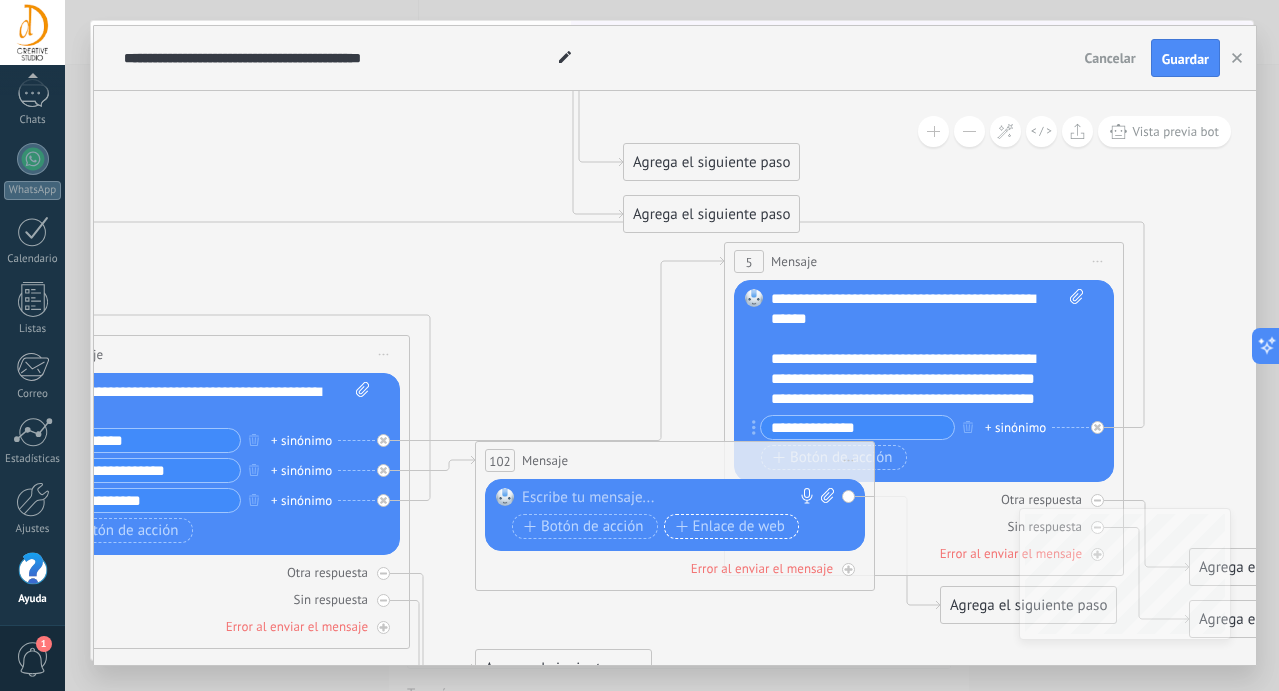 click on "Enlace de web" at bounding box center (730, 527) 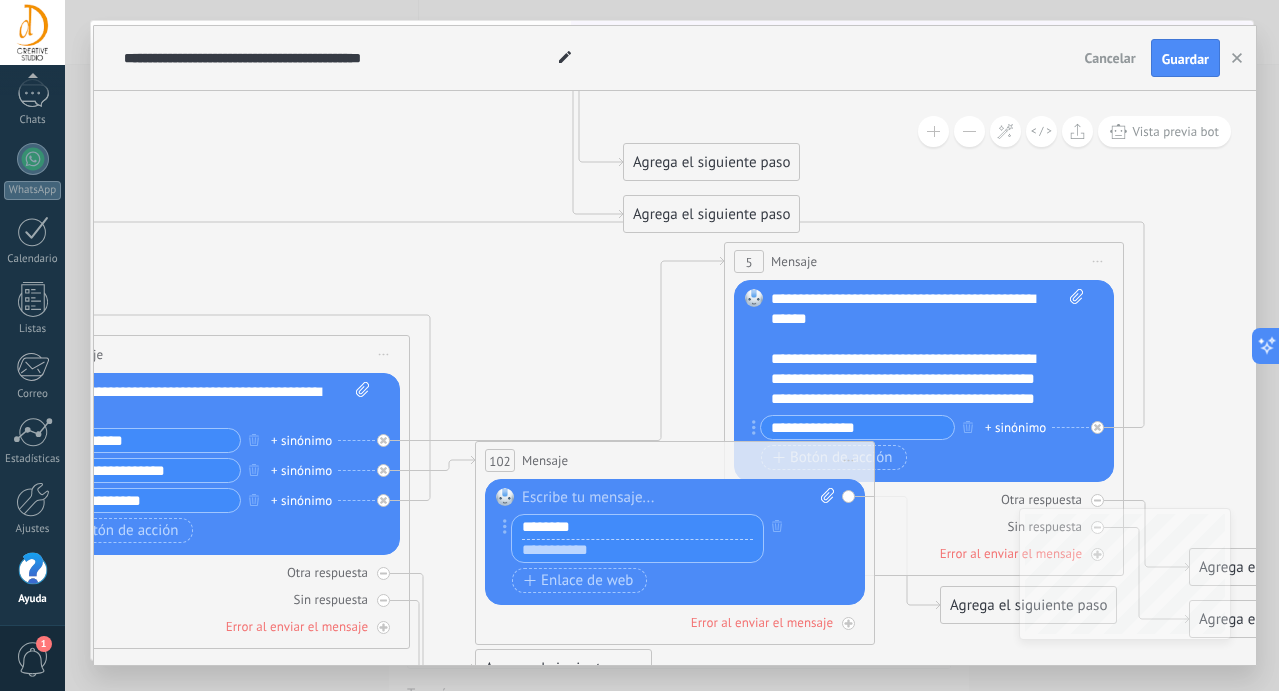 type on "********" 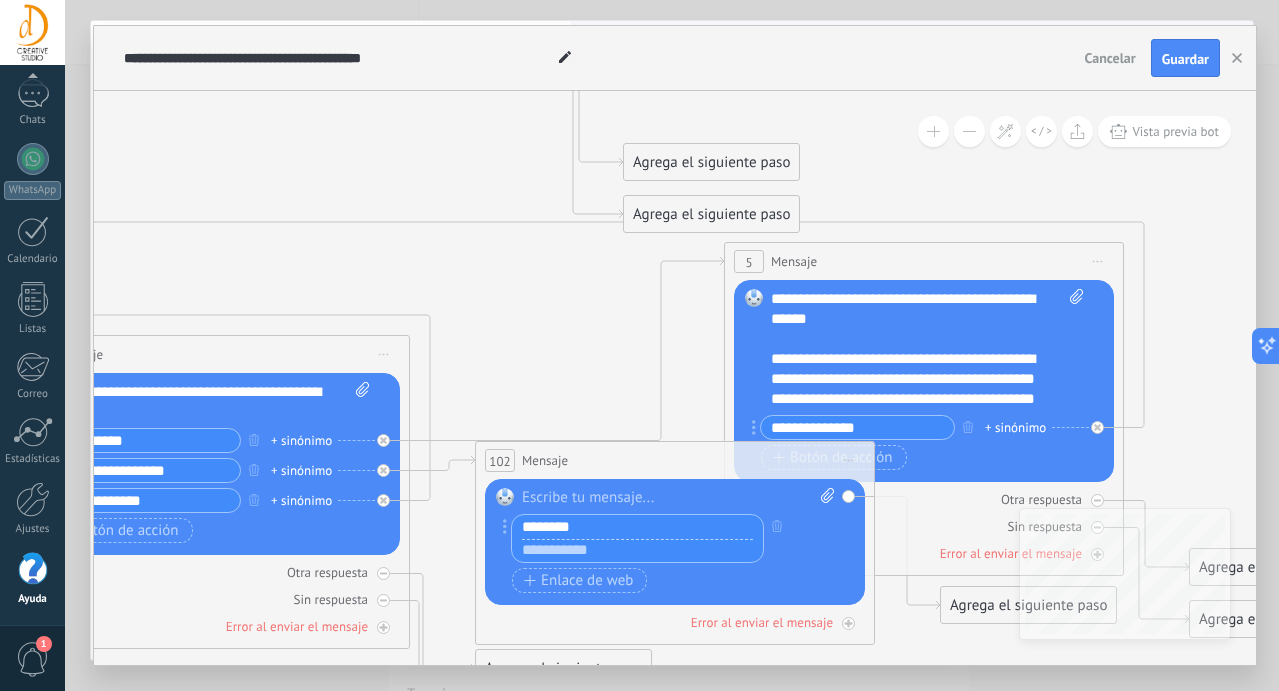 click at bounding box center (637, 551) 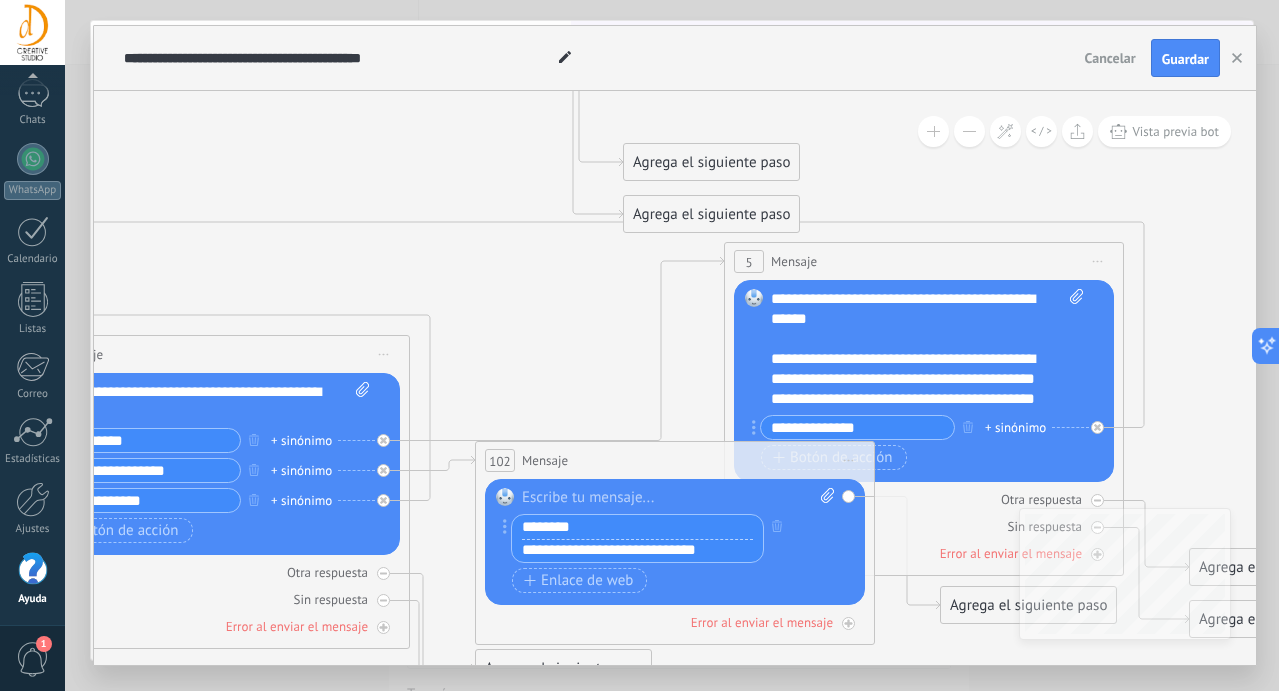type on "**********" 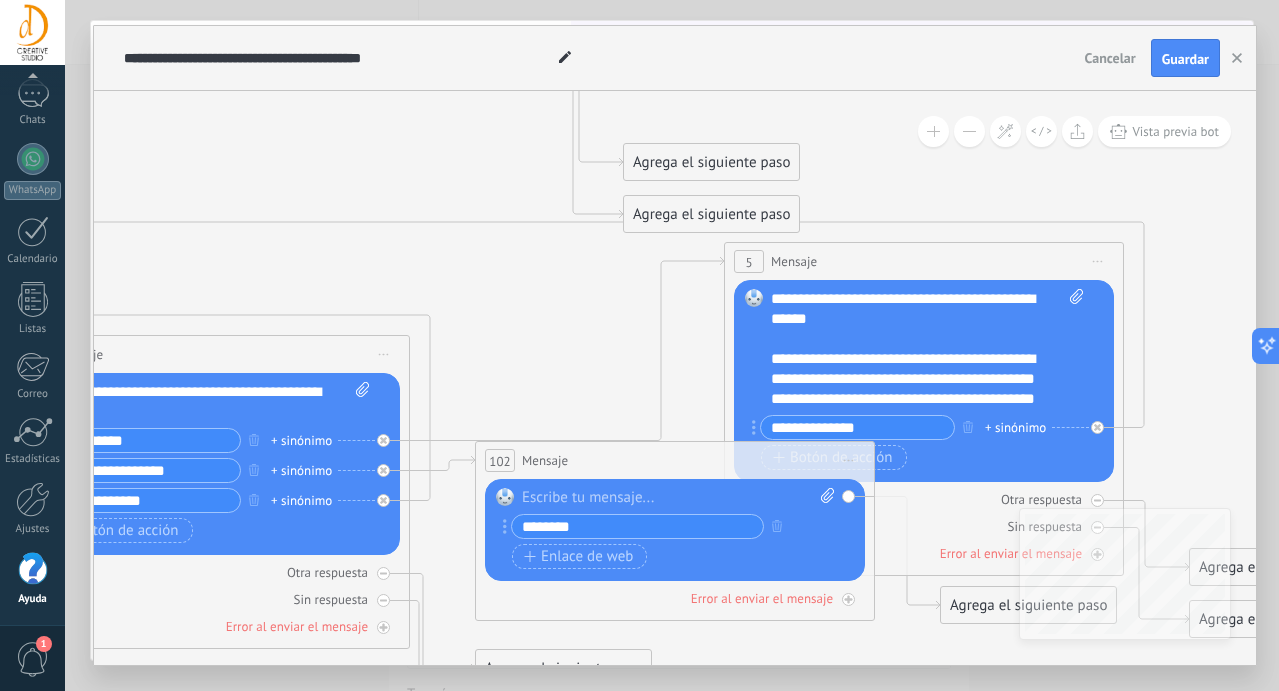 click at bounding box center (678, 498) 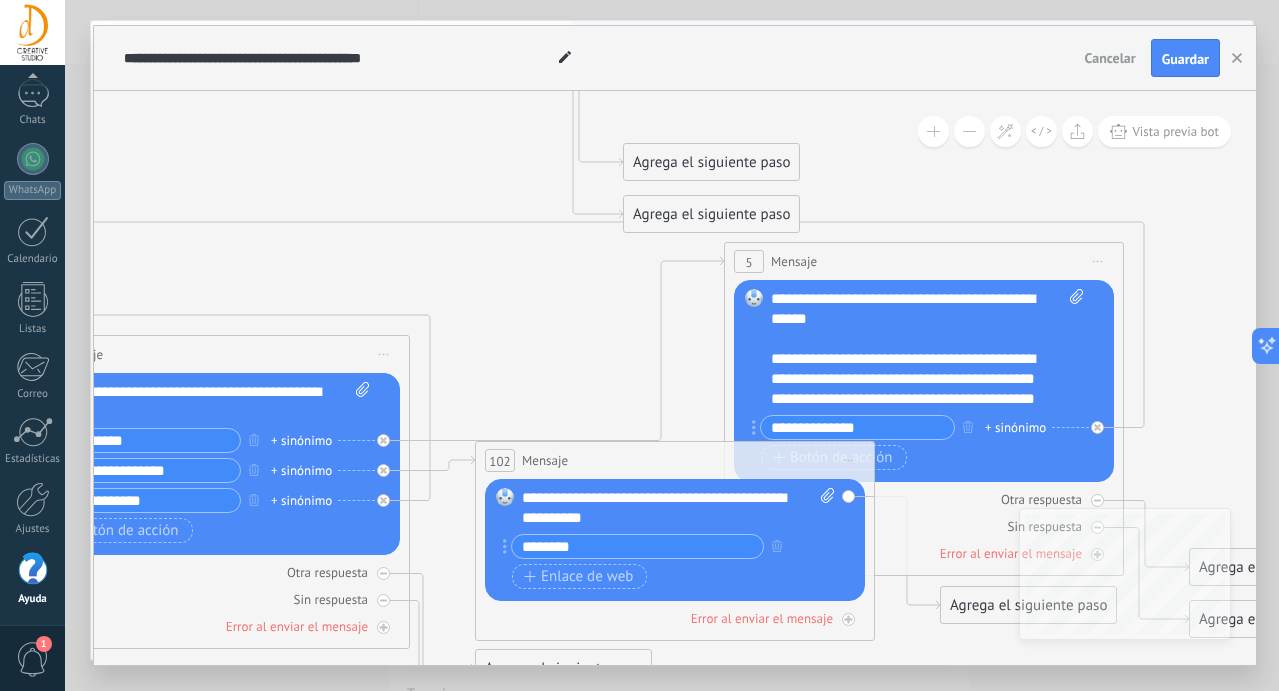 click 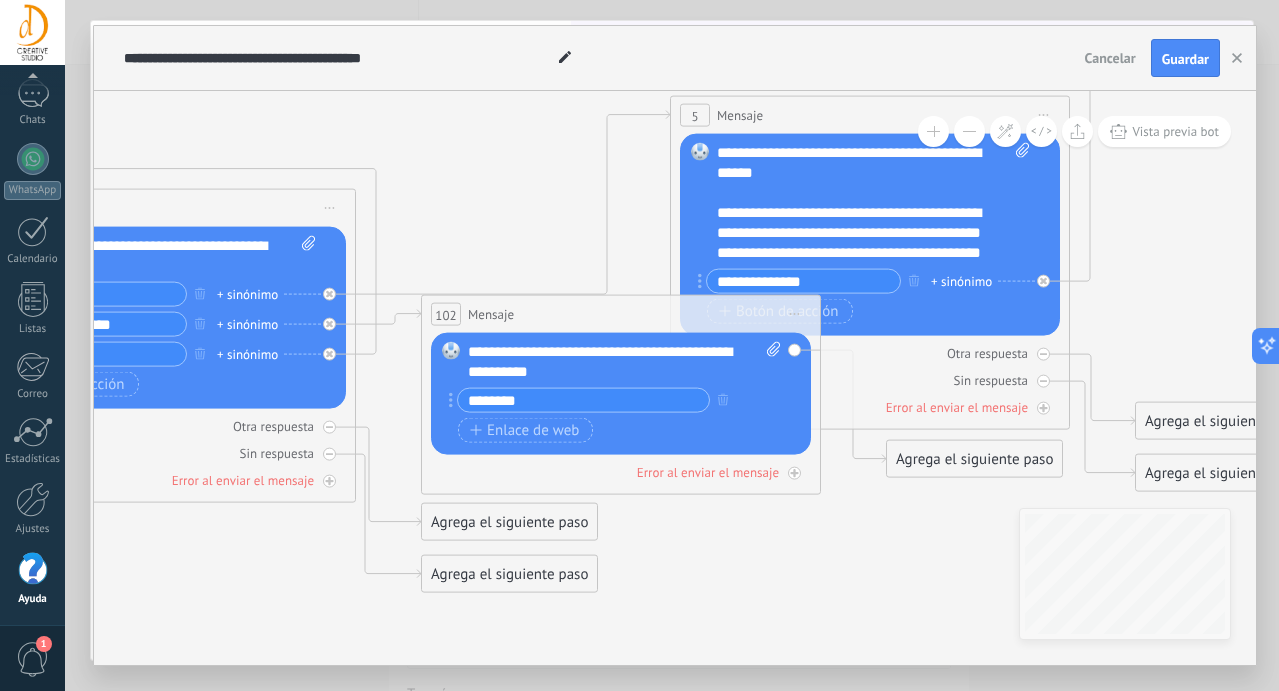 click 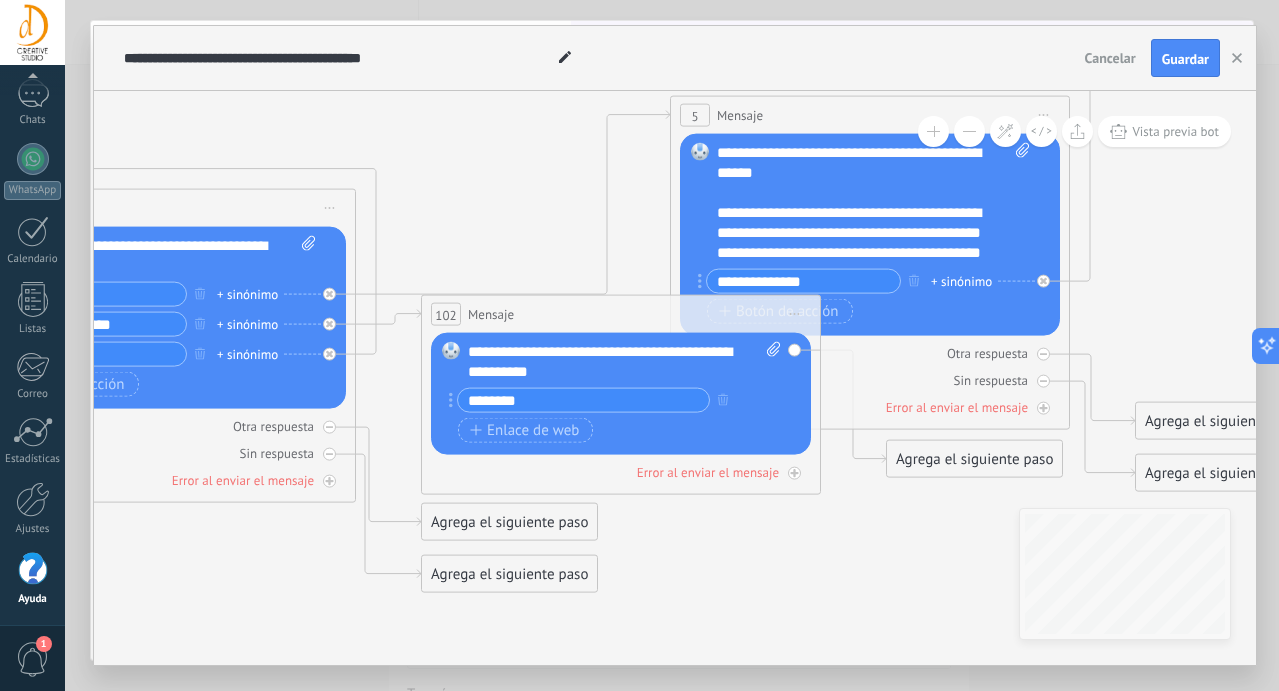 click 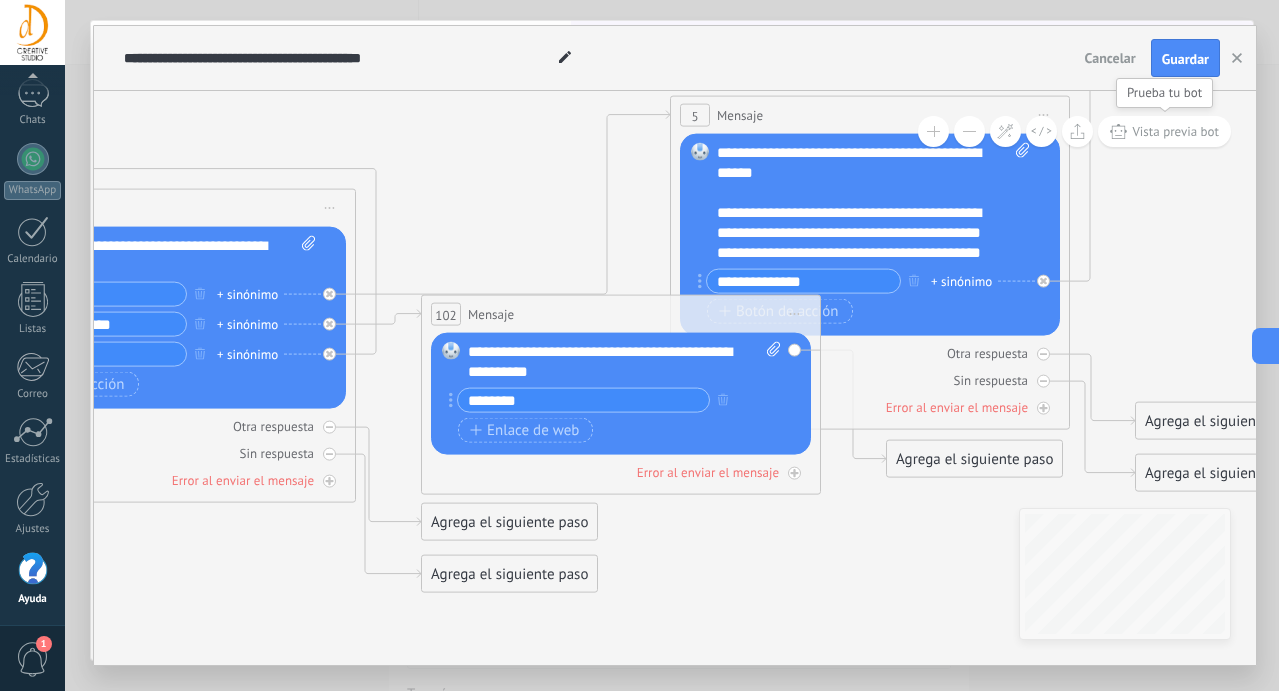 click on "Vista previa bot" at bounding box center (1175, 131) 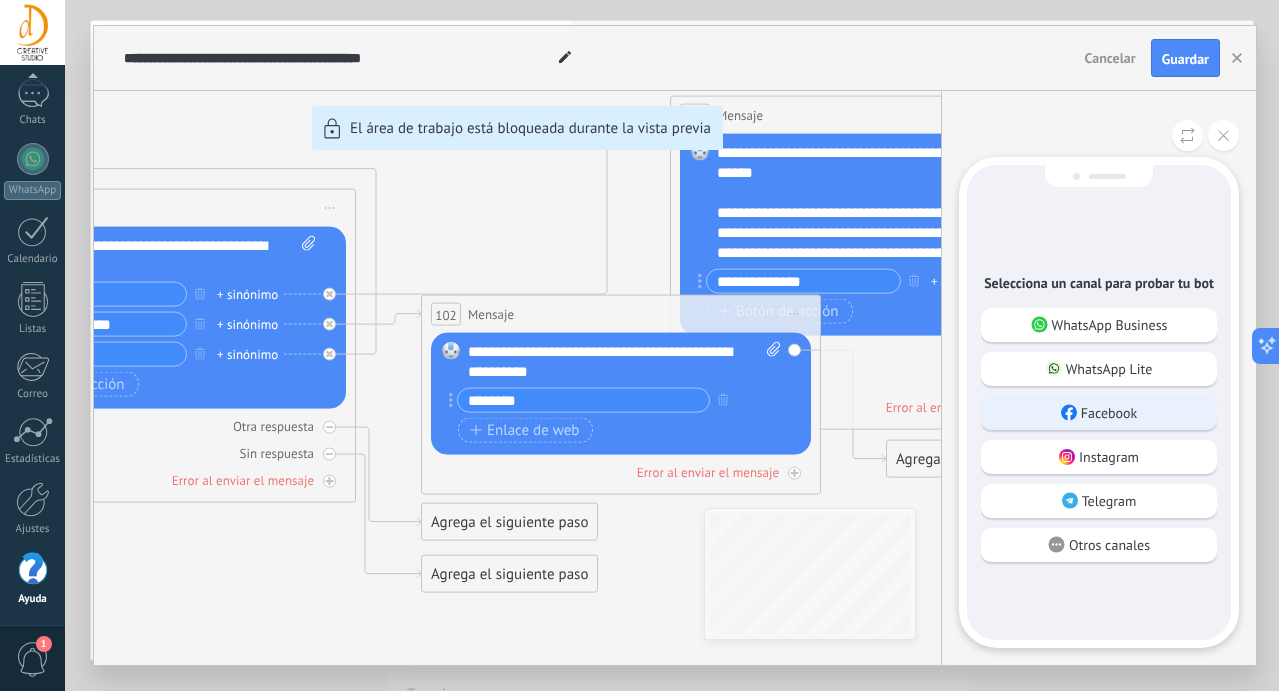 click on "Facebook" at bounding box center (1109, 413) 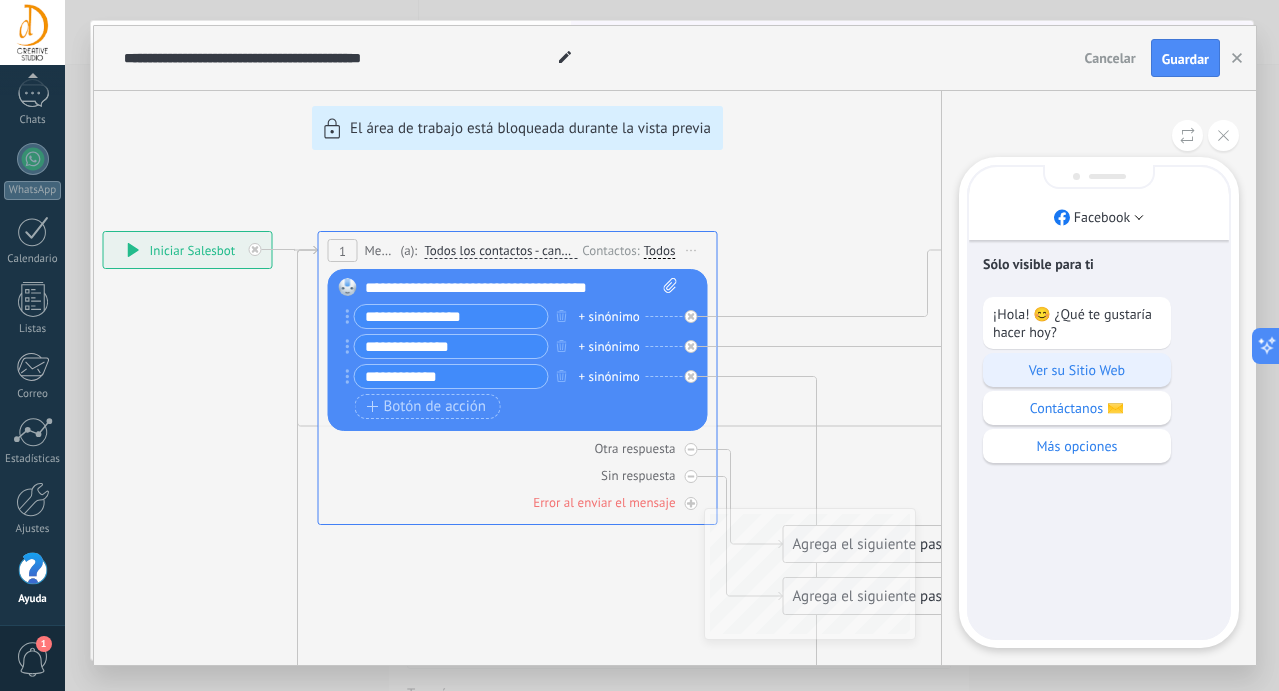 click on "Ver su Sitio Web" at bounding box center (1077, 370) 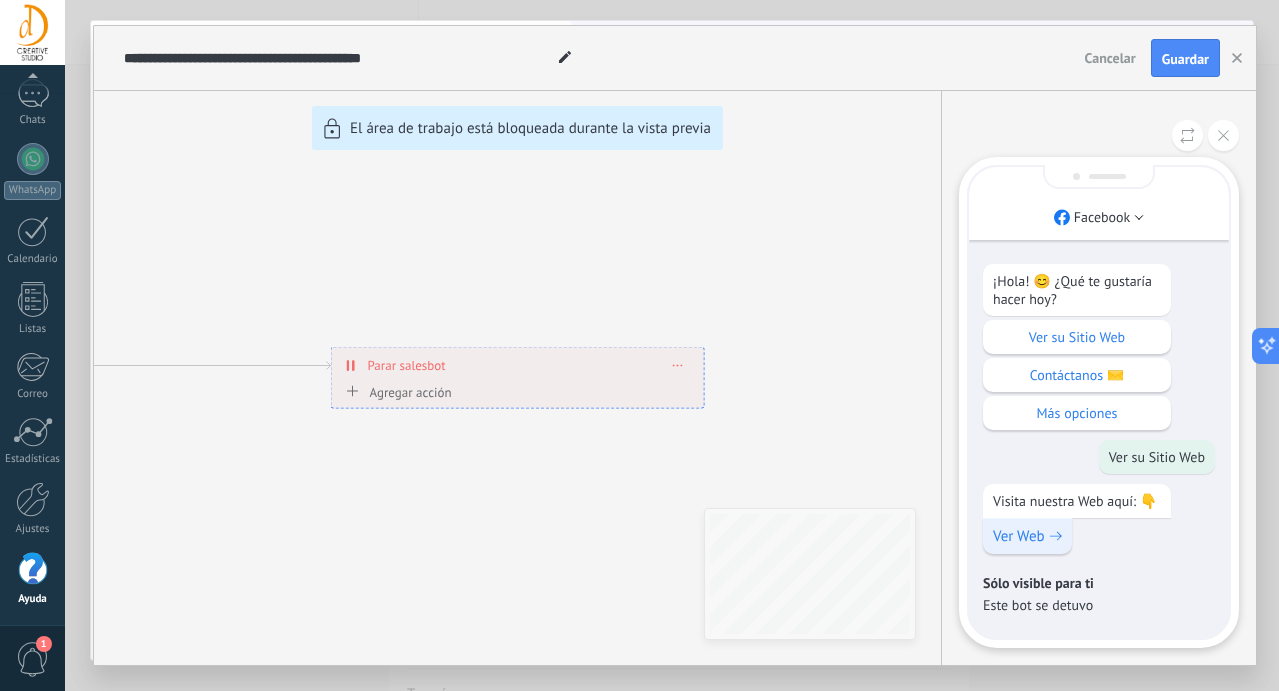 click on "Ver Web" at bounding box center (1027, 536) 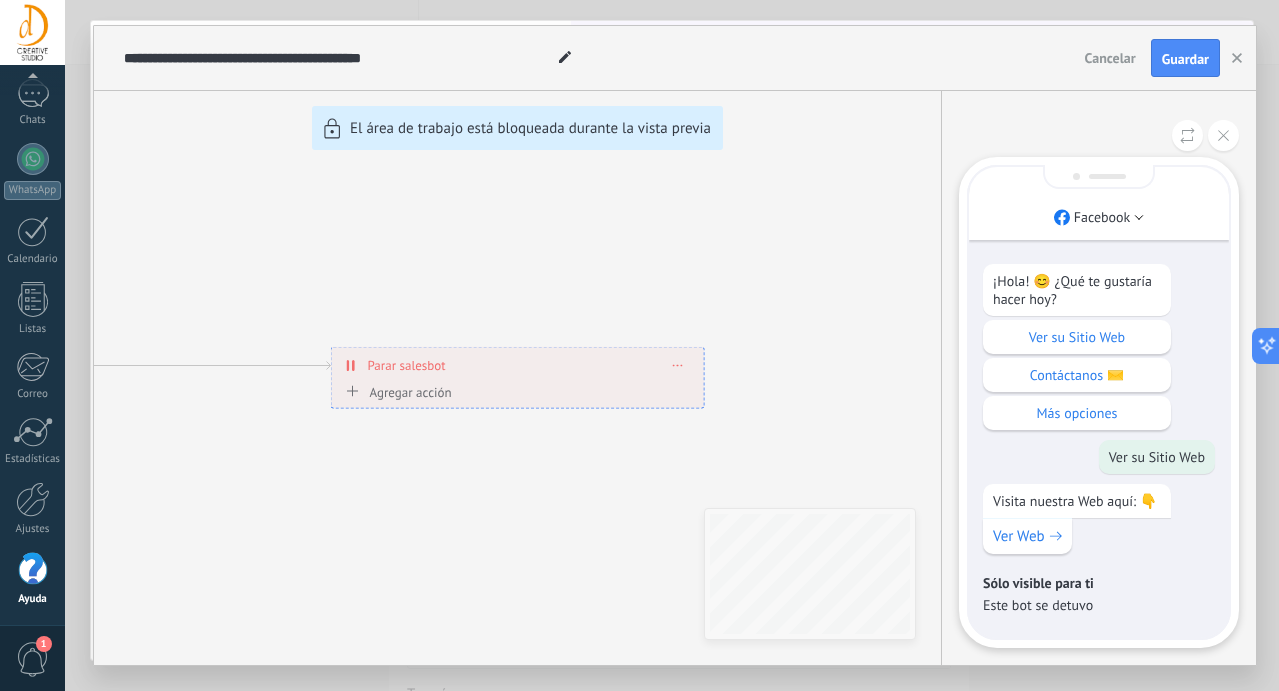 click on "**********" at bounding box center [675, 345] 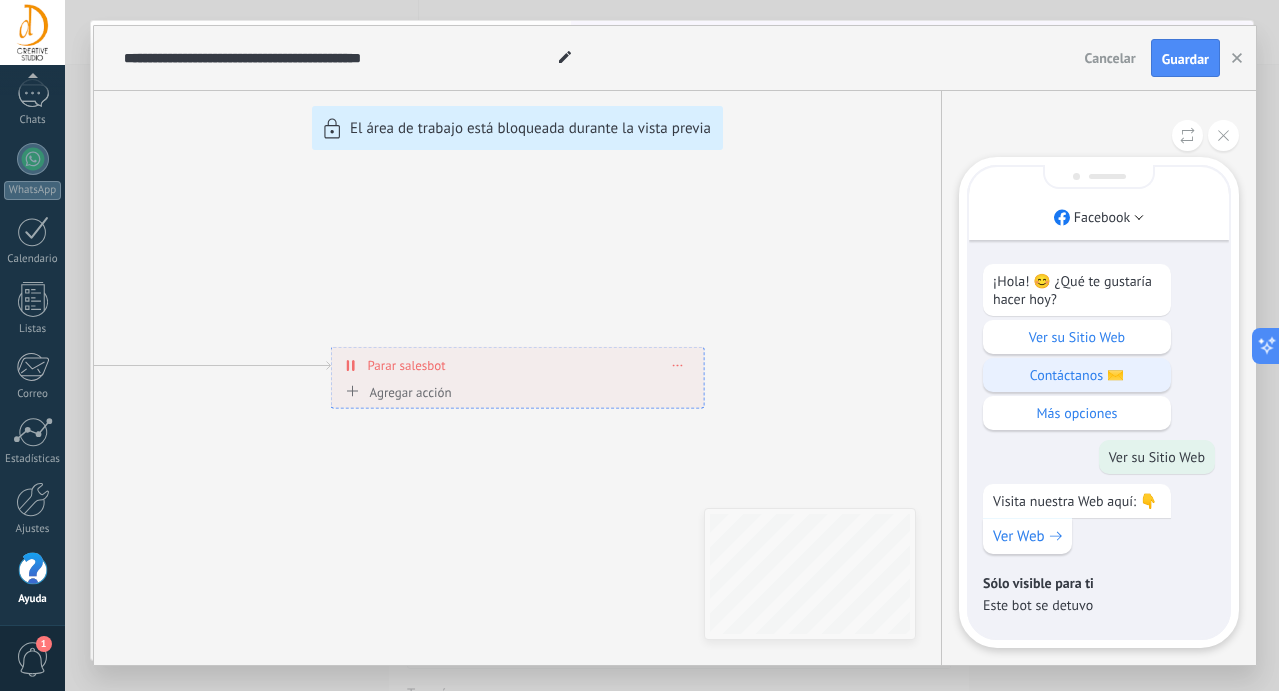 click on "Contáctanos ✉️" at bounding box center (1077, 375) 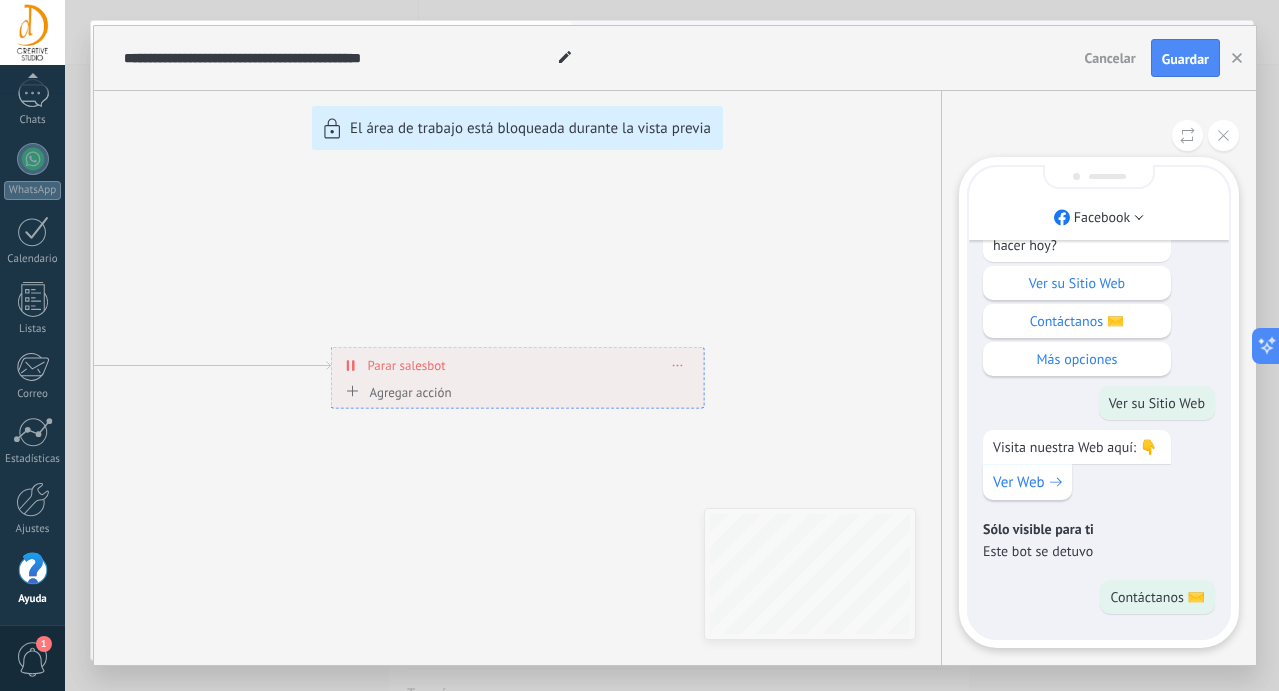 click on "Más opciones" at bounding box center (1077, 359) 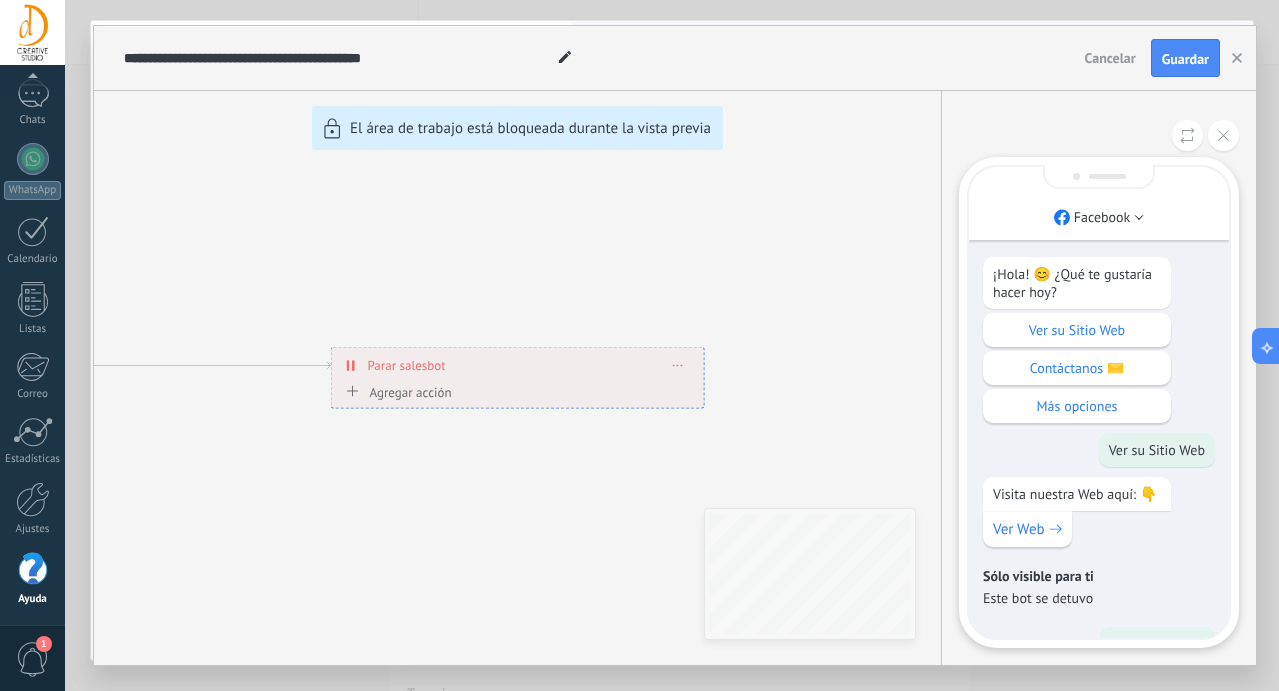 scroll, scrollTop: 0, scrollLeft: 0, axis: both 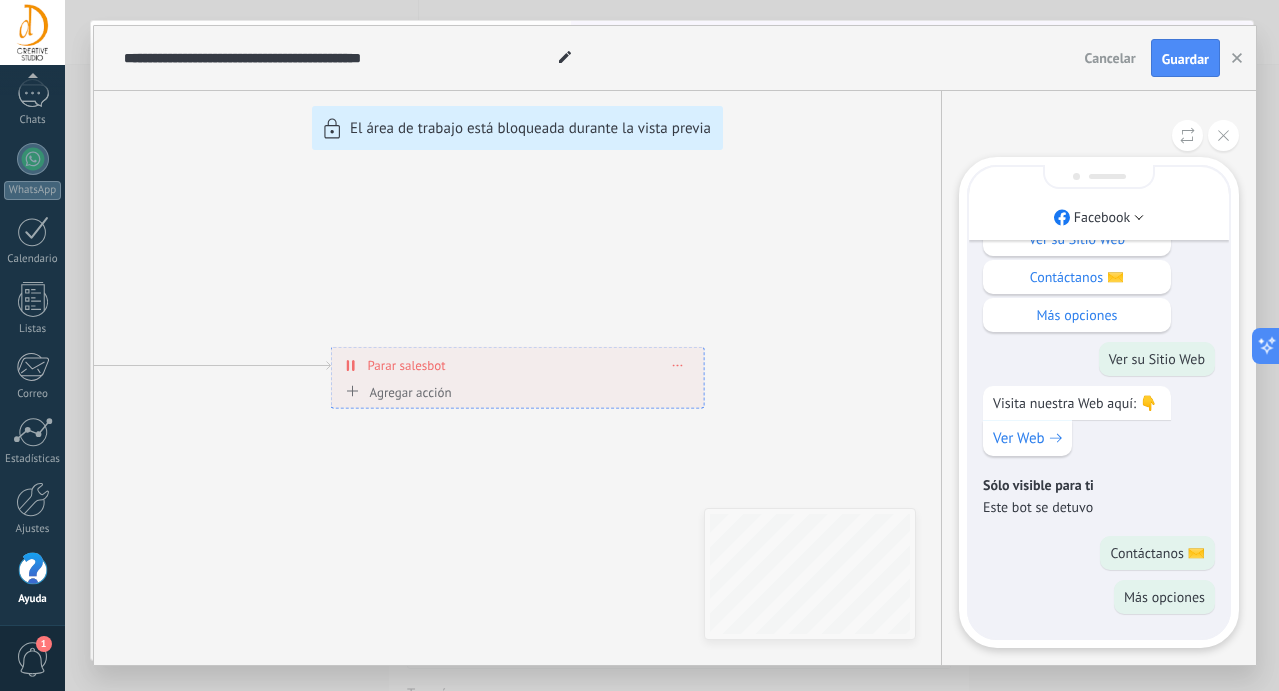 click on "Sólo visible para ti" at bounding box center [1099, 485] 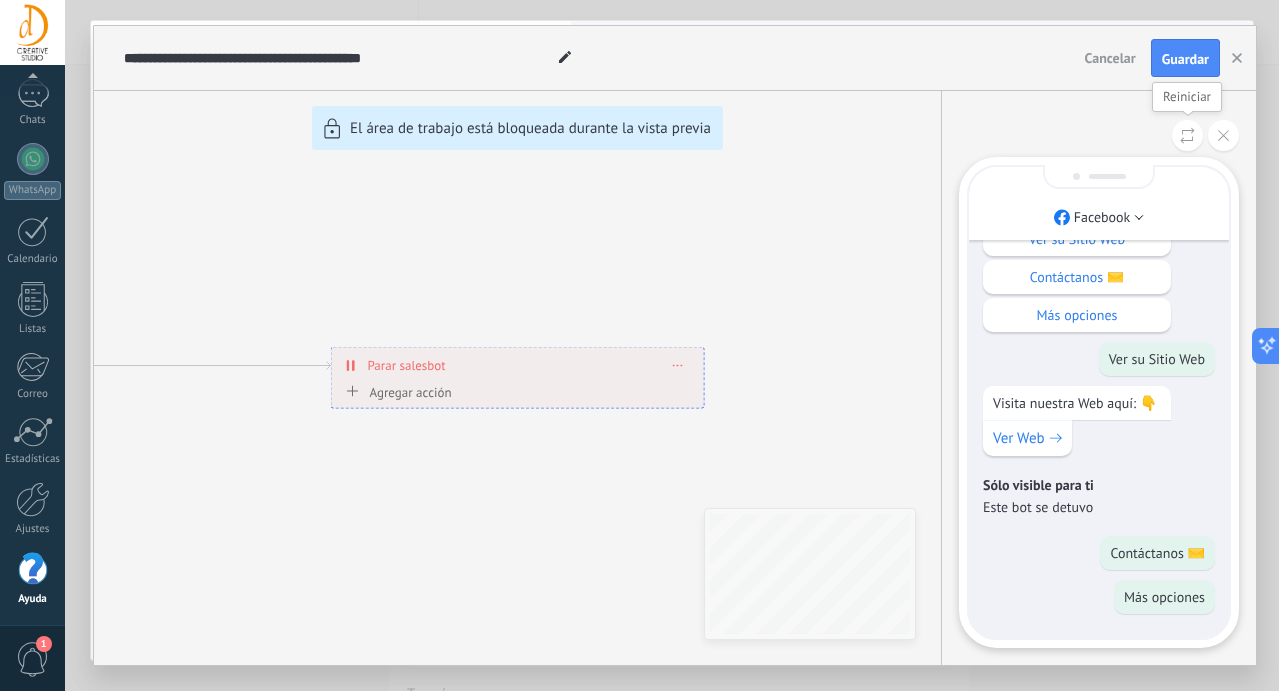 click 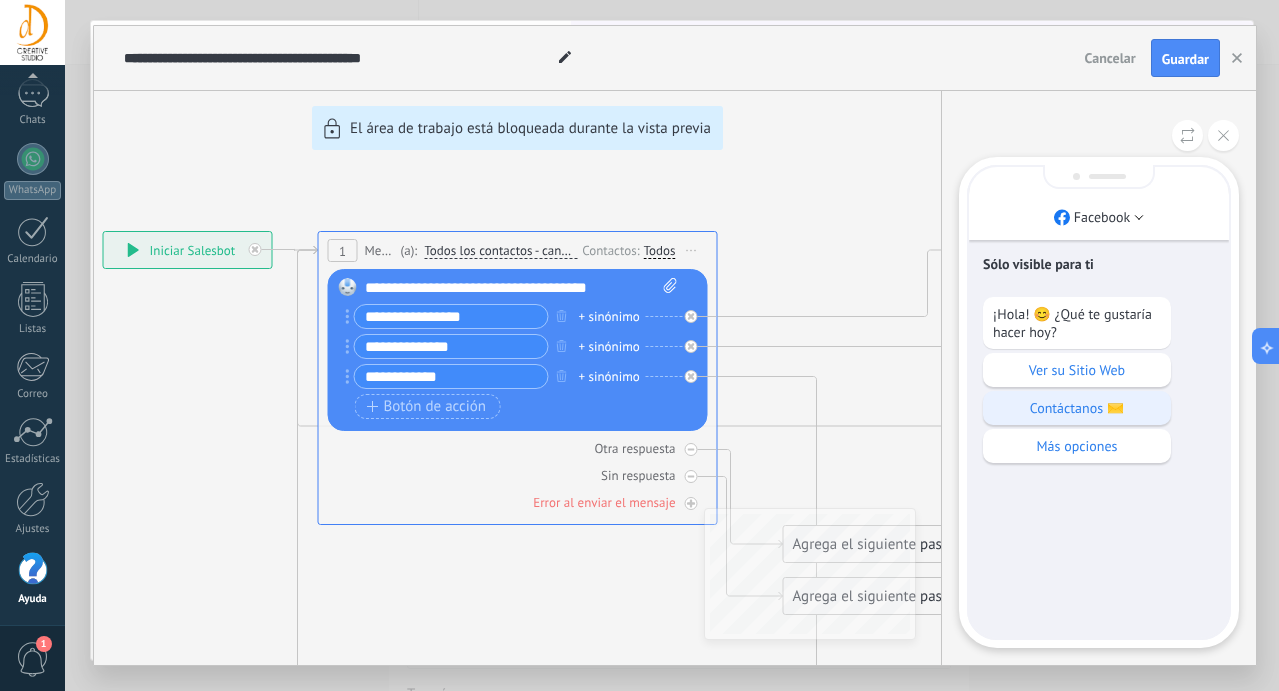 click on "Contáctanos ✉️" at bounding box center (1077, 408) 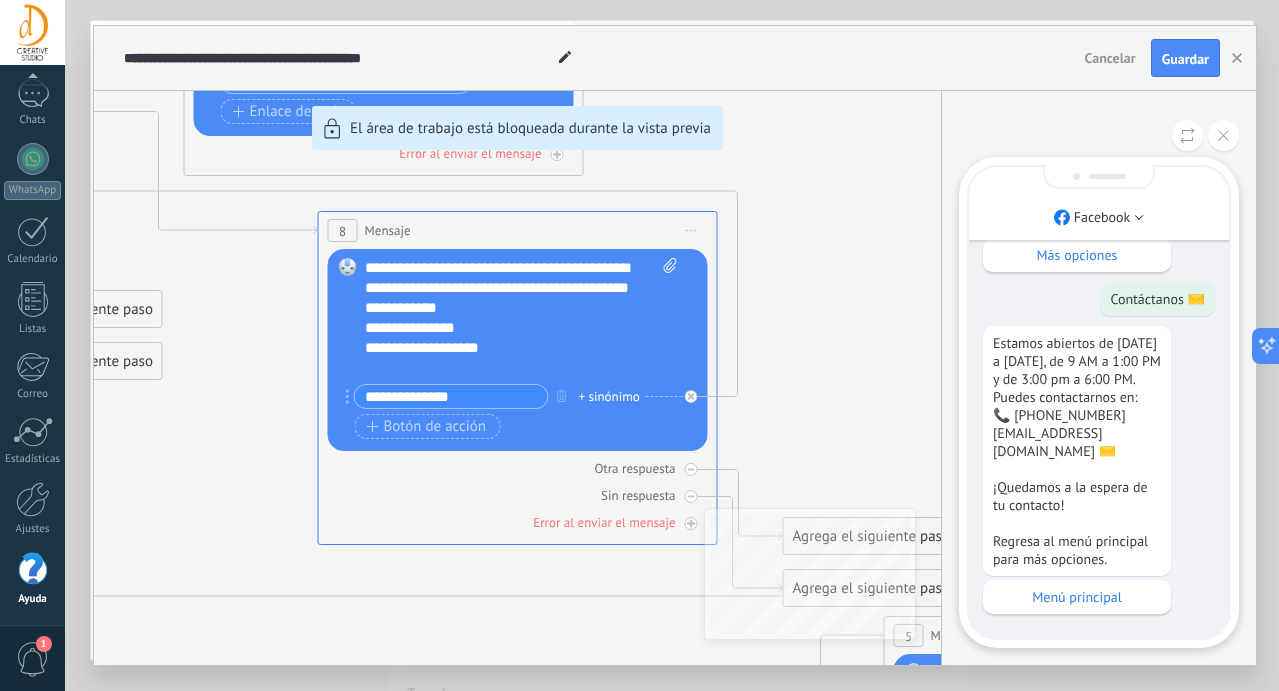 click on "**********" at bounding box center [675, 345] 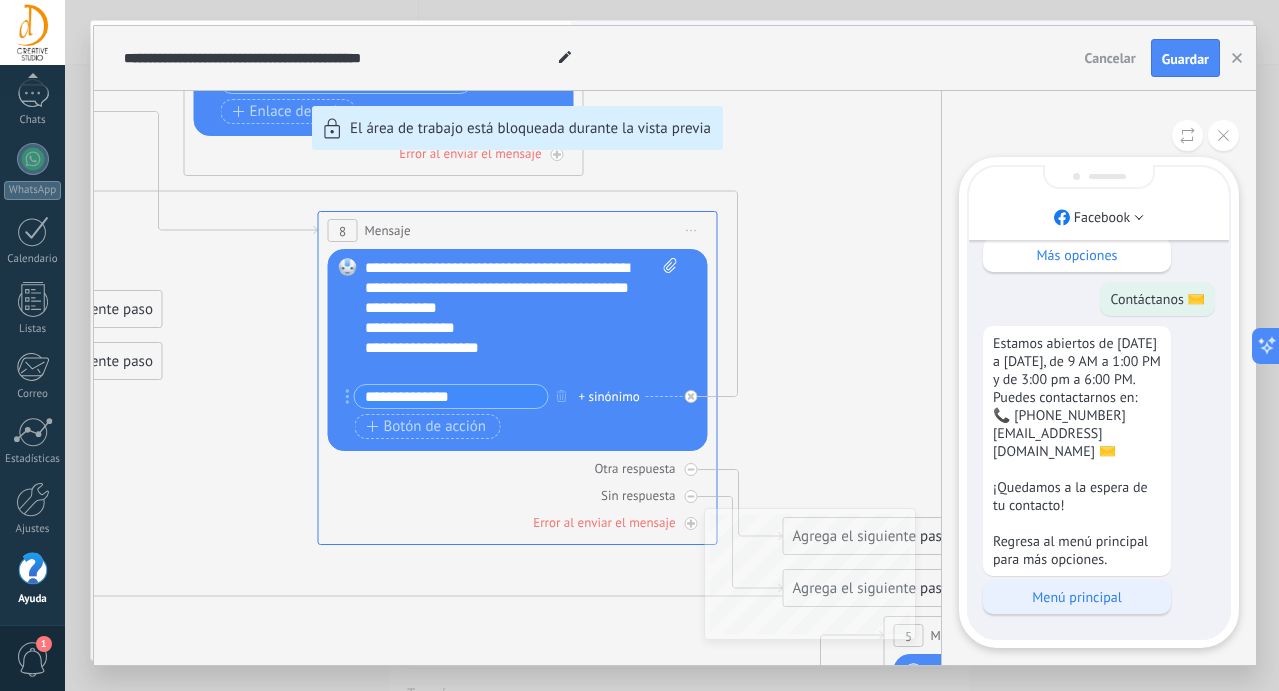 click on "Menú principal" at bounding box center (1077, 597) 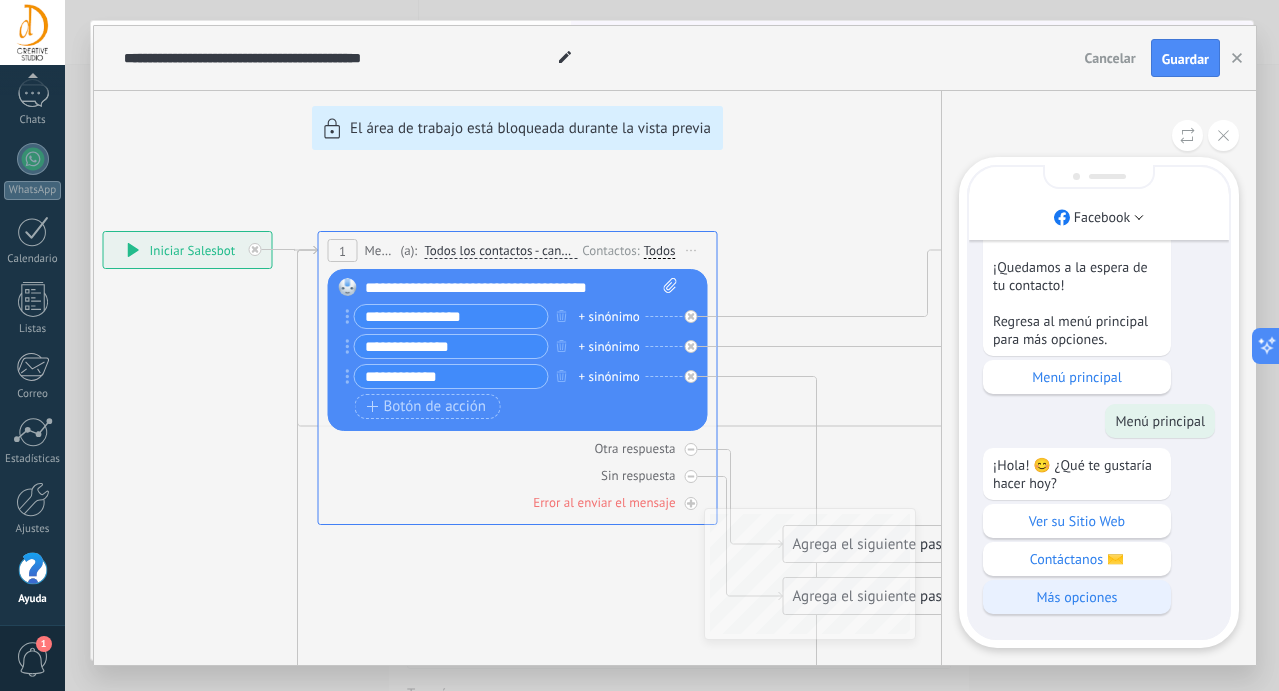 click on "Más opciones" at bounding box center [1077, 597] 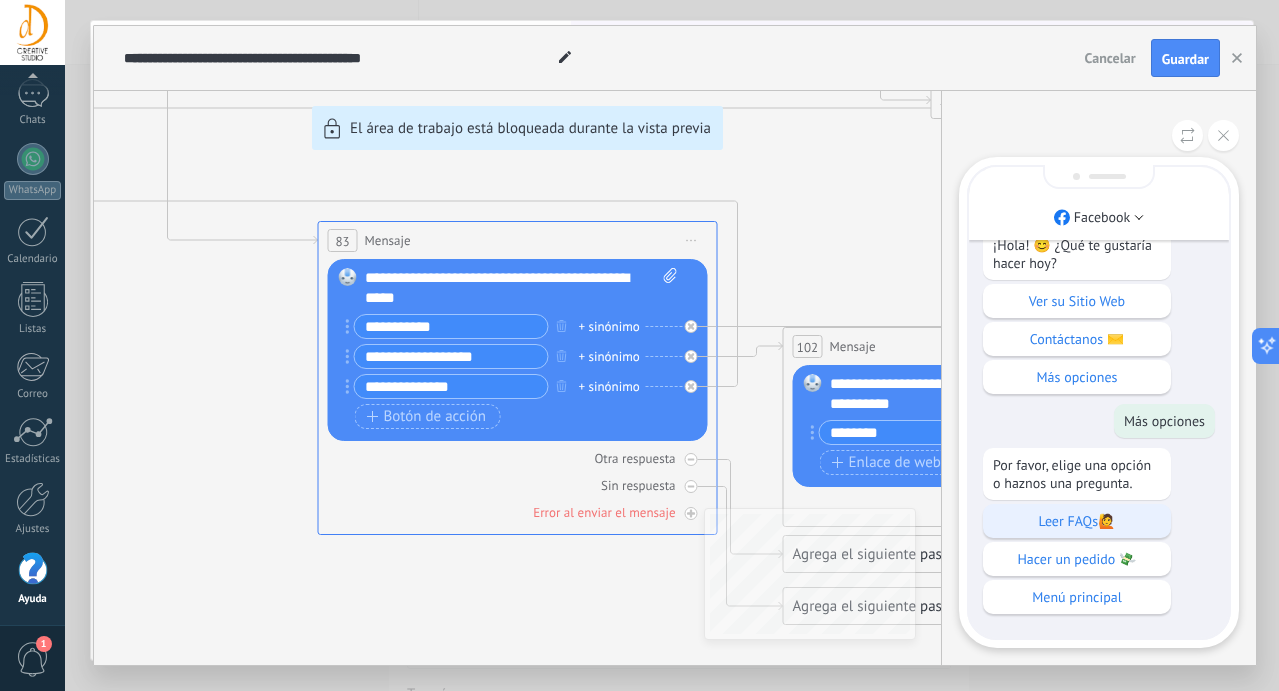 click on "Leer FAQs🙋" at bounding box center [1077, 521] 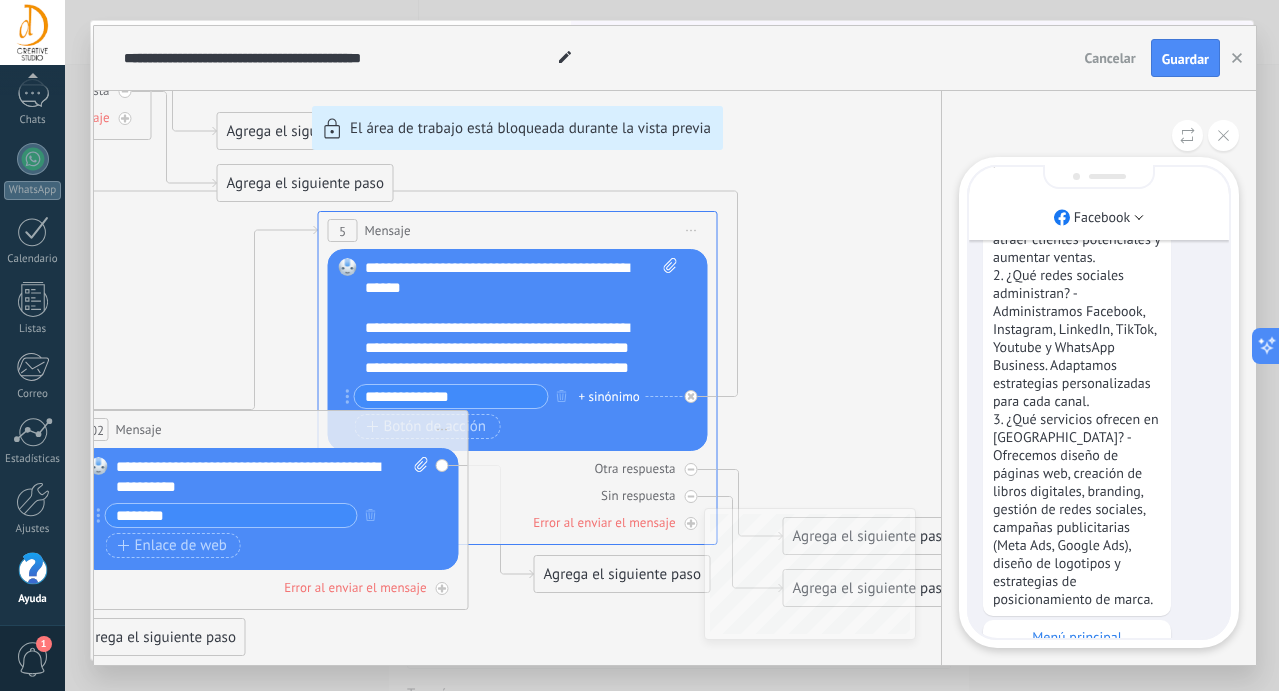 scroll, scrollTop: 0, scrollLeft: 0, axis: both 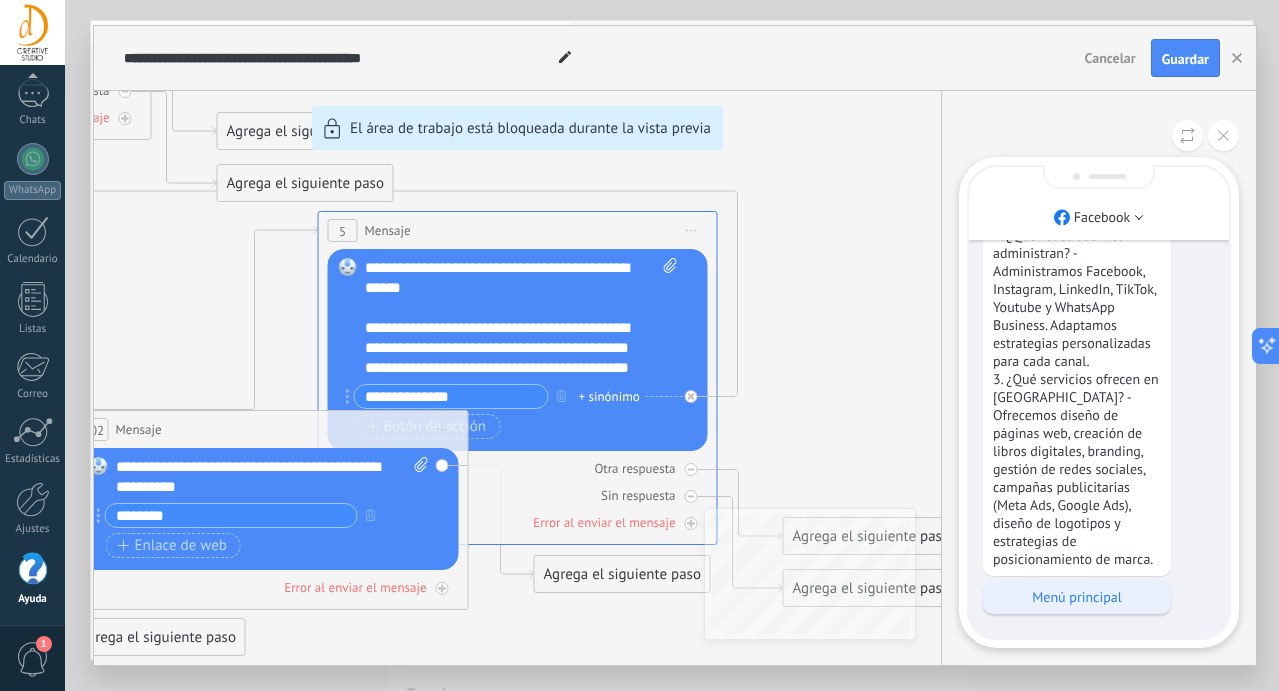 click on "Menú principal" at bounding box center [1077, 597] 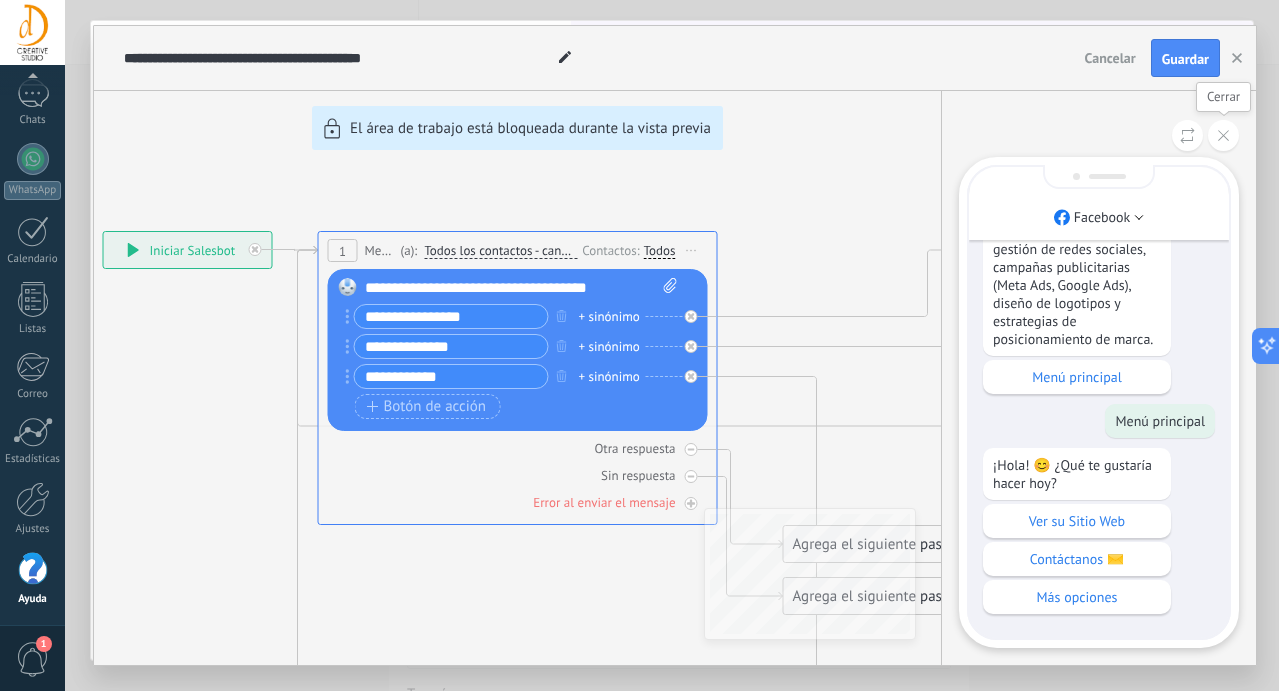 click at bounding box center (1223, 135) 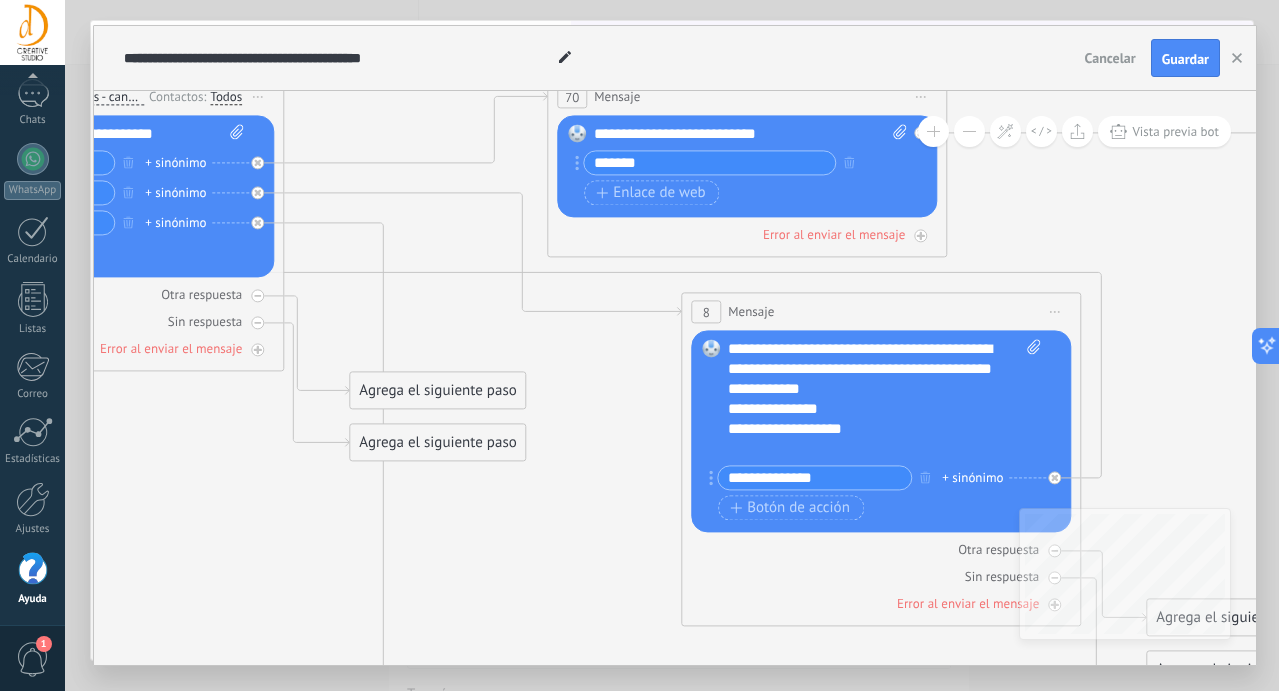 click on "**********" at bounding box center [814, 477] 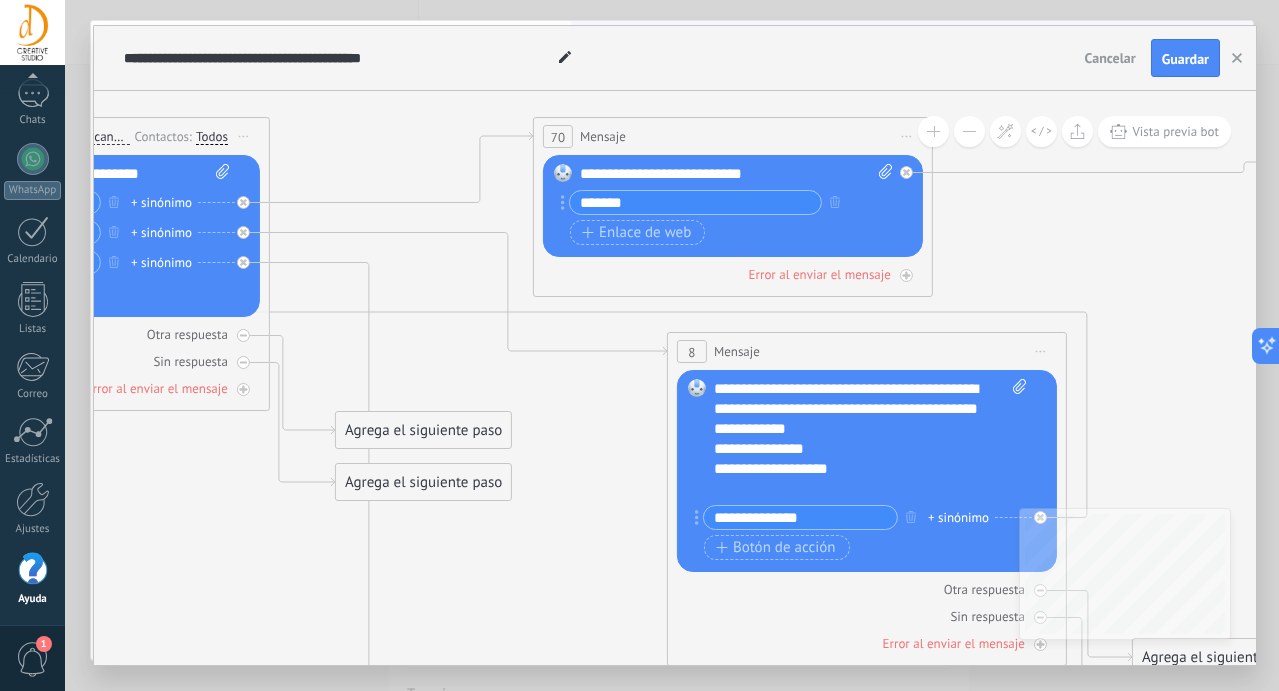 click on "*******" at bounding box center [695, 202] 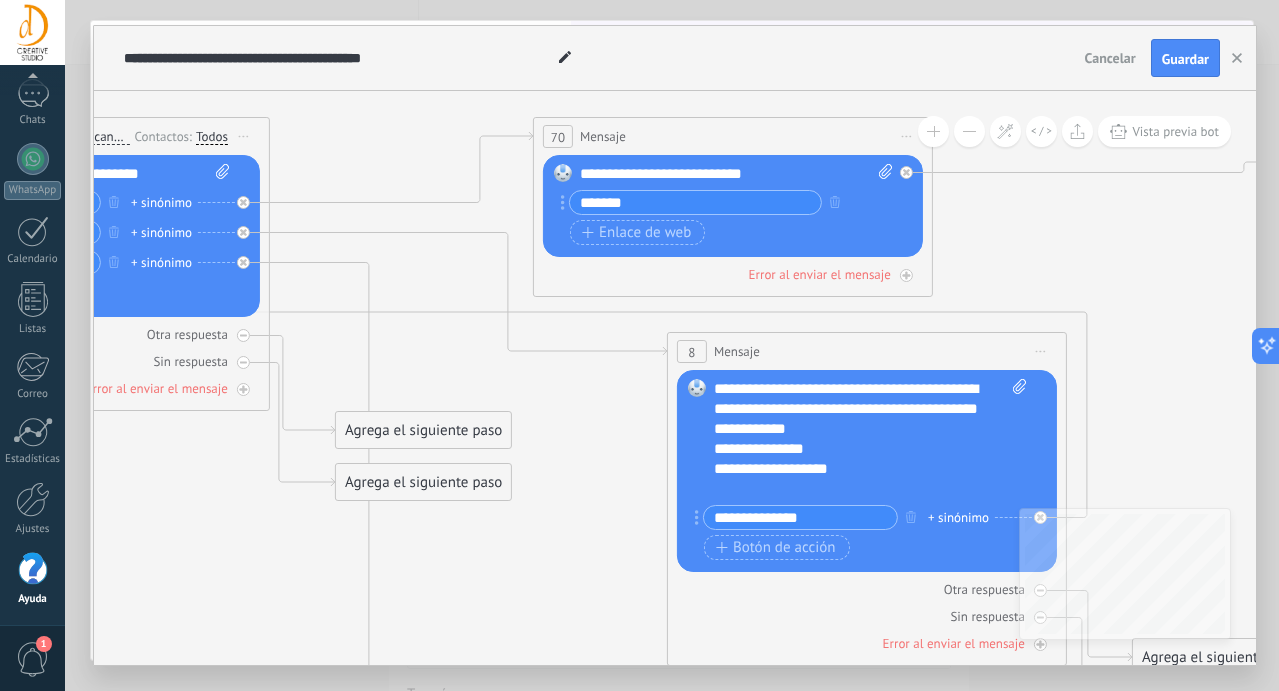 click on "**********" at bounding box center (800, 517) 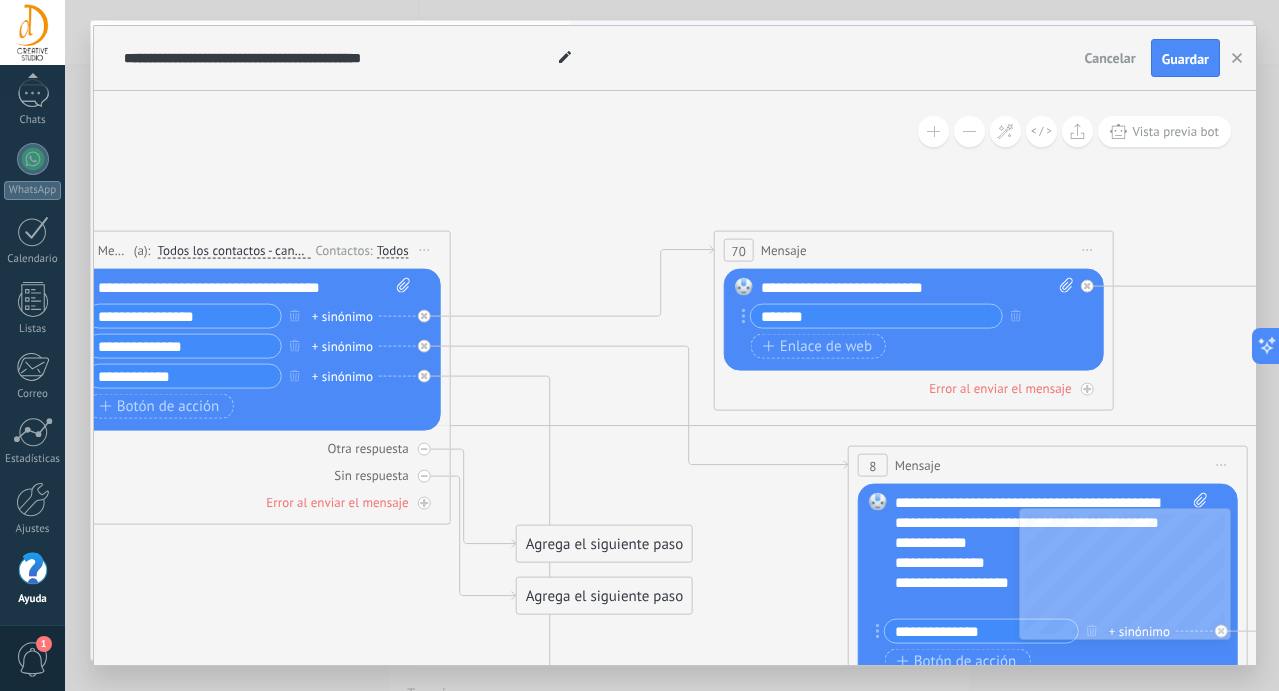 click on "Iniciar vista previa aquí
Cambiar nombre
Duplicar
Borrar" at bounding box center (1088, 250) 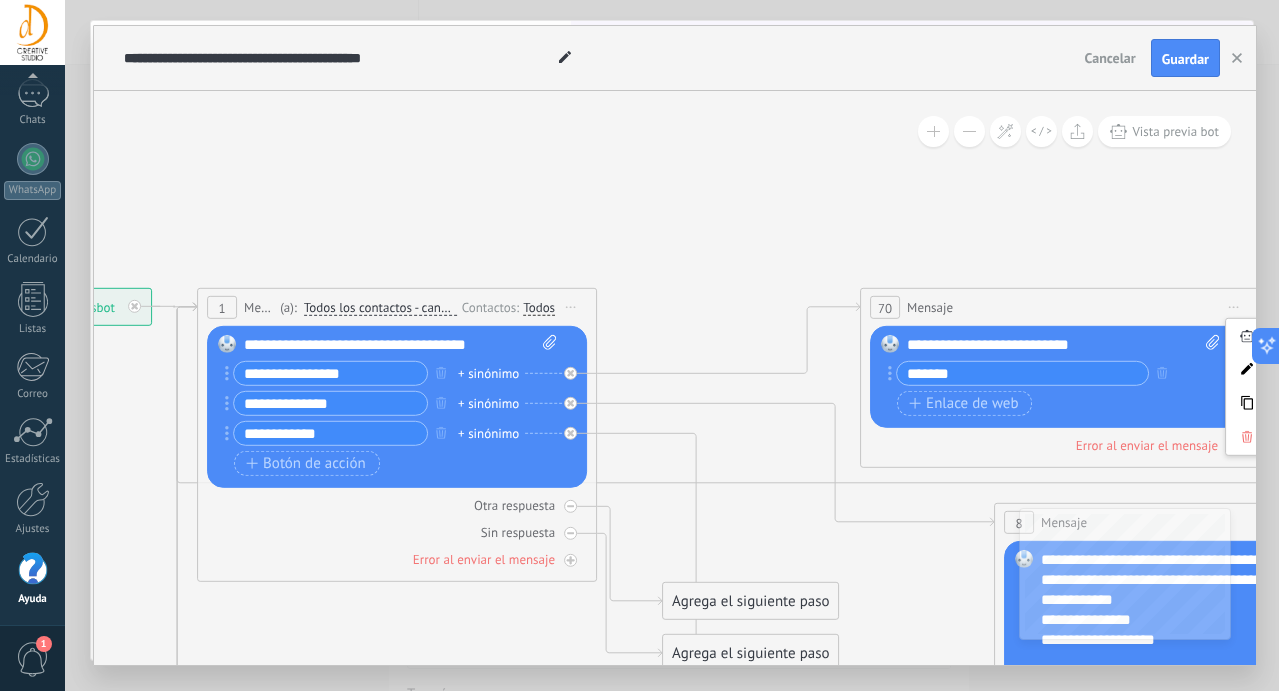 click on "Todos los contactos - canales seleccionados" at bounding box center [380, 308] 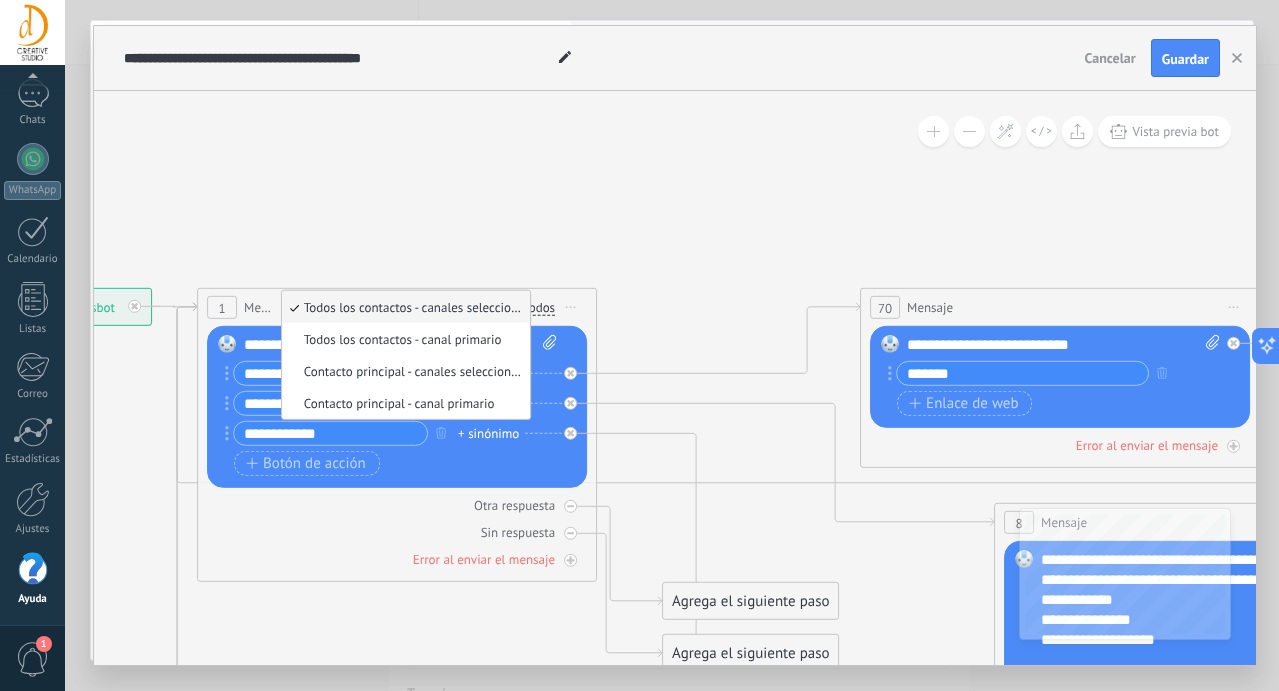 click 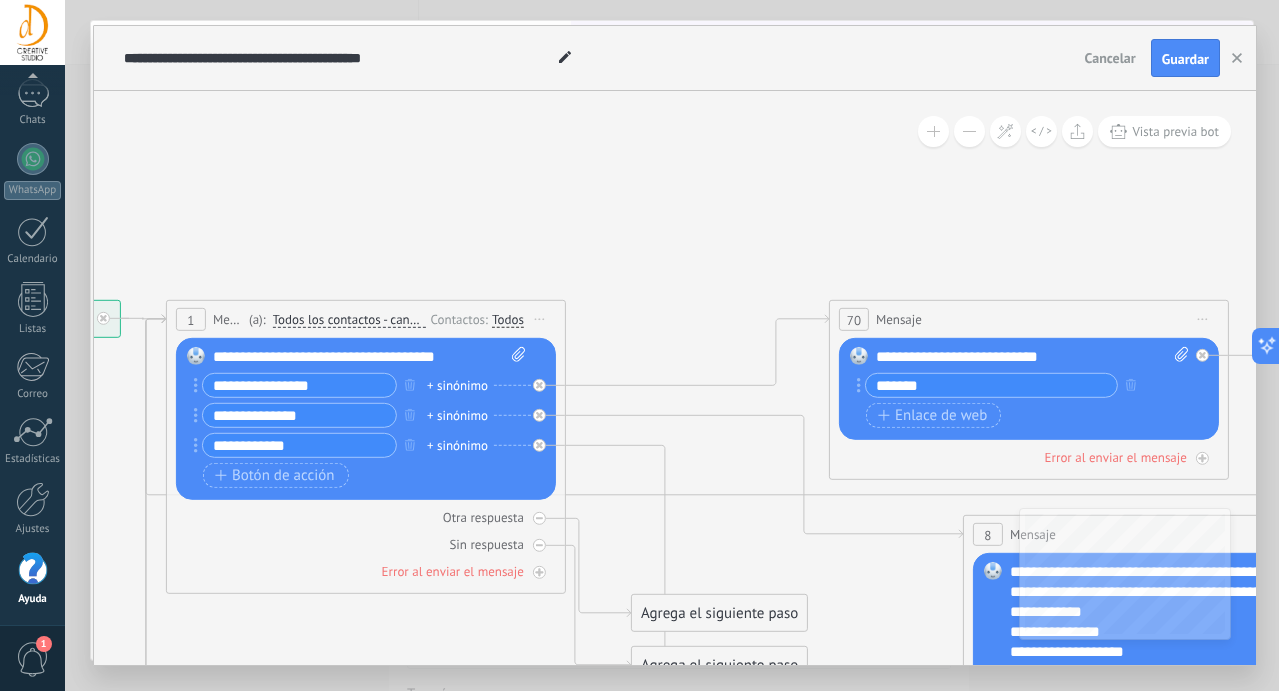 click on "Mensaje" at bounding box center [228, 319] 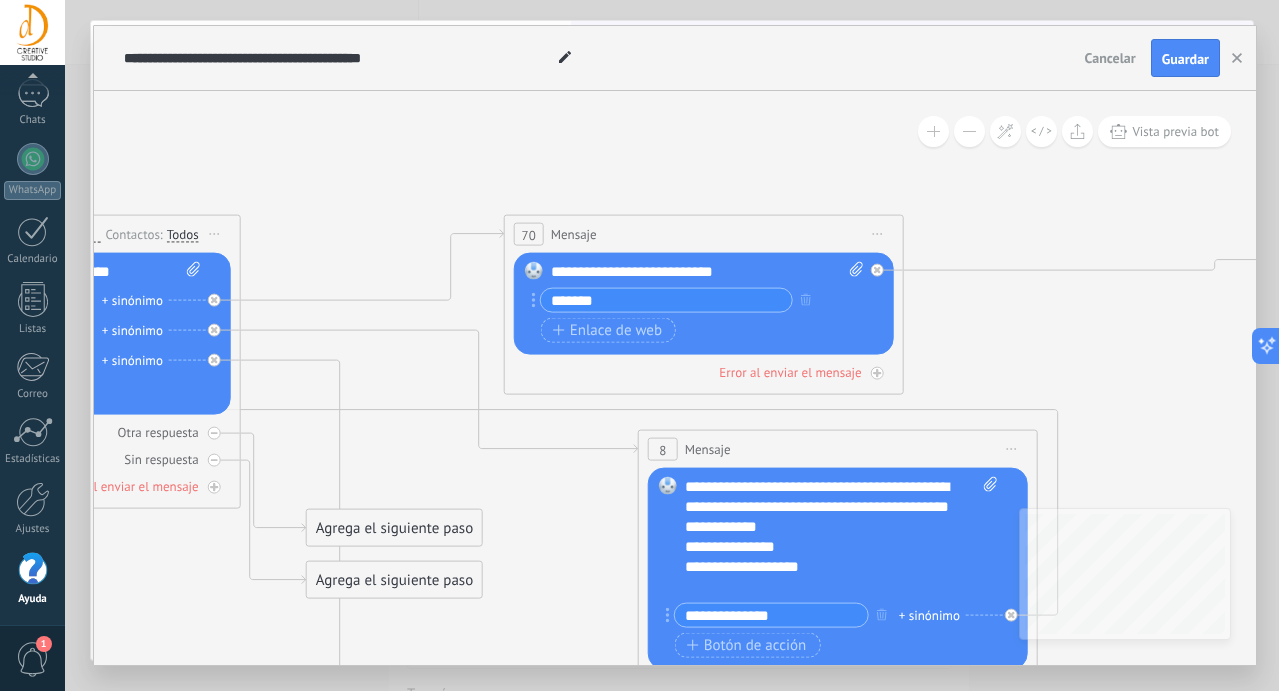click on "Iniciar vista previa aquí
Cambiar nombre
Duplicar
Borrar" at bounding box center (878, 234) 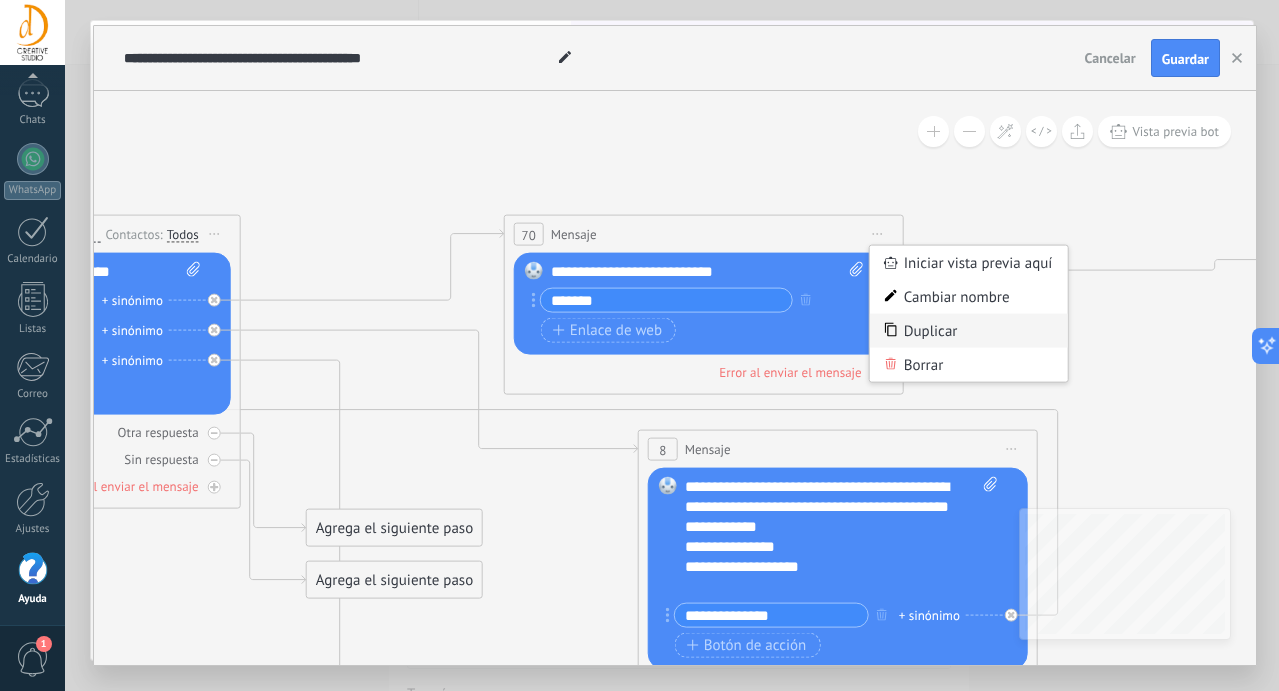 click on "Duplicar" at bounding box center (969, 331) 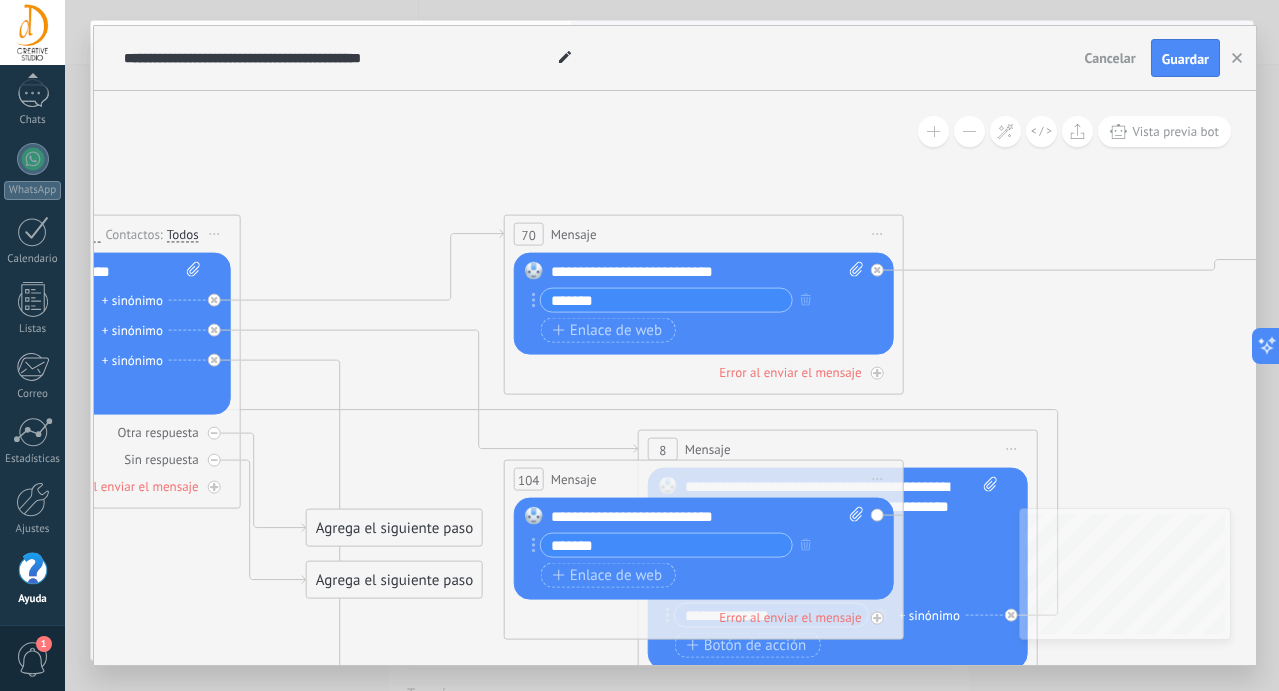 click 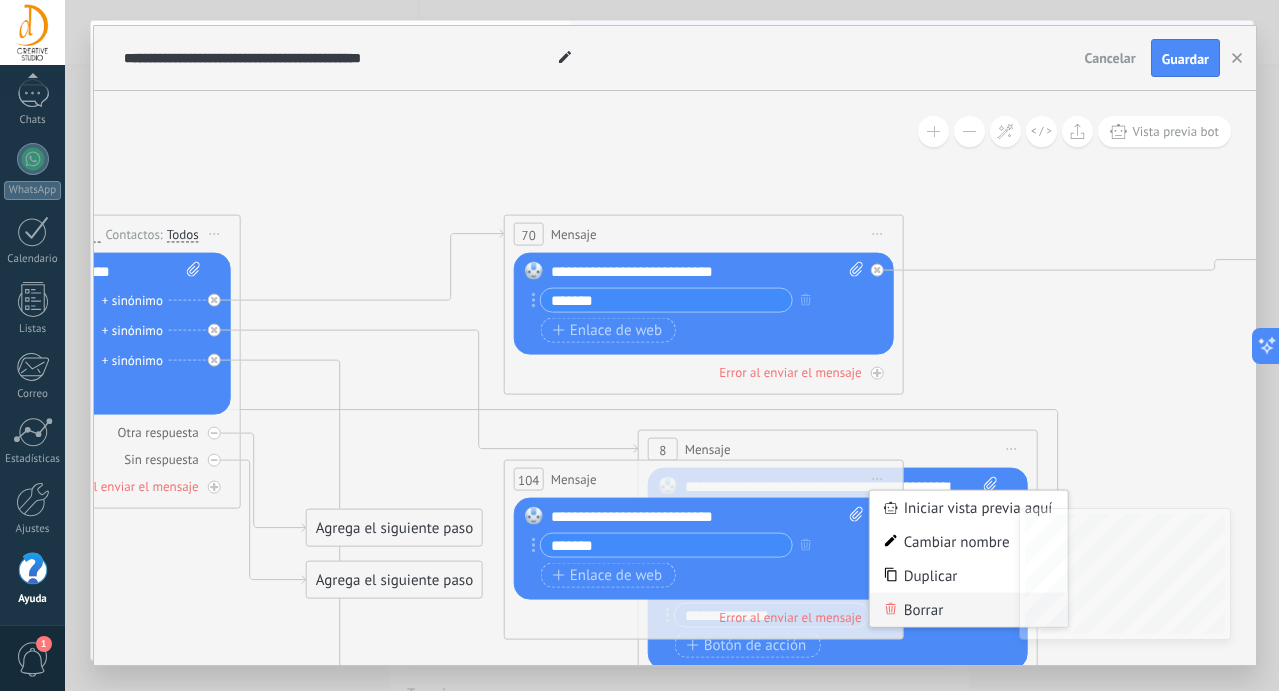 click on "Borrar" at bounding box center (969, 610) 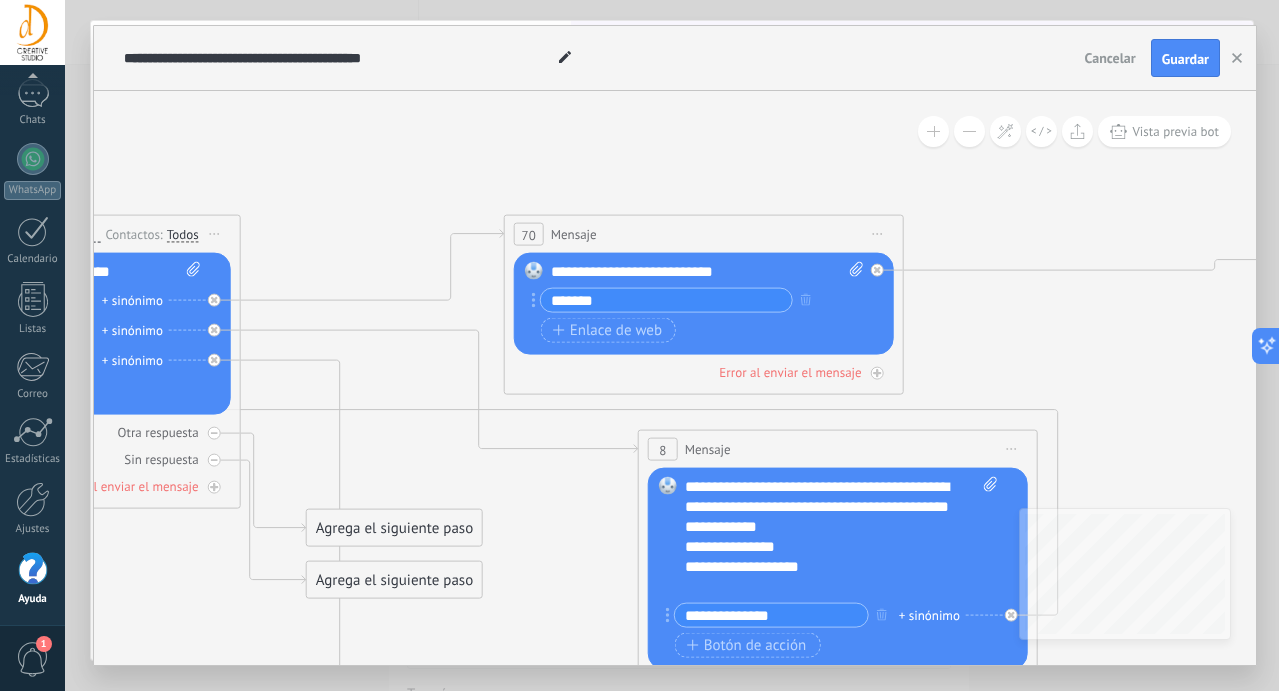 click on "**********" at bounding box center (841, 537) 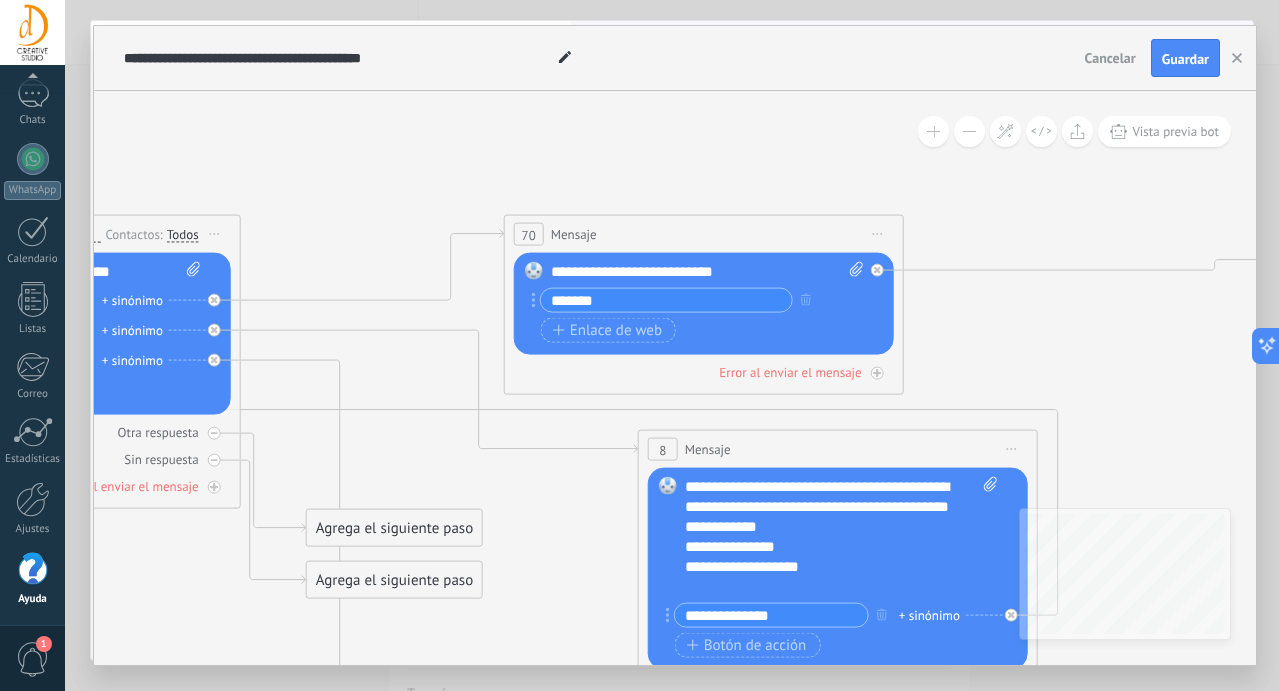 click on "**********" at bounding box center [841, 537] 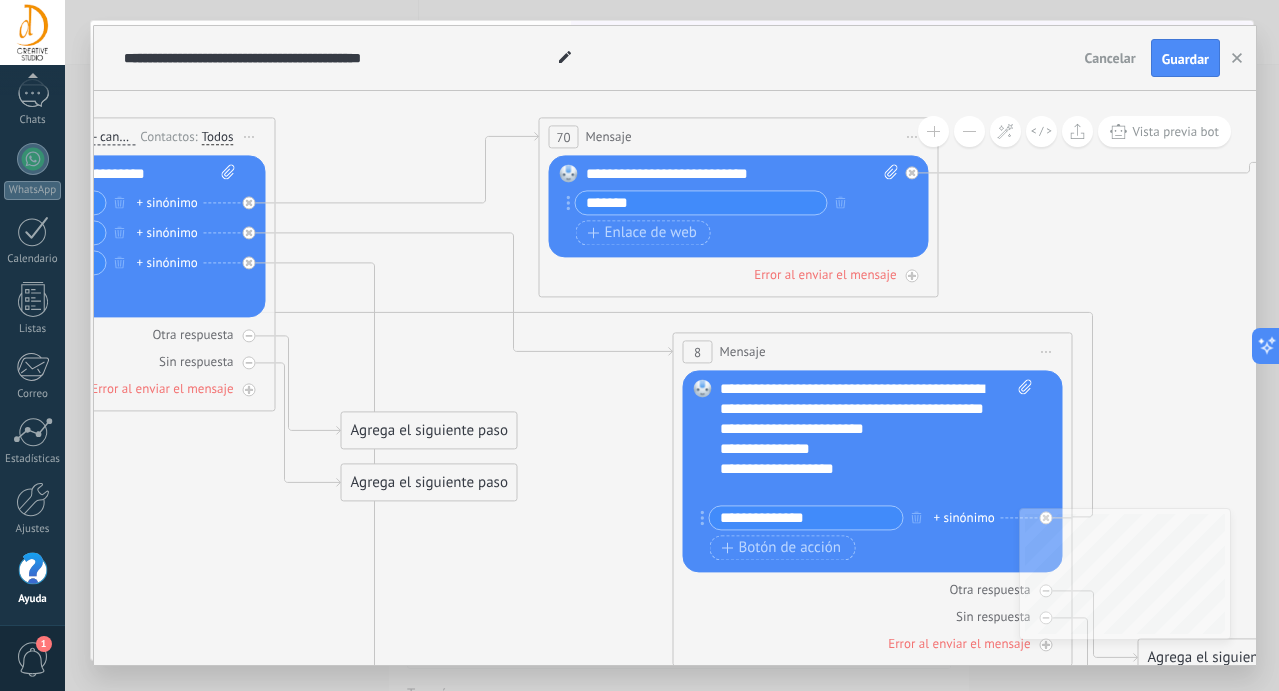 click on "Botón de acción
Enlace de web" at bounding box center (737, 232) 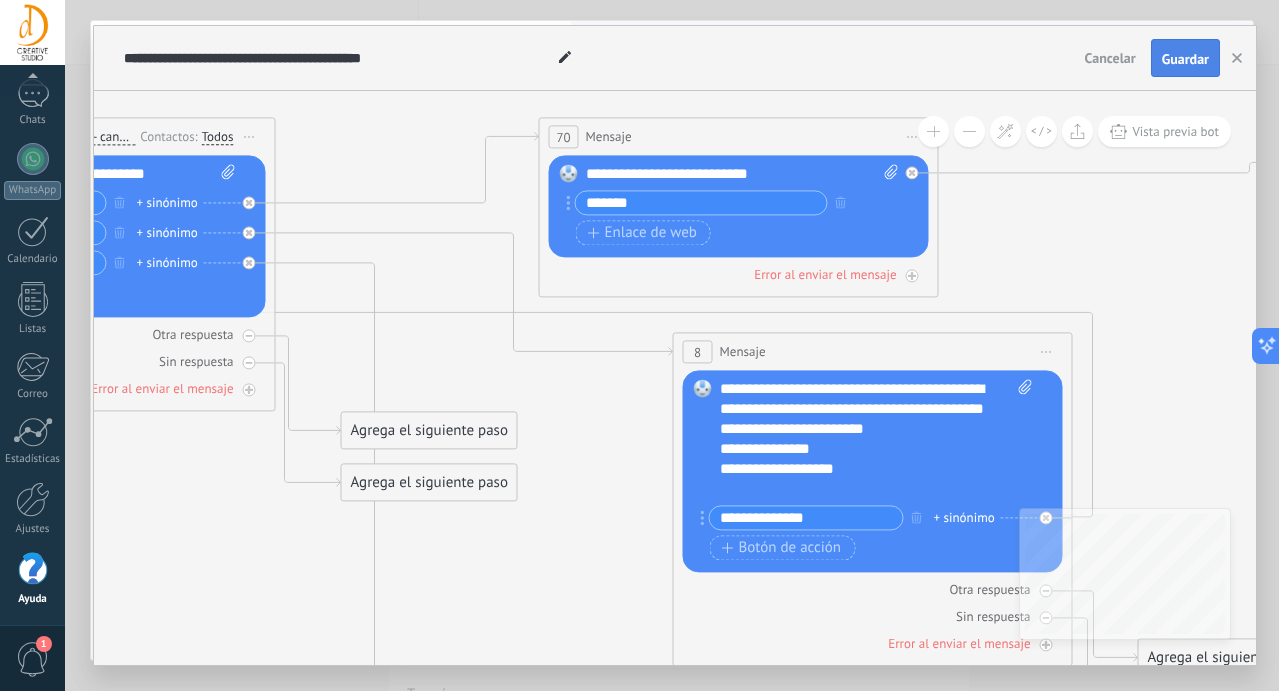 click on "Guardar" at bounding box center [1185, 59] 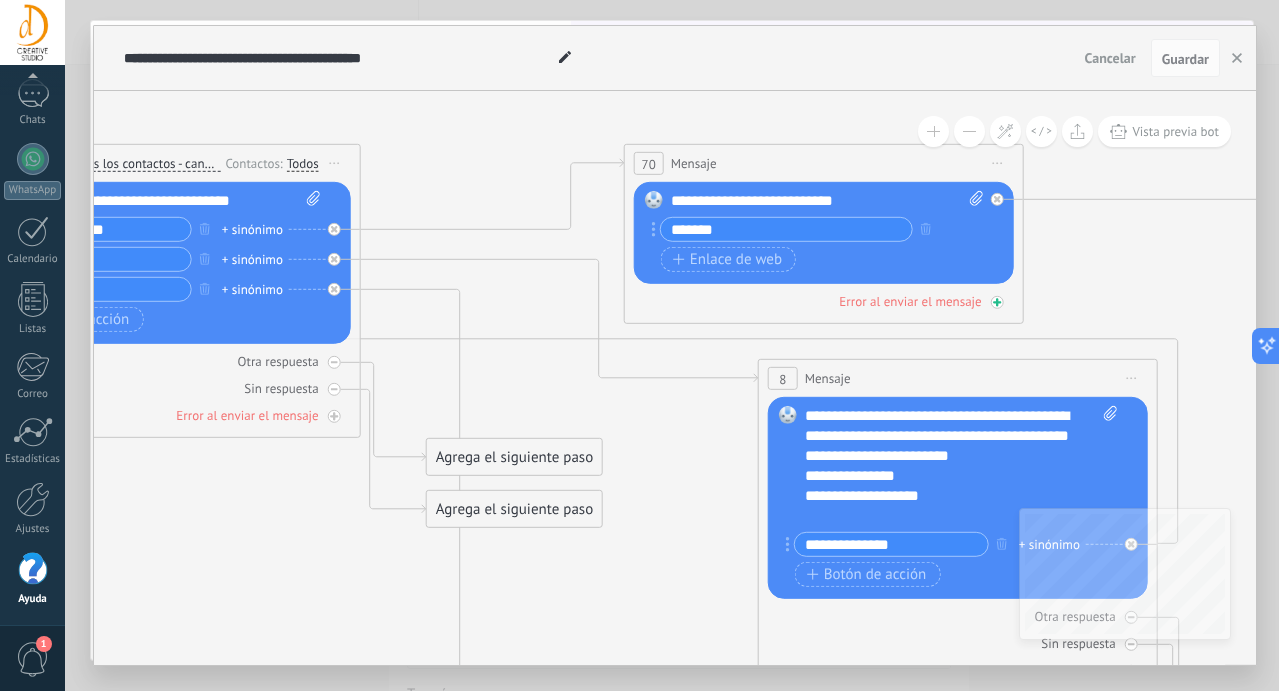 click 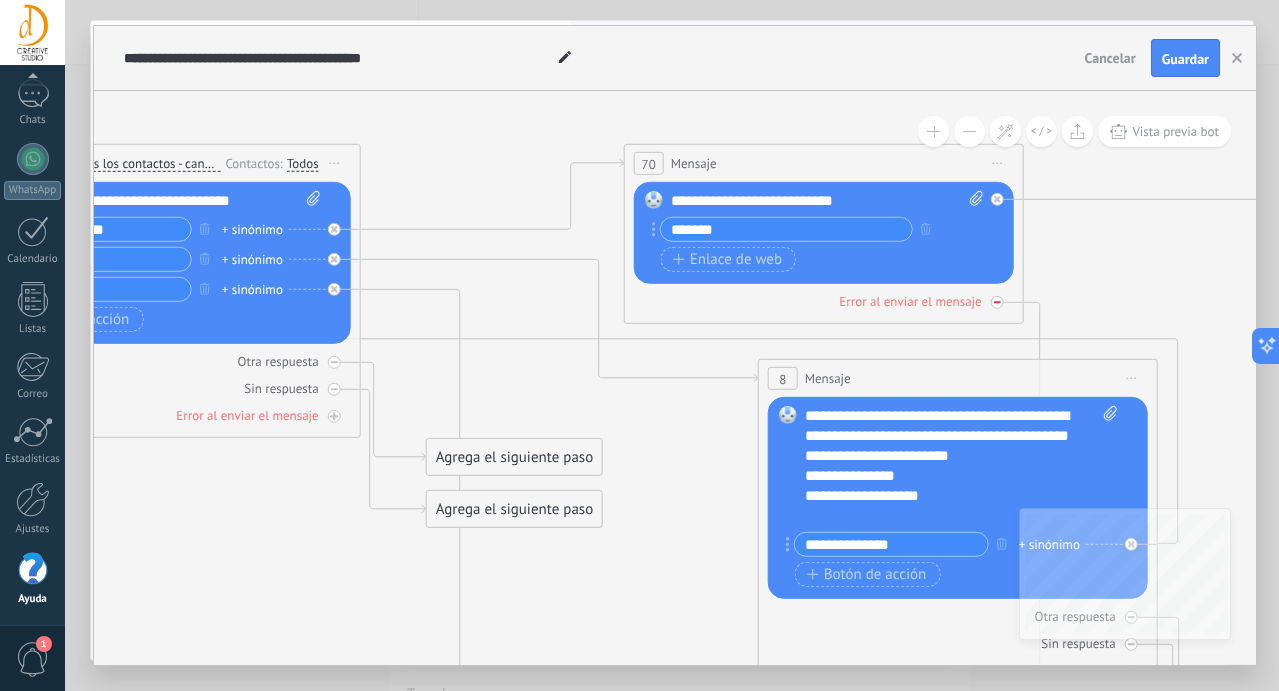click 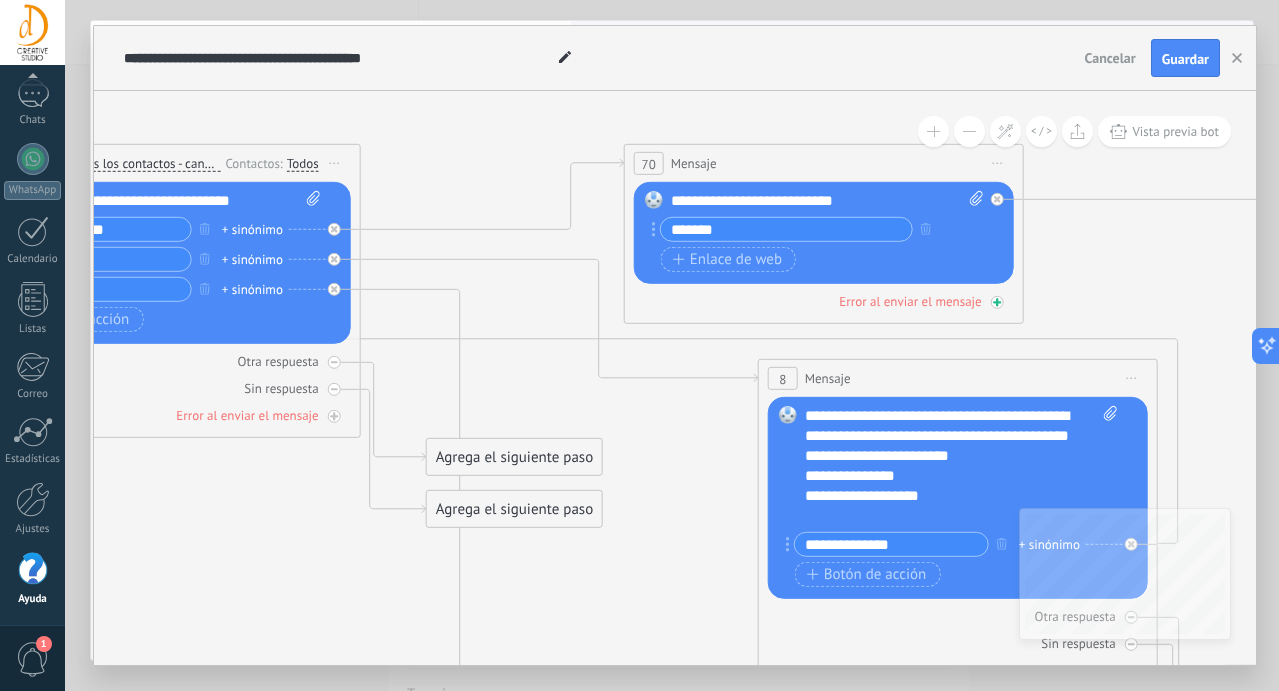 click on "Error al enviar el mensaje" at bounding box center (824, 301) 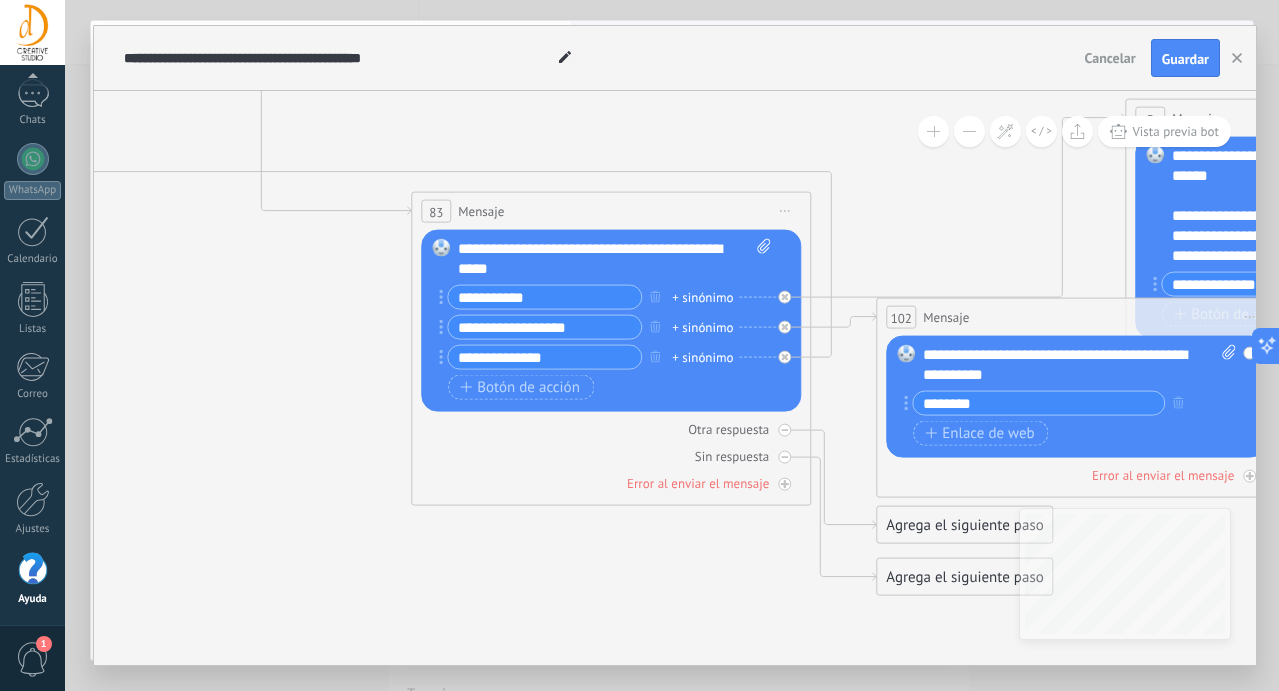 click 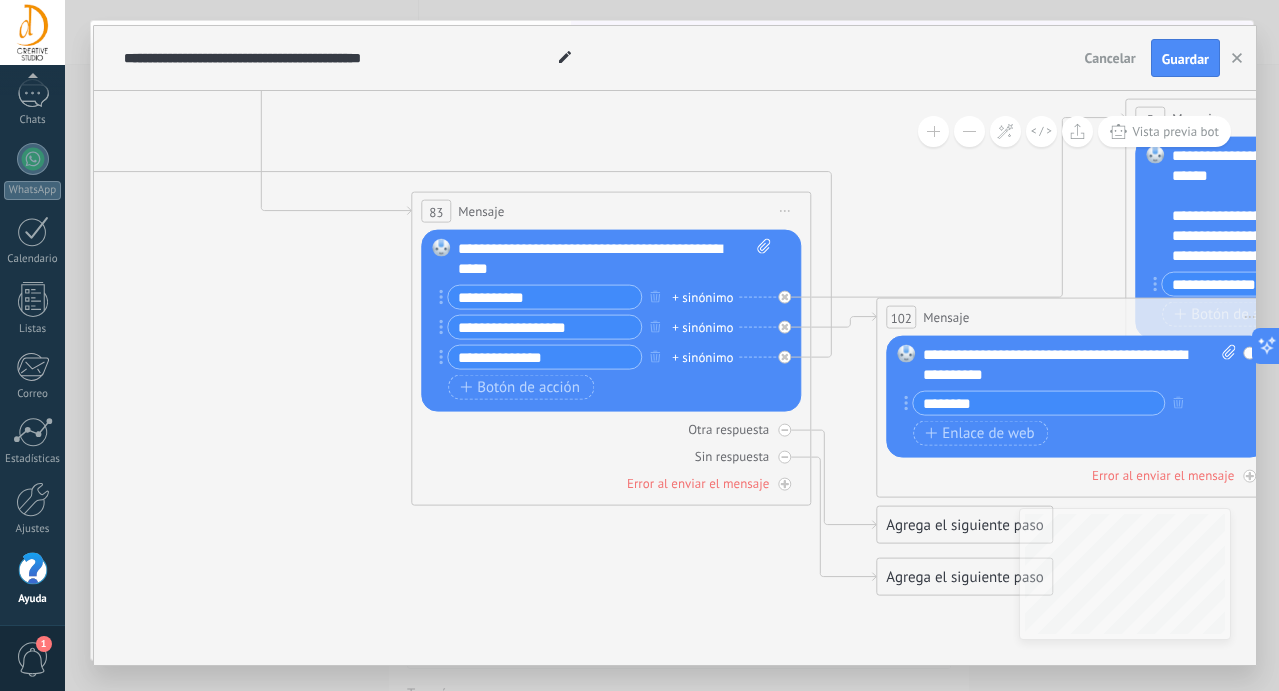 click 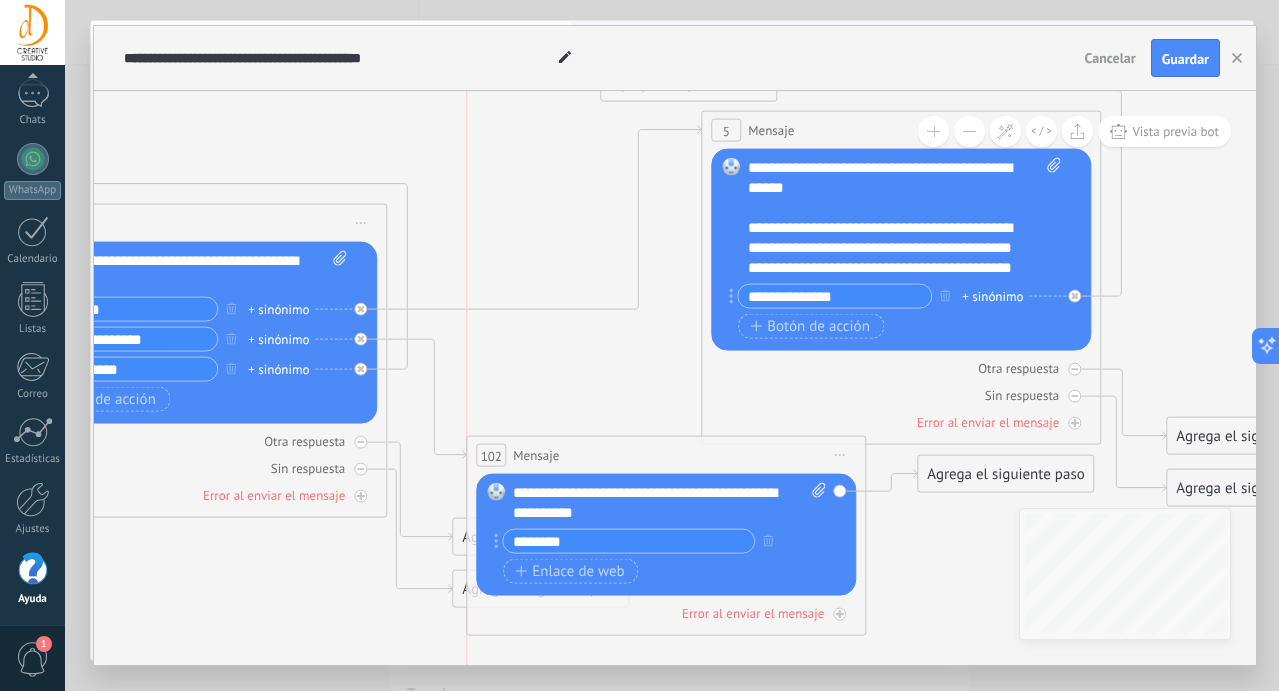 drag, startPoint x: 743, startPoint y: 328, endPoint x: 763, endPoint y: 454, distance: 127.57743 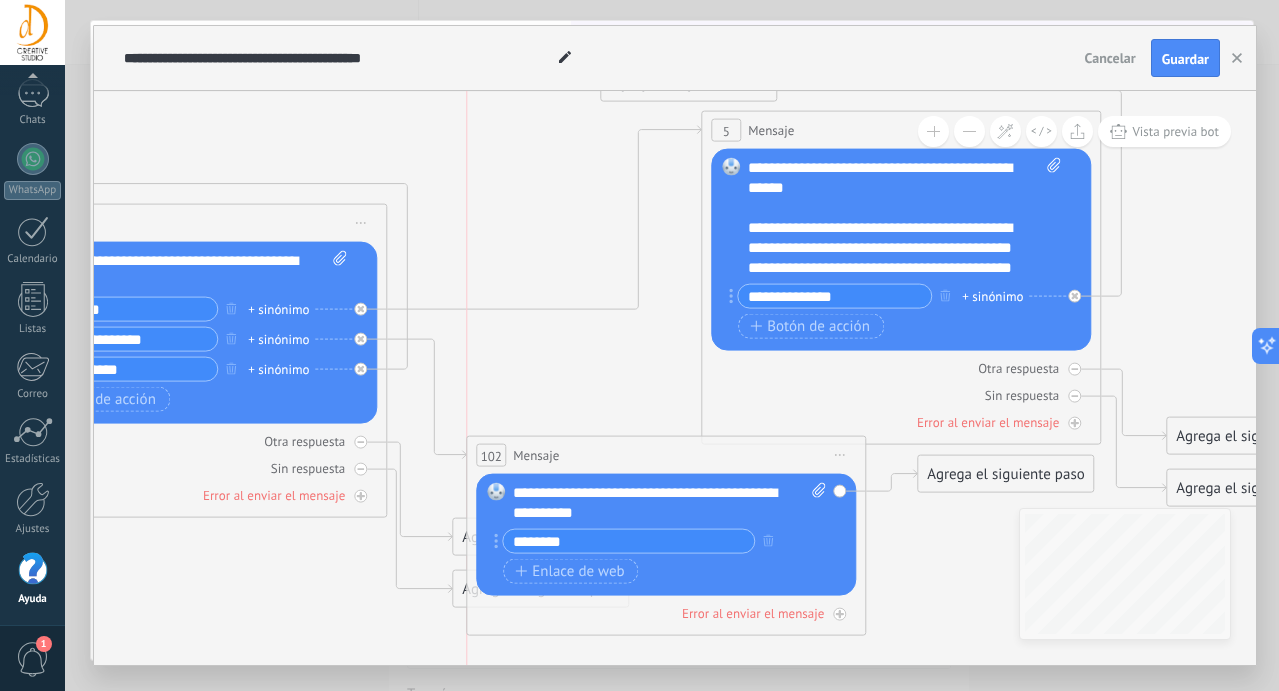 click on "102
Mensaje
*******
(a):
Todos los contactos - canales seleccionados
Todos los contactos - canales seleccionados
Todos los contactos - canal primario
Contacto principal - canales seleccionados
Contacto principal - canal primario
Todos los contactos - canales seleccionados
Todos los contactos - canales seleccionados
Todos los contactos - canal primario" at bounding box center [666, 455] 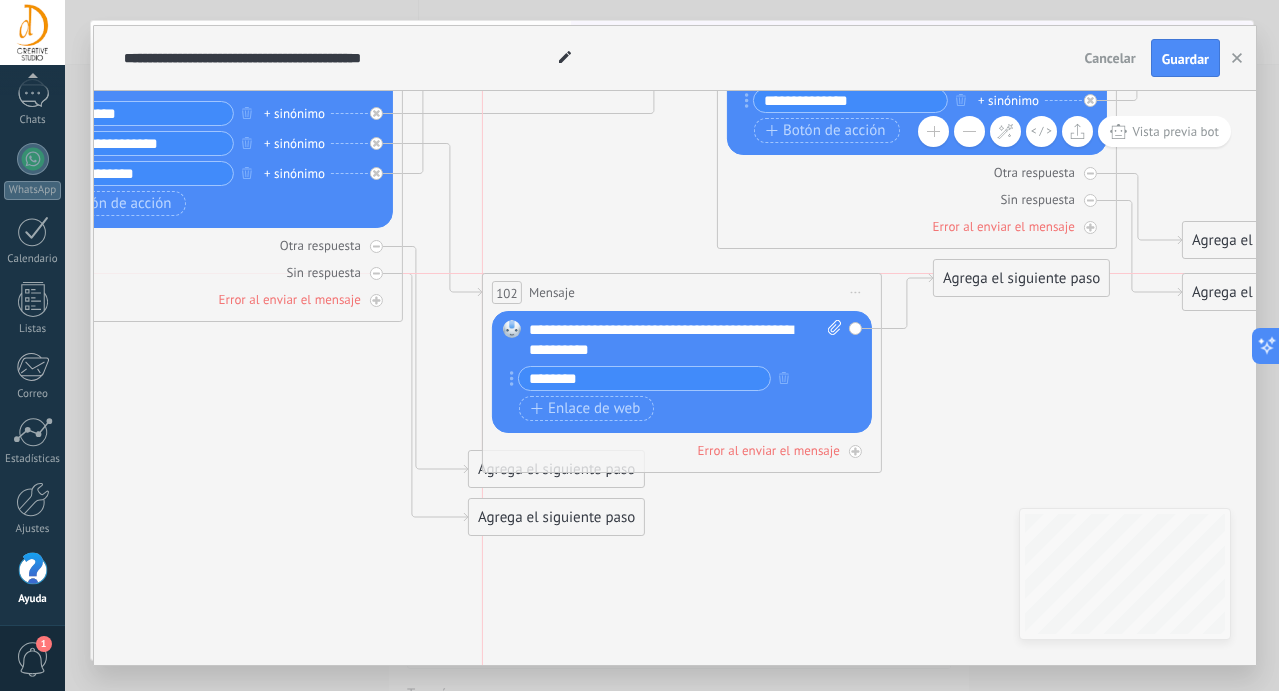 drag, startPoint x: 724, startPoint y: 263, endPoint x: 717, endPoint y: 306, distance: 43.56604 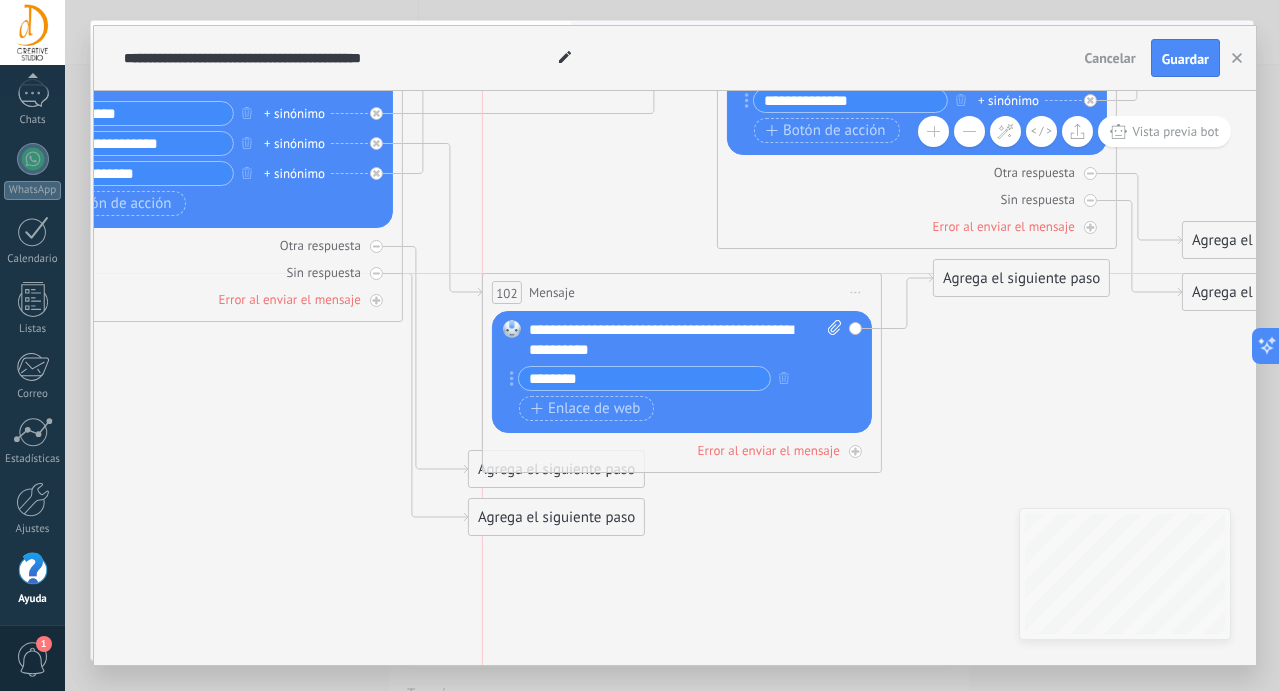 click on "102
Mensaje
*******
(a):
Todos los contactos - canales seleccionados
Todos los contactos - canales seleccionados
Todos los contactos - canal primario
Contacto principal - canales seleccionados
Contacto principal - canal primario
Todos los contactos - canales seleccionados
Todos los contactos - canales seleccionados
Todos los contactos - canal primario" at bounding box center [682, 292] 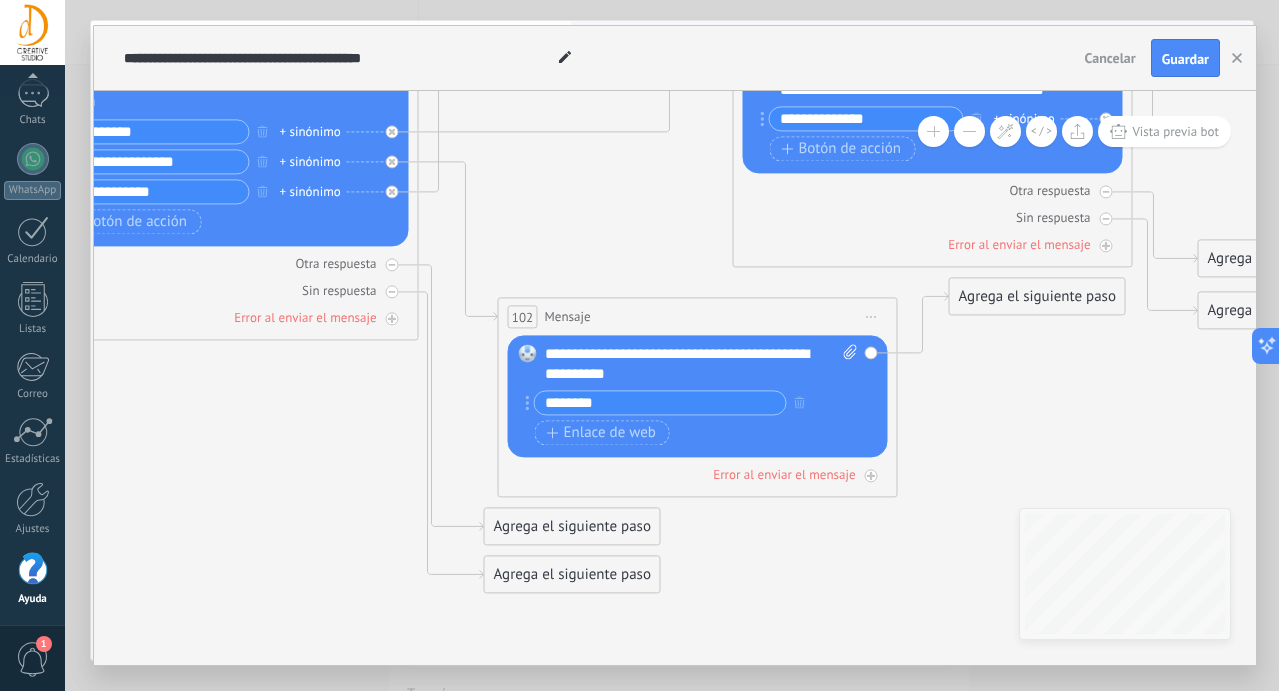 click on "Reemplazar
Quitar
Convertir a mensaje de voz
Arrastre la imagen aquí para adjuntarla.
Añadir imagen
Subir
Arrastrar y soltar
Archivo no encontrado
Escribe tu mensaje..." at bounding box center [698, 396] 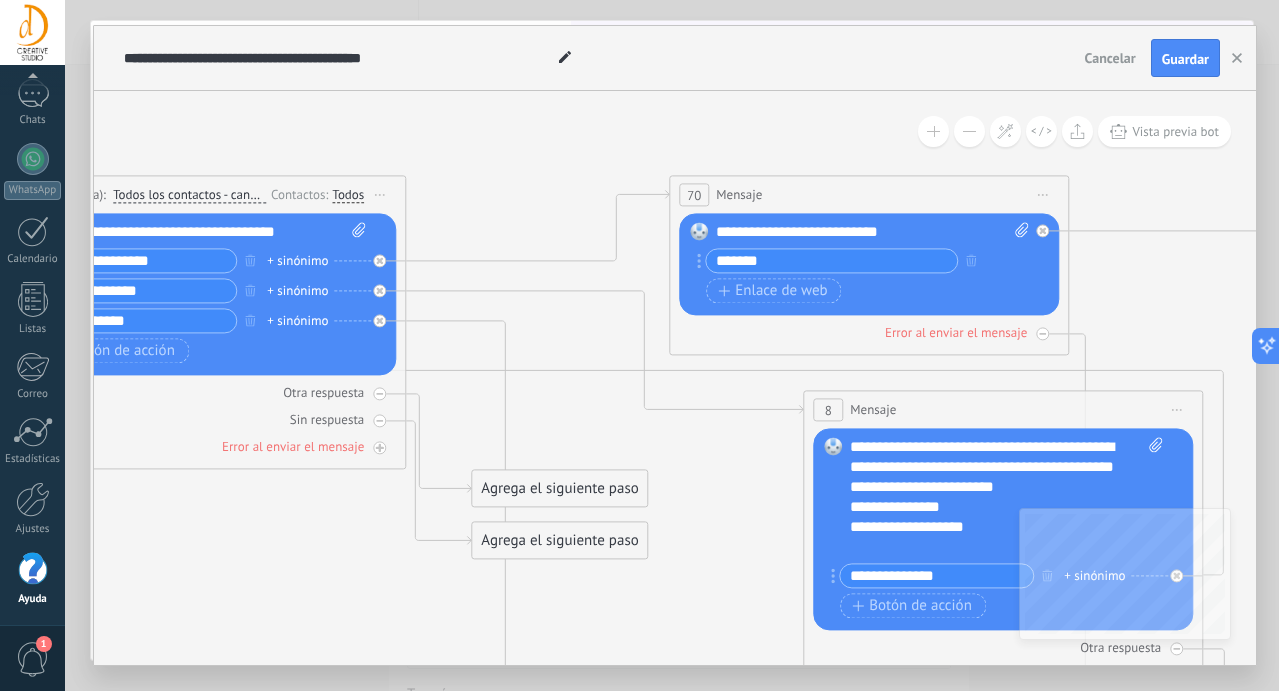 click on "70" at bounding box center [694, 195] 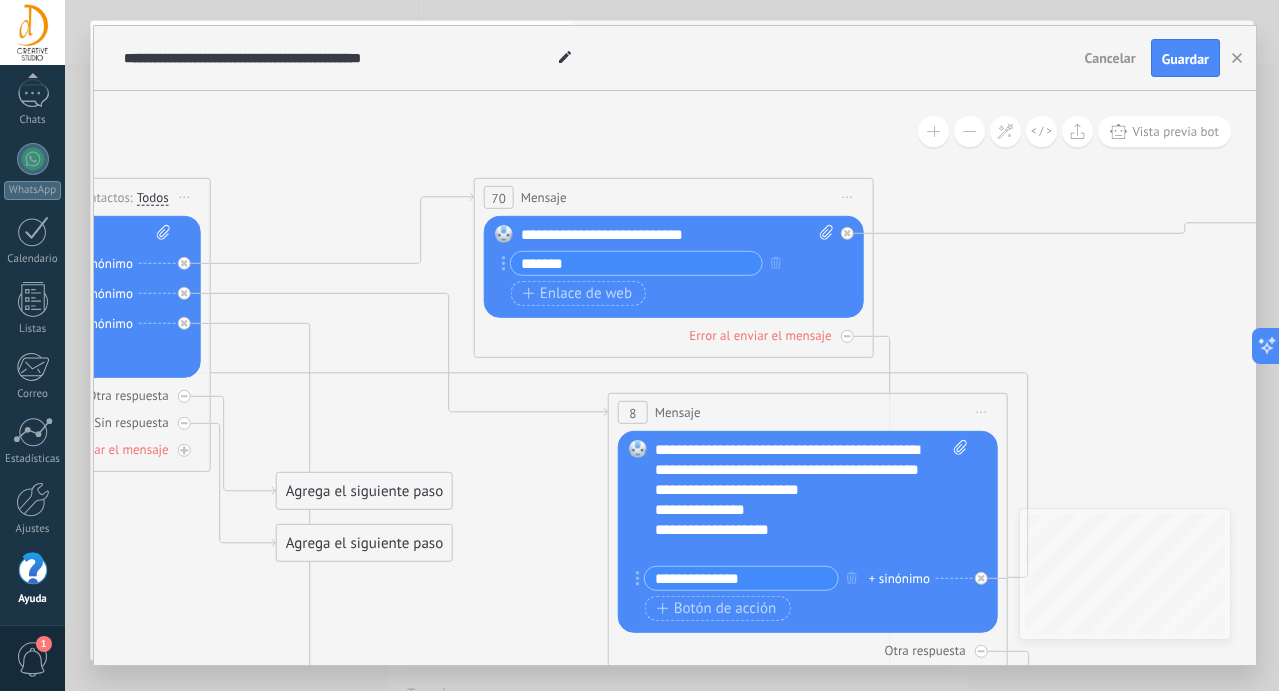 click 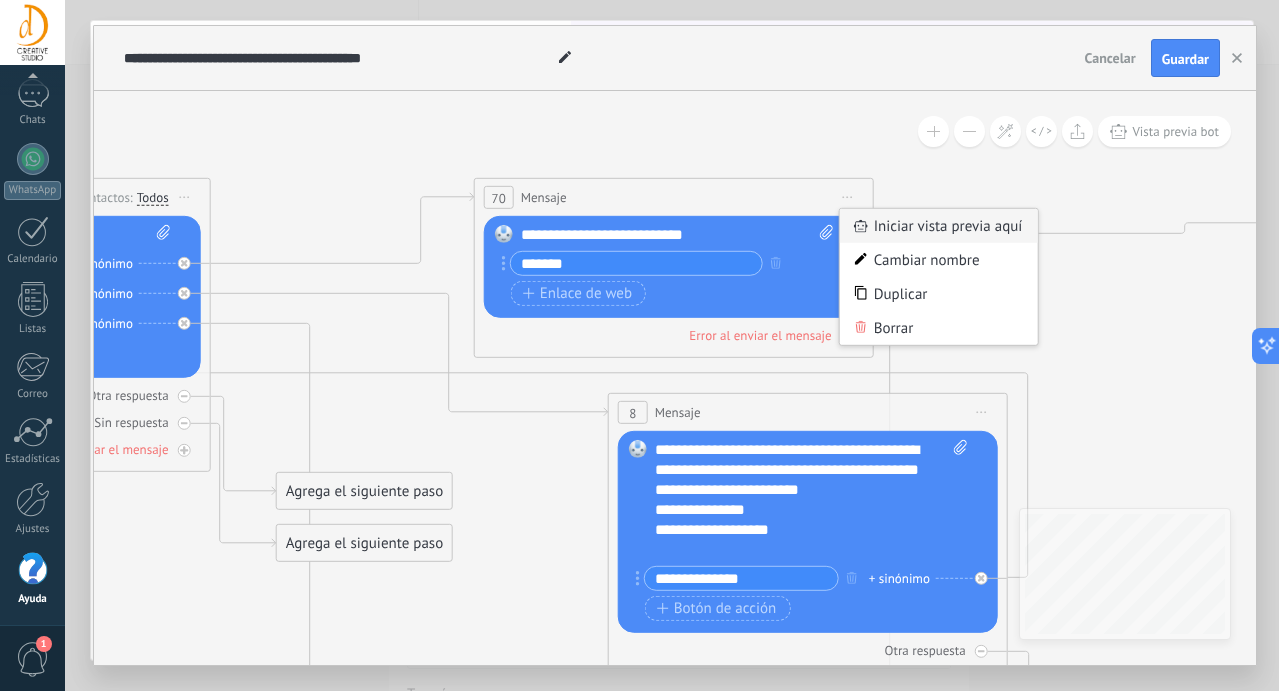 click on "Iniciar vista previa aquí" at bounding box center [939, 226] 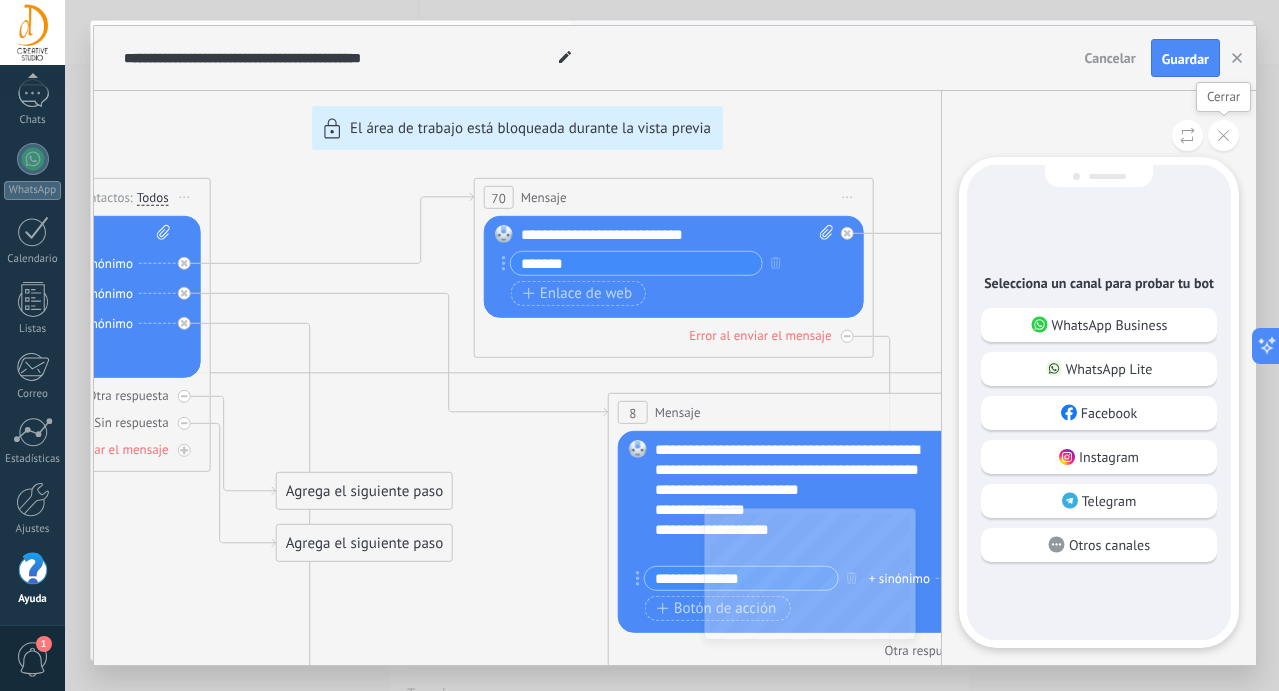 click 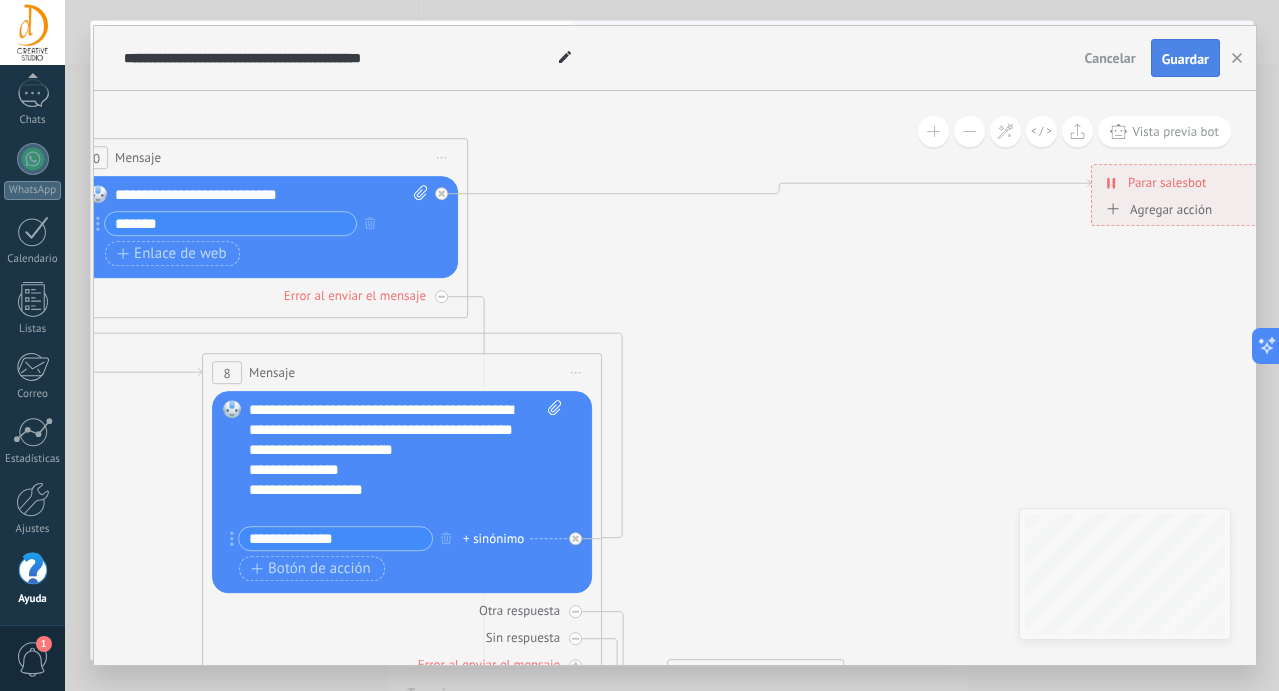 click on "Guardar" at bounding box center (1185, 59) 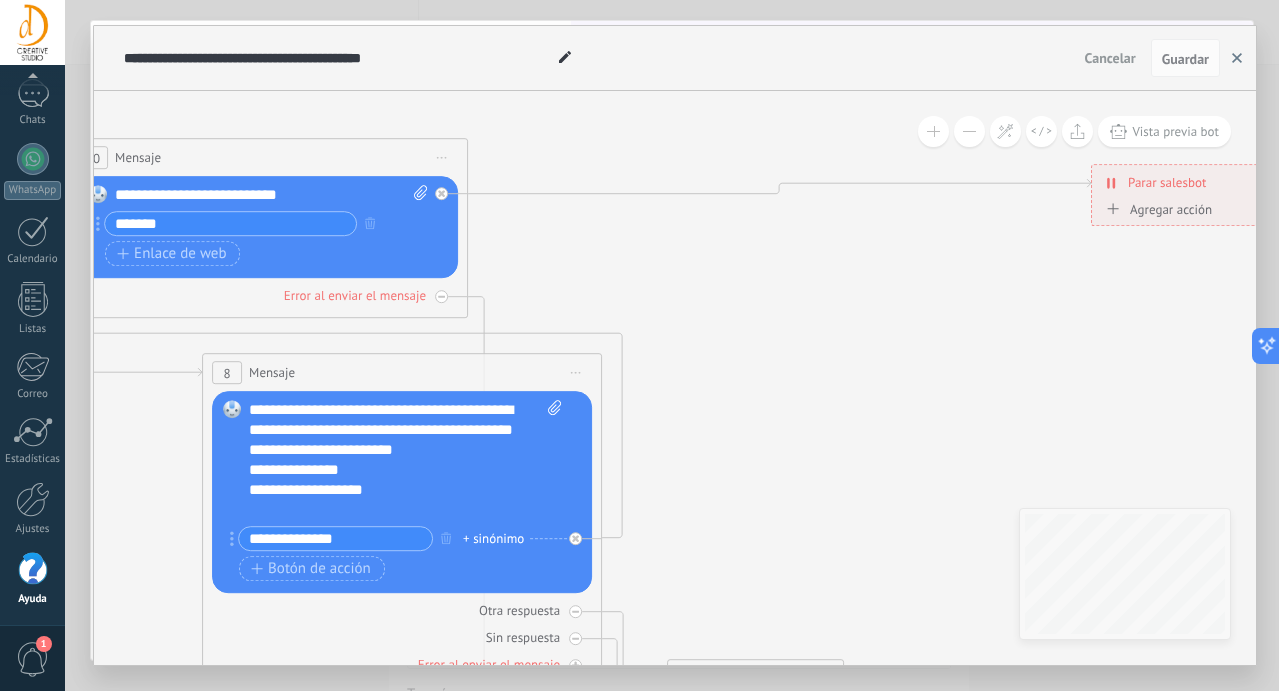 click 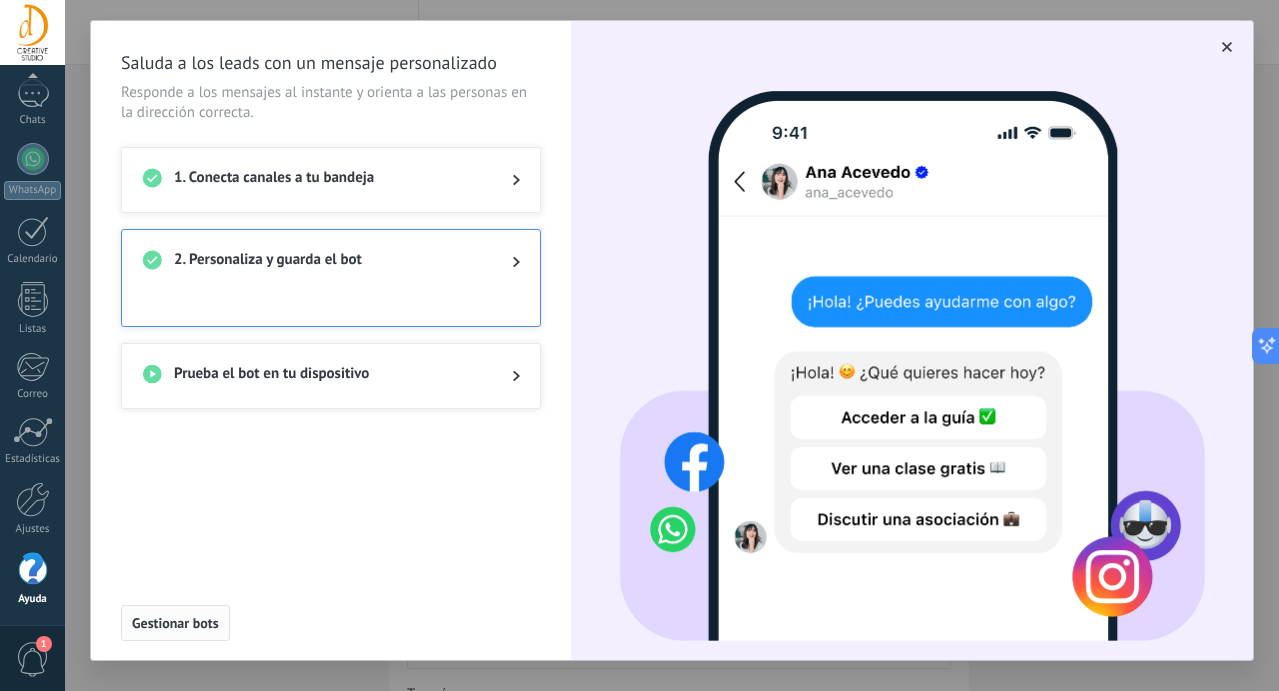 click on "Gestionar bots" at bounding box center [175, 623] 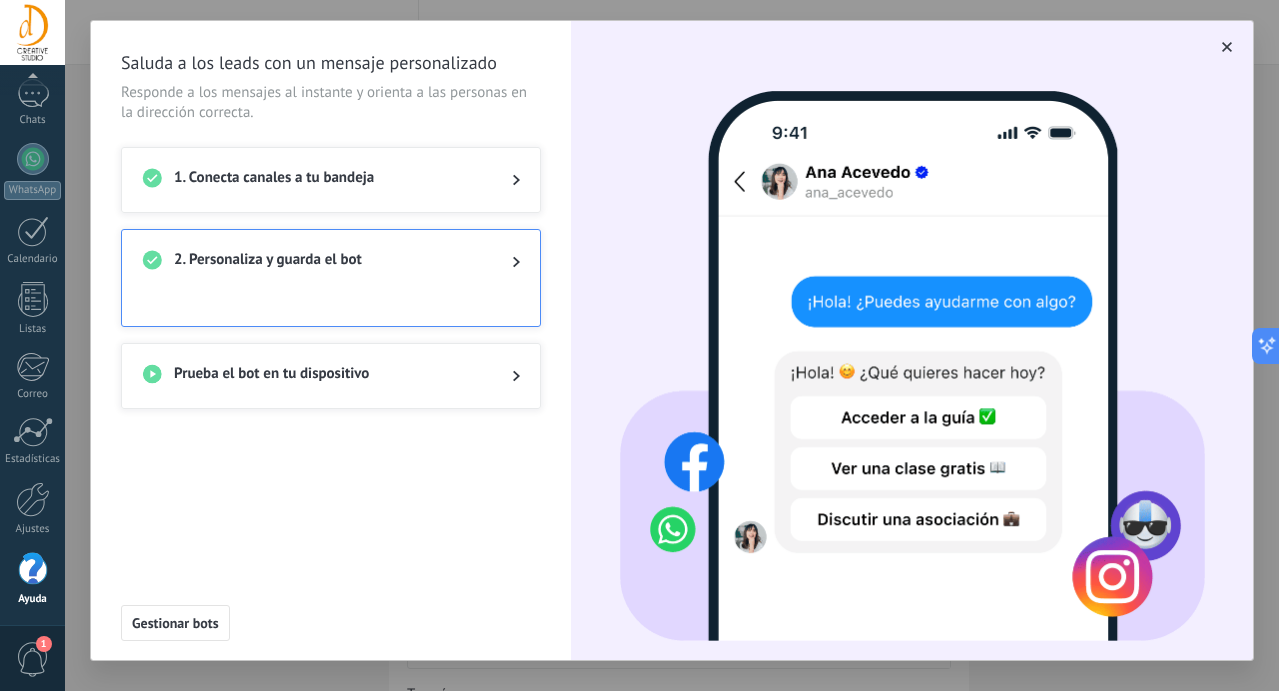 click 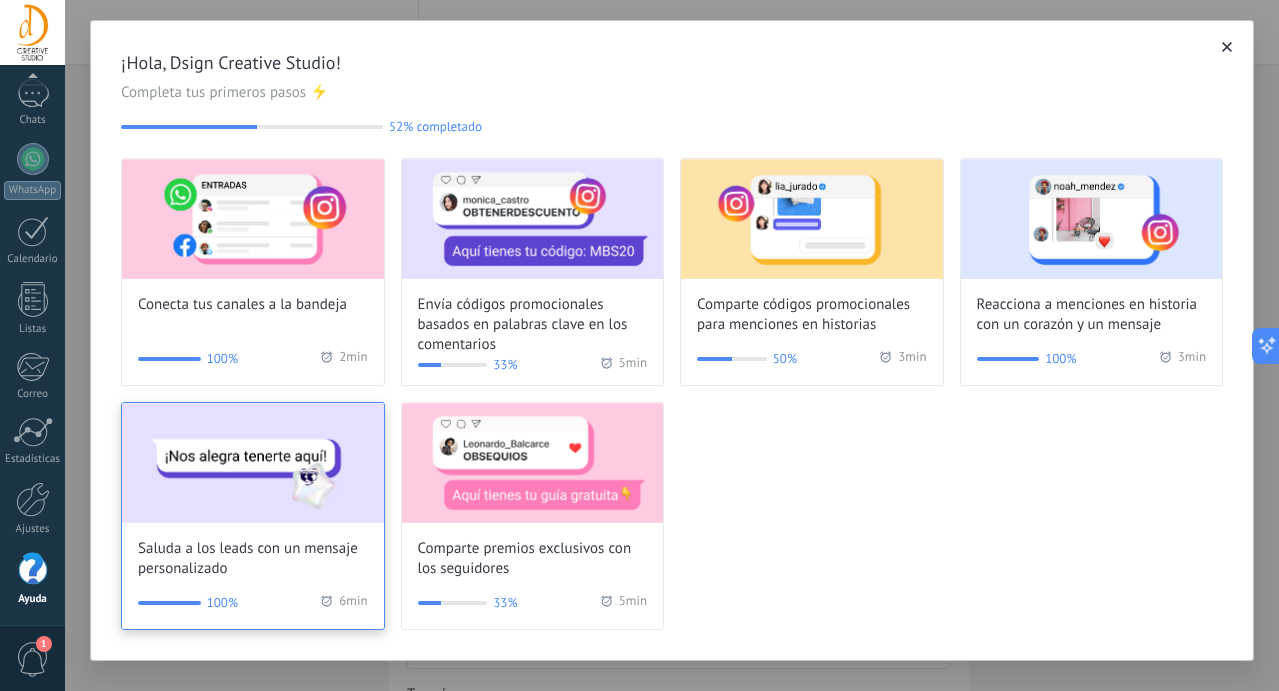 click at bounding box center (253, 463) 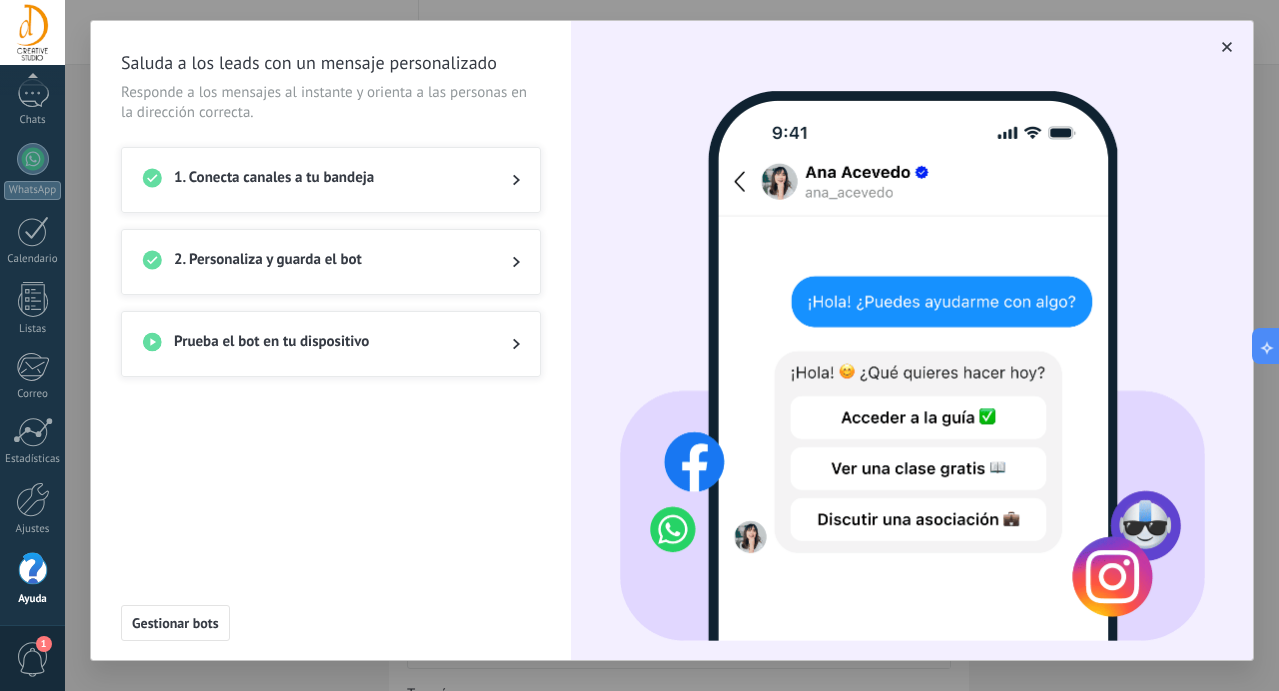 click on "Prueba el bot en tu dispositivo" at bounding box center [327, 344] 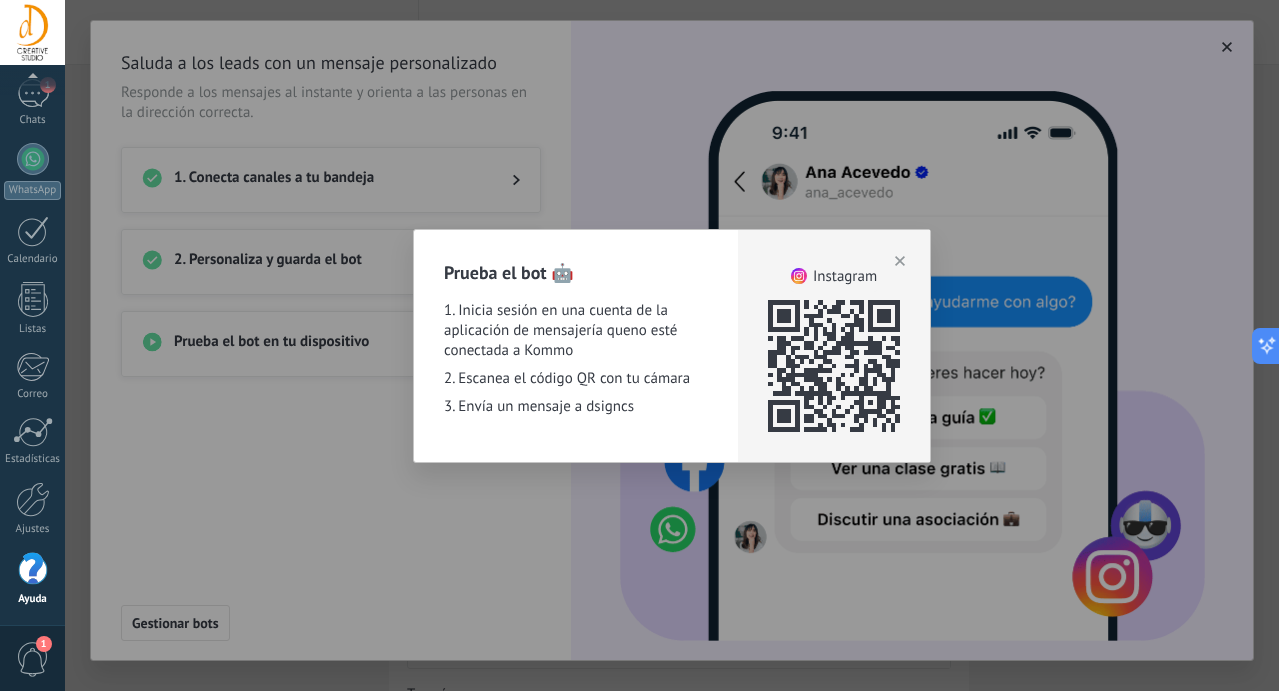 click 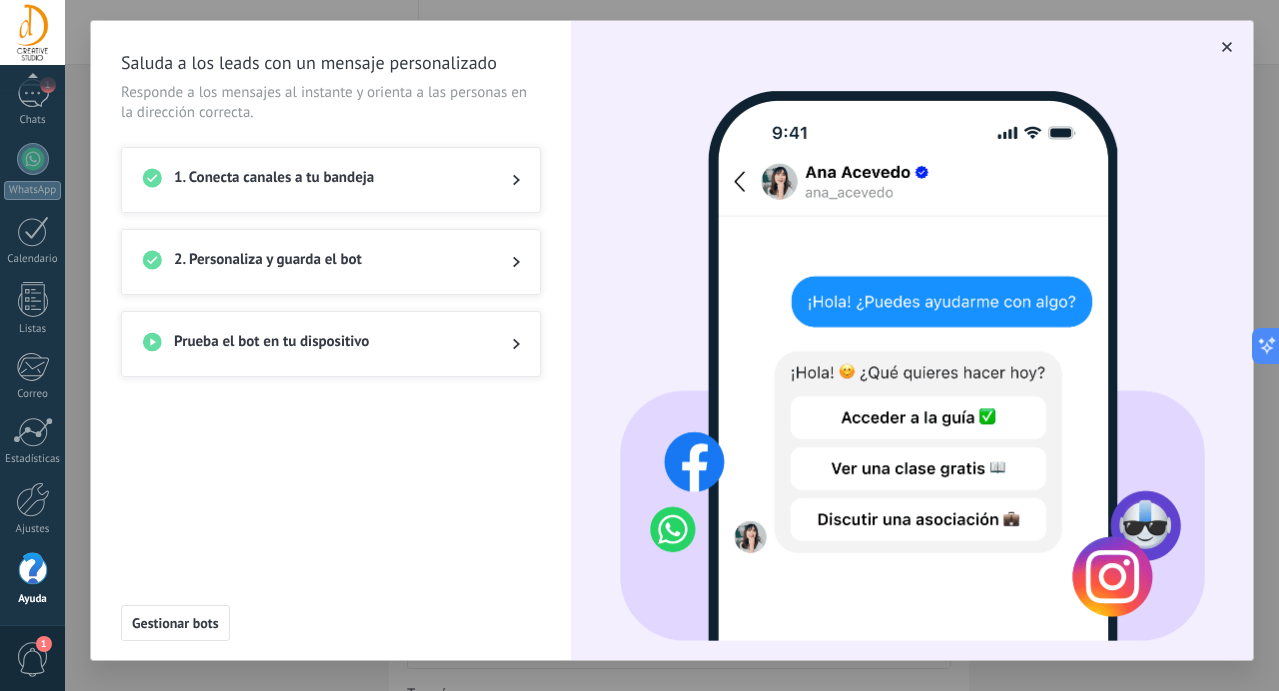 click on "2. Personaliza y guarda el bot" at bounding box center (327, 262) 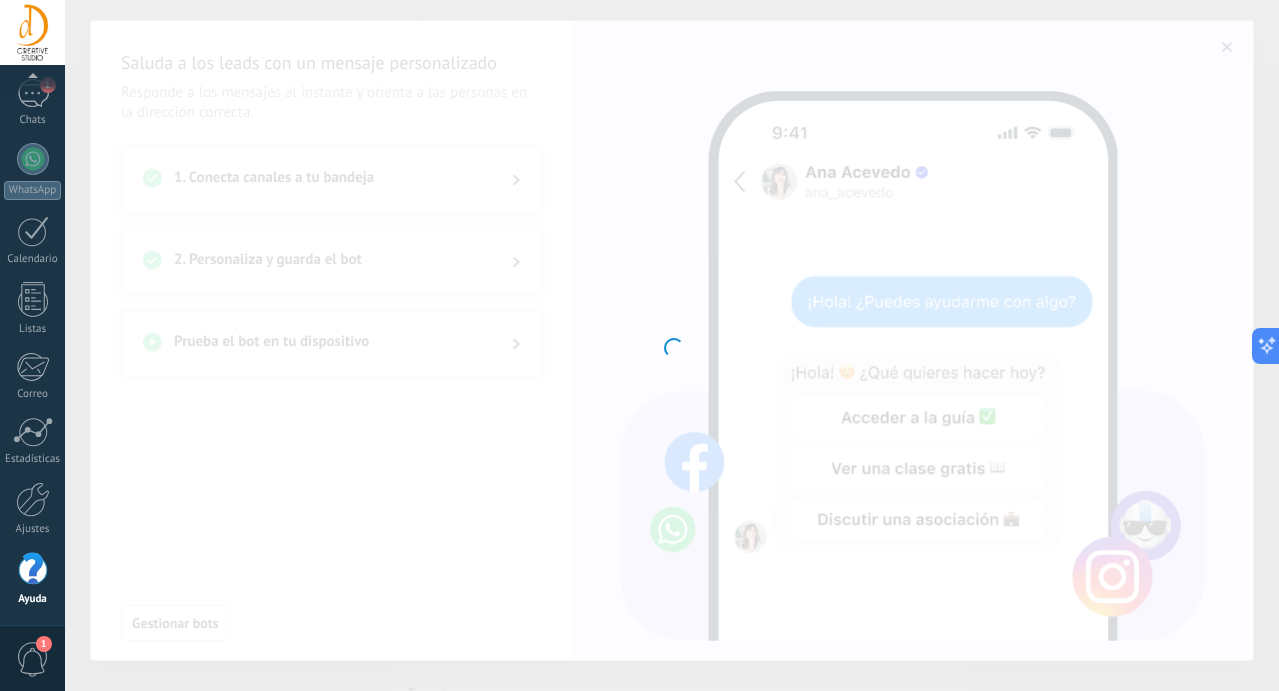 type on "**********" 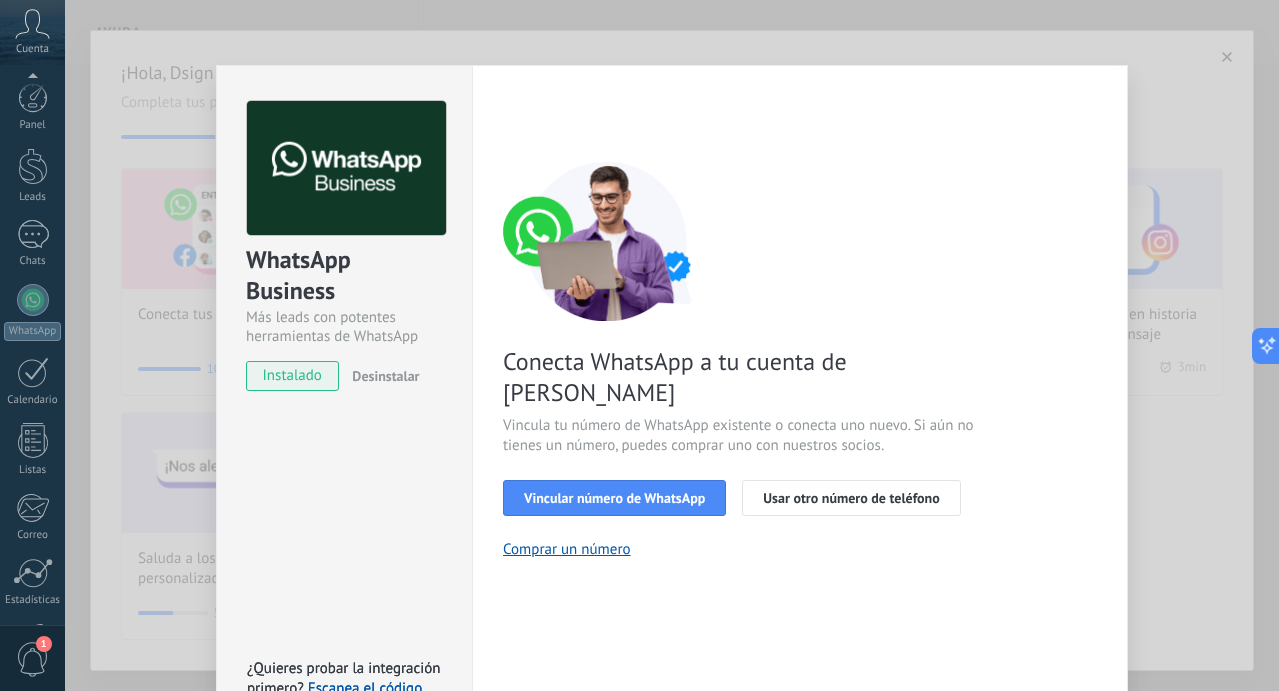 scroll, scrollTop: 0, scrollLeft: 0, axis: both 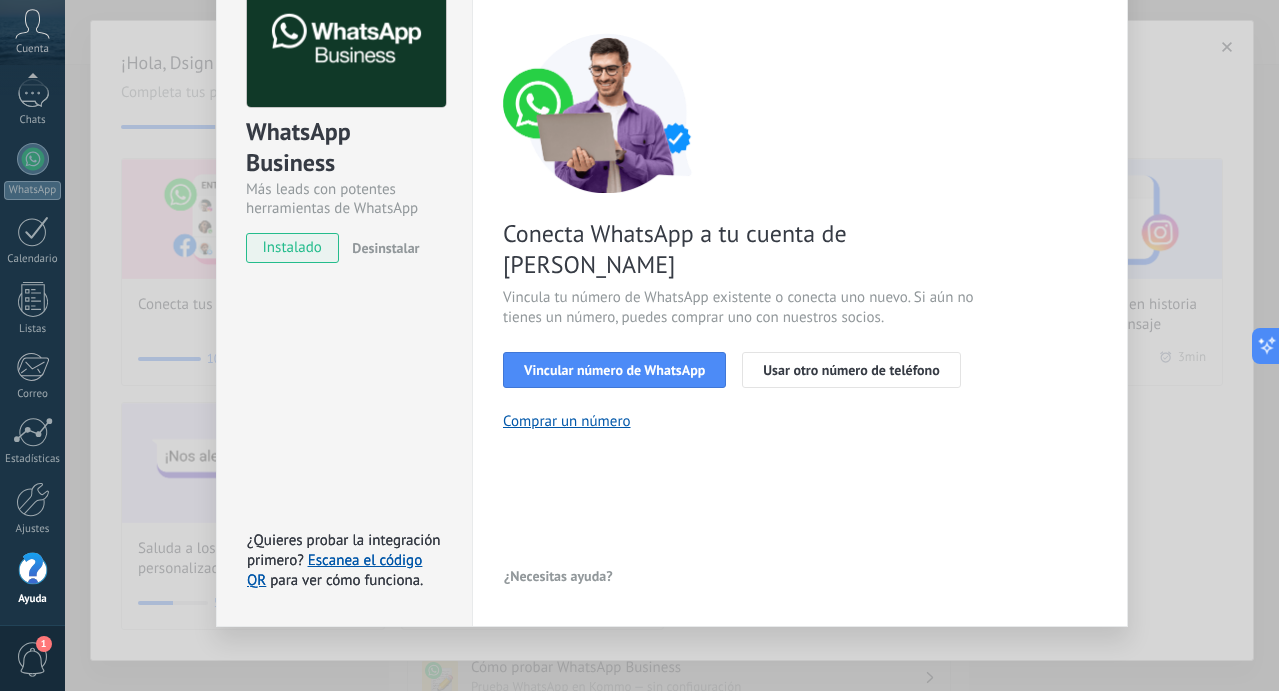 click on "Vincular número de WhatsApp" at bounding box center (614, 370) 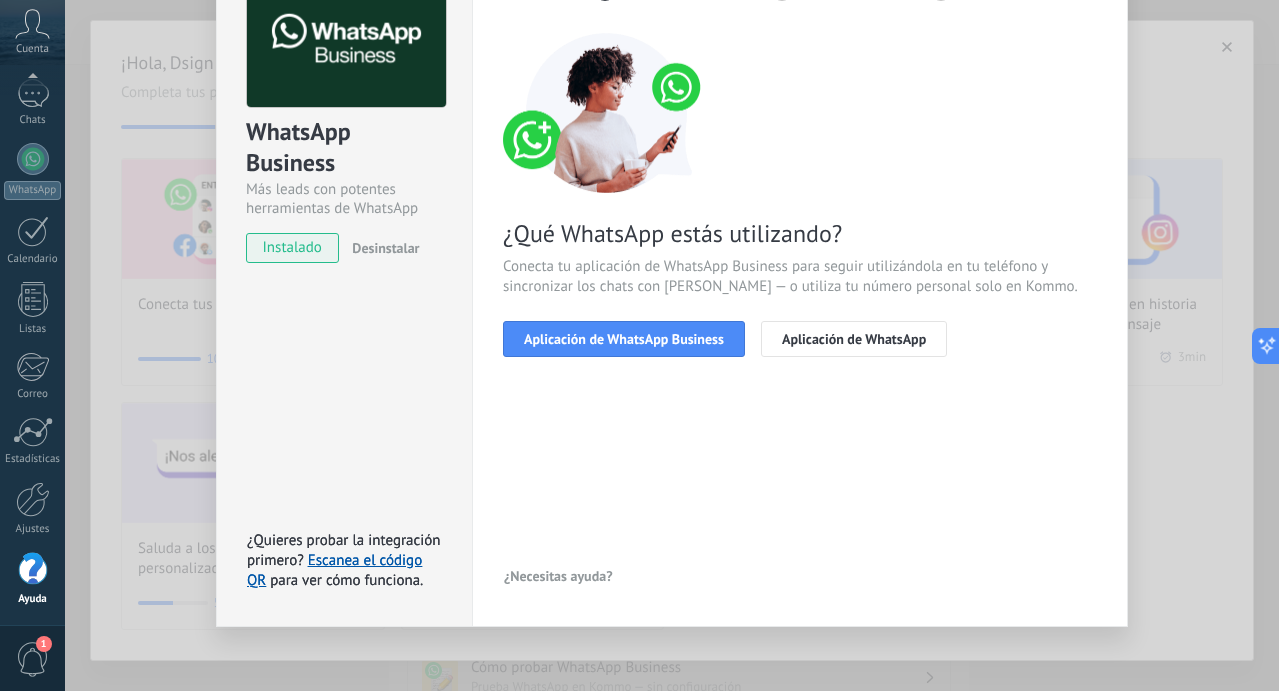 click on "Aplicación de WhatsApp Business" at bounding box center (624, 339) 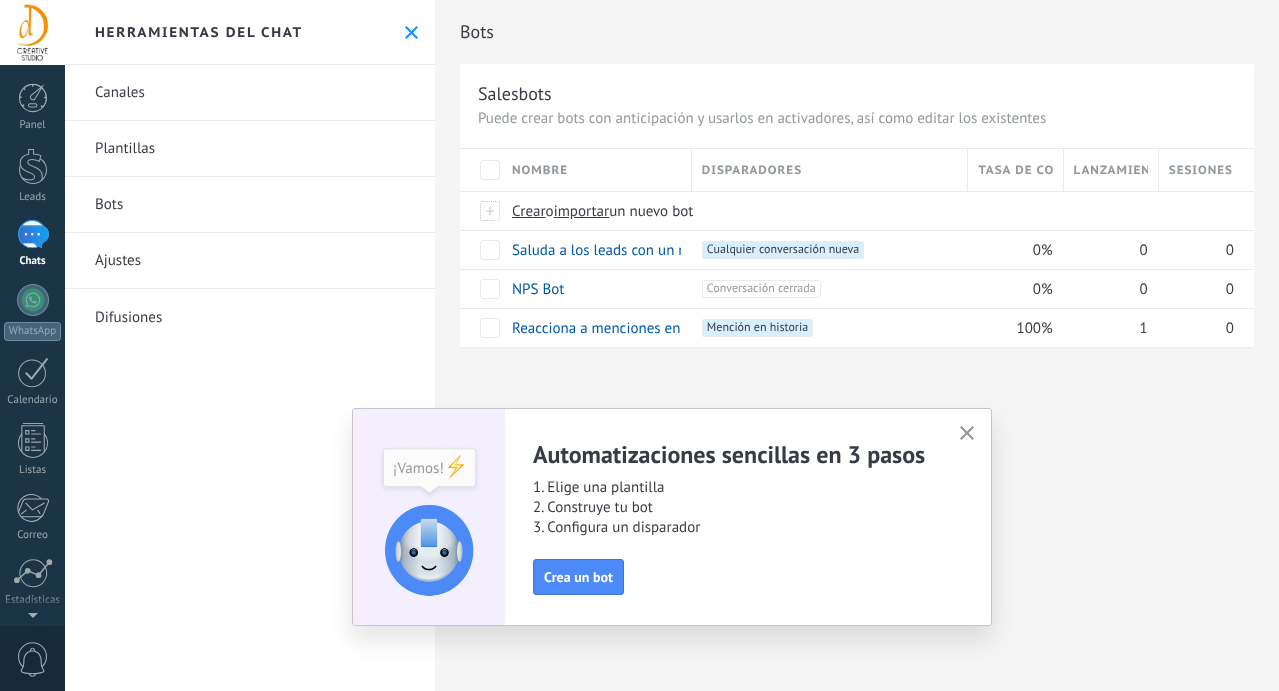 scroll, scrollTop: 0, scrollLeft: 0, axis: both 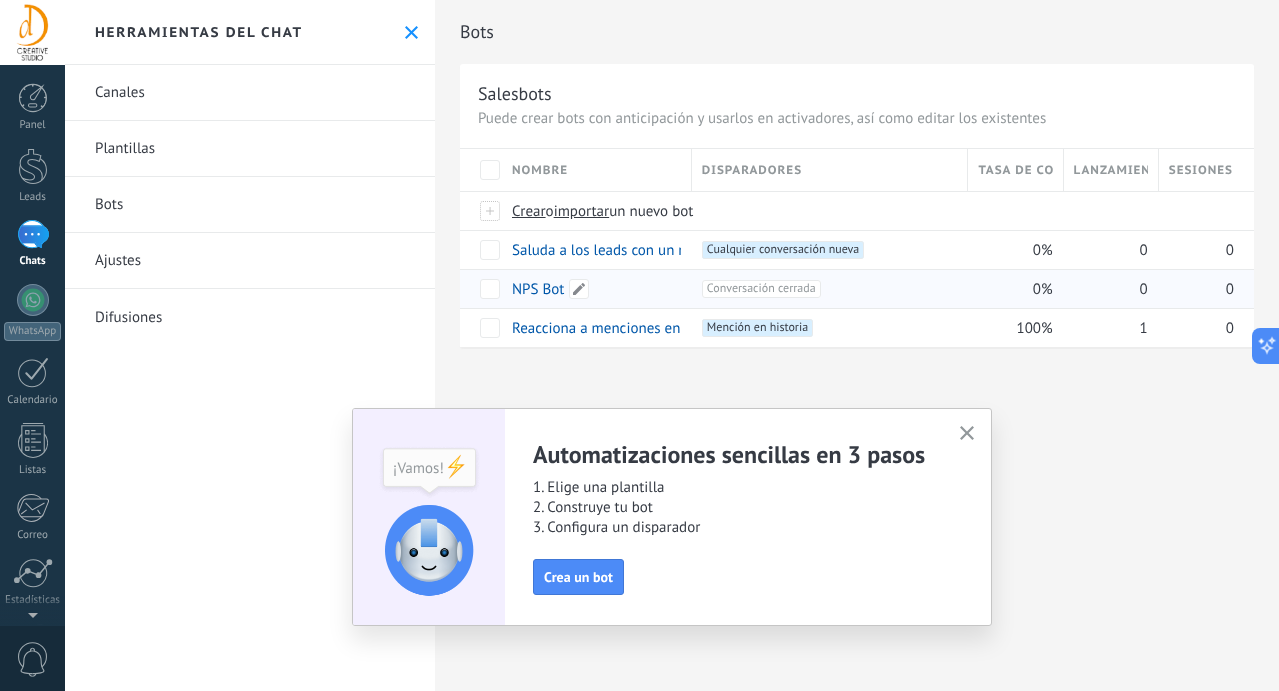 click on "NPS Bot" at bounding box center (538, 289) 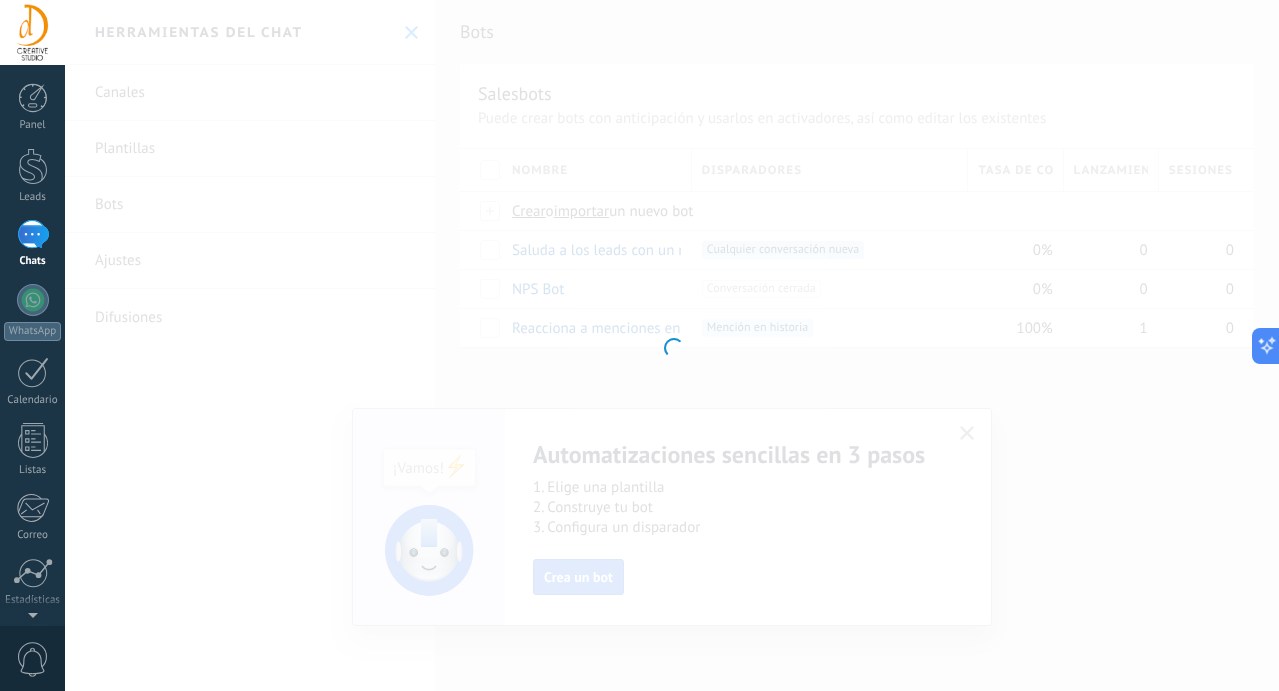 type on "*******" 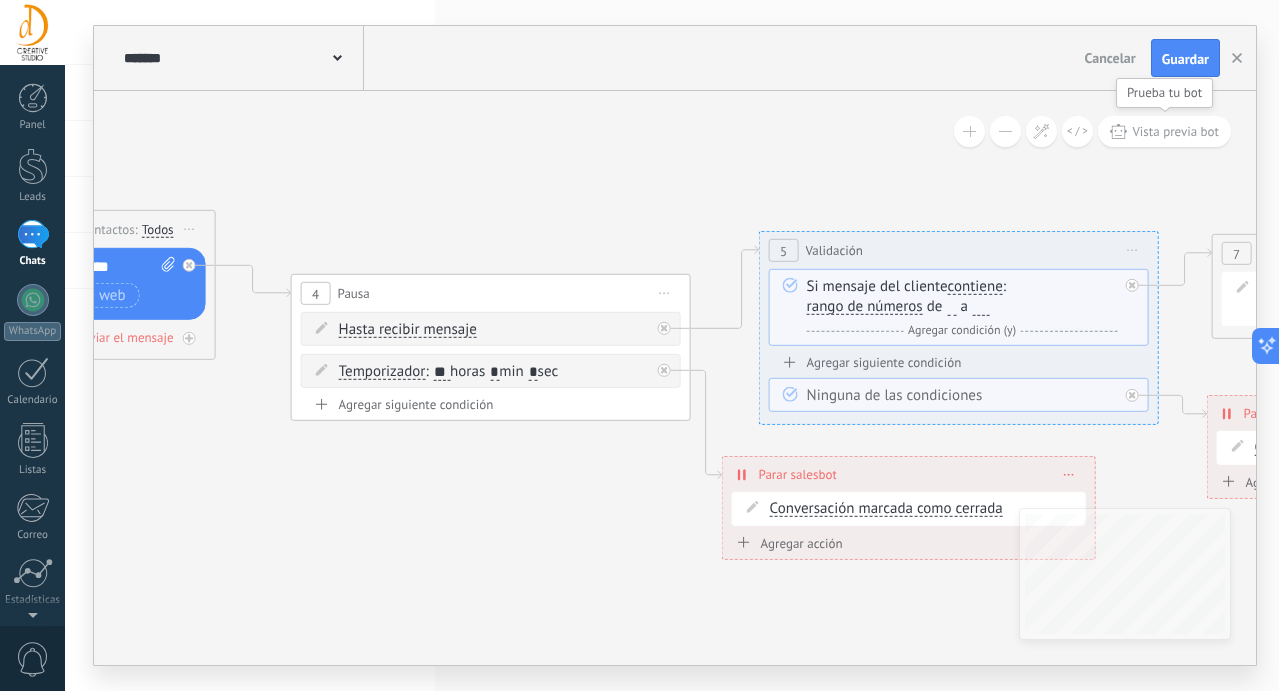 click on "Vista previa bot" at bounding box center [1175, 131] 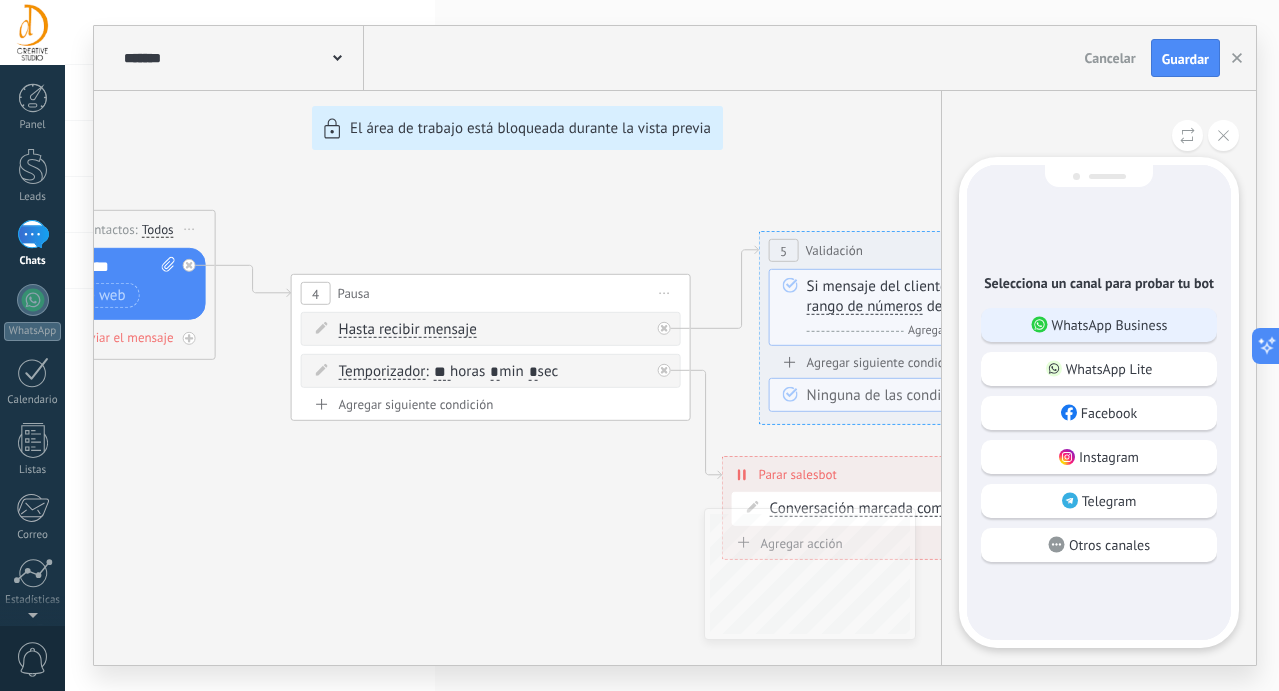 click on "WhatsApp Business" at bounding box center (1110, 325) 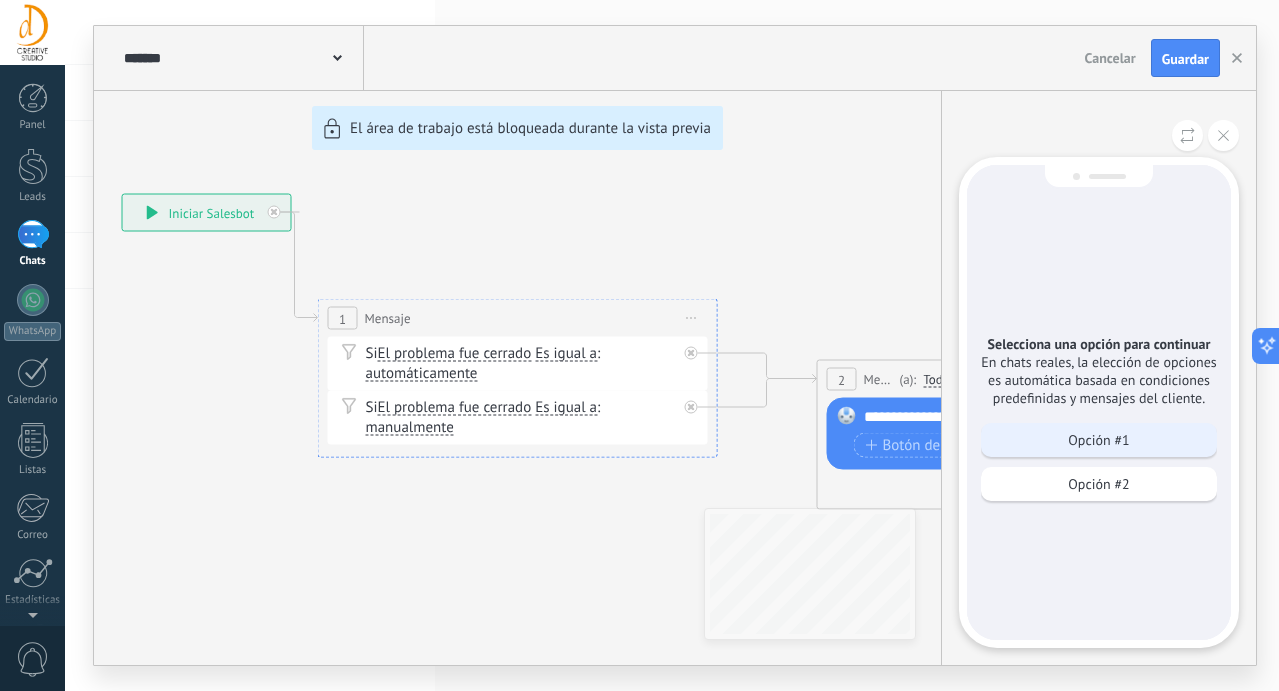 click on "Opción #1" at bounding box center (1098, 440) 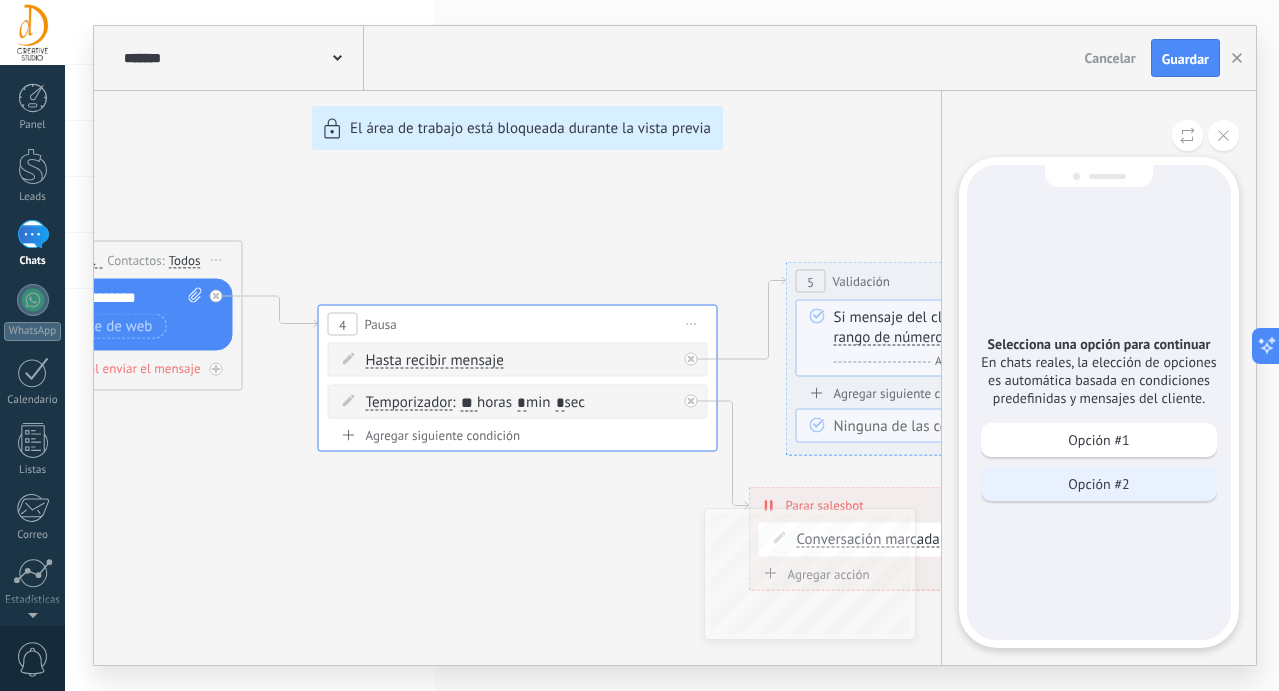 click on "Opción #2" at bounding box center [1098, 484] 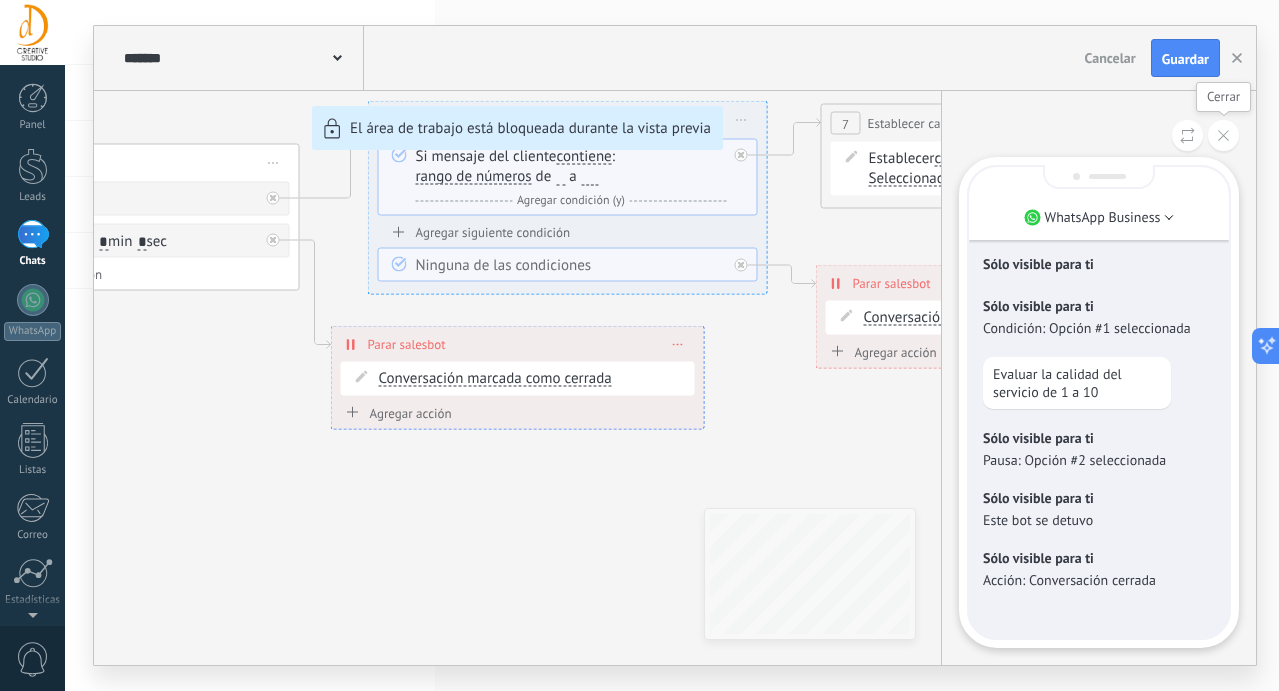 click 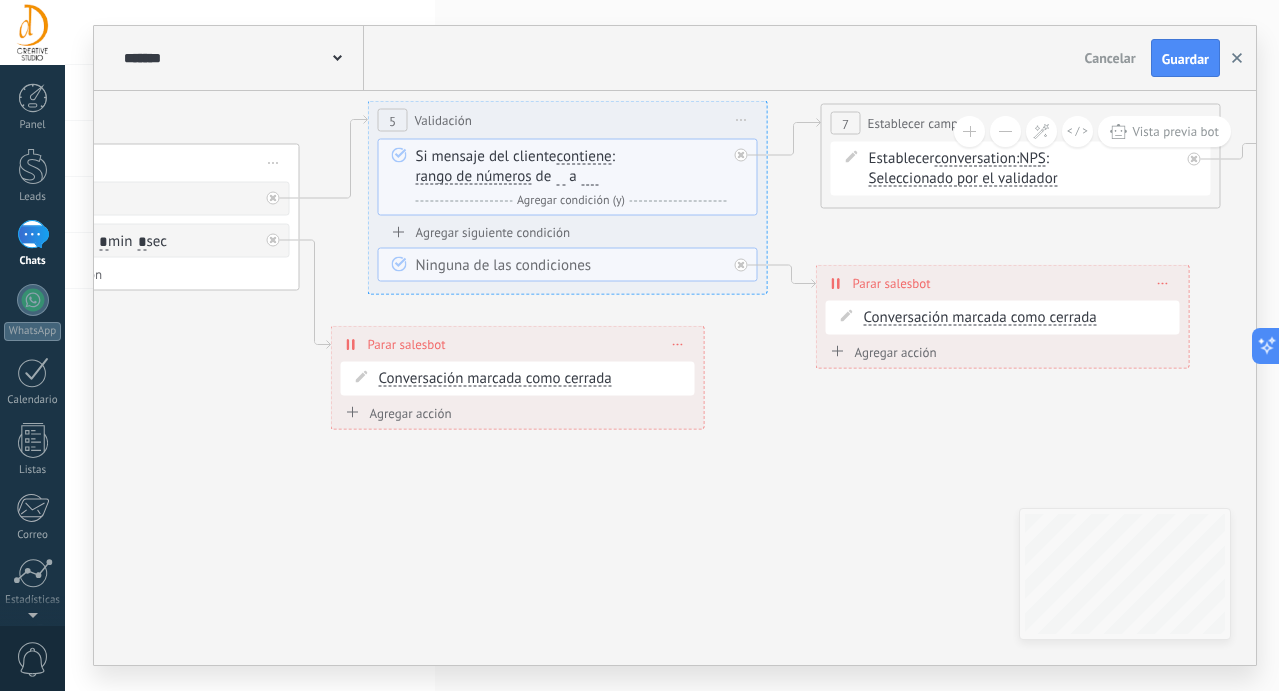 click 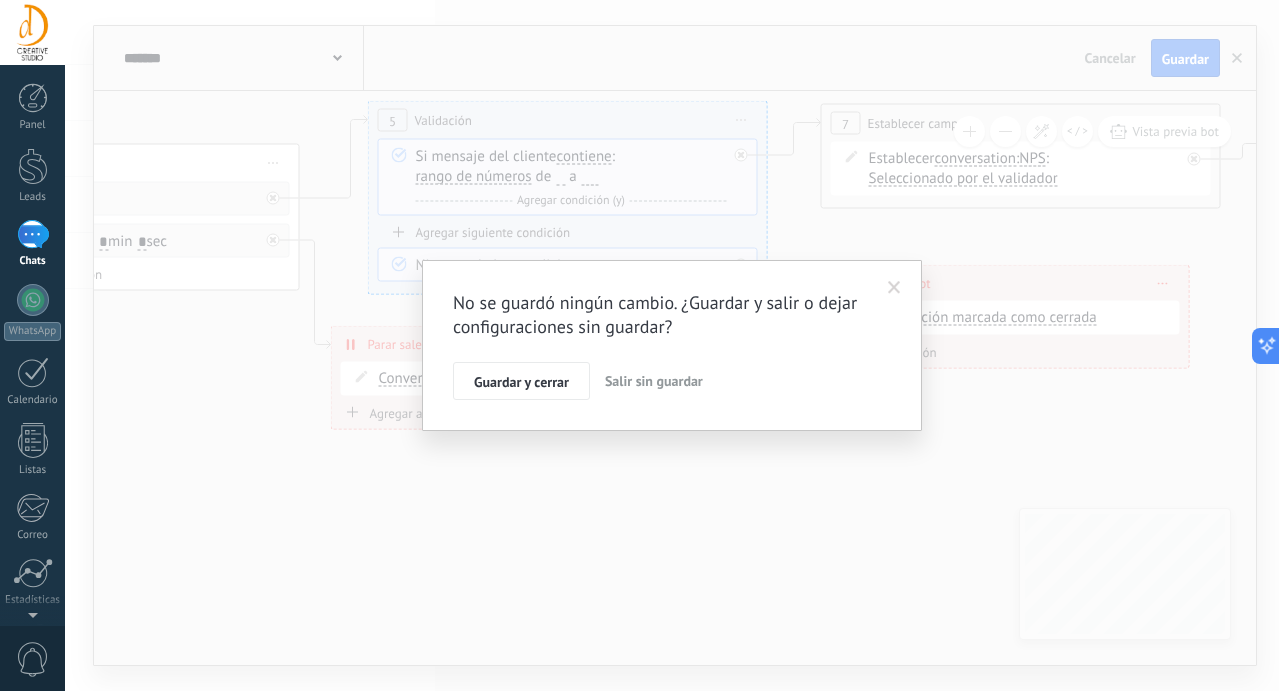 click on "Salir sin guardar" at bounding box center (654, 381) 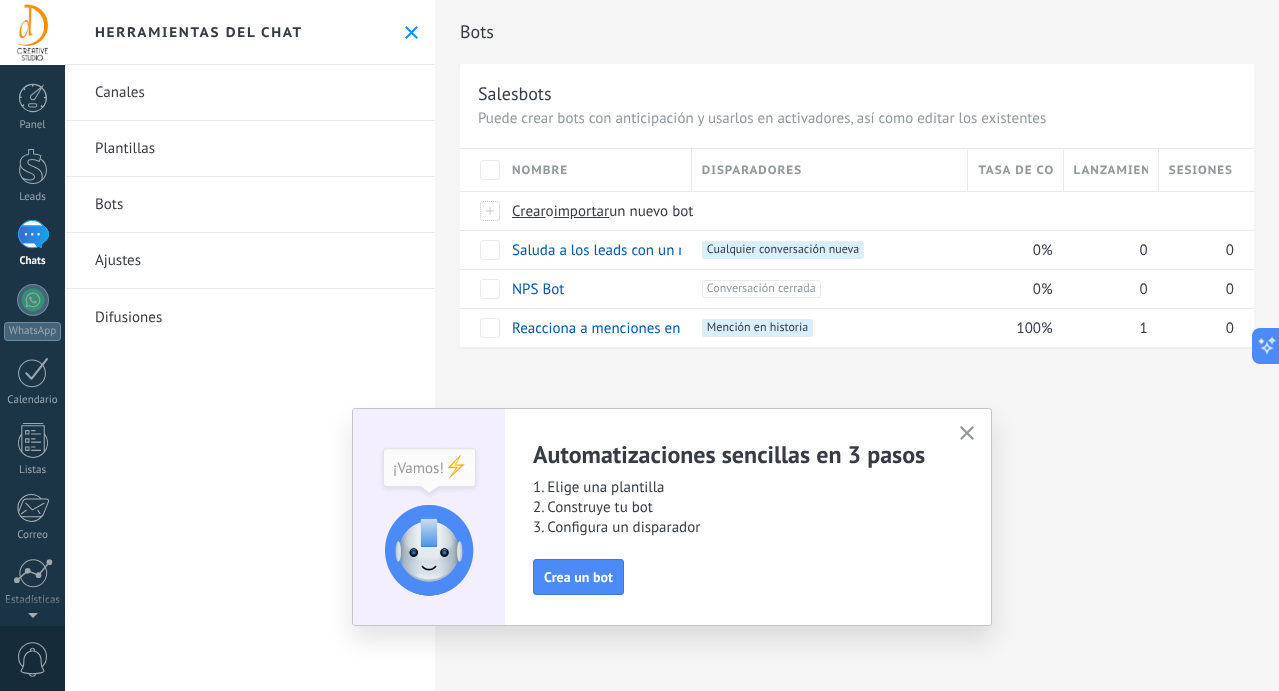 click 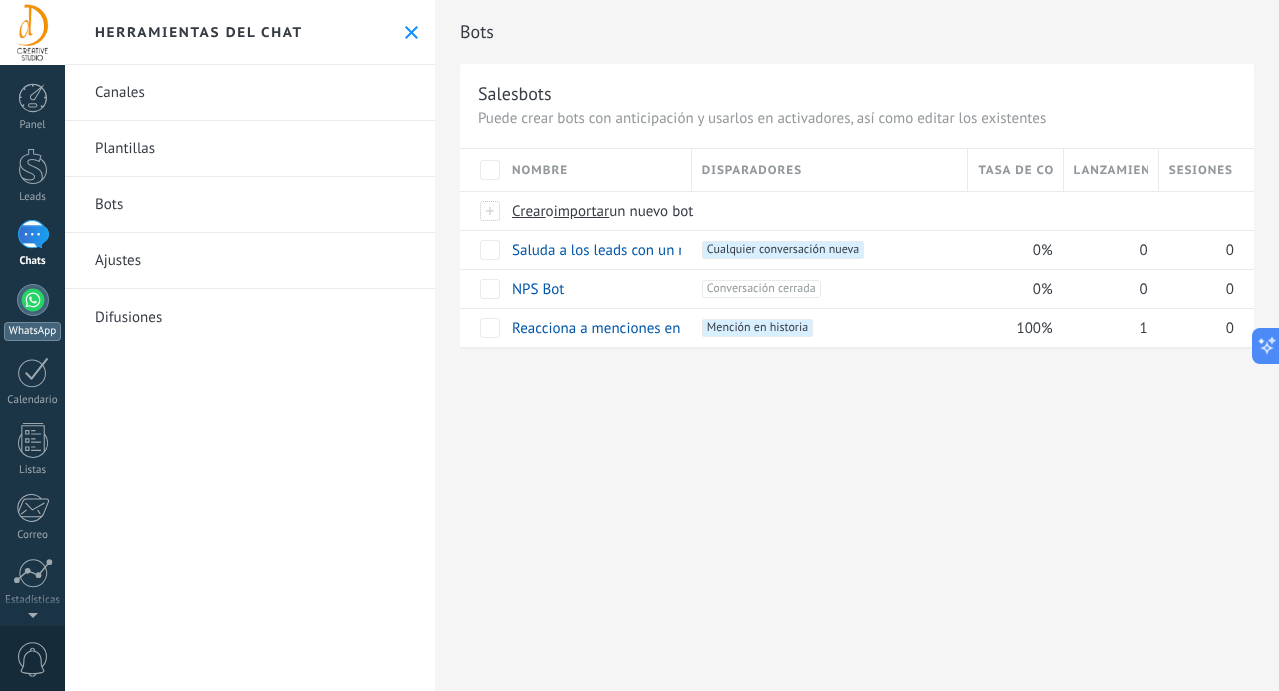 click at bounding box center (33, 300) 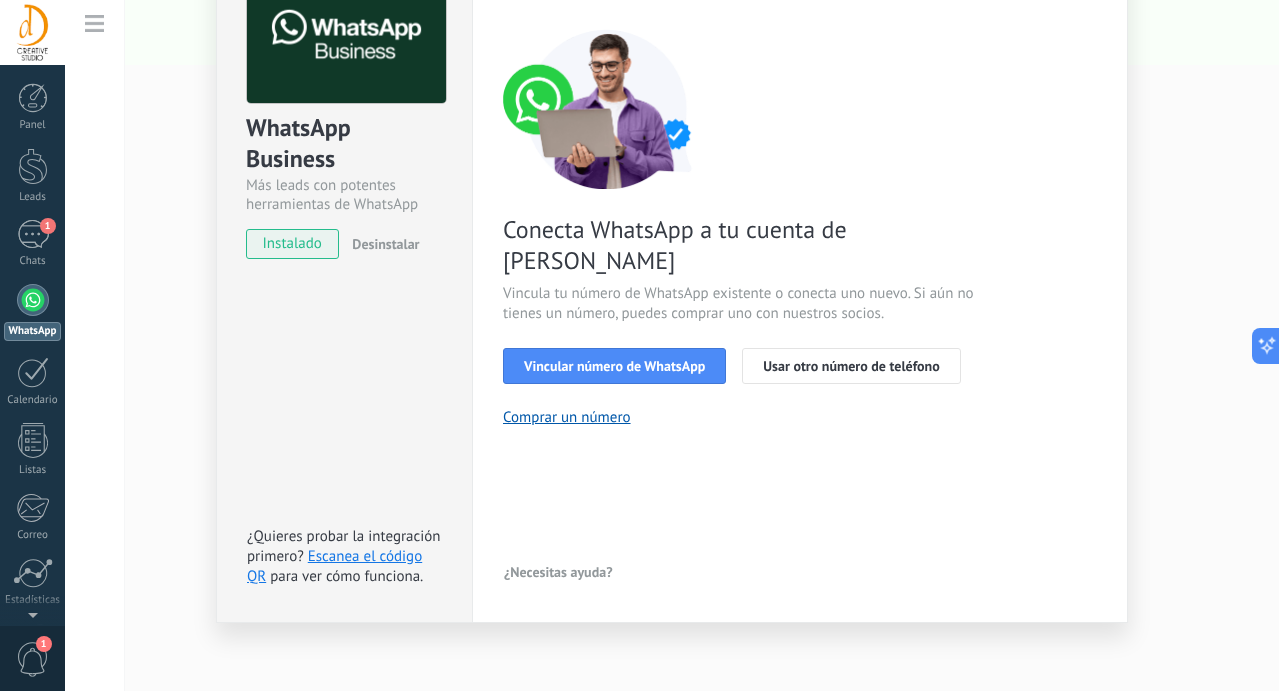 scroll, scrollTop: 135, scrollLeft: 0, axis: vertical 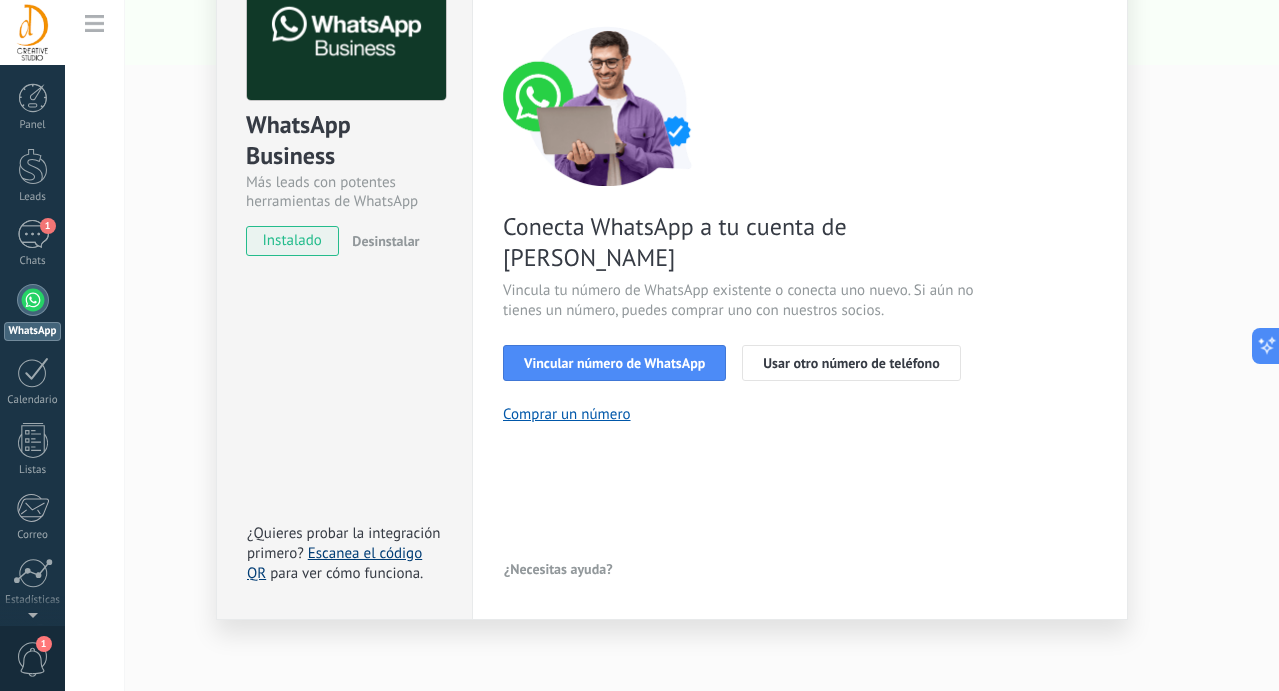 click on "Escanea el código QR" at bounding box center [334, 563] 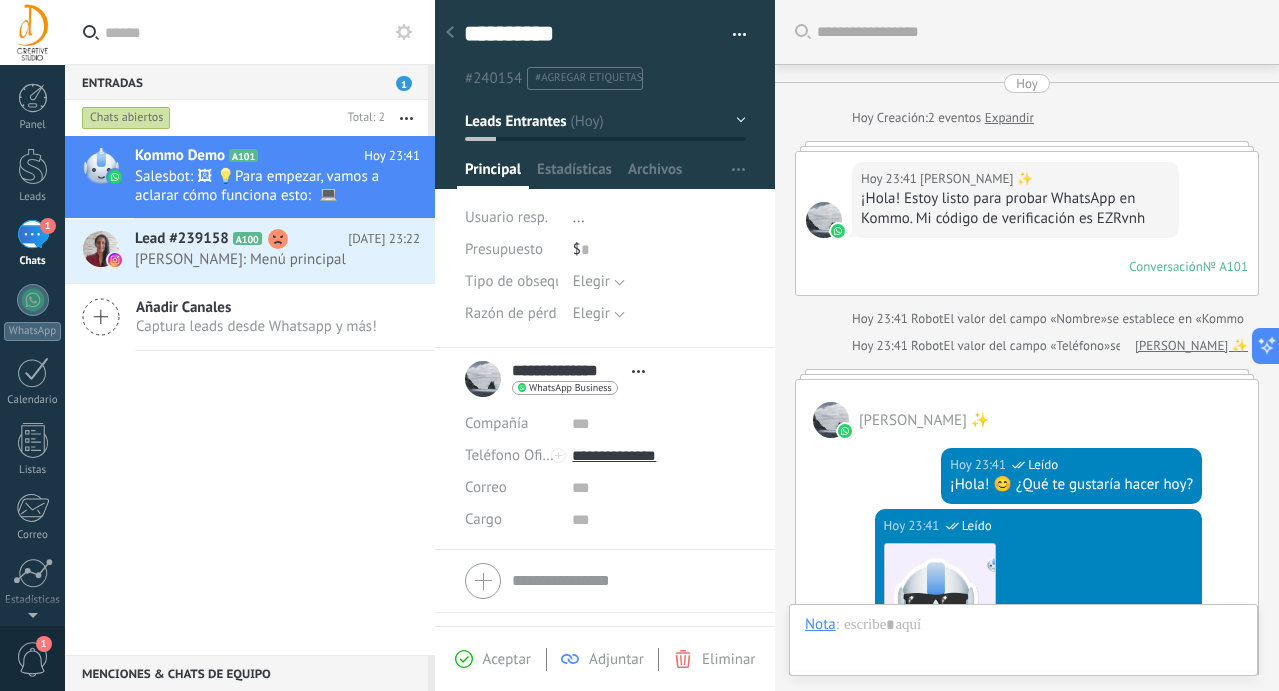 scroll, scrollTop: 30, scrollLeft: 0, axis: vertical 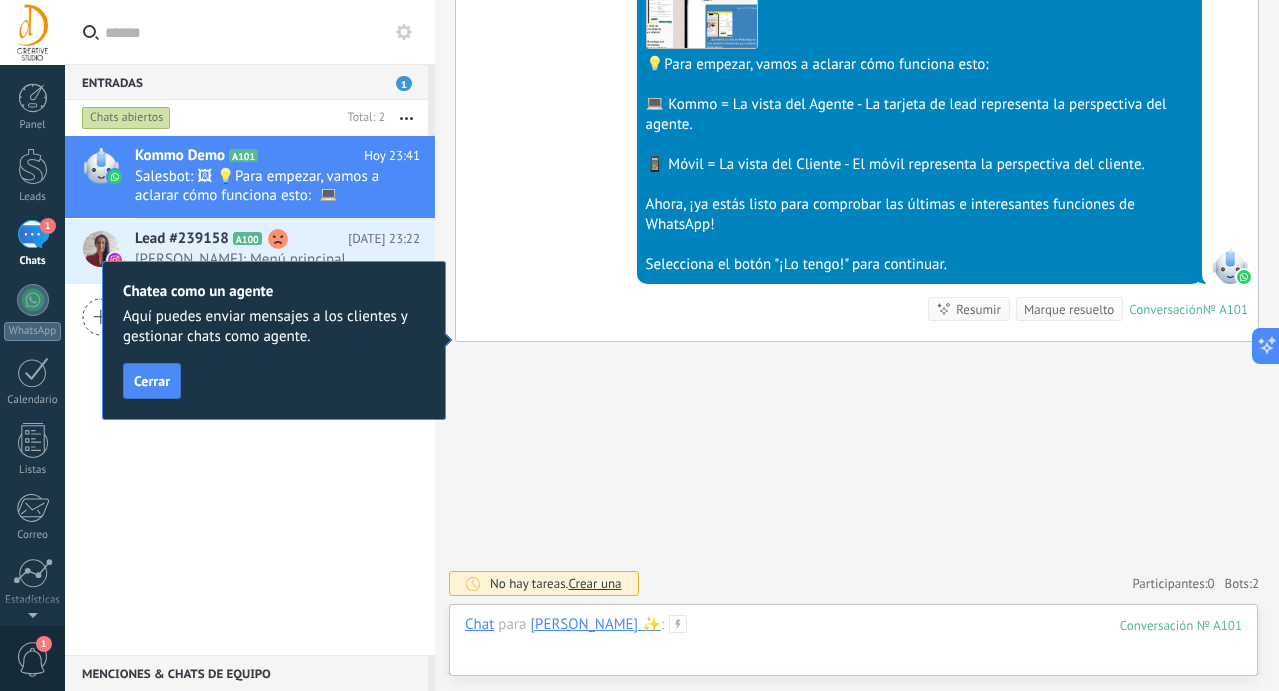 click at bounding box center [853, 645] 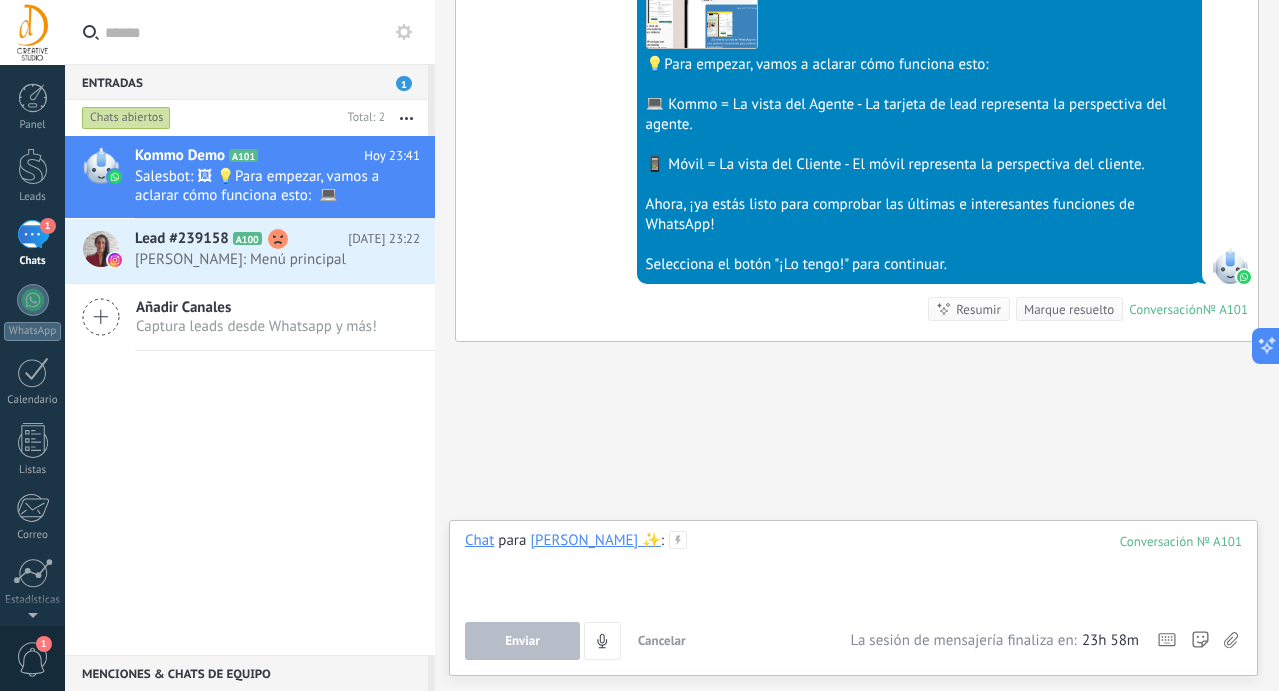 type 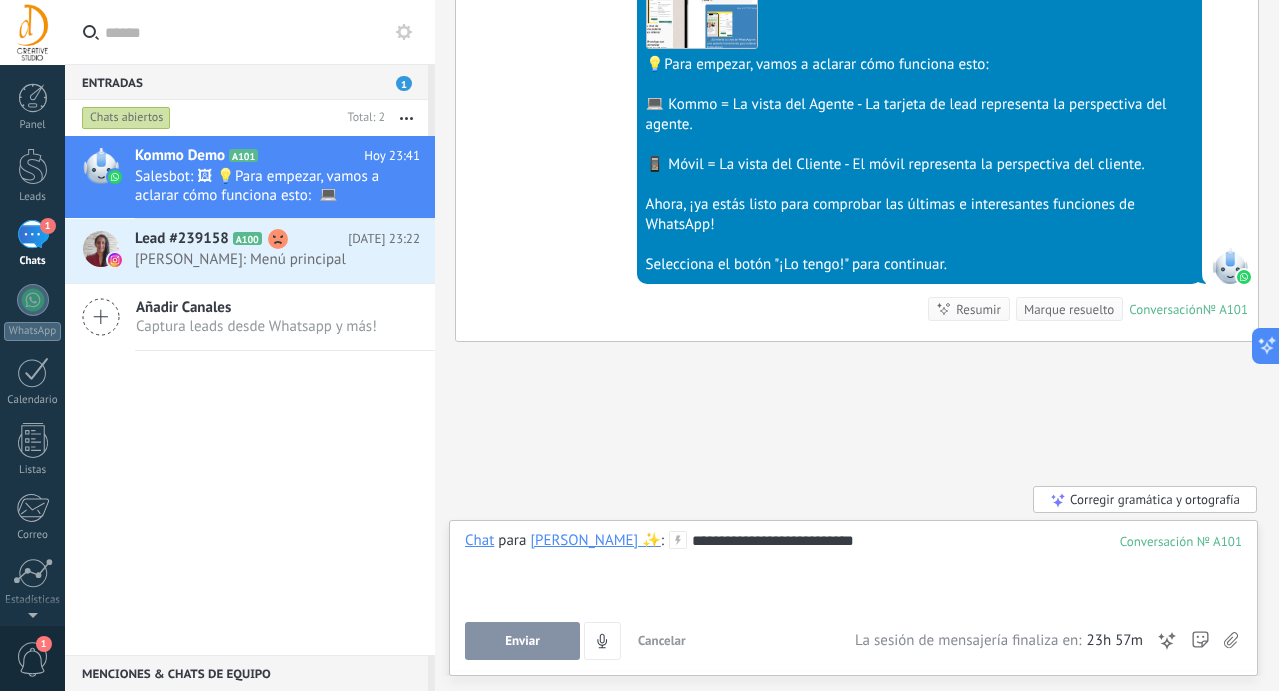 click on "Enviar" at bounding box center [522, 641] 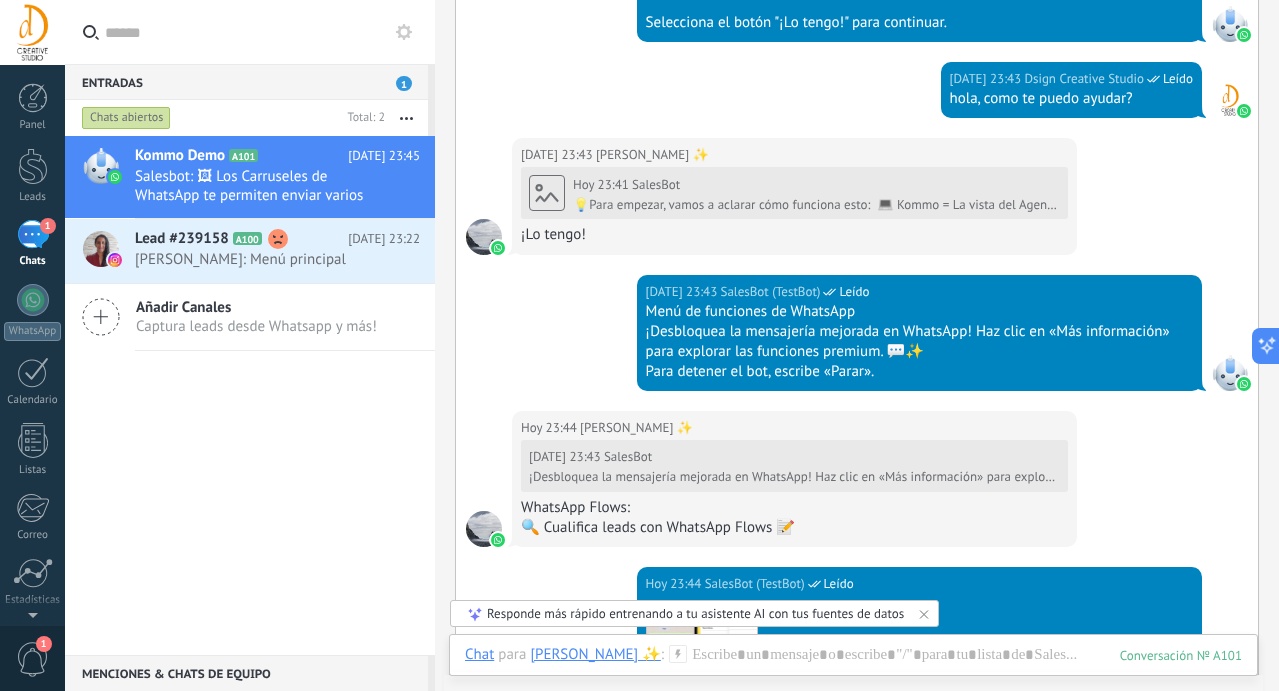 scroll, scrollTop: 1160, scrollLeft: 0, axis: vertical 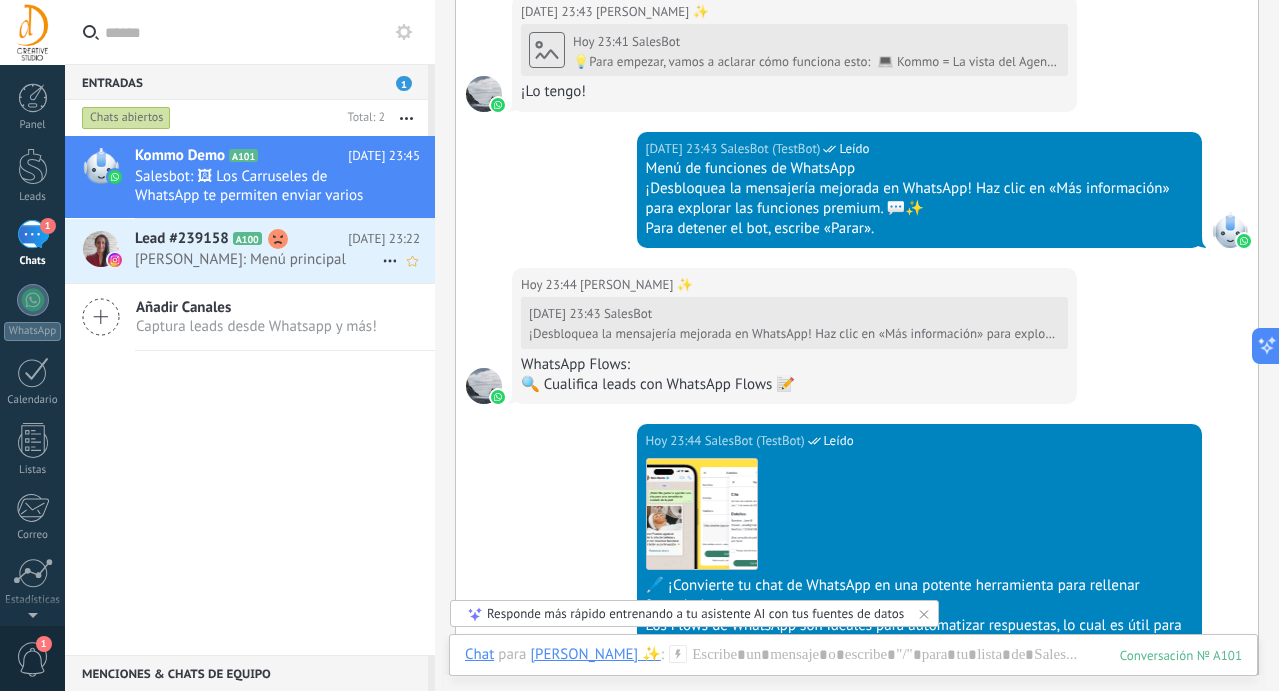 click 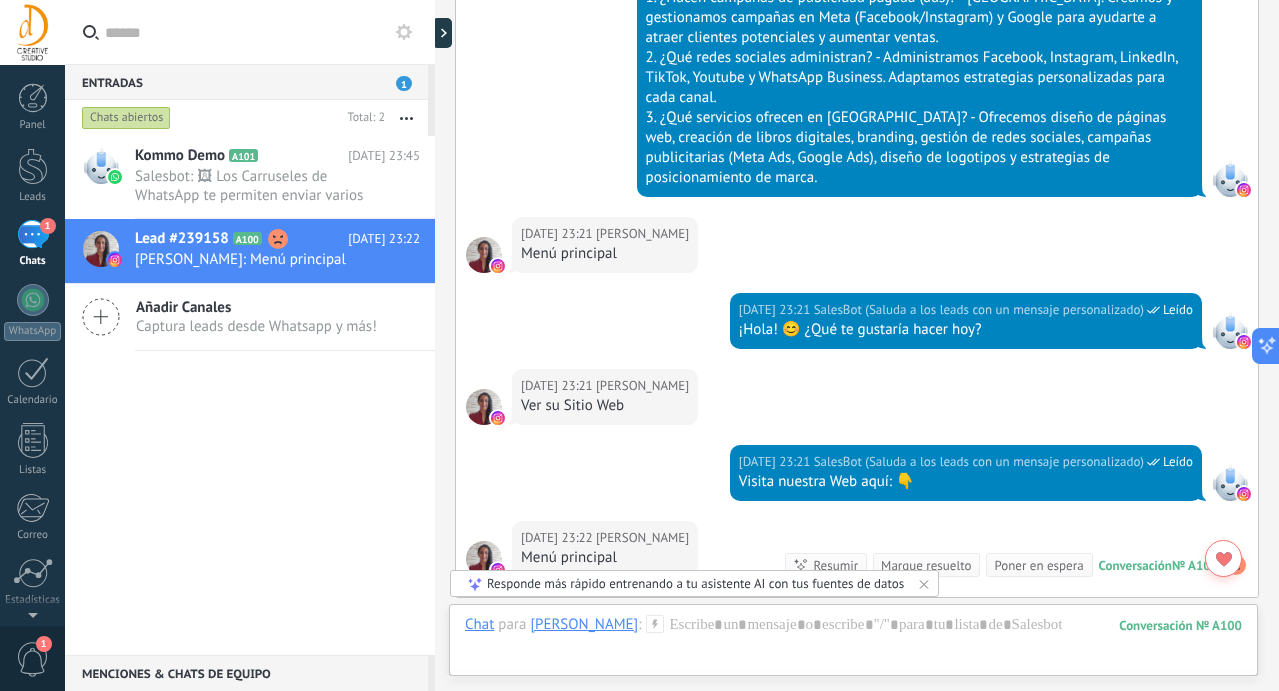 scroll, scrollTop: 1196, scrollLeft: 0, axis: vertical 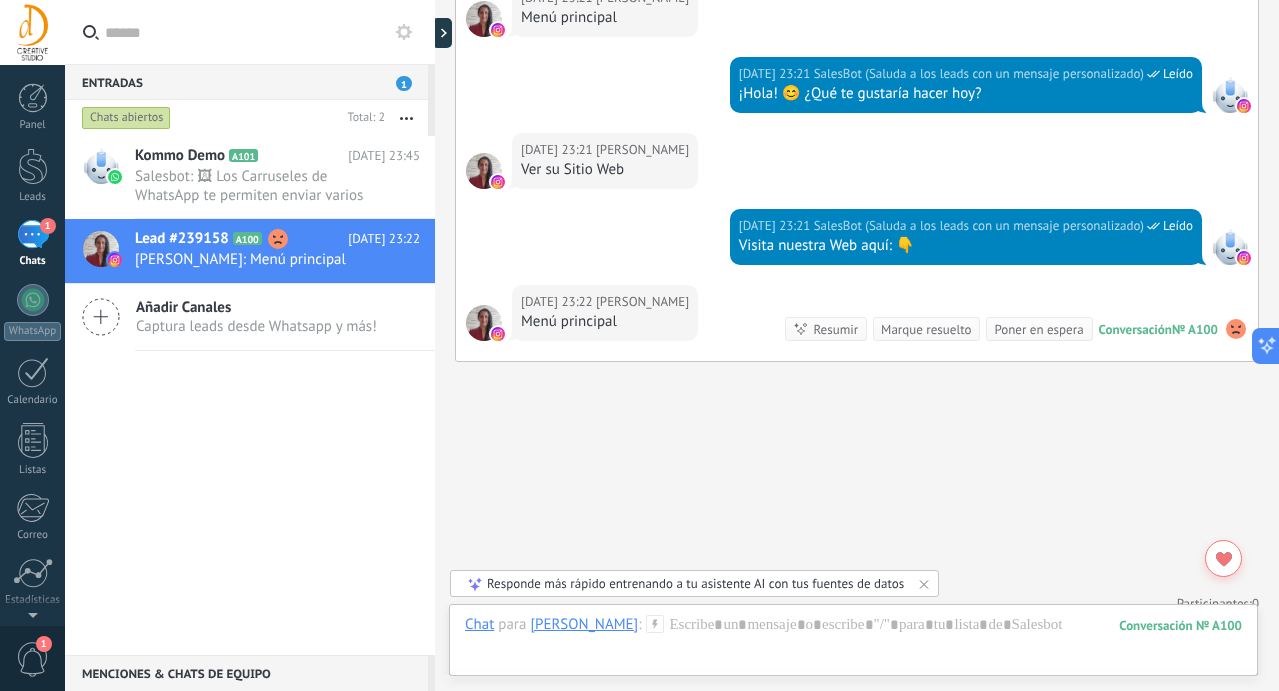 click 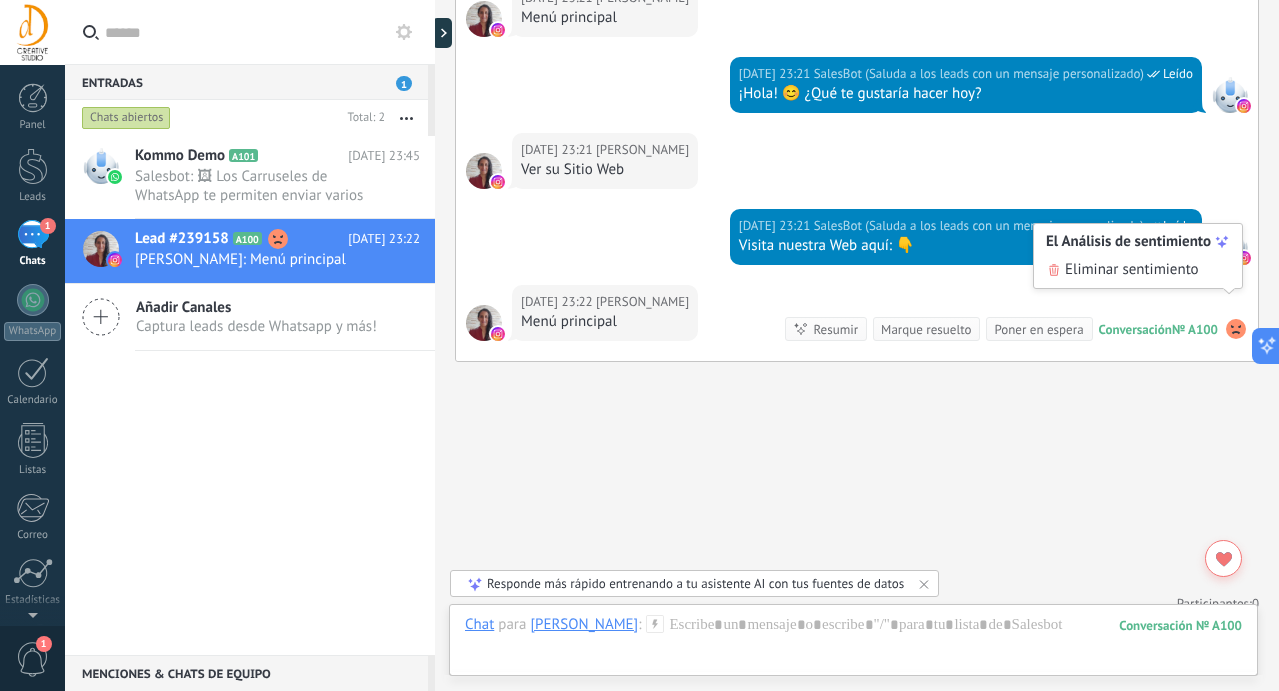 click on "El Análisis de sentimiento" at bounding box center (1128, 242) 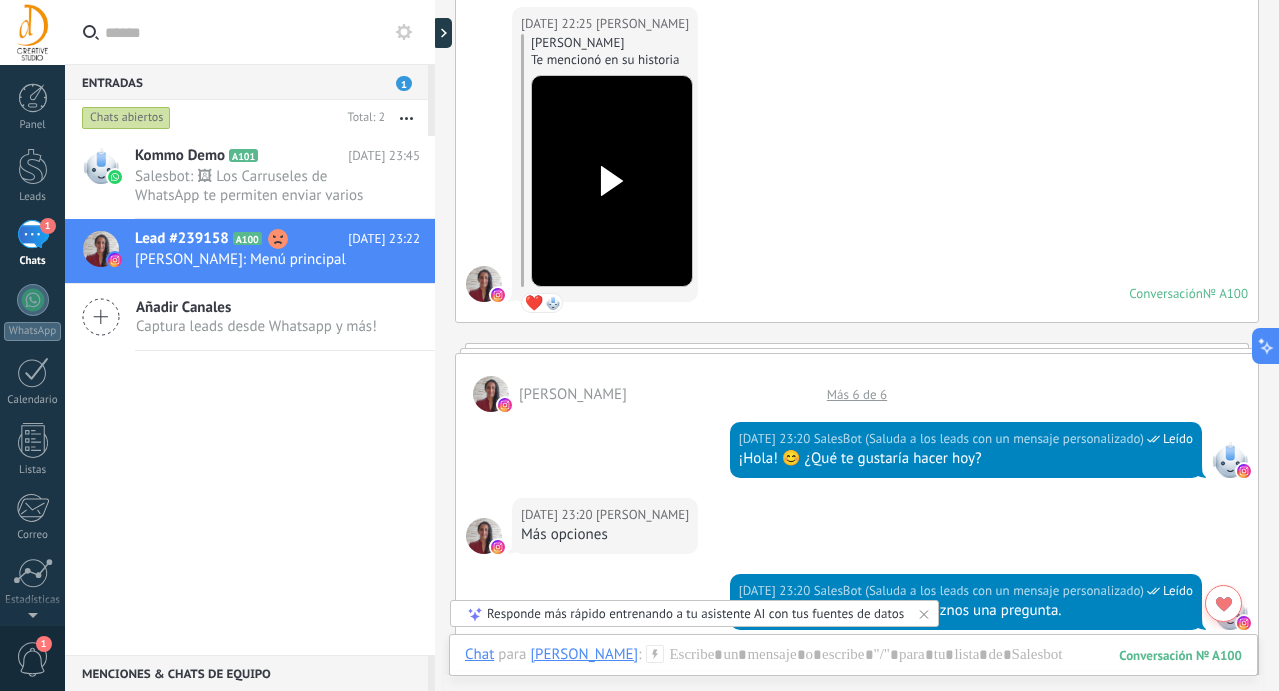scroll, scrollTop: 0, scrollLeft: 0, axis: both 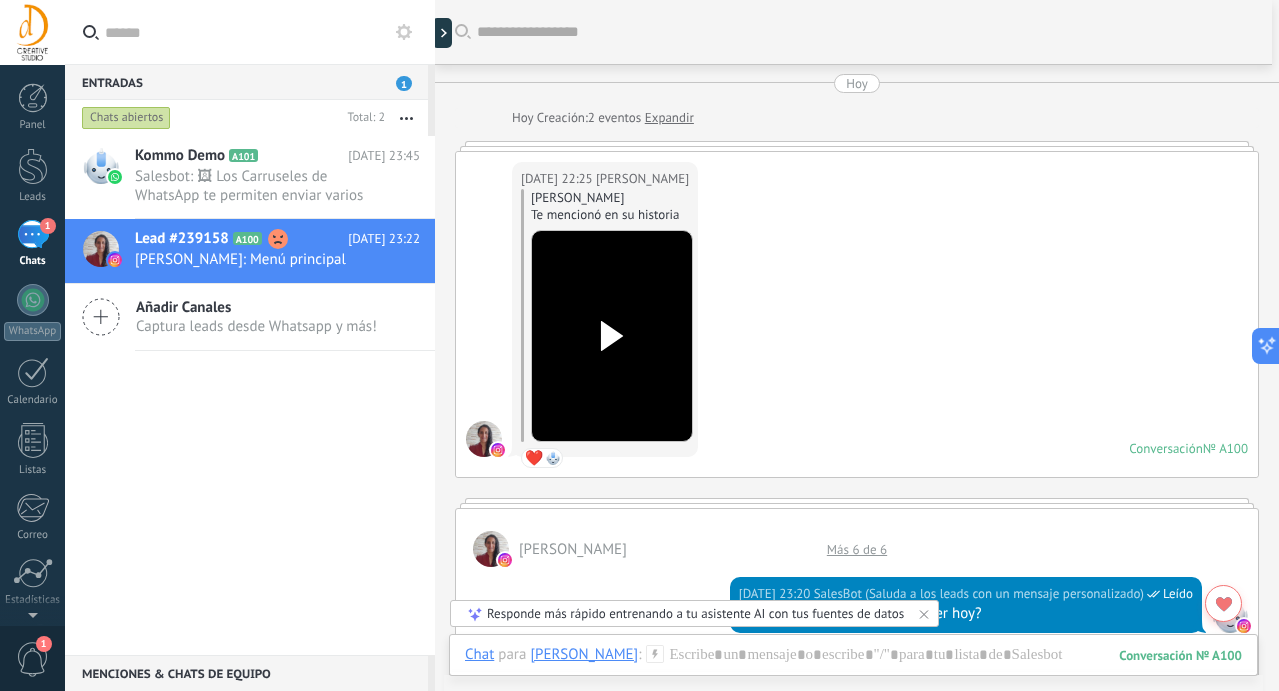 click on "Responde más rápido entrenando a tu asistente AI con tus fuentes de datos" at bounding box center (695, 613) 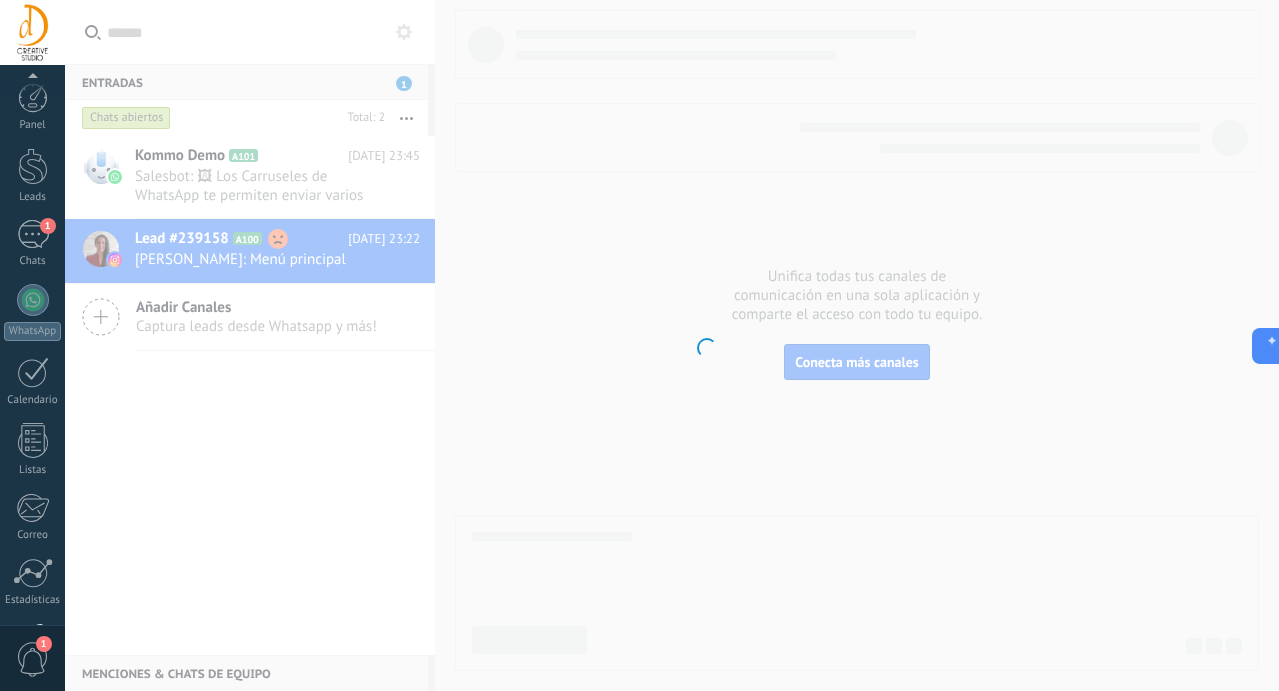 scroll, scrollTop: 141, scrollLeft: 0, axis: vertical 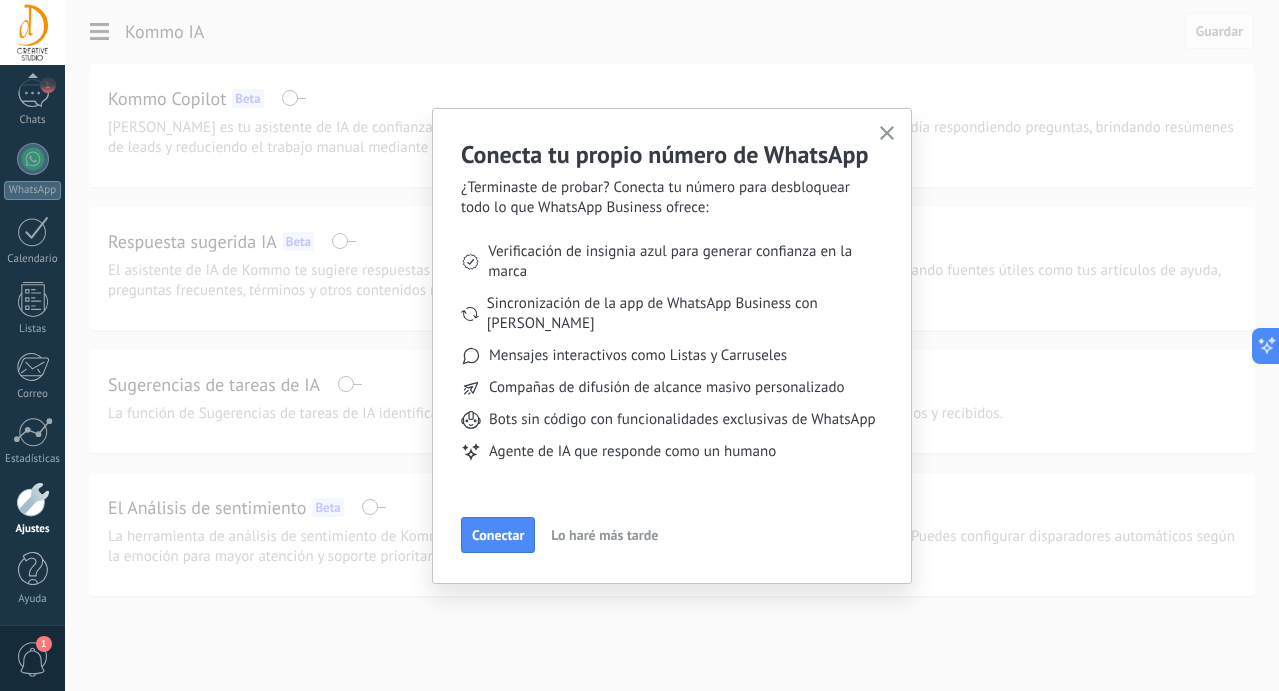 click on "Lo haré más tarde" at bounding box center (604, 535) 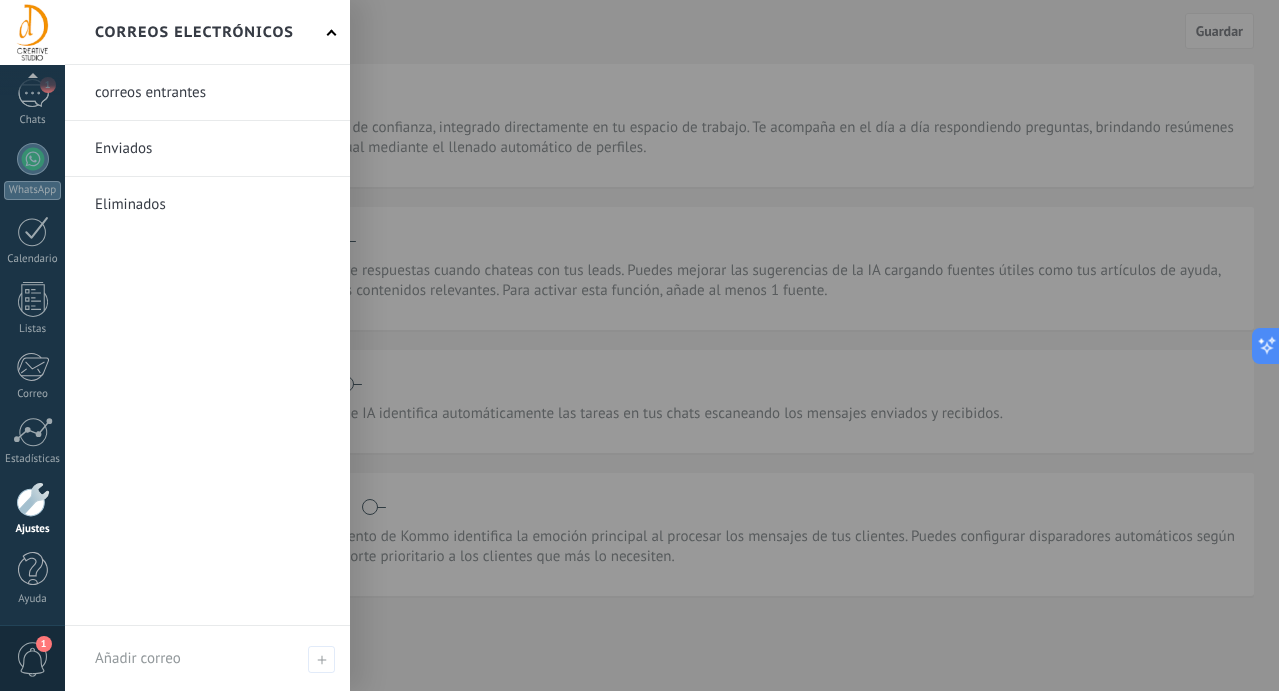click on "1" at bounding box center (44, 644) 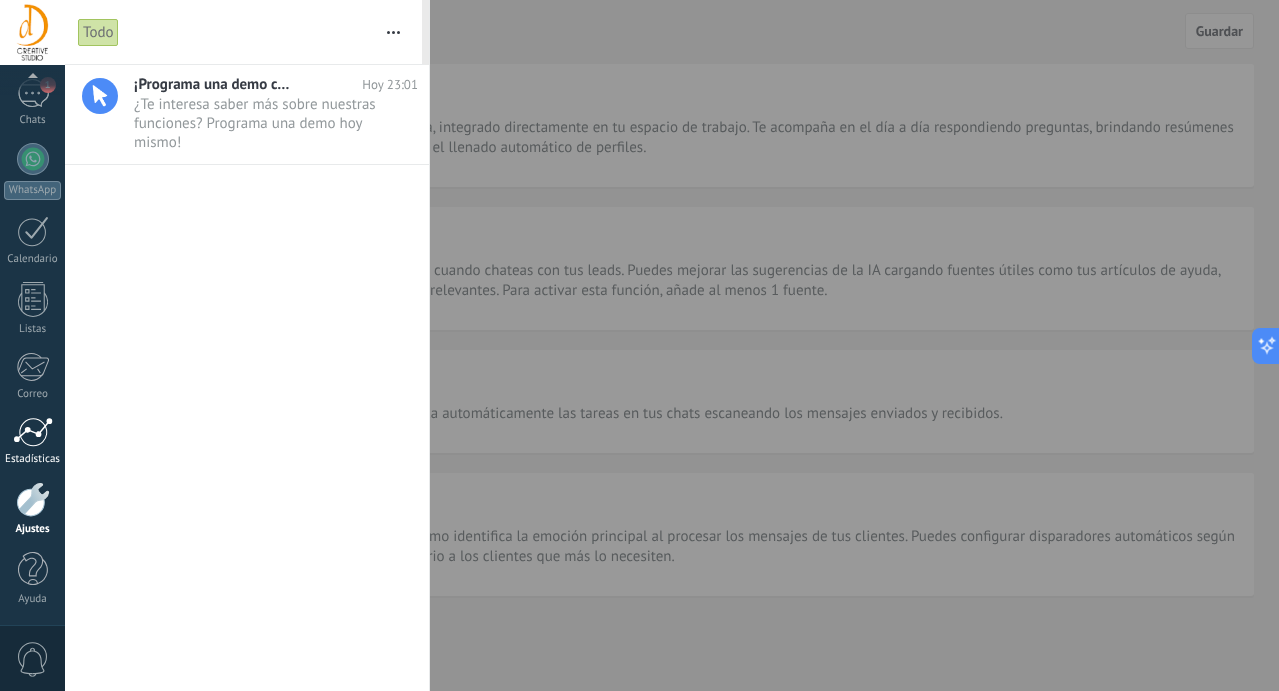 click at bounding box center [33, 432] 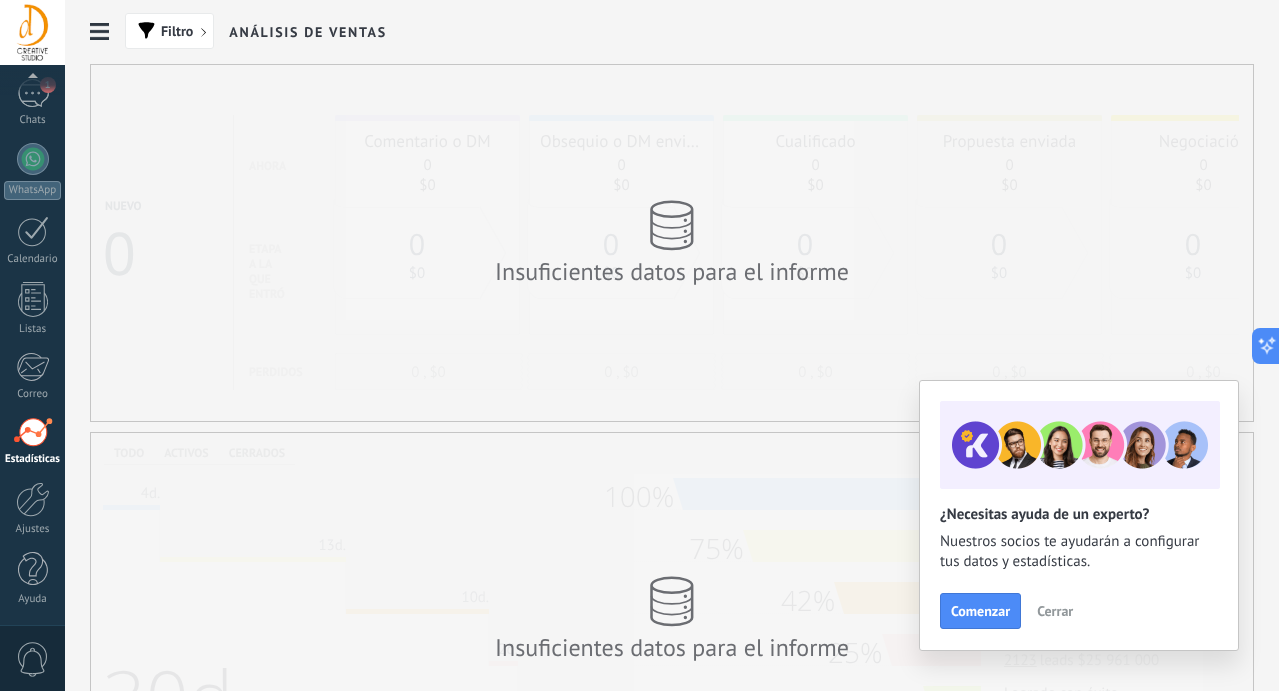 click on "Cerrar" at bounding box center (1055, 611) 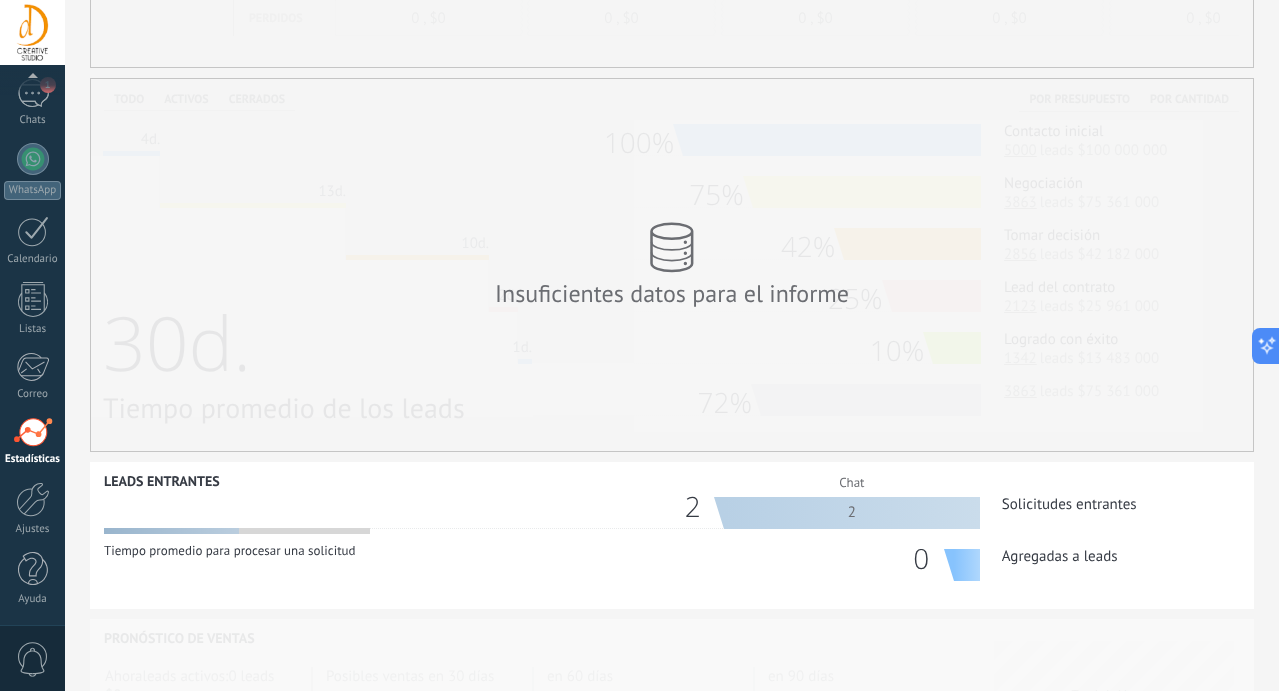scroll, scrollTop: 0, scrollLeft: 0, axis: both 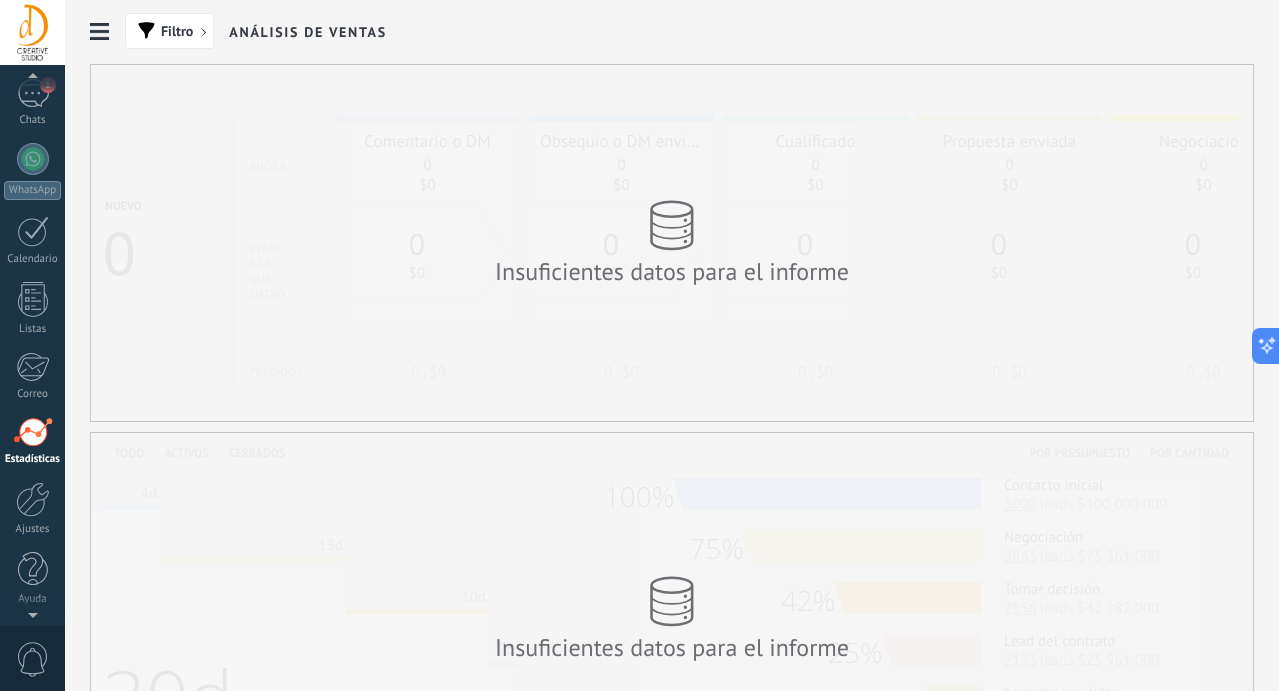 click at bounding box center (32, 32) 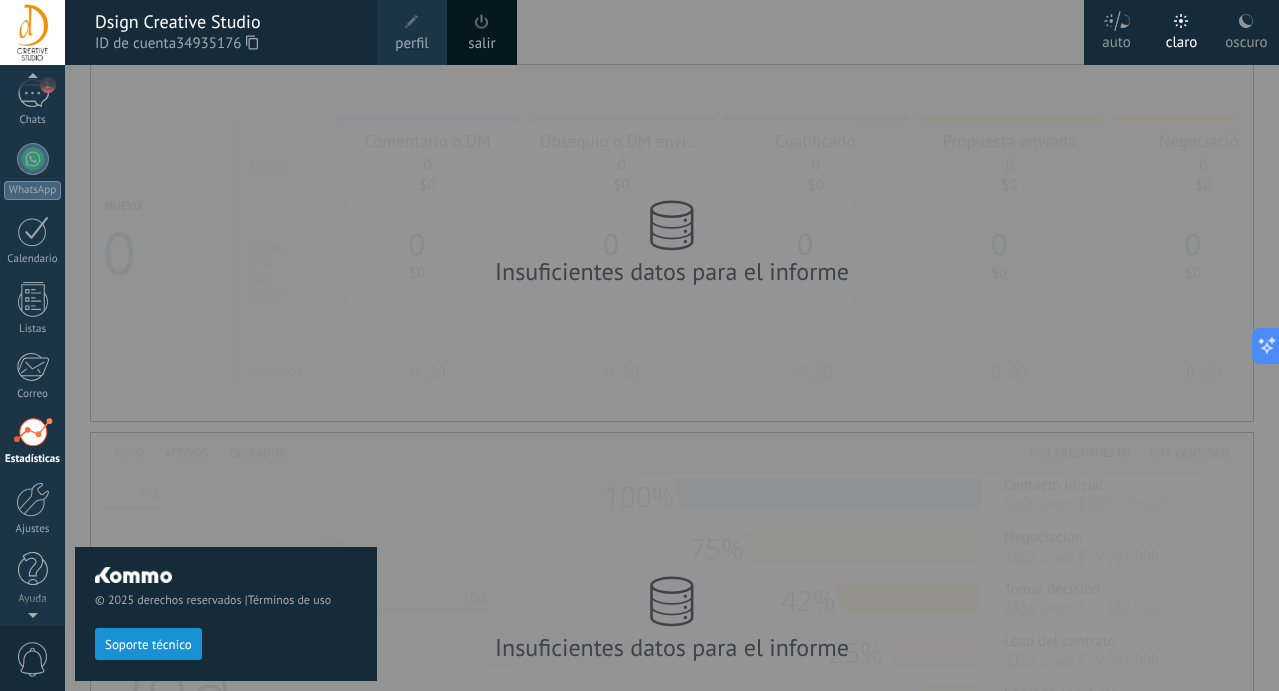 click at bounding box center (704, 345) 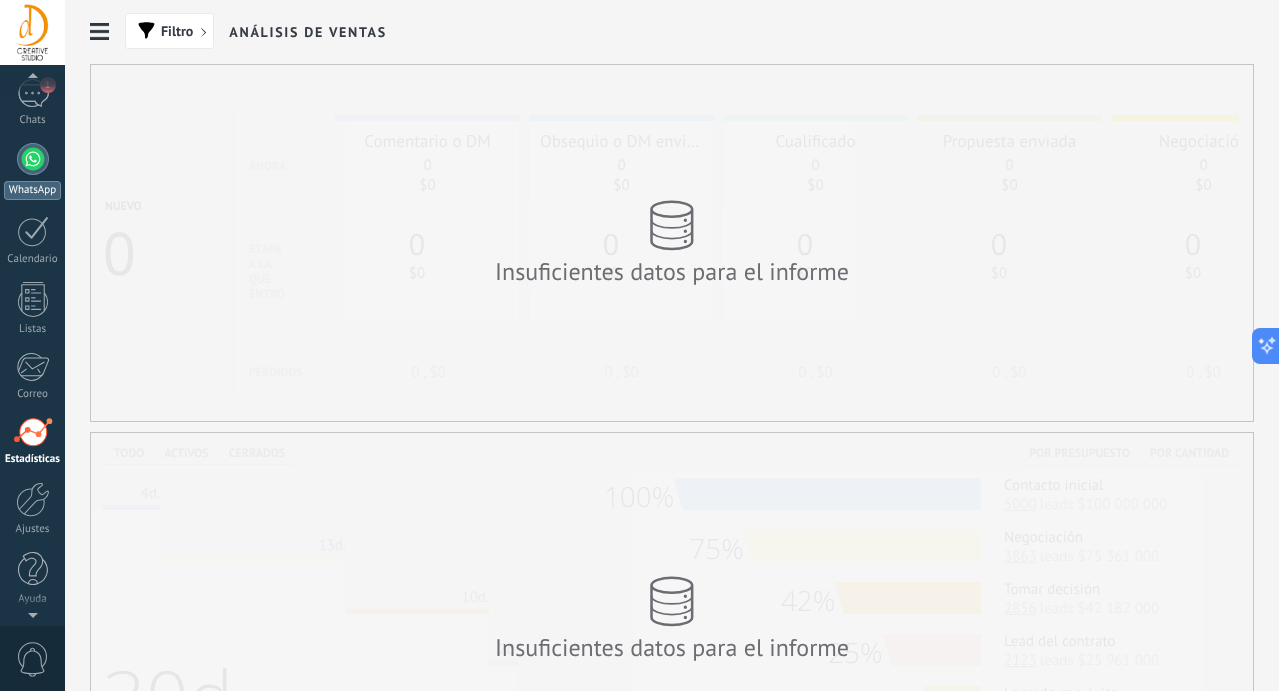 scroll, scrollTop: 0, scrollLeft: 0, axis: both 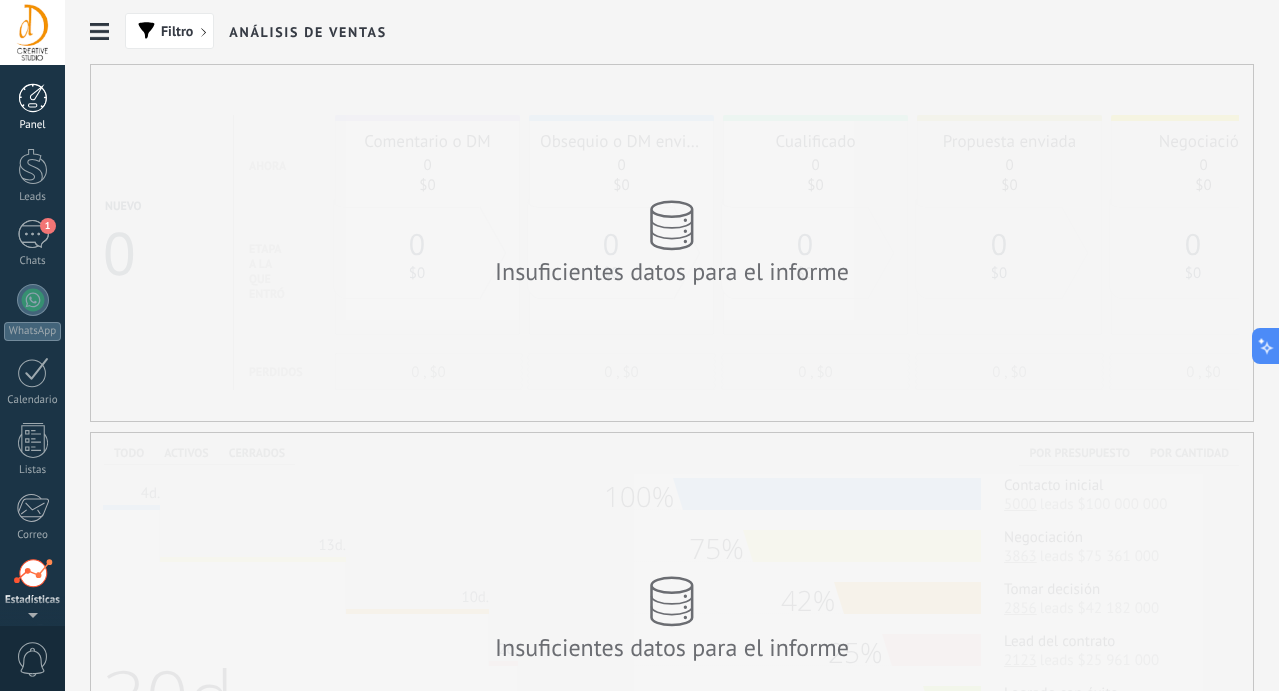 click at bounding box center (33, 98) 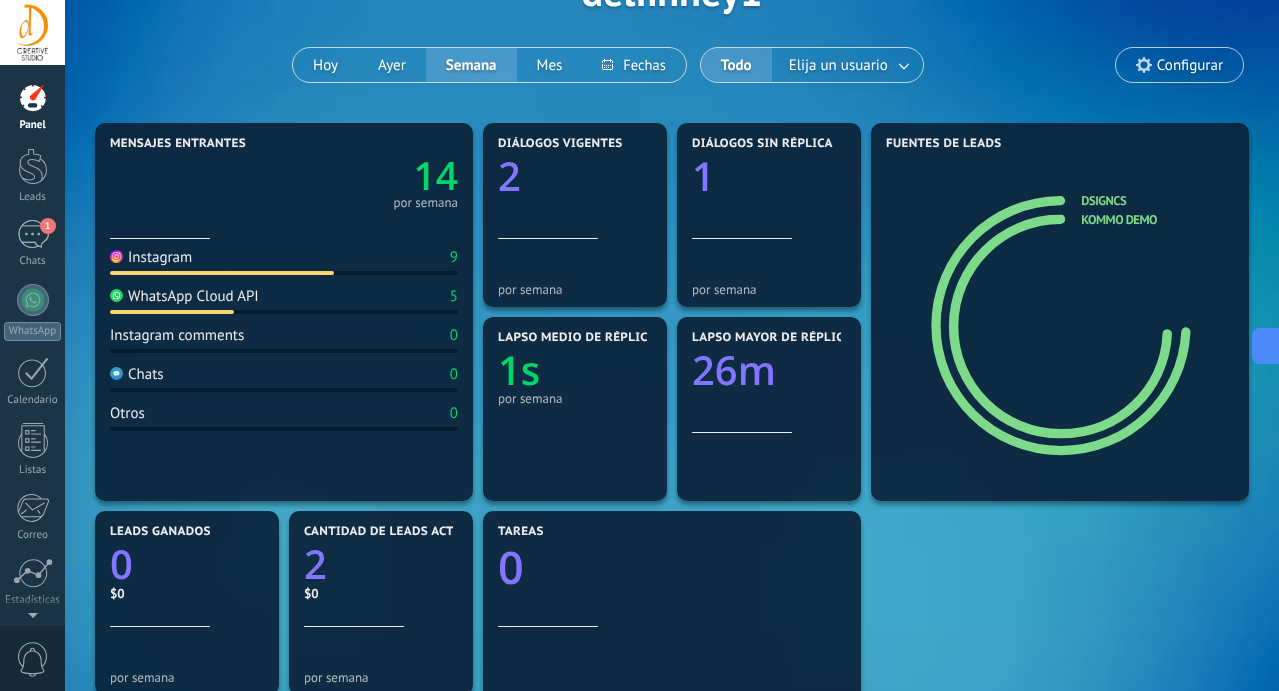 scroll, scrollTop: 135, scrollLeft: 0, axis: vertical 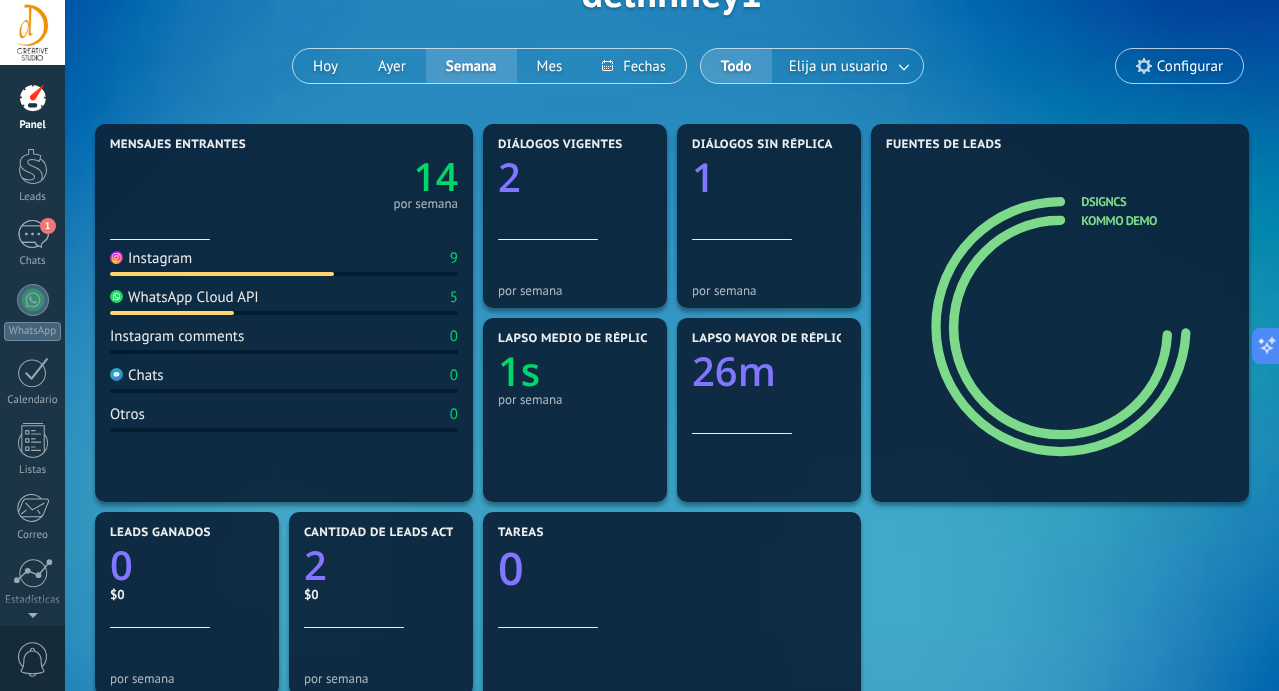 click on "Instagram    9" at bounding box center (284, 262) 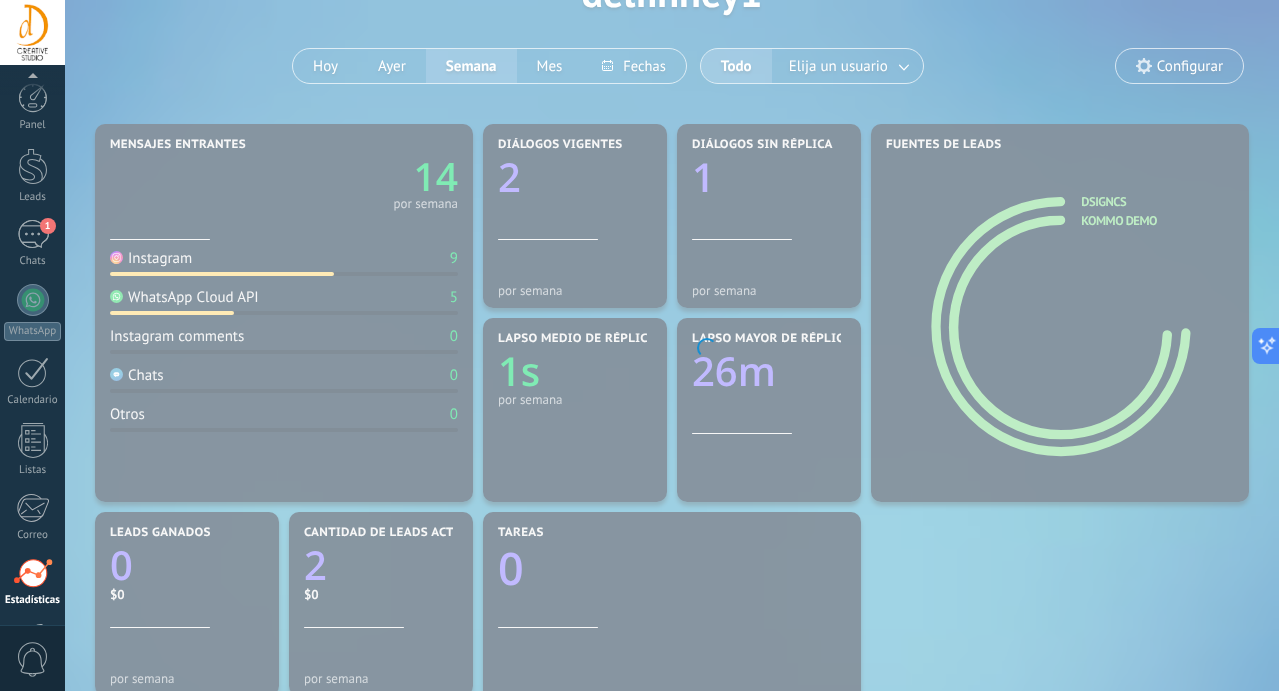 scroll, scrollTop: 141, scrollLeft: 0, axis: vertical 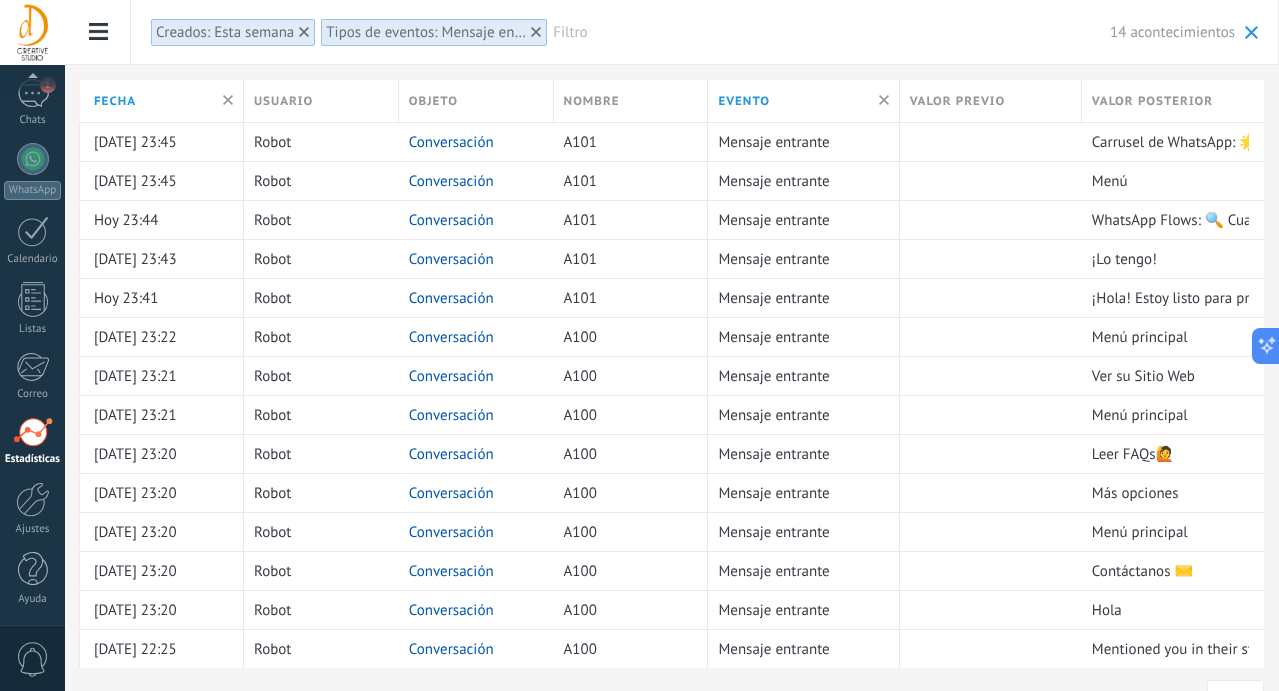 click at bounding box center (1251, 32) 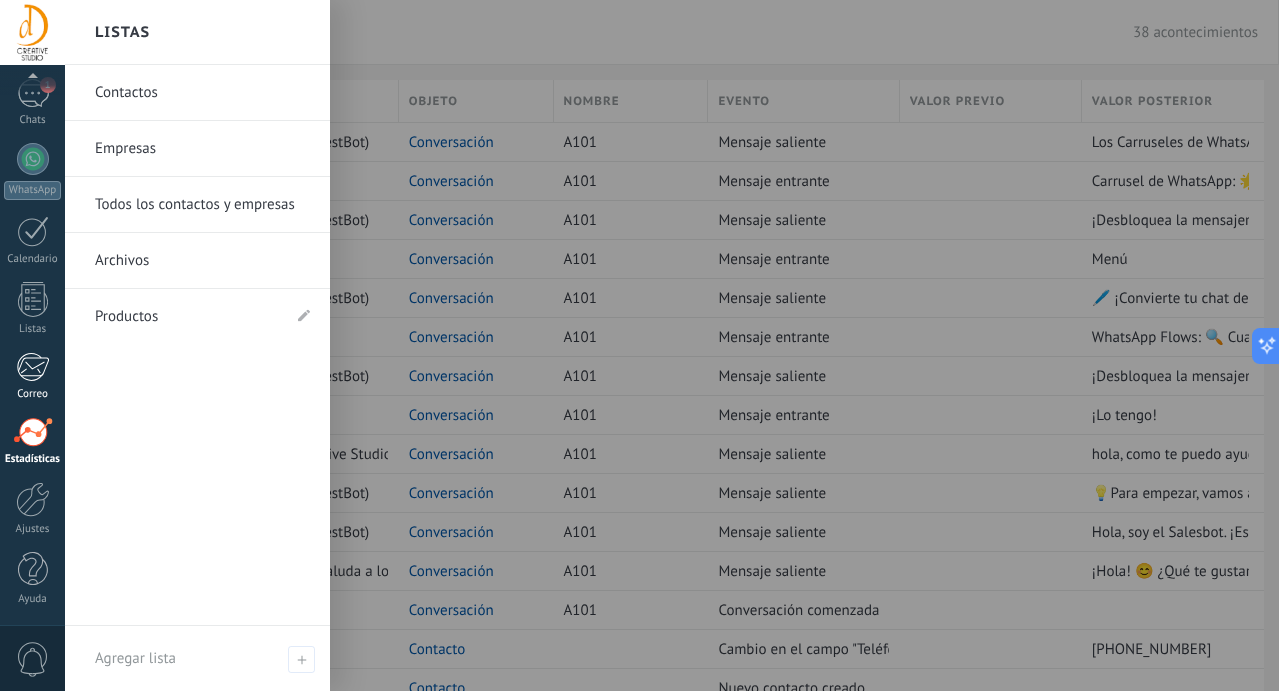 click at bounding box center (32, 367) 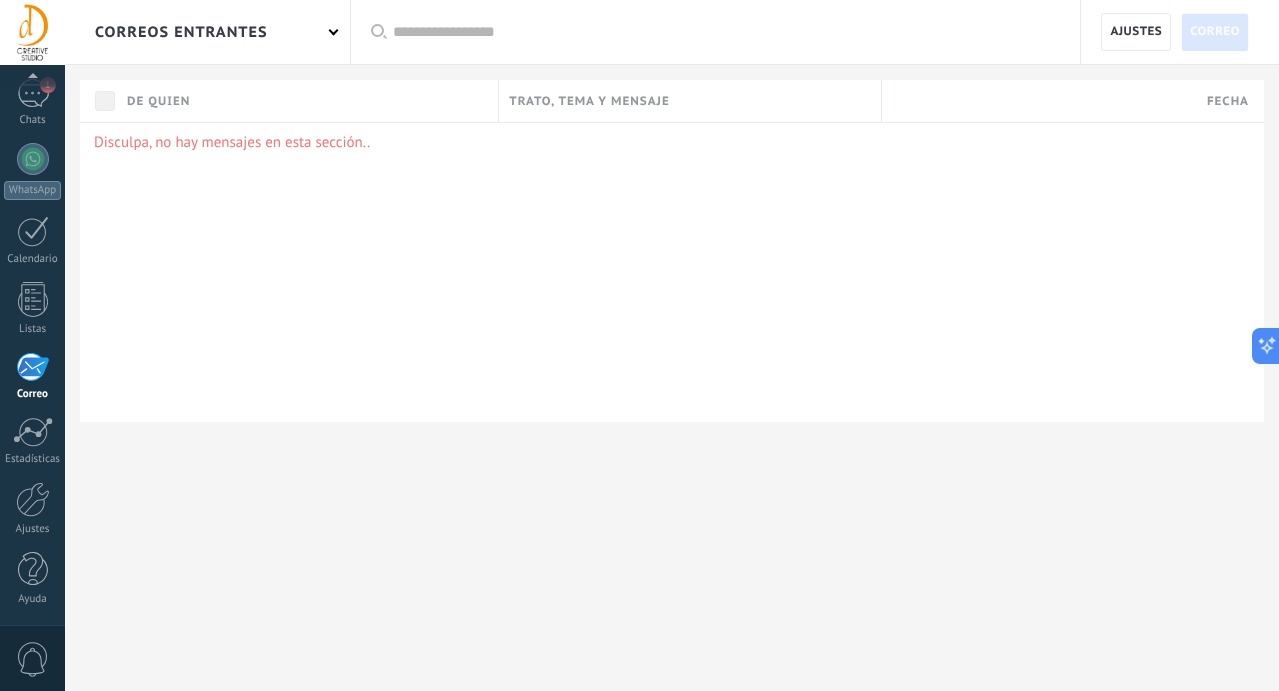 click at bounding box center [32, 32] 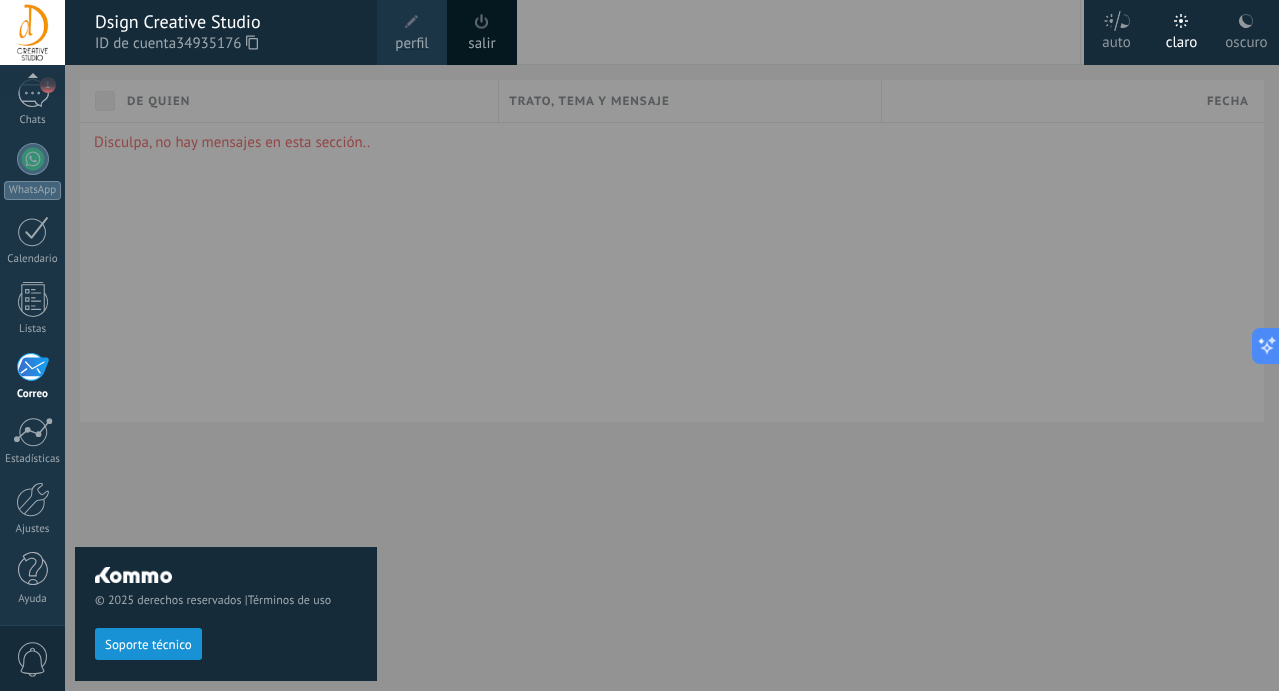 click on "perfil" at bounding box center [411, 44] 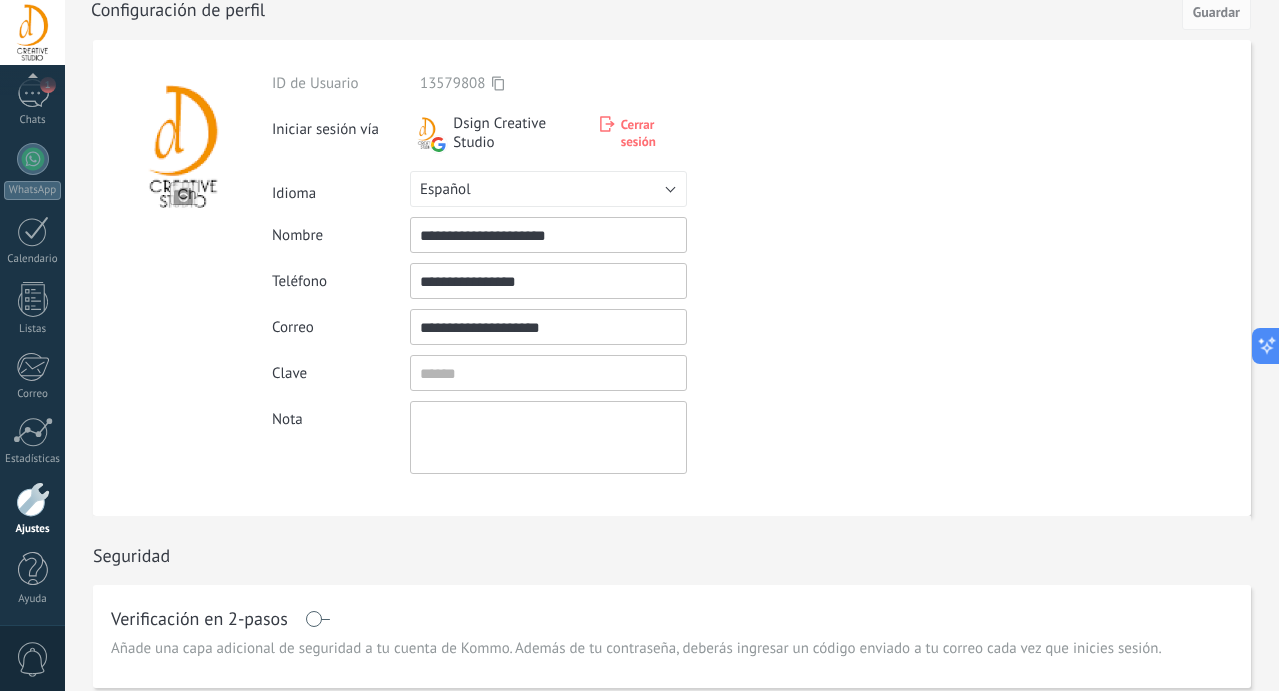 scroll, scrollTop: 0, scrollLeft: 0, axis: both 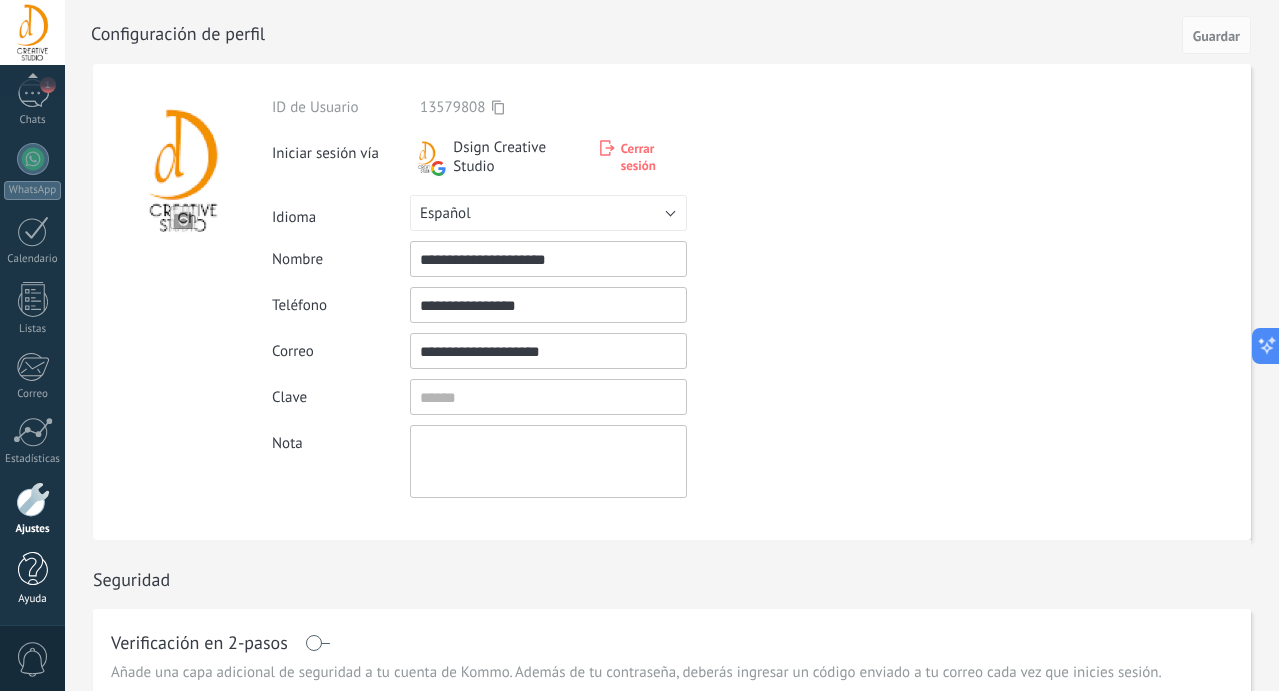 click on "Ayuda" at bounding box center (33, 599) 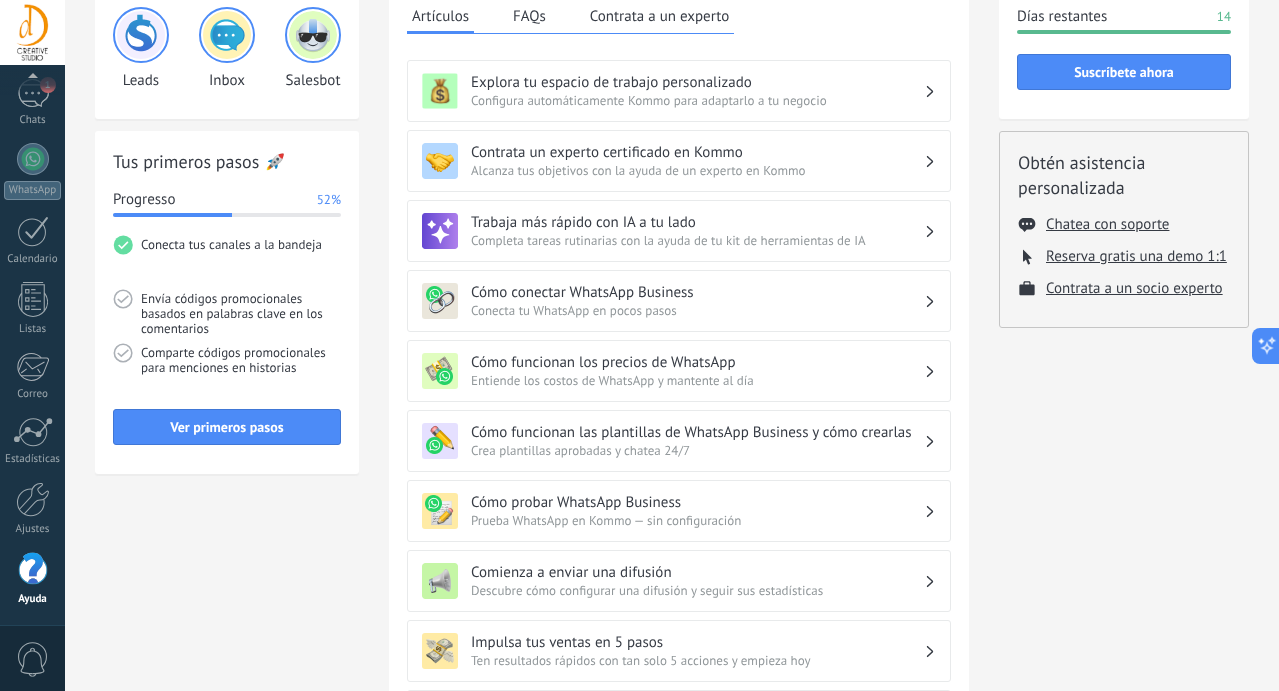 scroll, scrollTop: 0, scrollLeft: 0, axis: both 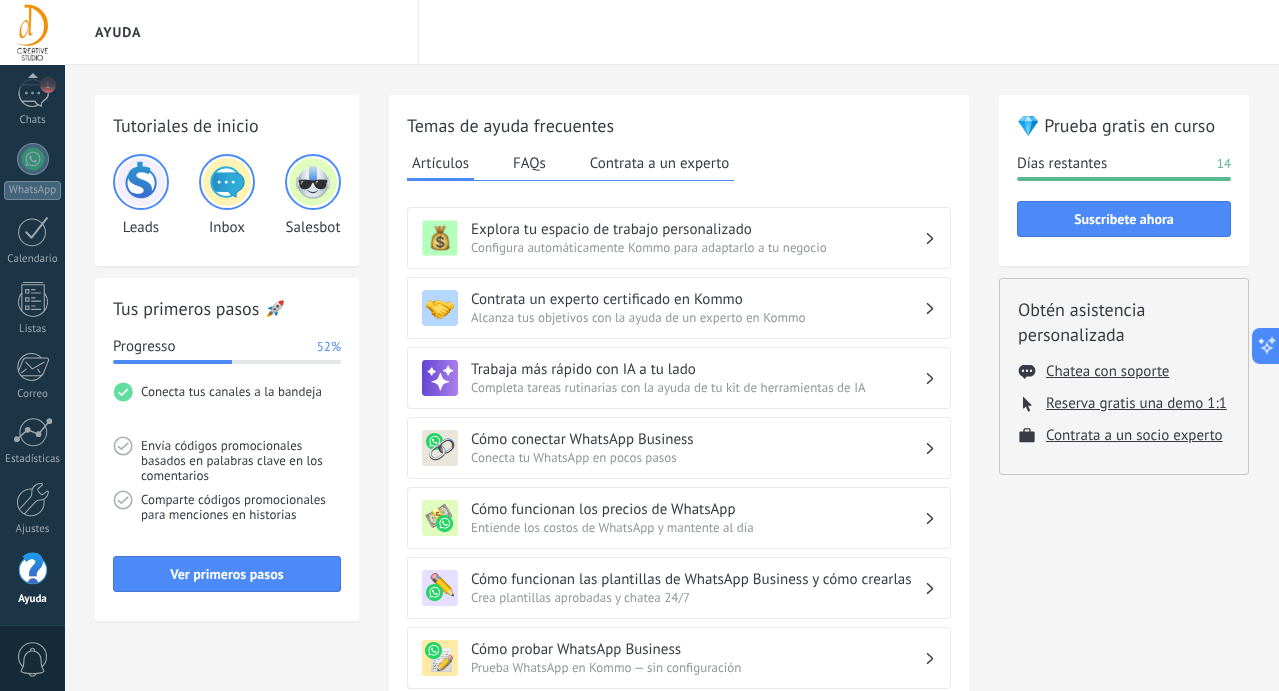 click on "FAQs" at bounding box center (529, 163) 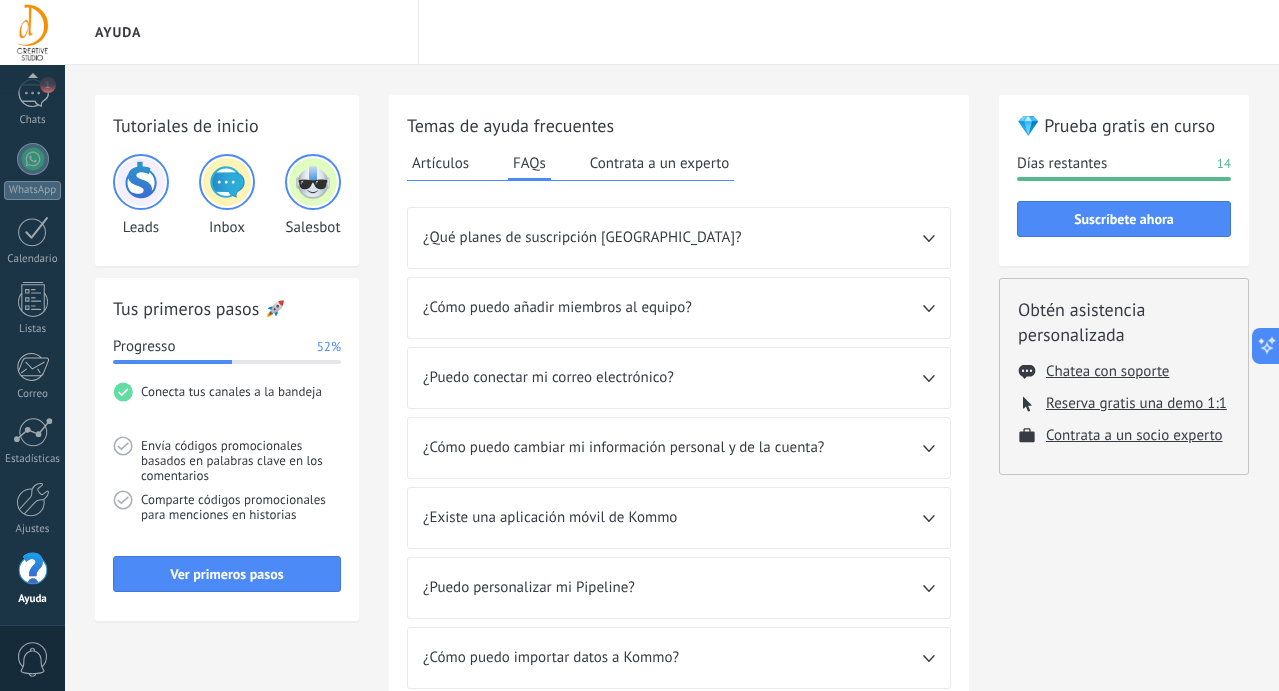 click on "¿Qué planes de suscripción tienen?" at bounding box center [673, 238] 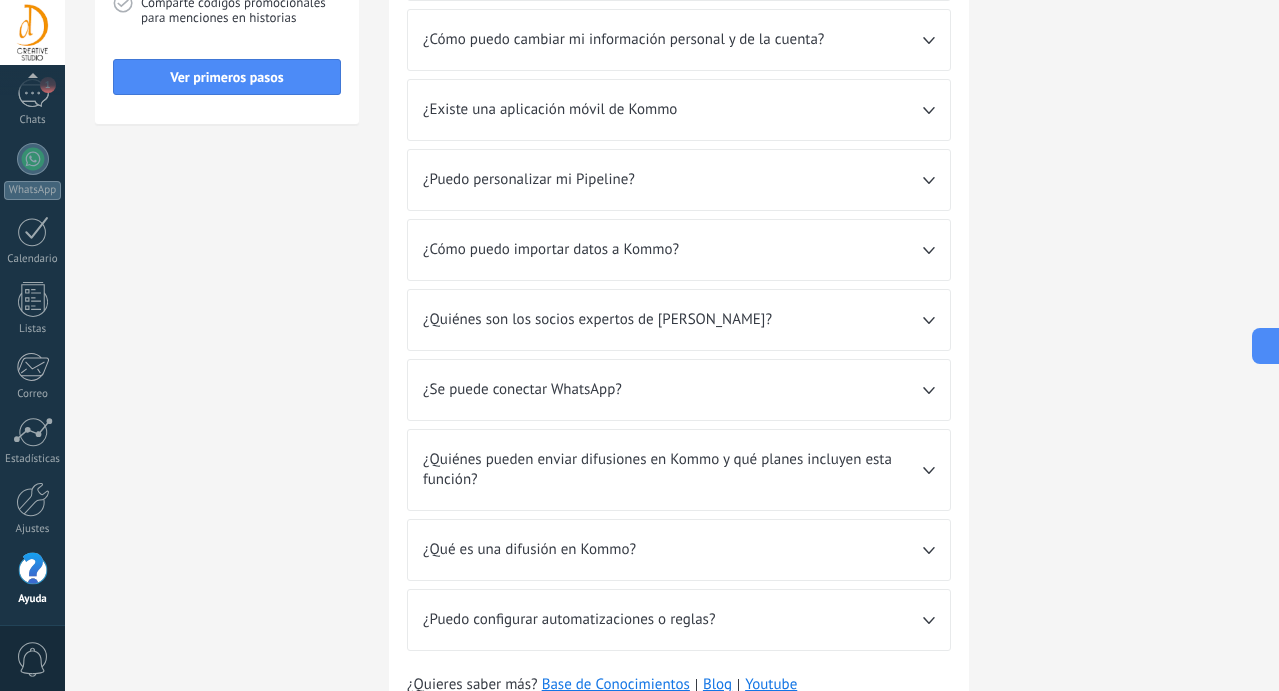 scroll, scrollTop: 0, scrollLeft: 0, axis: both 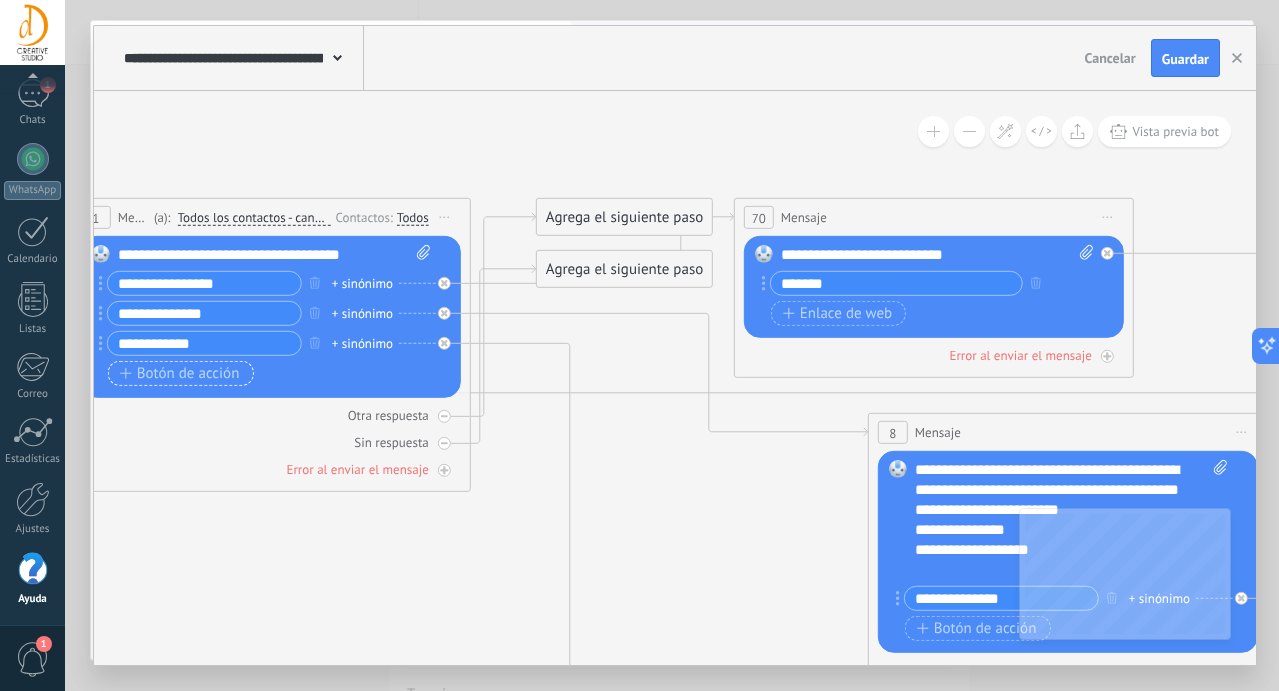 click on "Botón de acción" at bounding box center [180, 373] 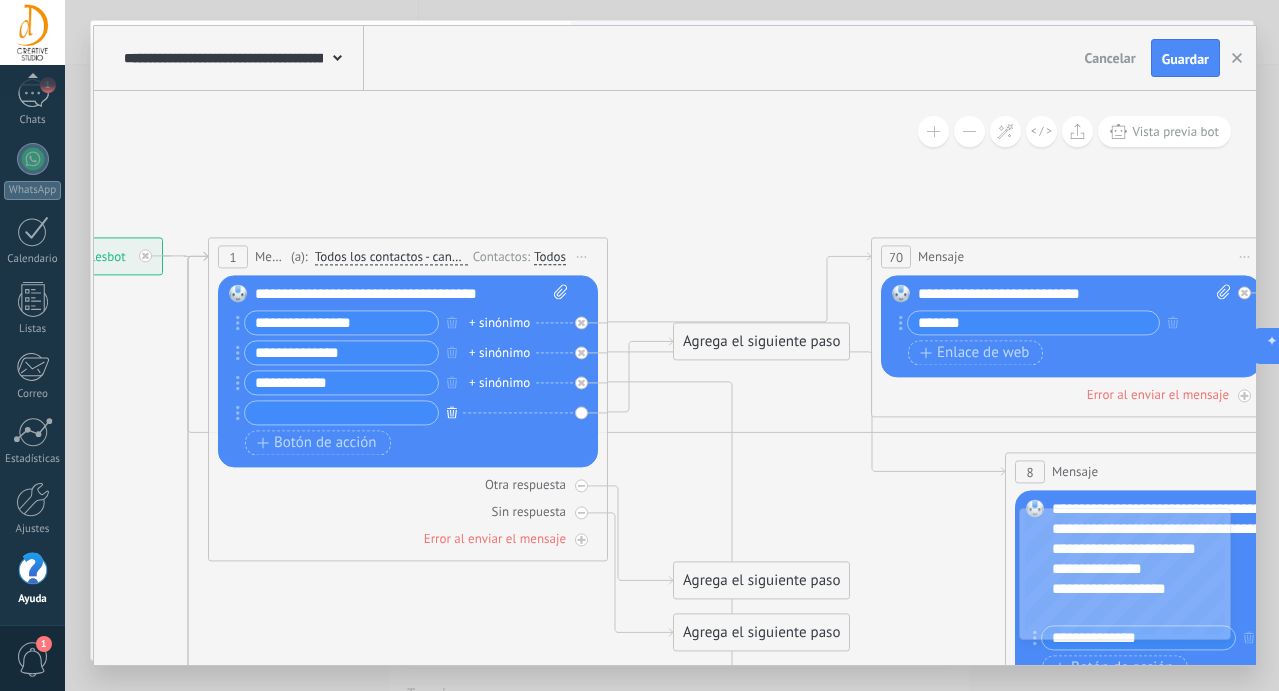 click 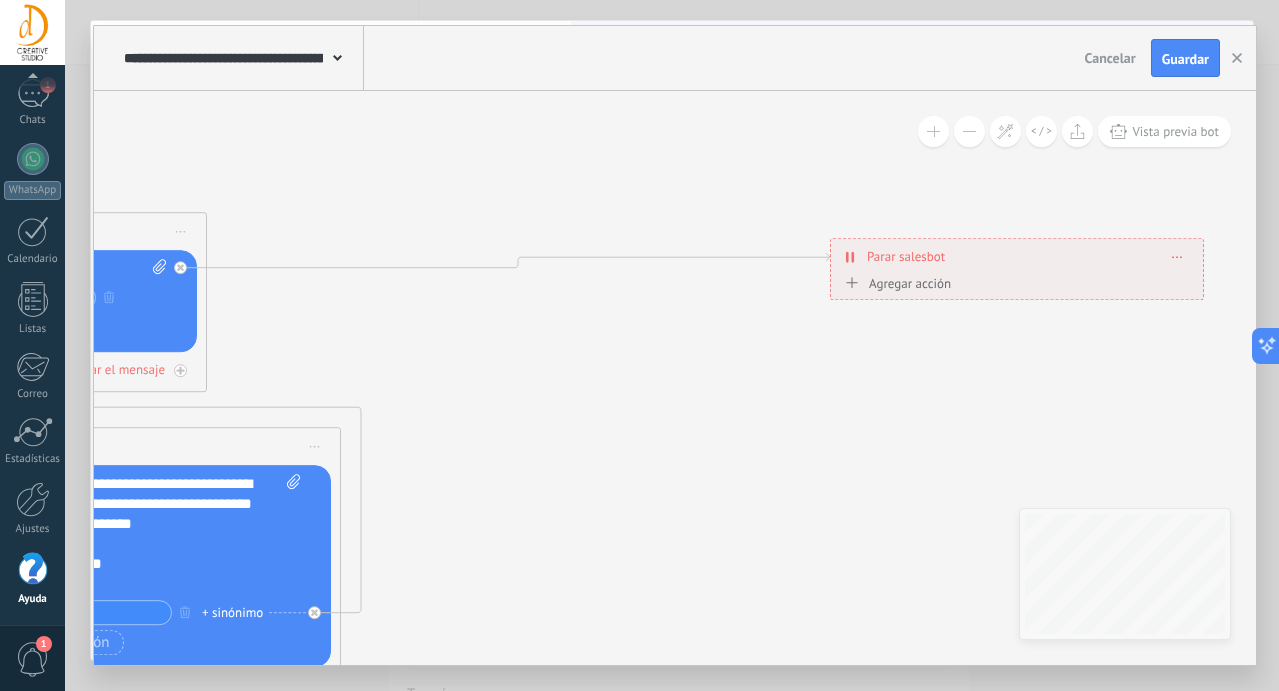 click on "Agregar acción" at bounding box center (895, 283) 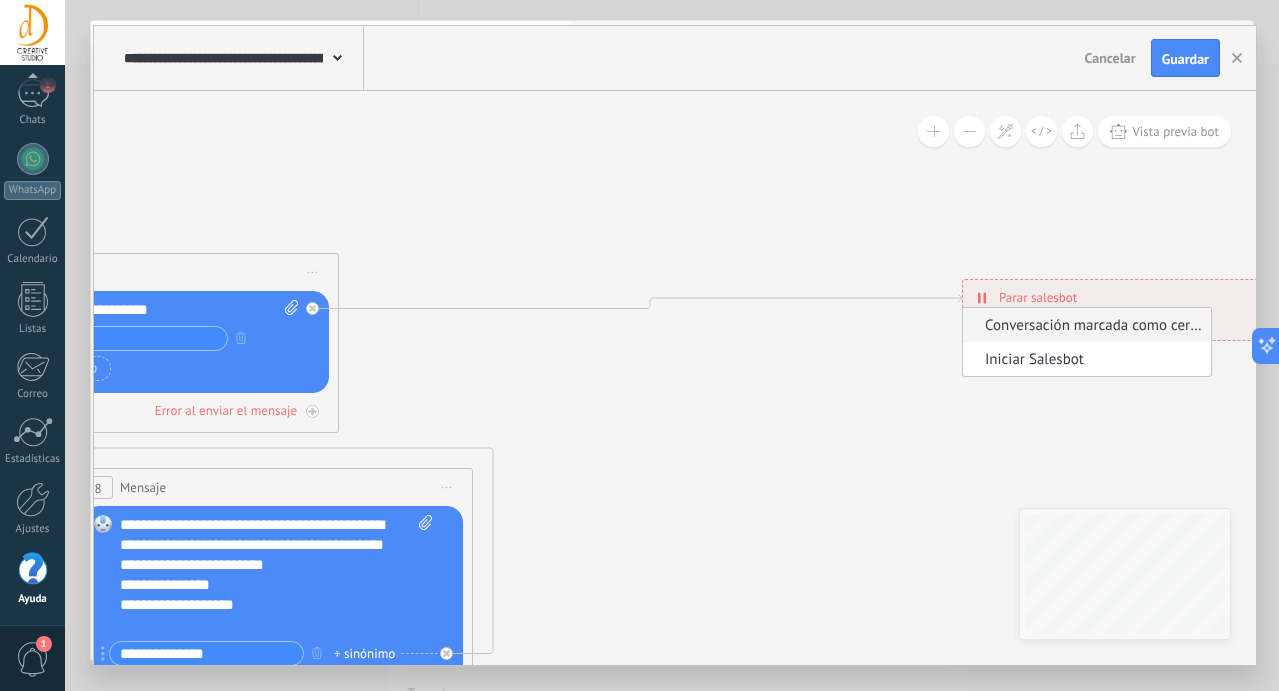 click on "Conversación marcada como cerrada" at bounding box center (1084, 325) 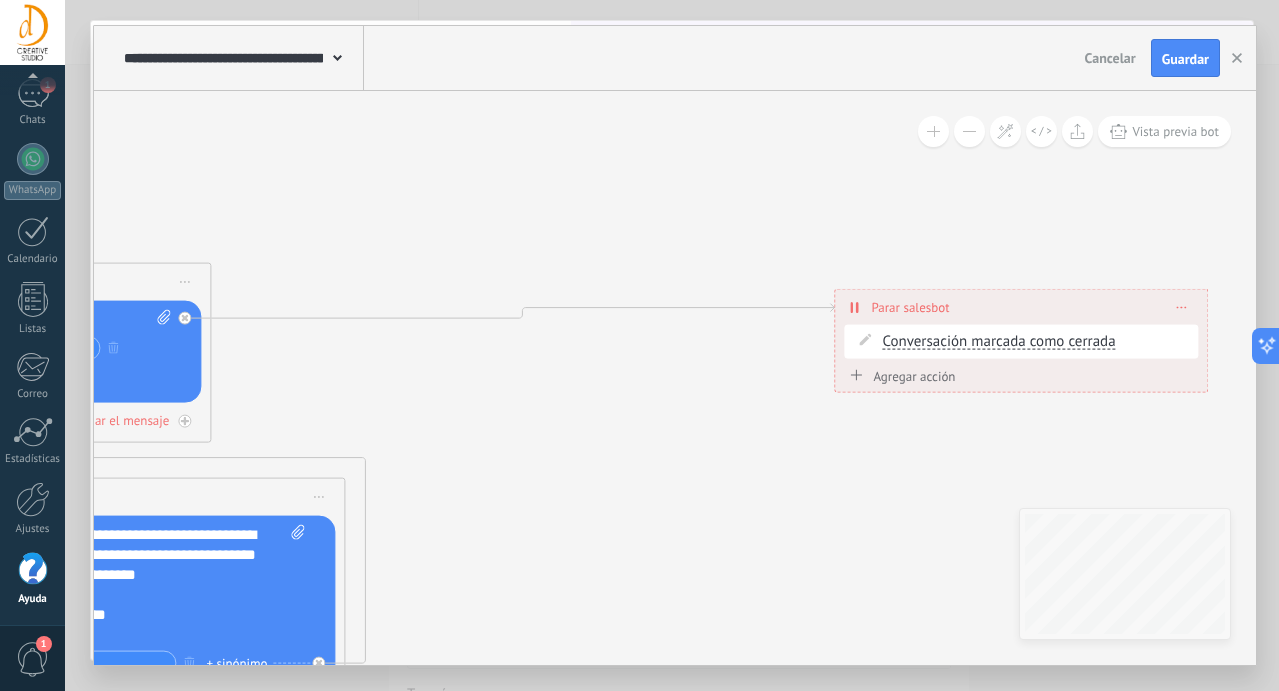 click on "Agregar acción" at bounding box center (899, 375) 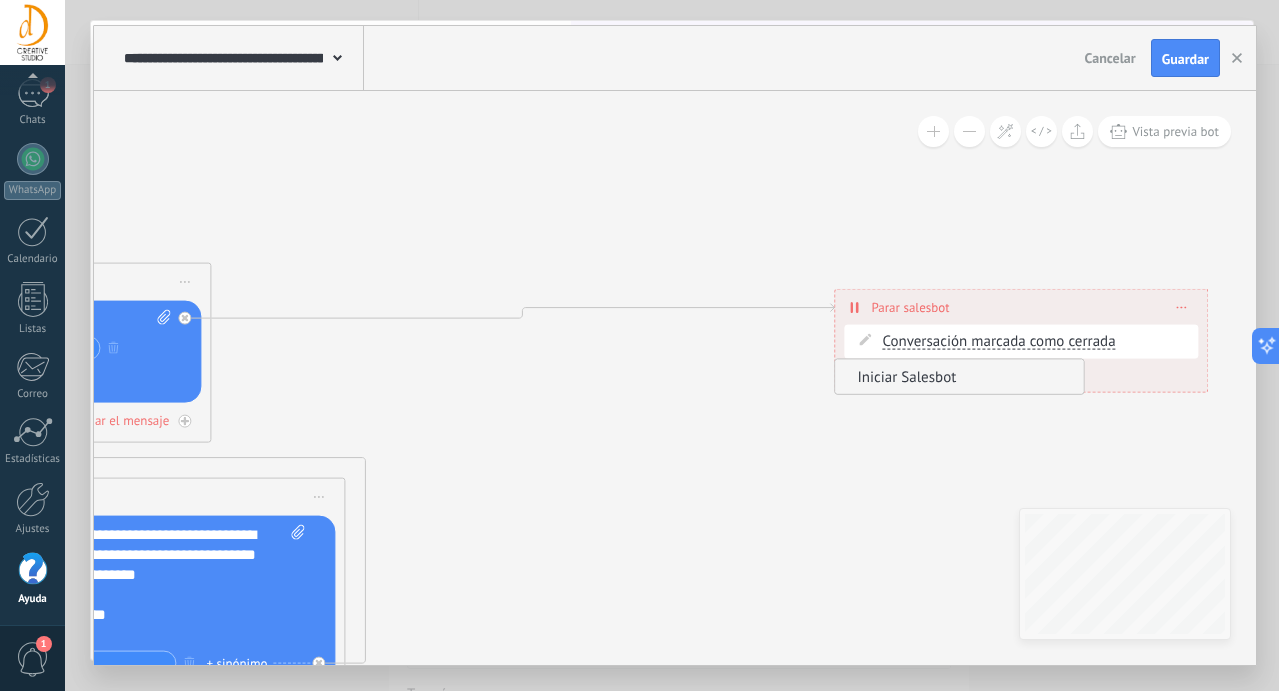click on "Iniciar Salesbot" at bounding box center (956, 376) 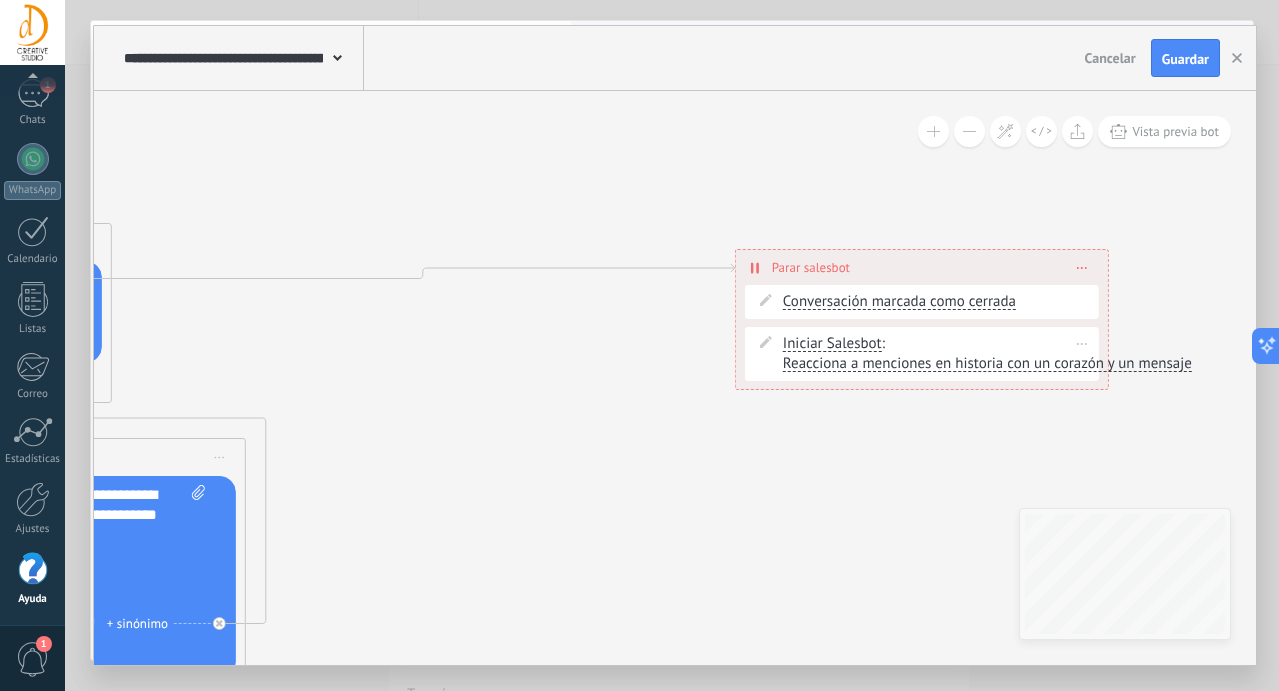 click at bounding box center [1082, 343] 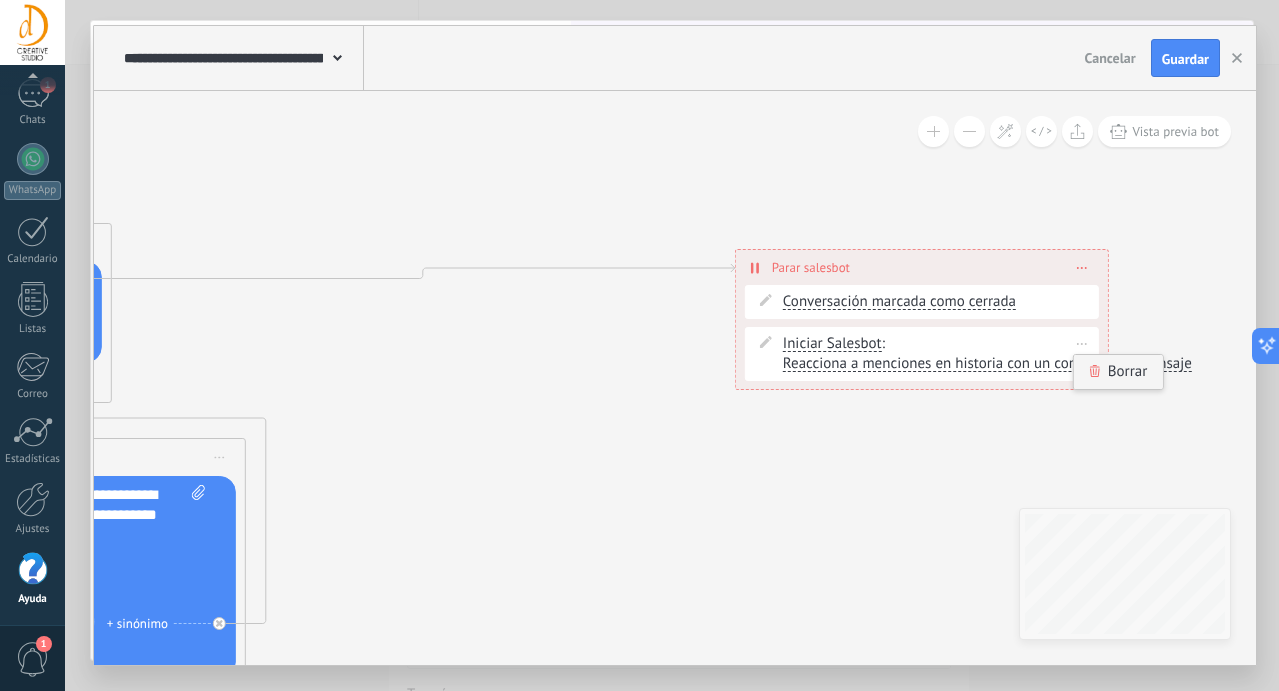 click on "Borrar" at bounding box center (1118, 372) 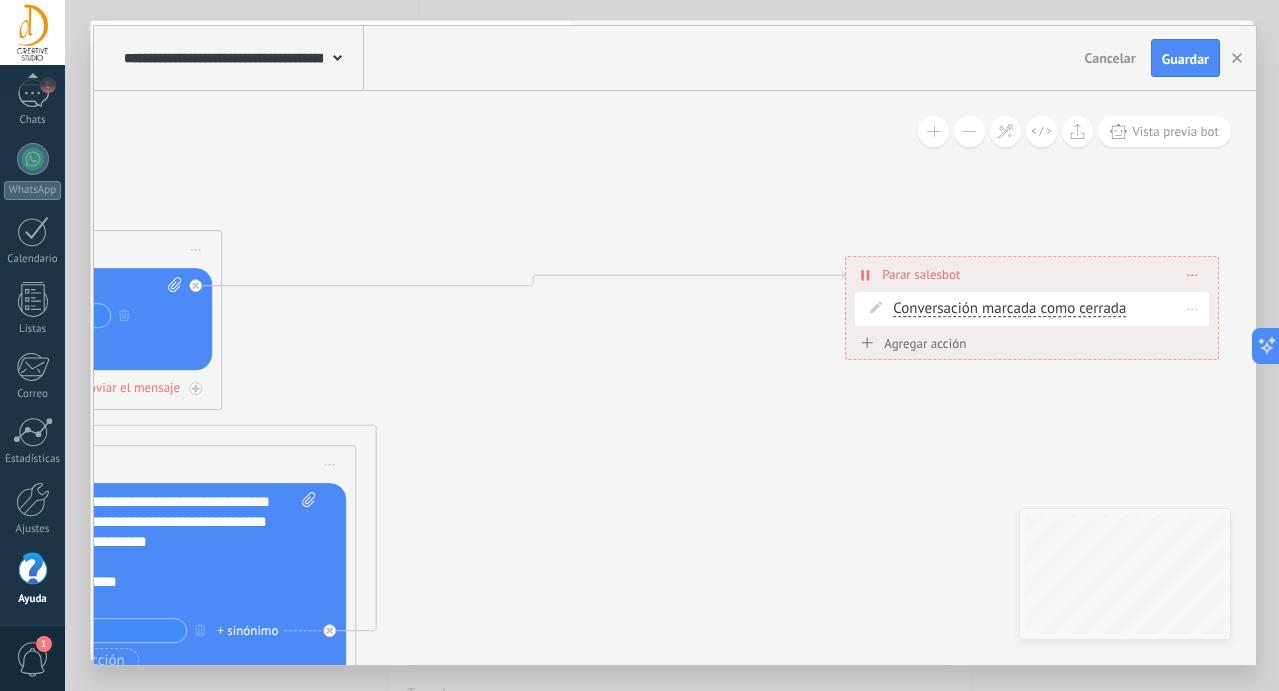 click on "Conversación marcada como cerrada" at bounding box center (1009, 309) 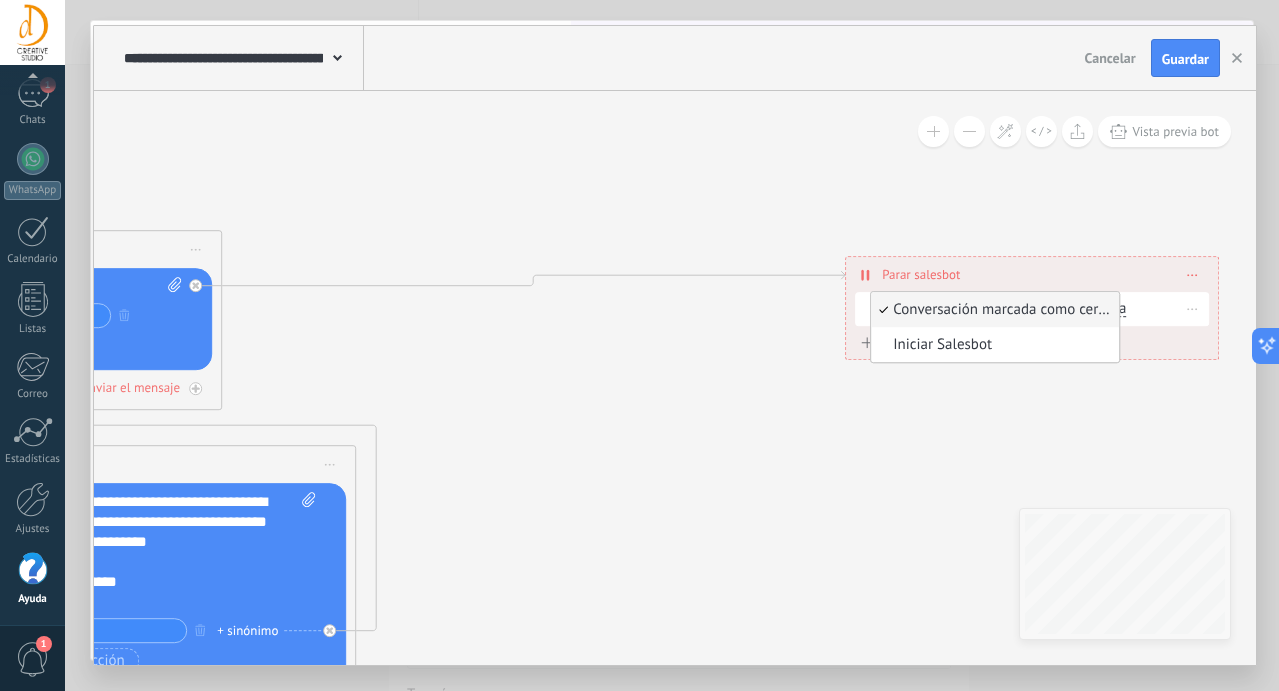 click on "Conversación marcada como cerrada" at bounding box center (992, 310) 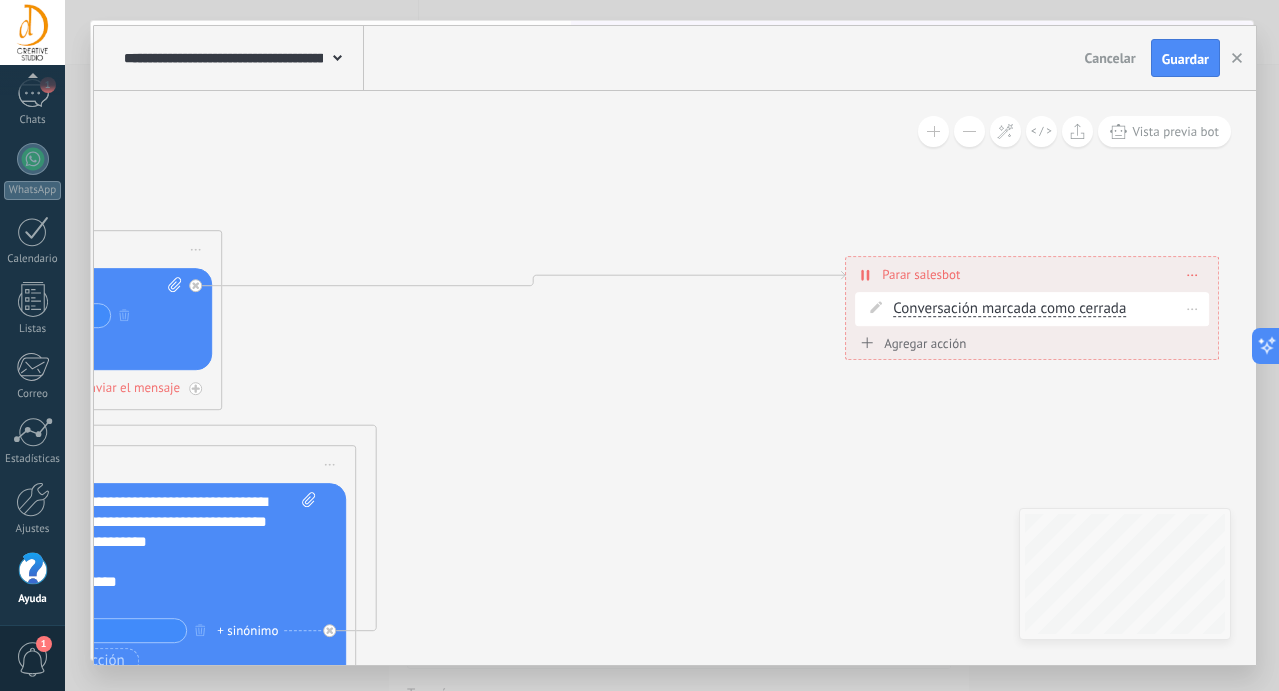 click at bounding box center [1192, 308] 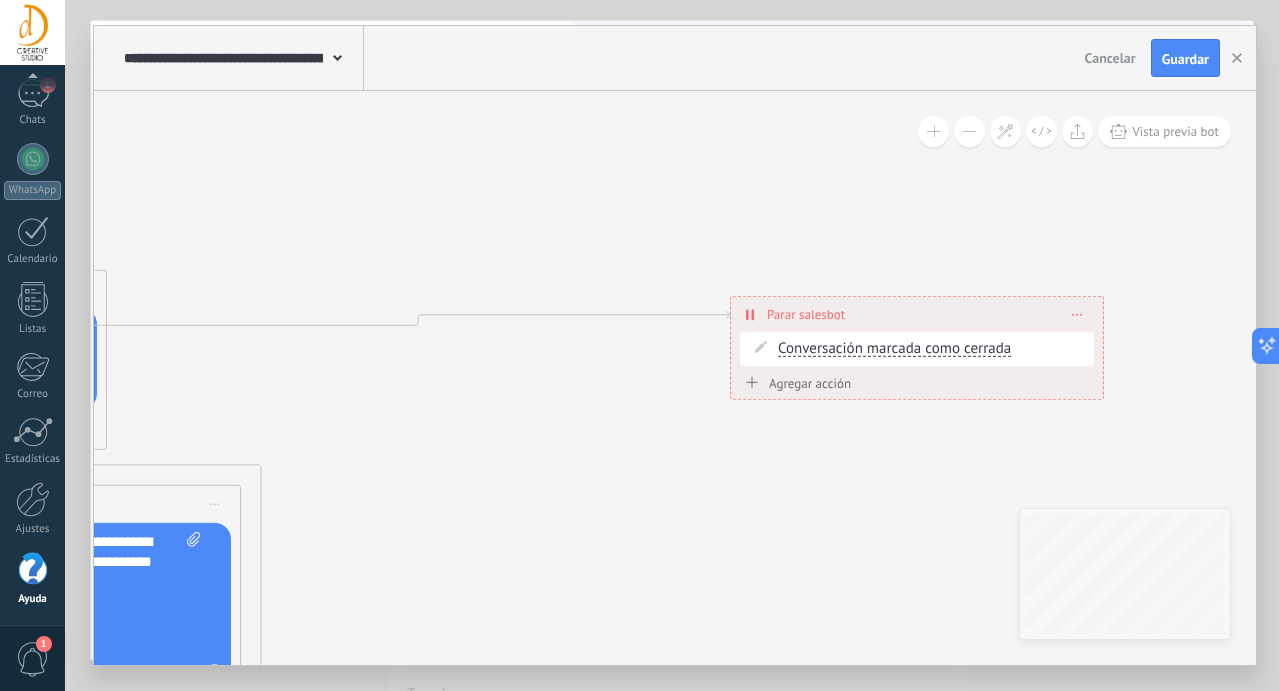 click 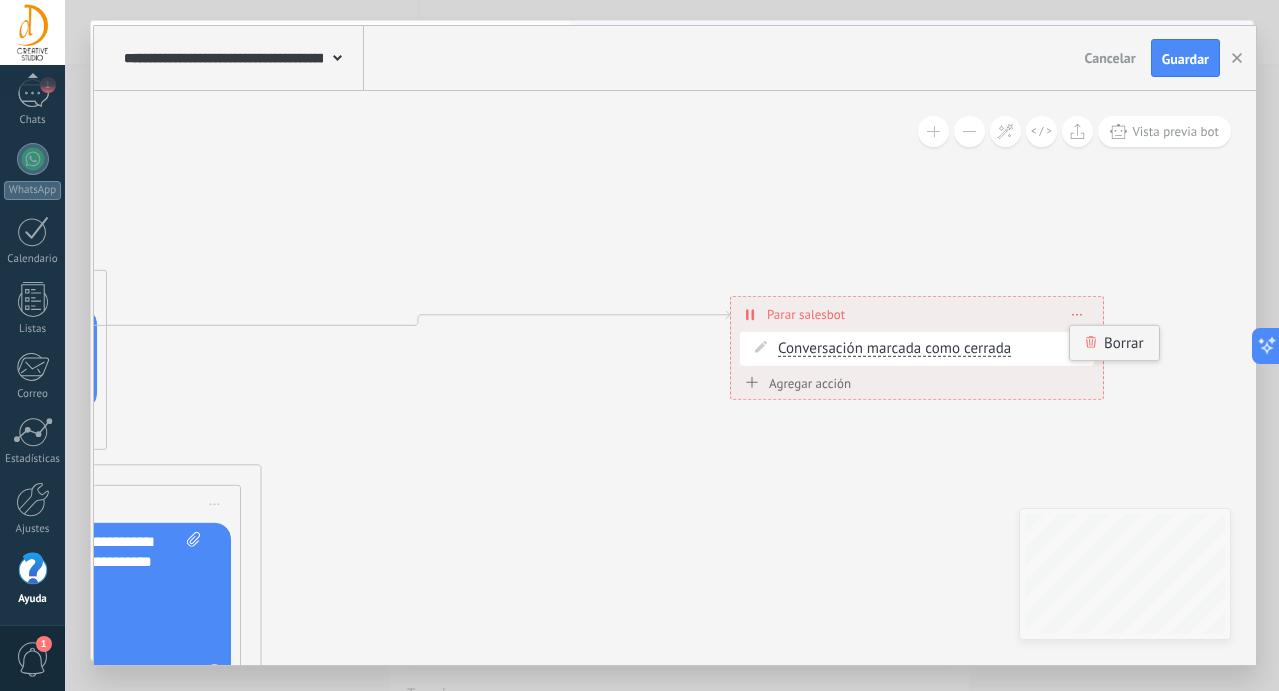 click on "Borrar" at bounding box center (1114, 343) 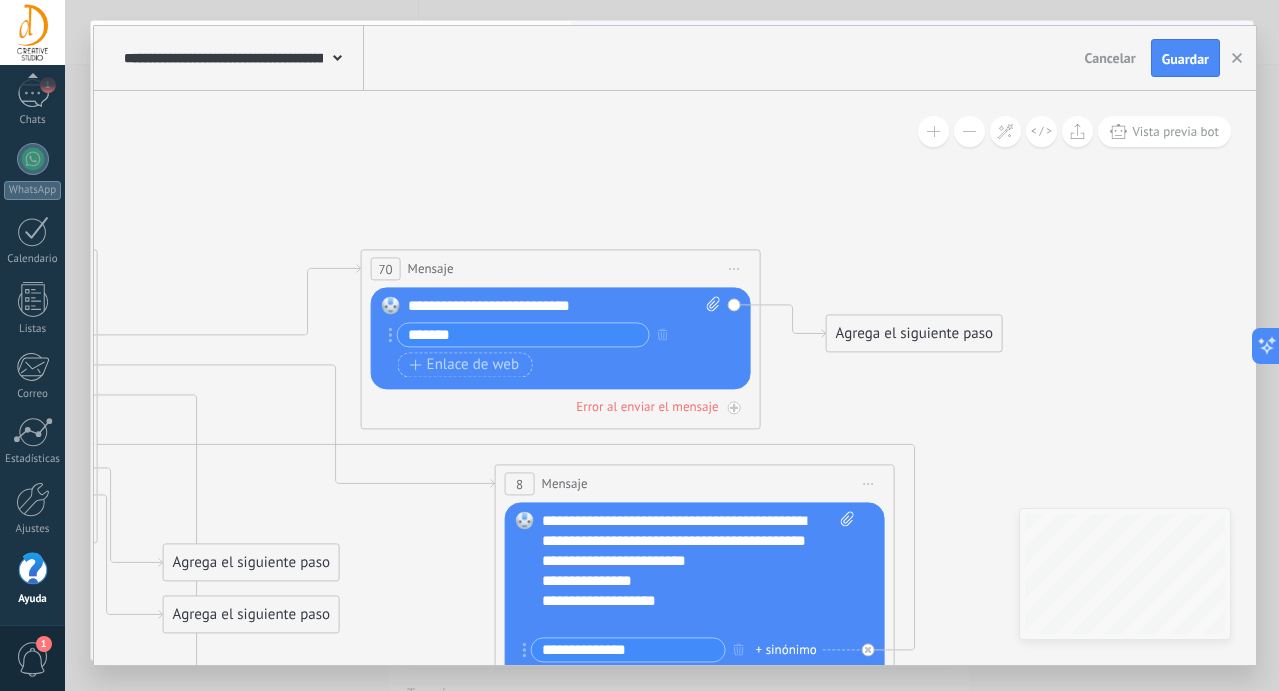 click on "Agrega el siguiente paso" at bounding box center (914, 333) 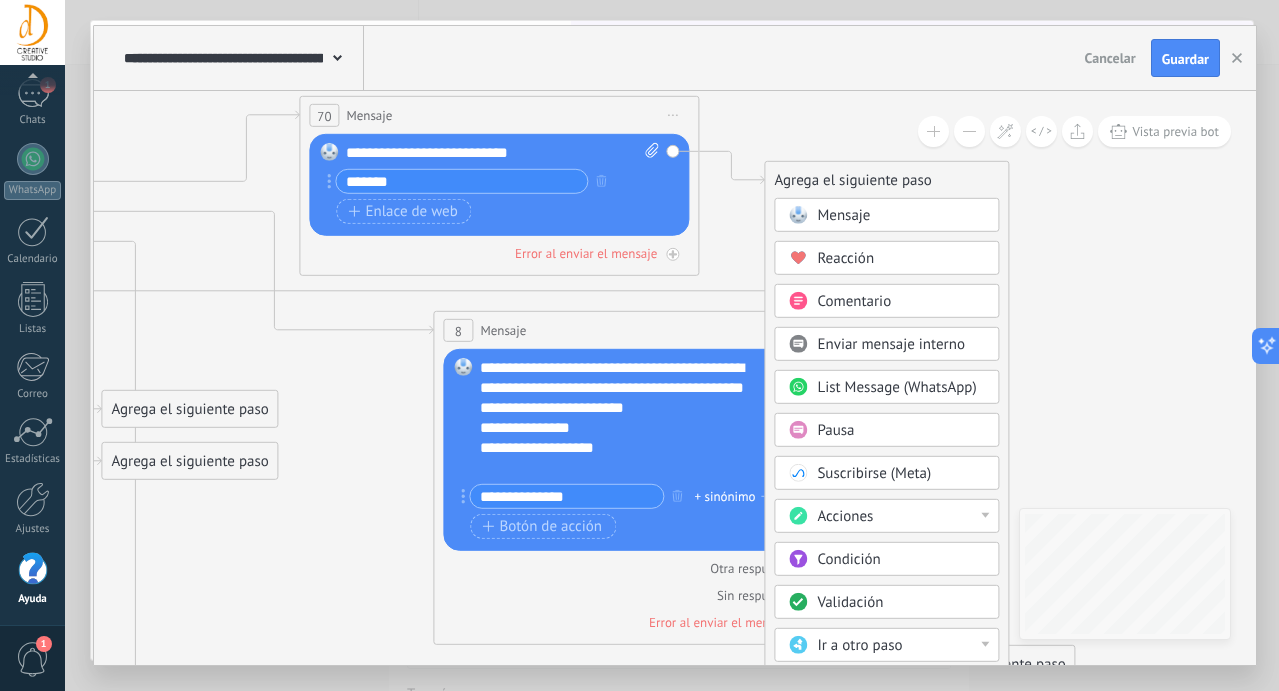 click on "Acciones" at bounding box center [901, 517] 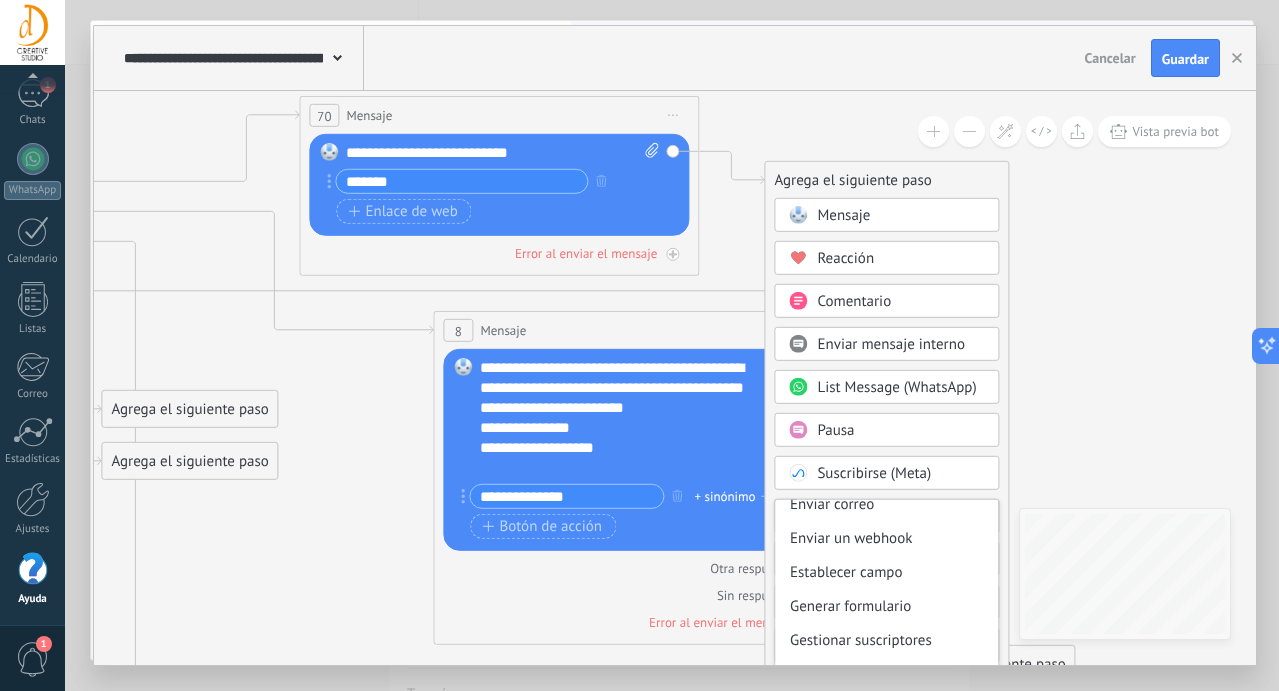scroll, scrollTop: 302, scrollLeft: 0, axis: vertical 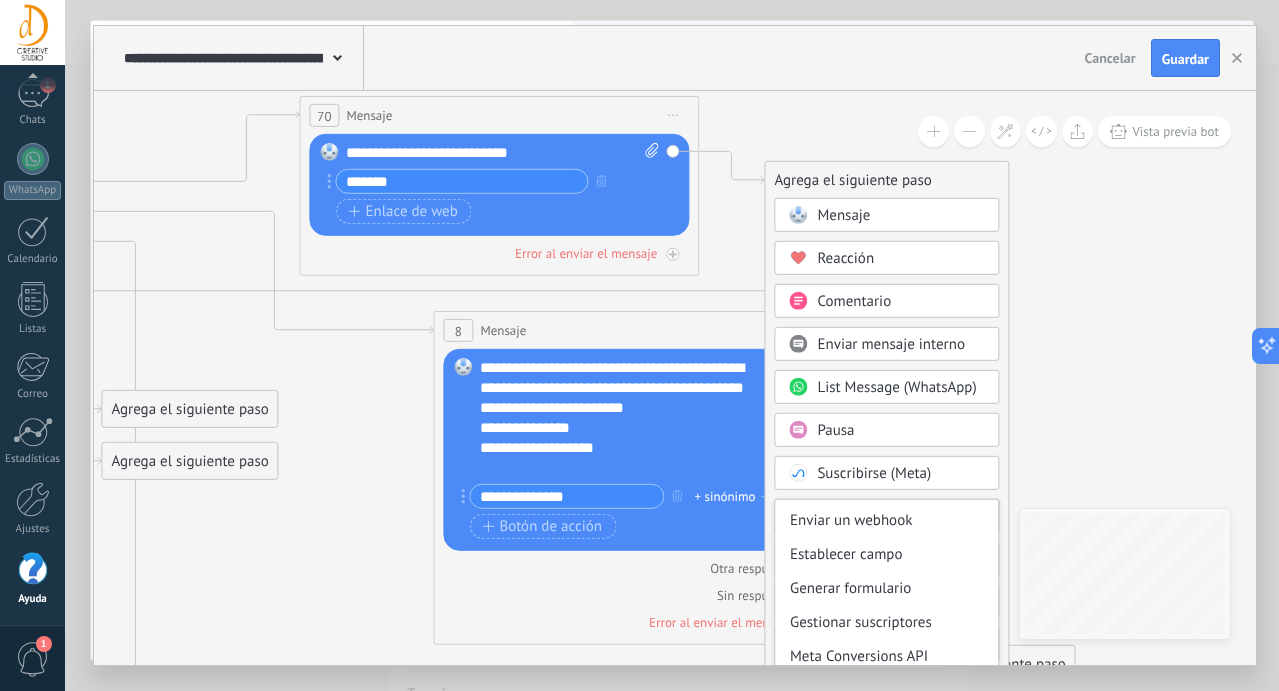 click 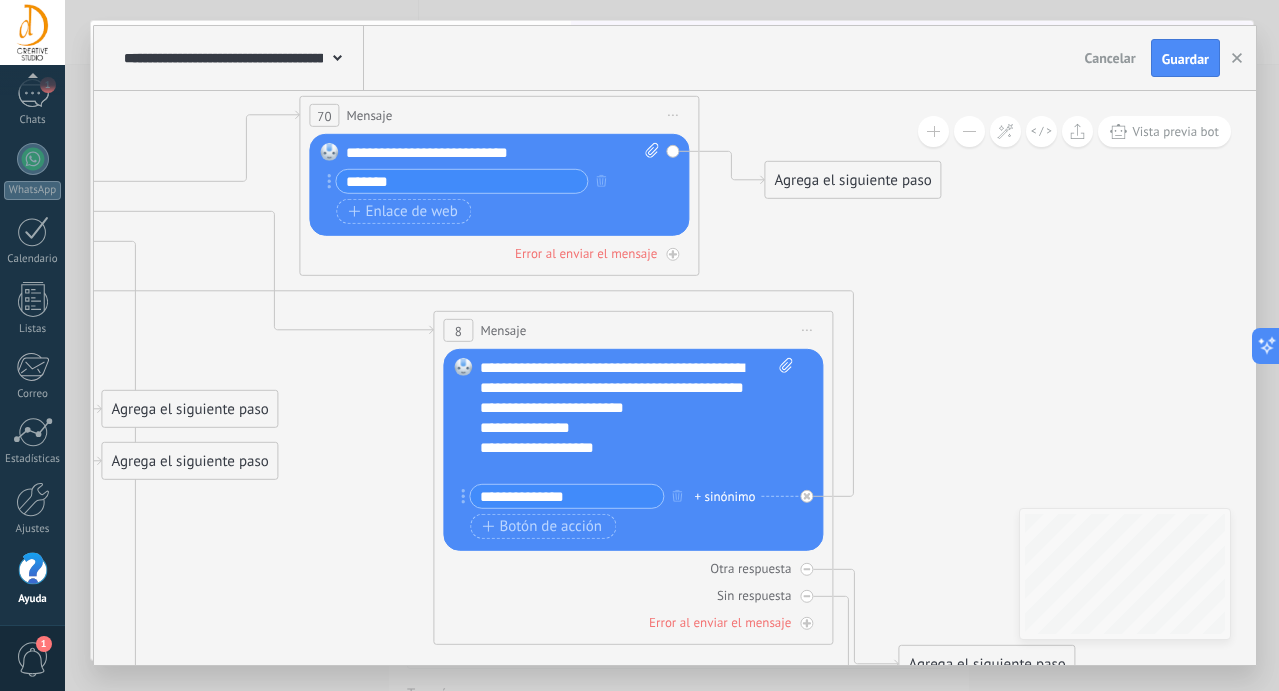 click on "Agrega el siguiente paso" at bounding box center [852, 180] 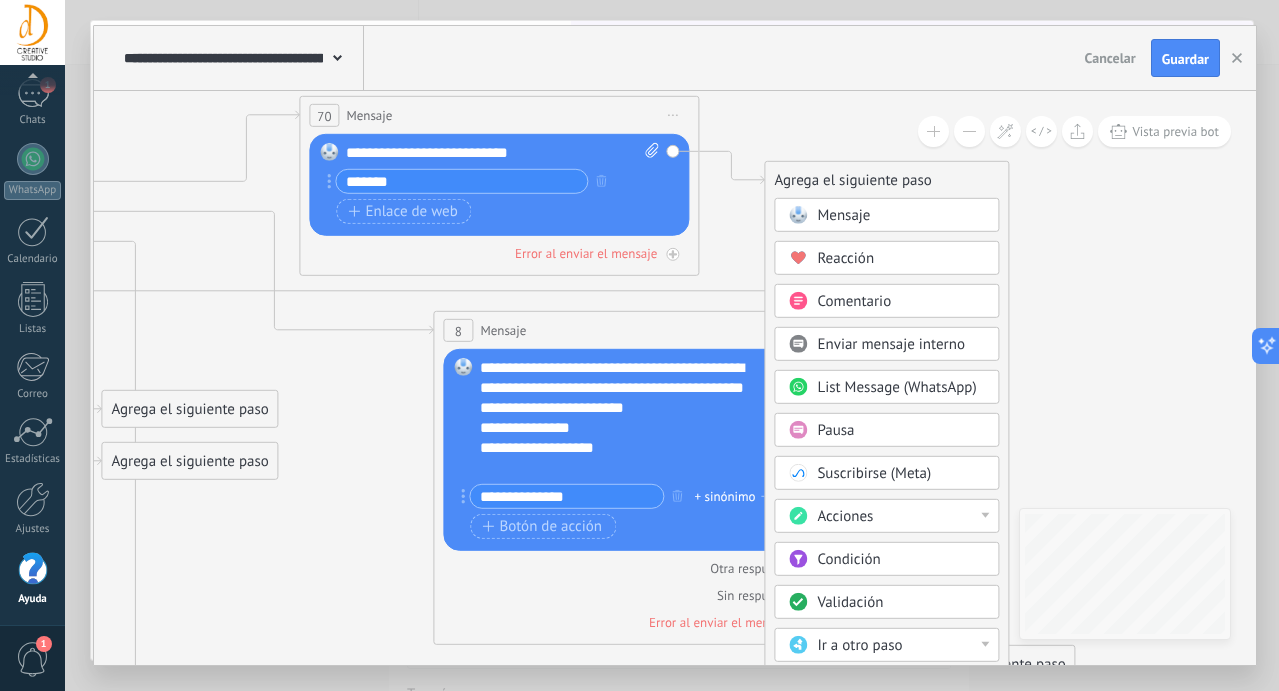 click on "Ir a otro paso" at bounding box center [859, 645] 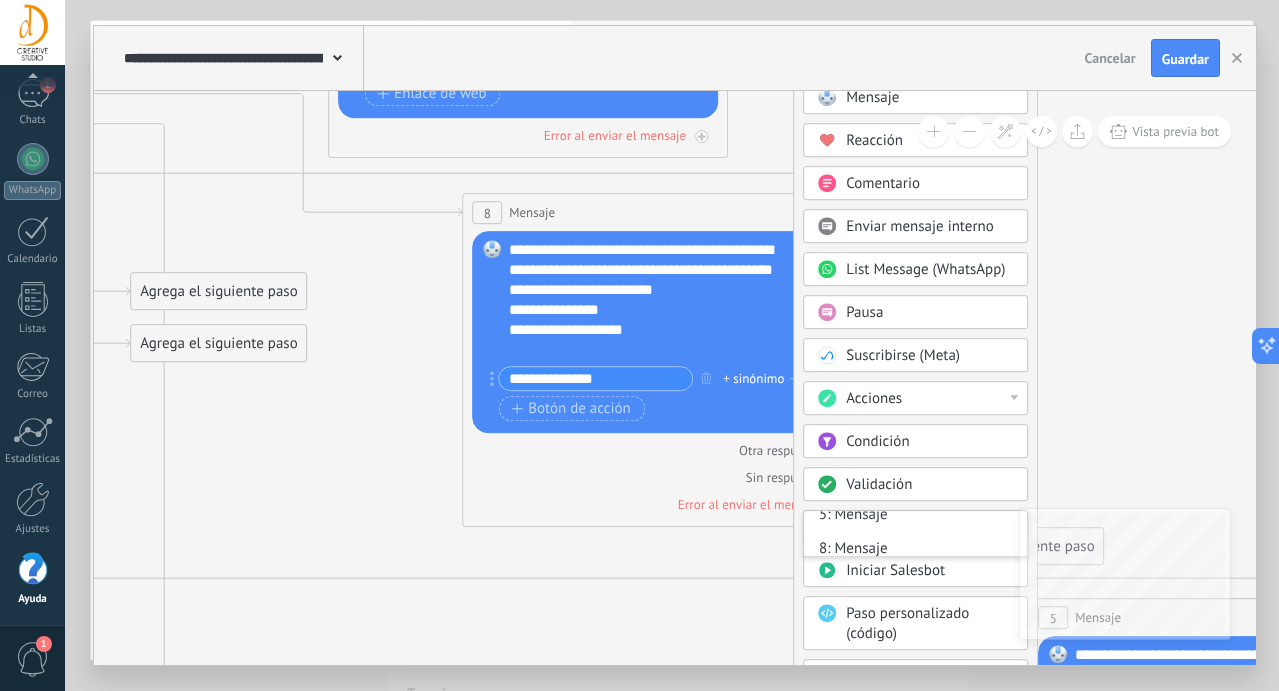 scroll, scrollTop: 0, scrollLeft: 0, axis: both 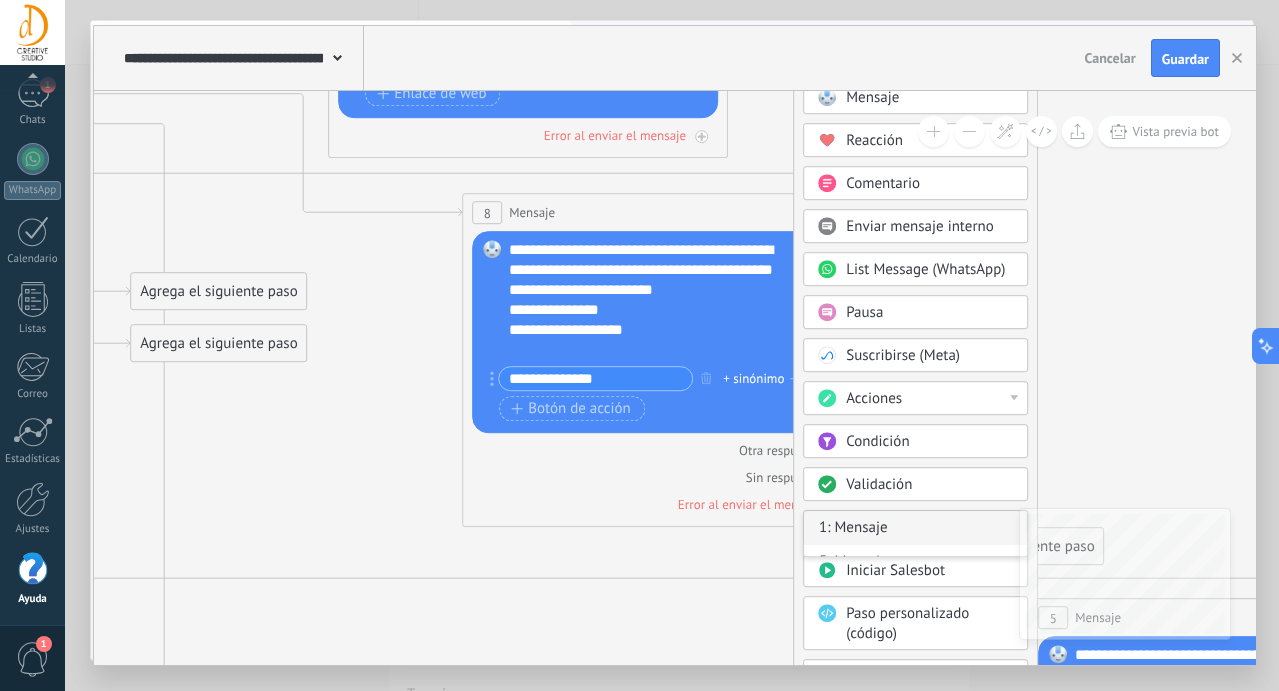 click on "1: Mensaje" at bounding box center (915, 528) 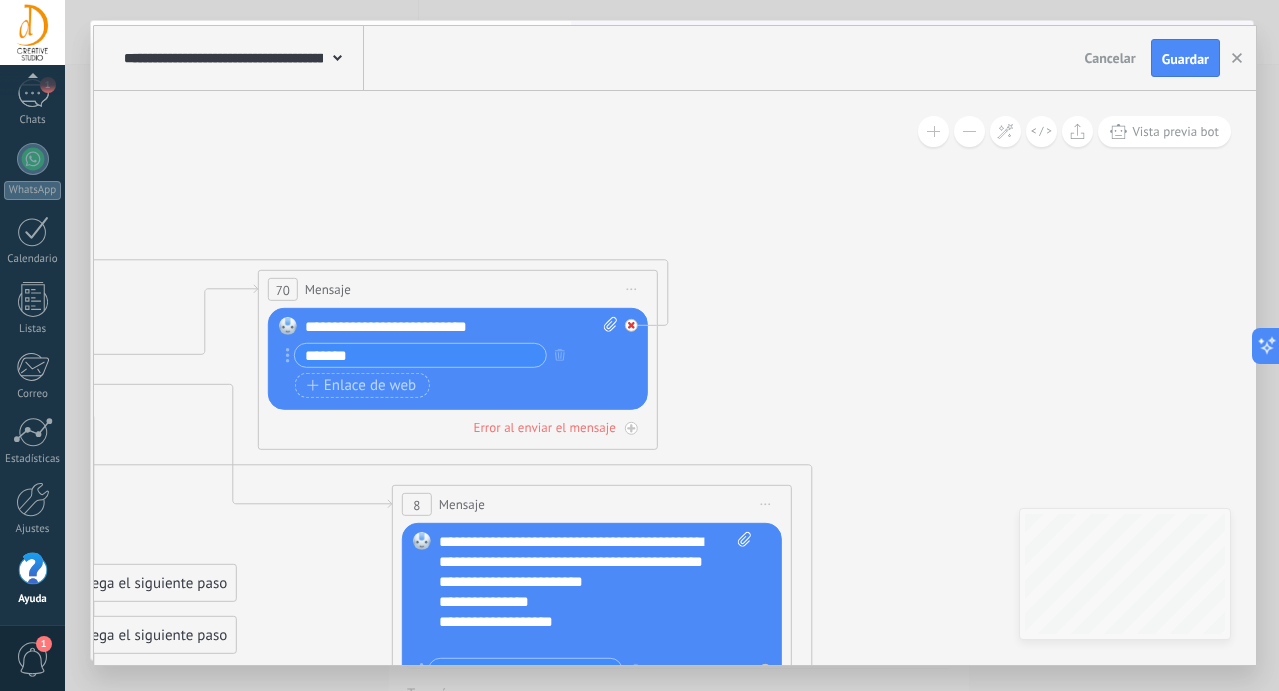 click 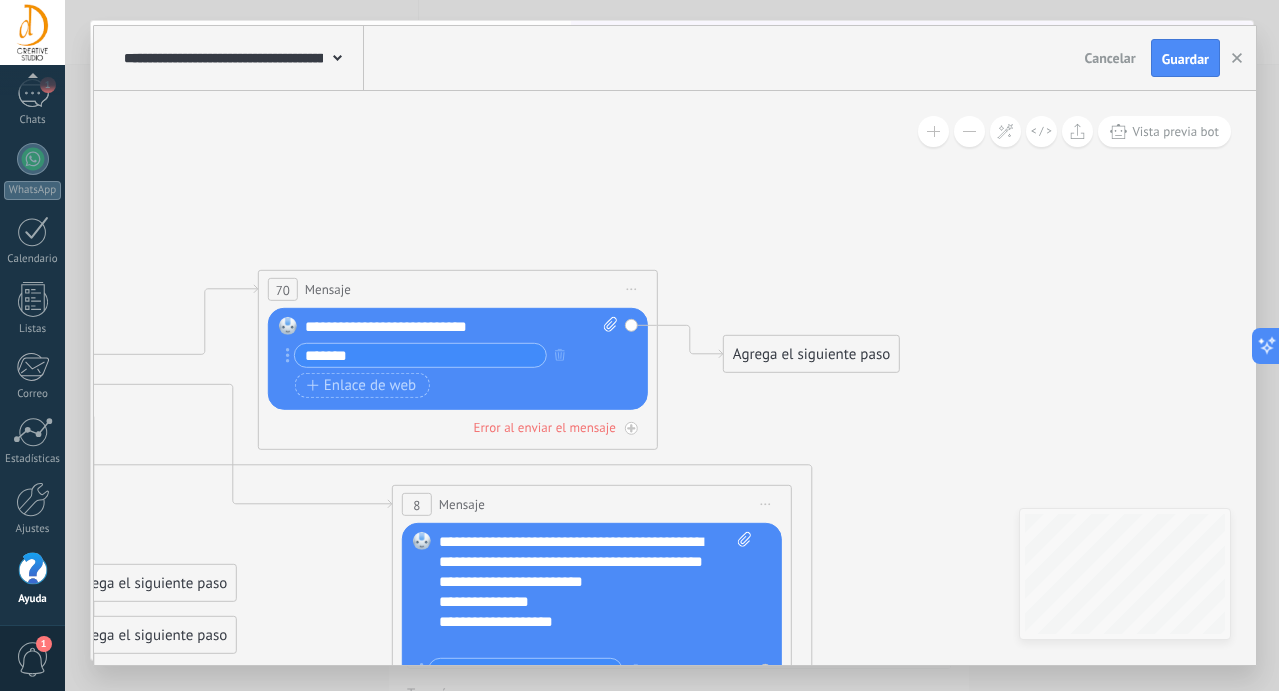 click on "Agrega el siguiente paso" at bounding box center [811, 354] 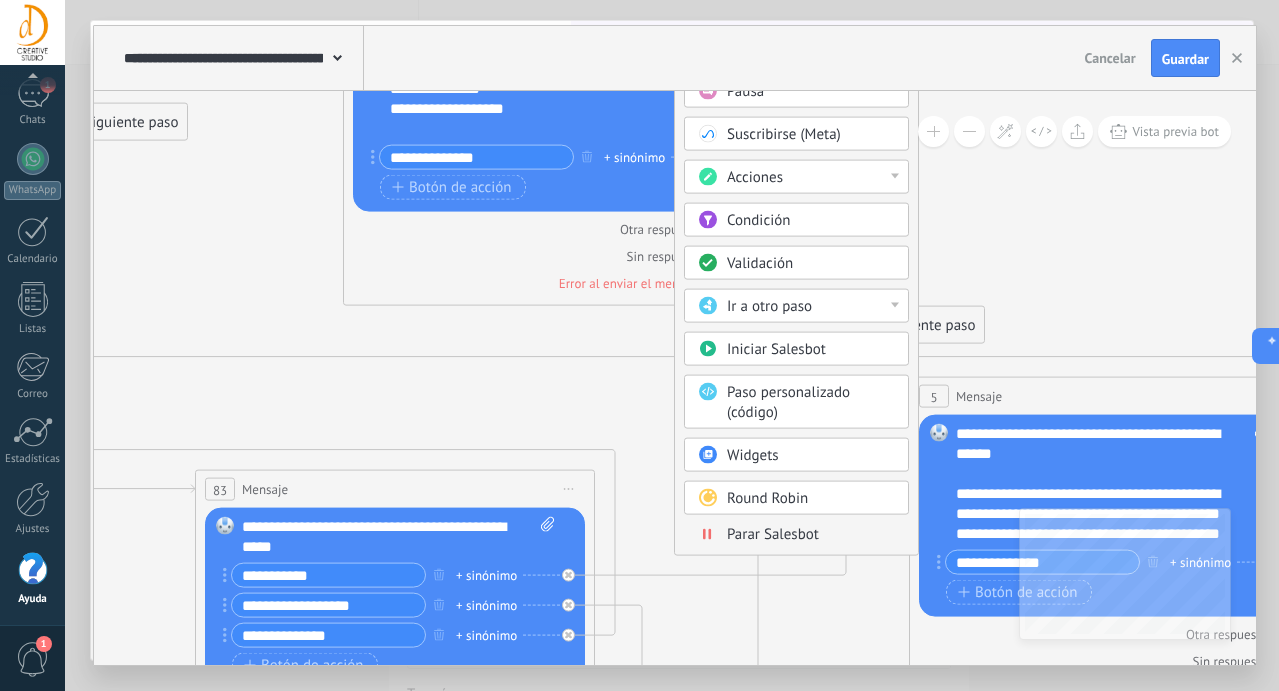 click on "Parar Salesbot" at bounding box center (773, 534) 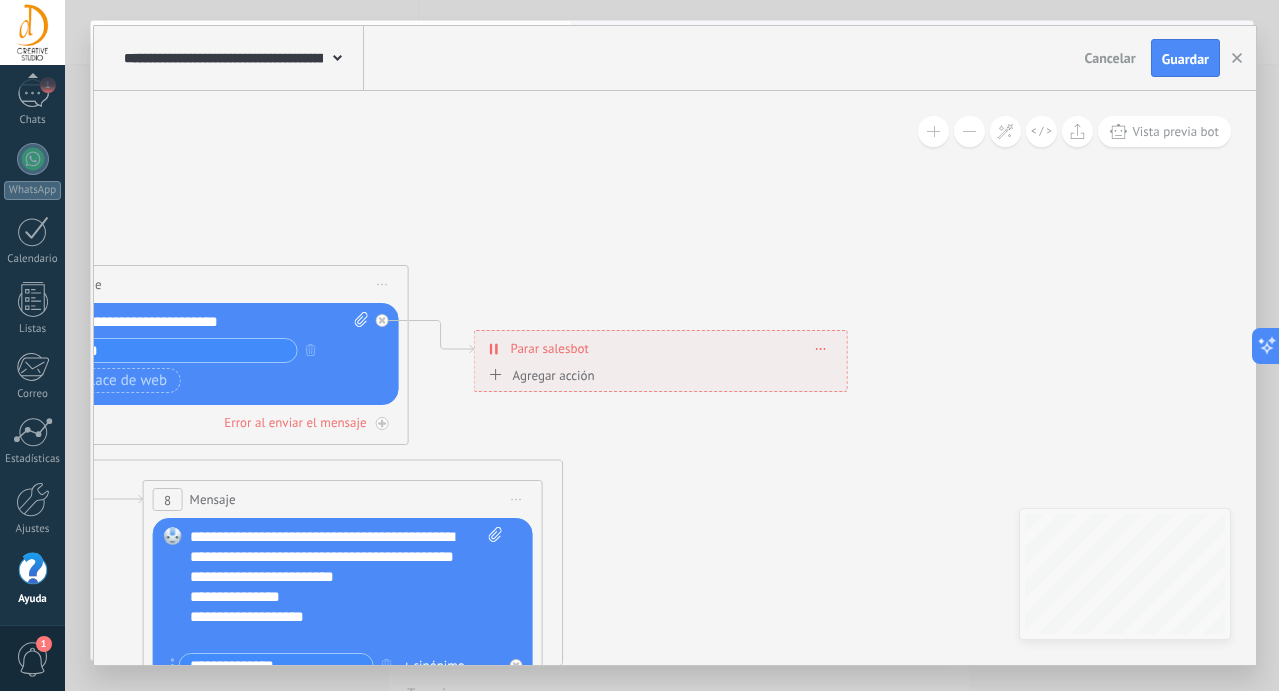 click at bounding box center (821, 348) 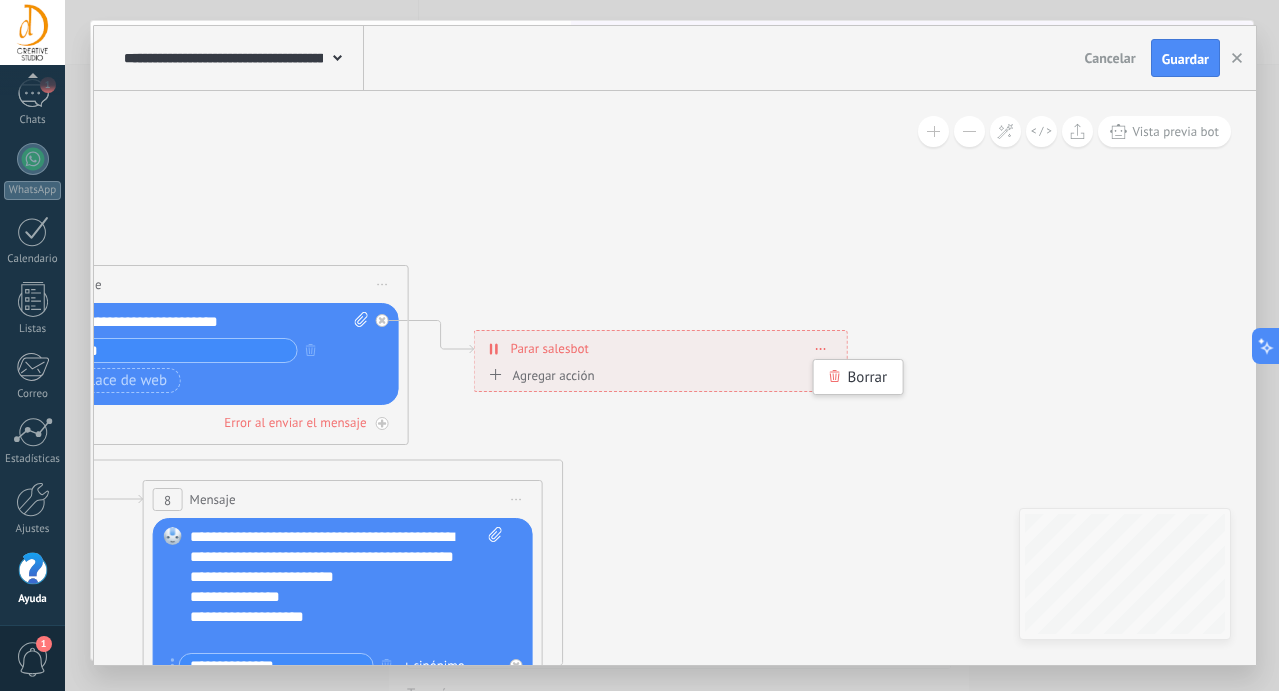 click 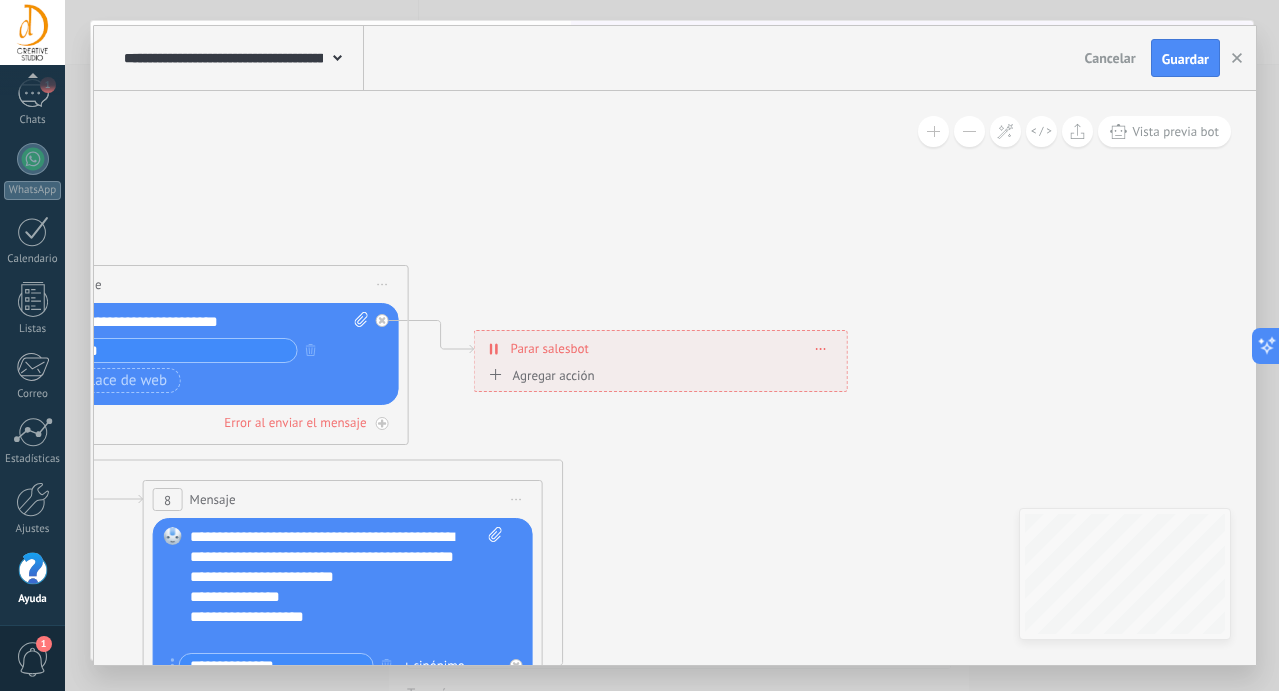 click on "Agregar acción" at bounding box center (539, 375) 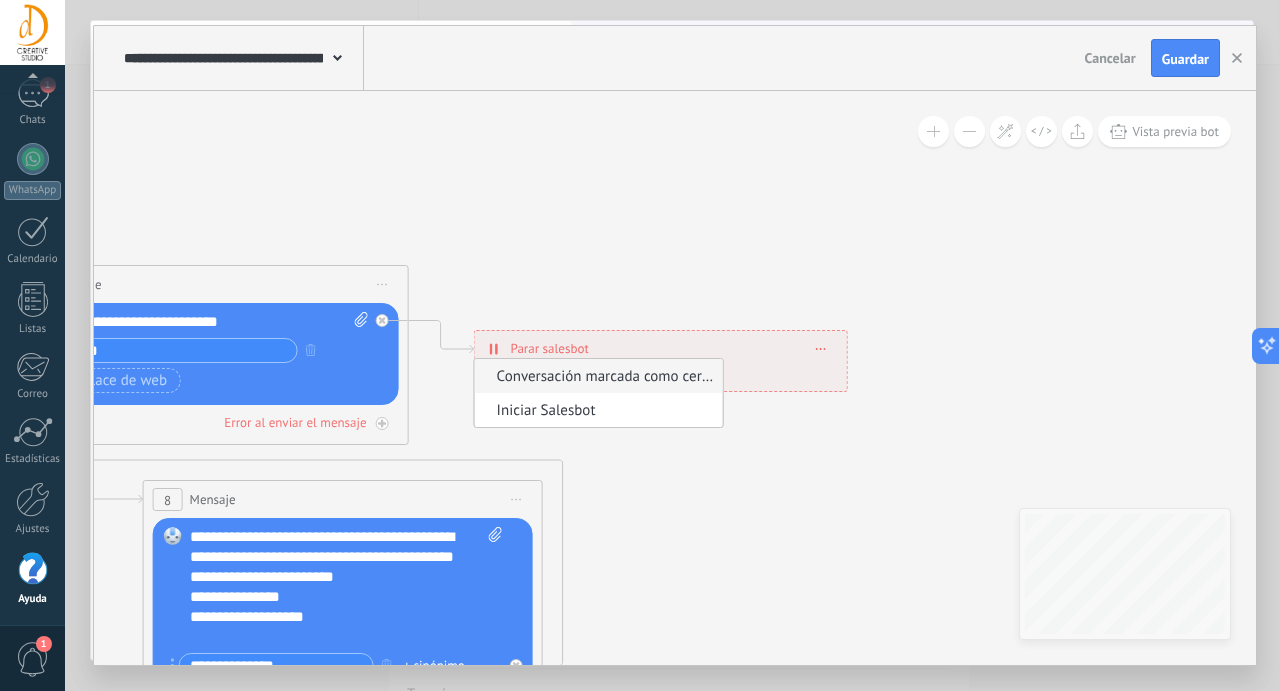 click on "Conversación marcada como cerrada" at bounding box center [596, 376] 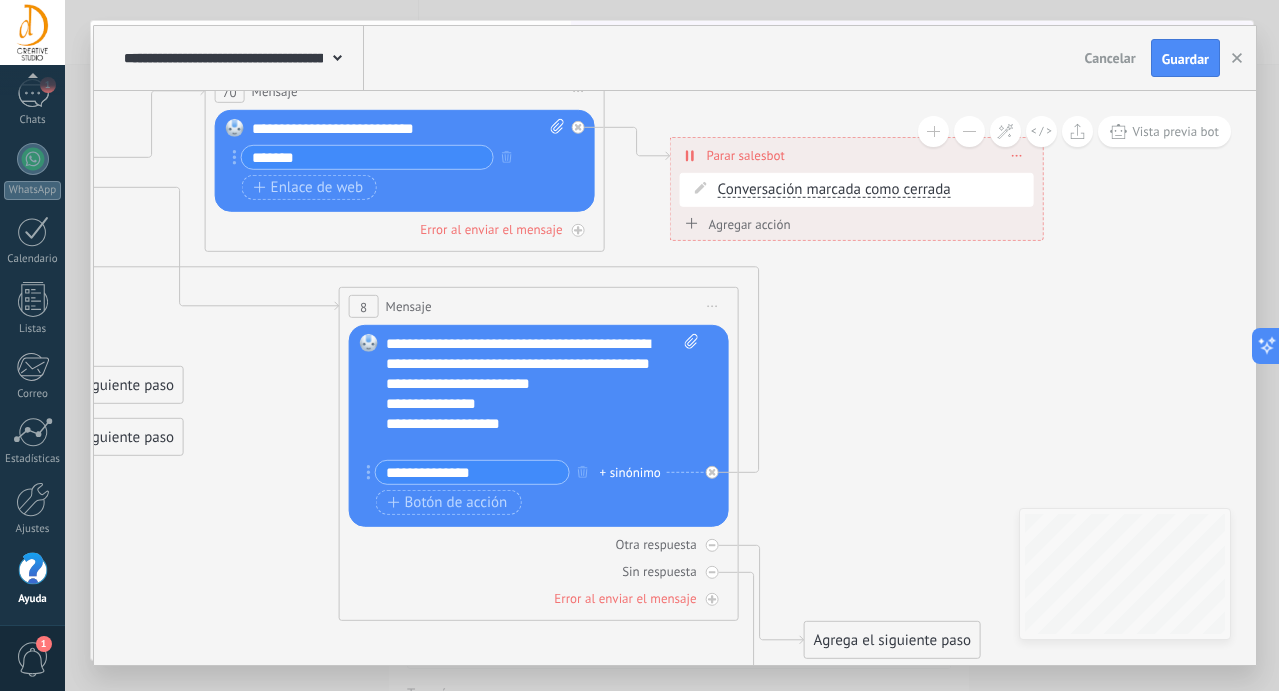 scroll, scrollTop: 60, scrollLeft: 0, axis: vertical 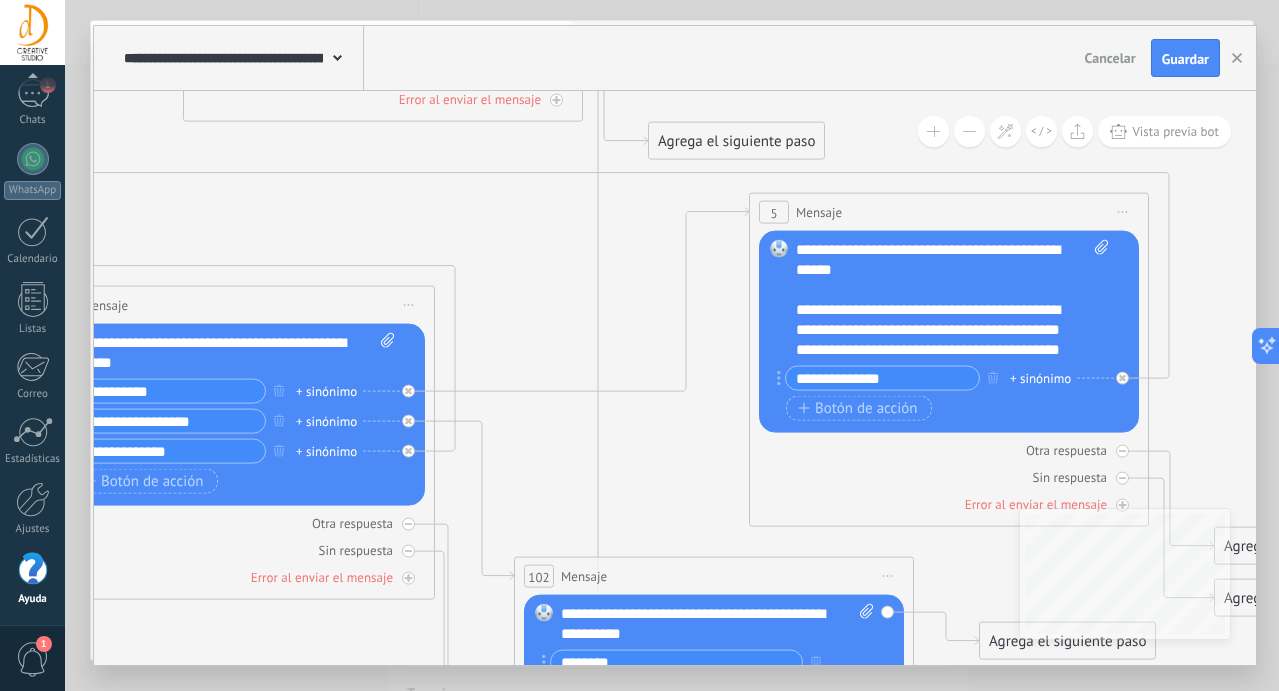click on "**********" at bounding box center [952, 300] 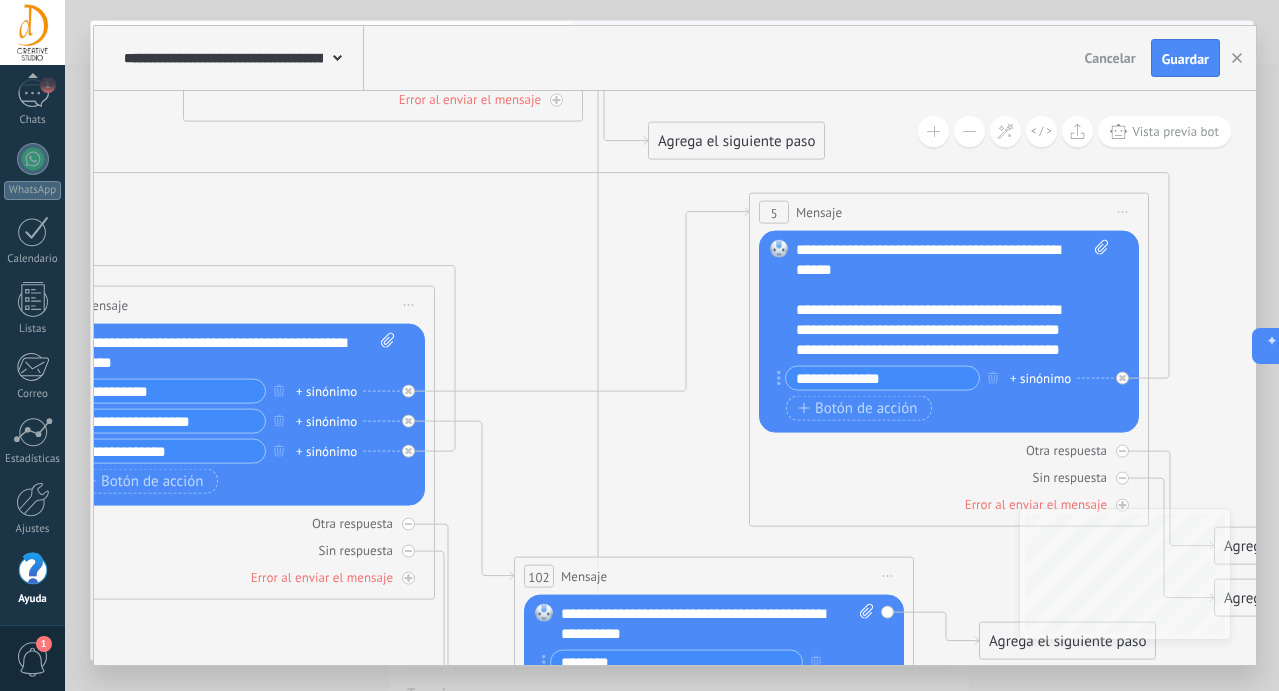 click on "**********" at bounding box center (952, 300) 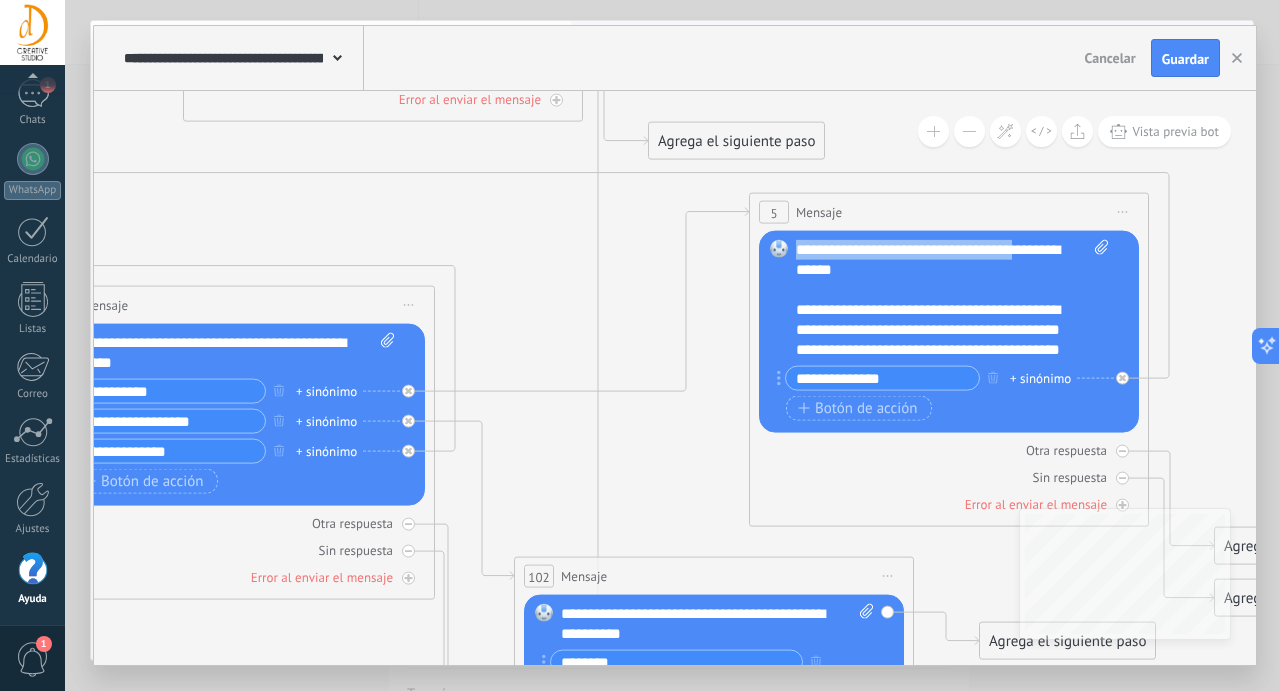 drag, startPoint x: 1036, startPoint y: 251, endPoint x: 793, endPoint y: 238, distance: 243.34749 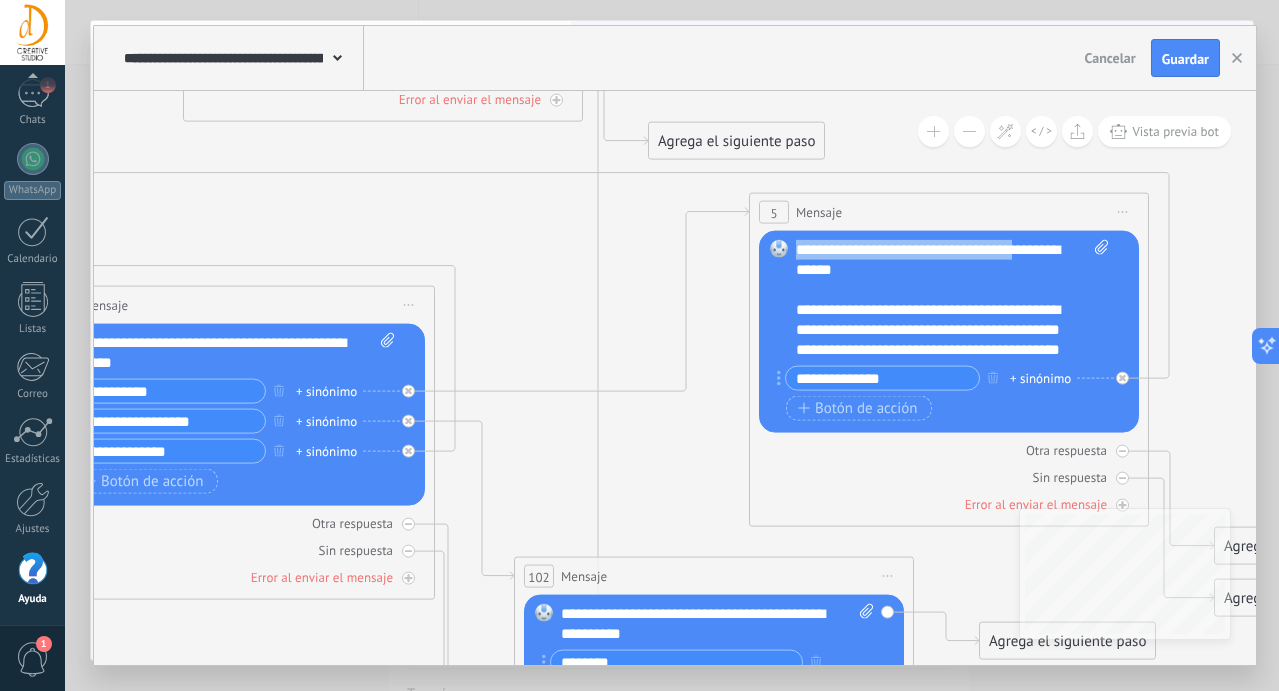 click on "Reemplazar
Quitar
Convertir a mensaje de voz
Arrastre la imagen aquí para adjuntarla.
Añadir imagen
Subir
Arrastrar y soltar
Archivo no encontrado
Escribe tu mensaje..." at bounding box center (949, 332) 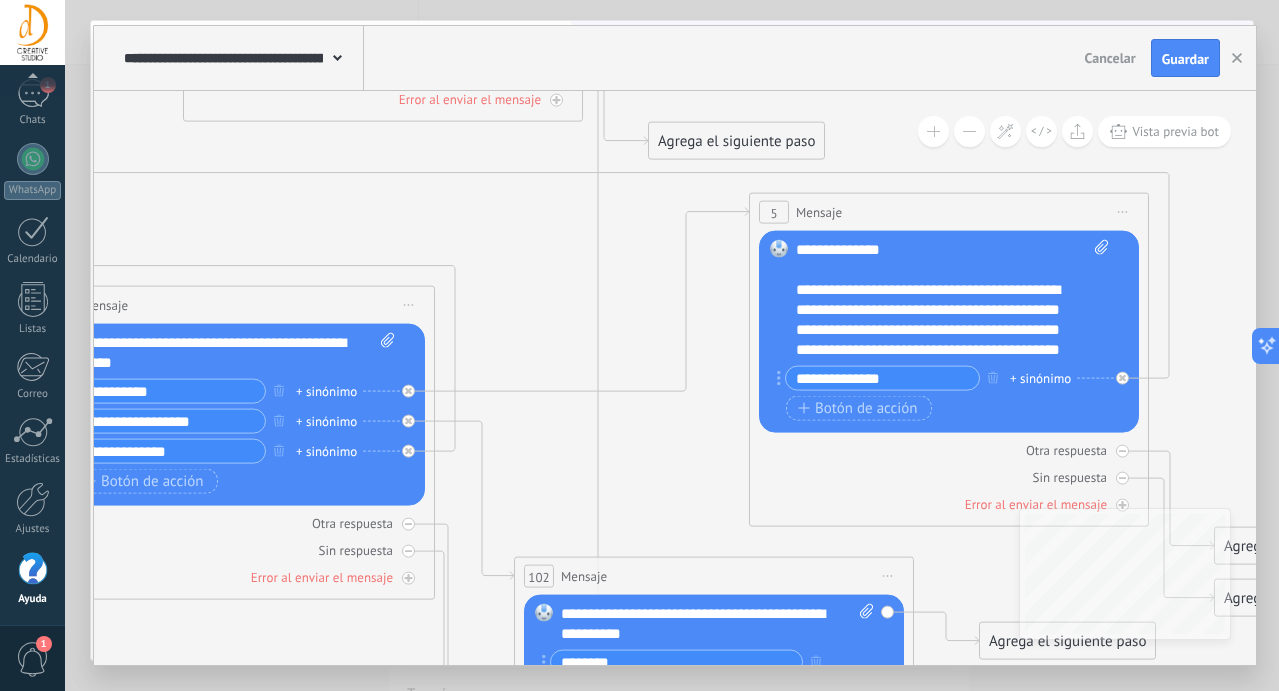 click on "**********" at bounding box center [952, 300] 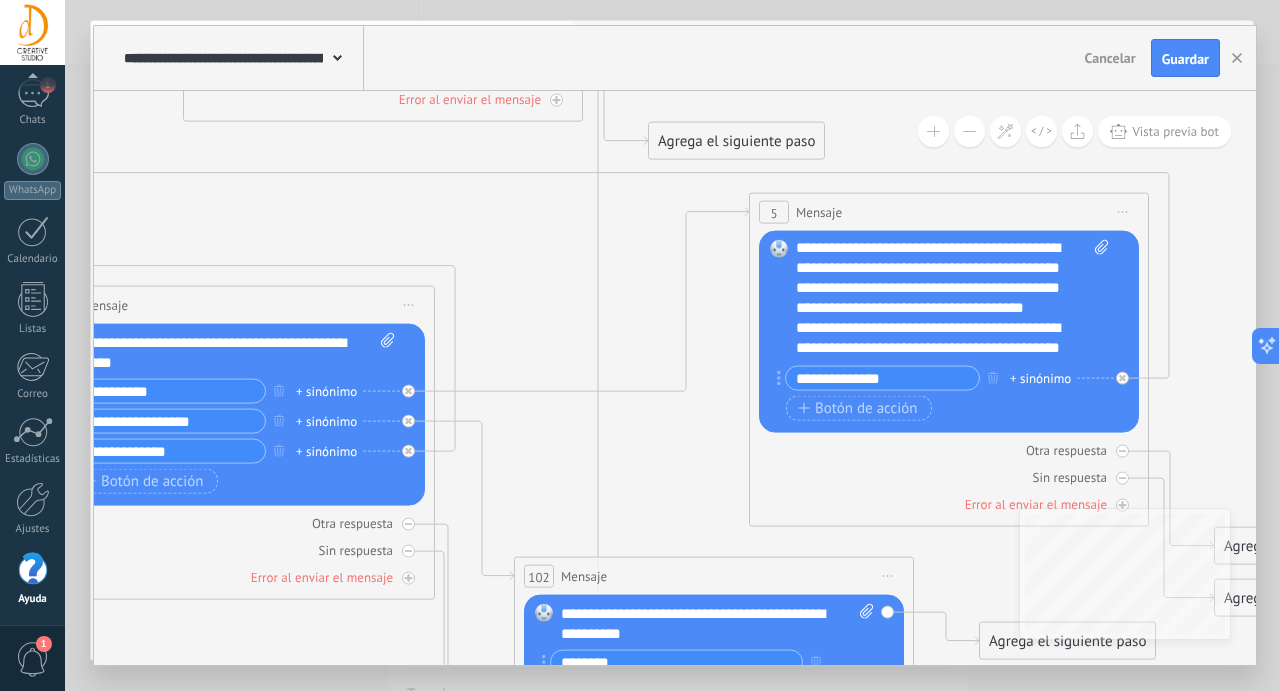 scroll, scrollTop: 99, scrollLeft: 0, axis: vertical 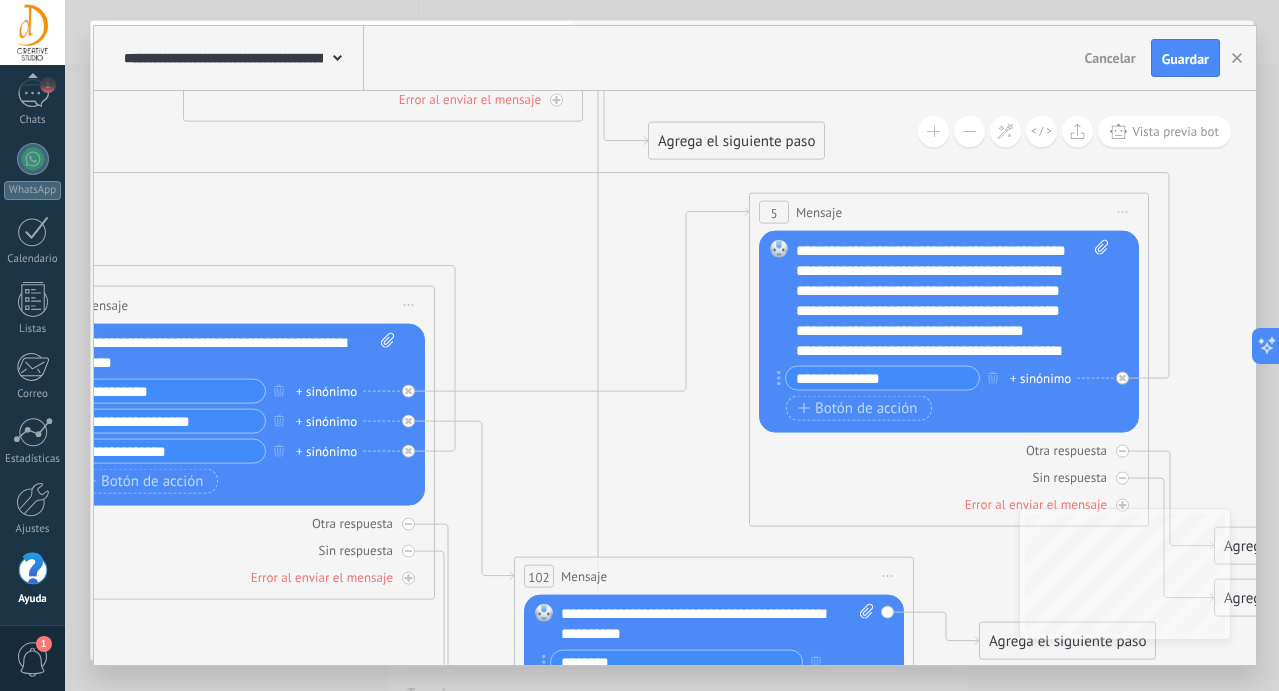 click on "**********" at bounding box center [942, 351] 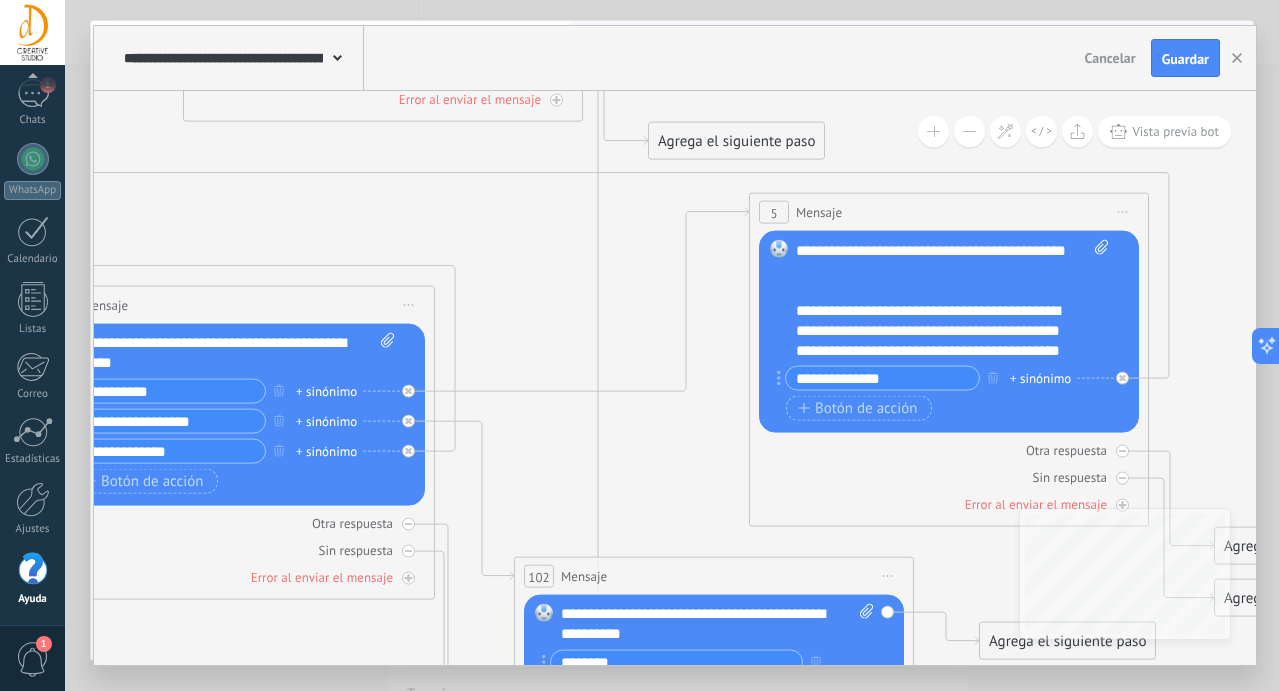 scroll, scrollTop: 137, scrollLeft: 0, axis: vertical 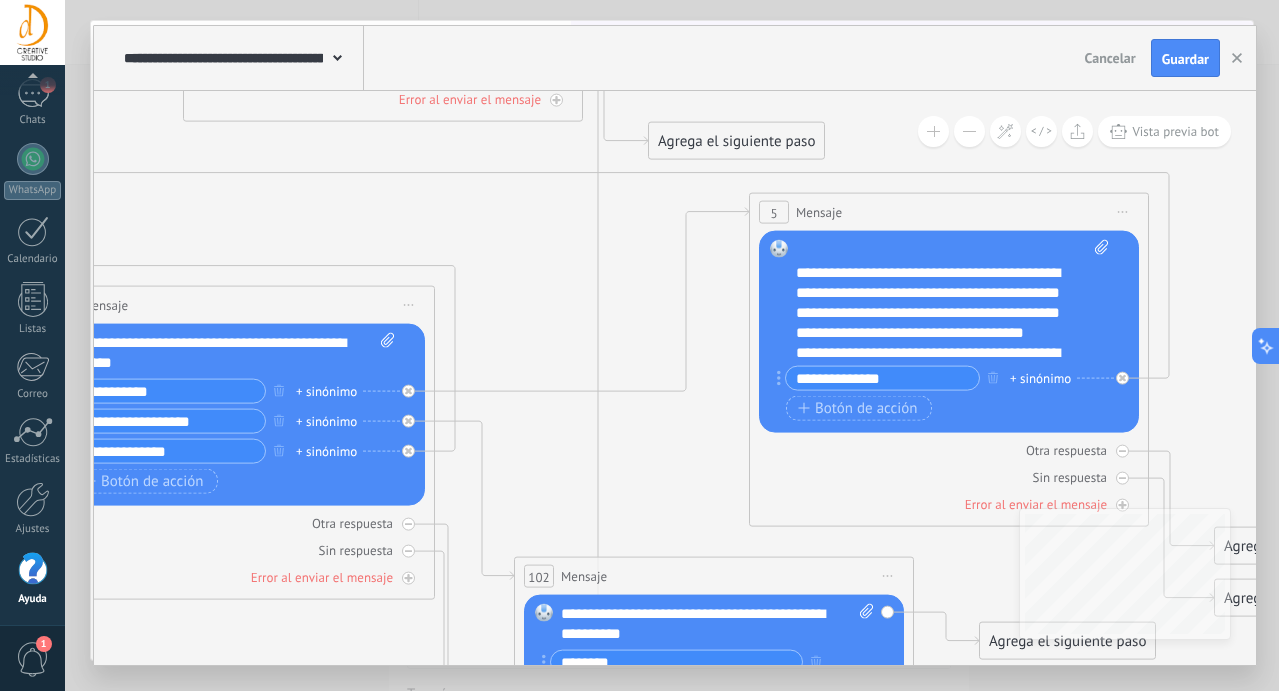 click on "**********" at bounding box center (942, 363) 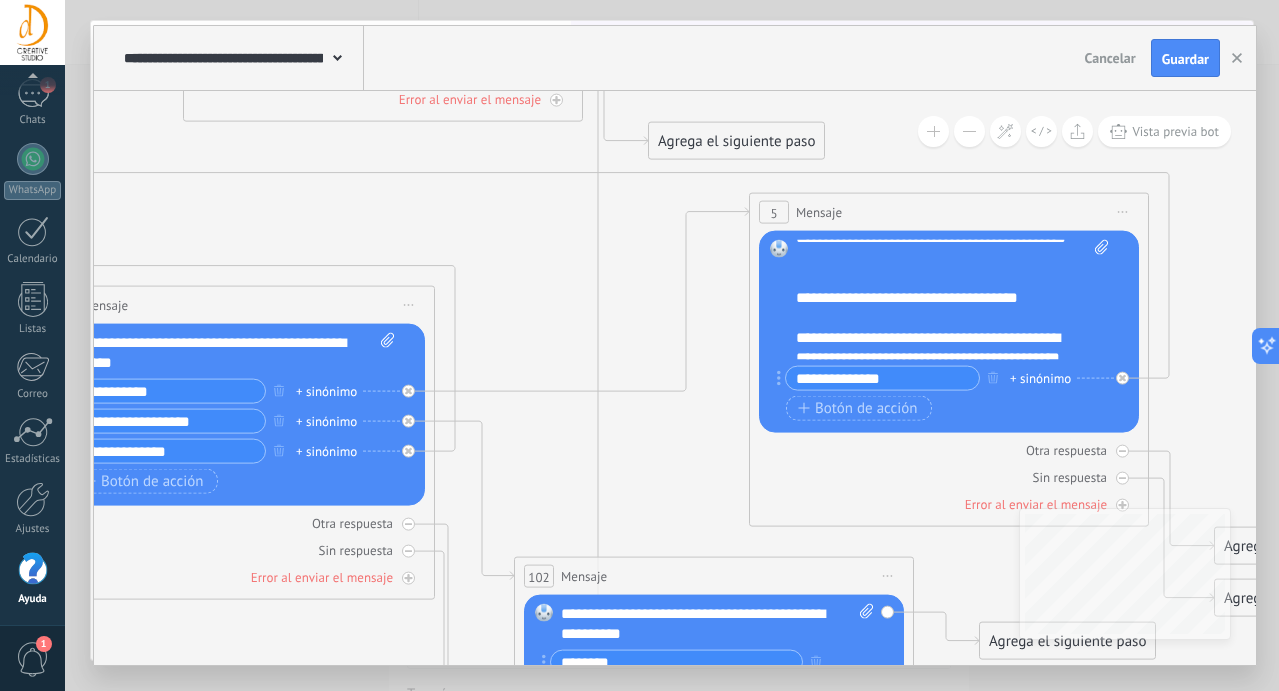 scroll, scrollTop: 122, scrollLeft: 0, axis: vertical 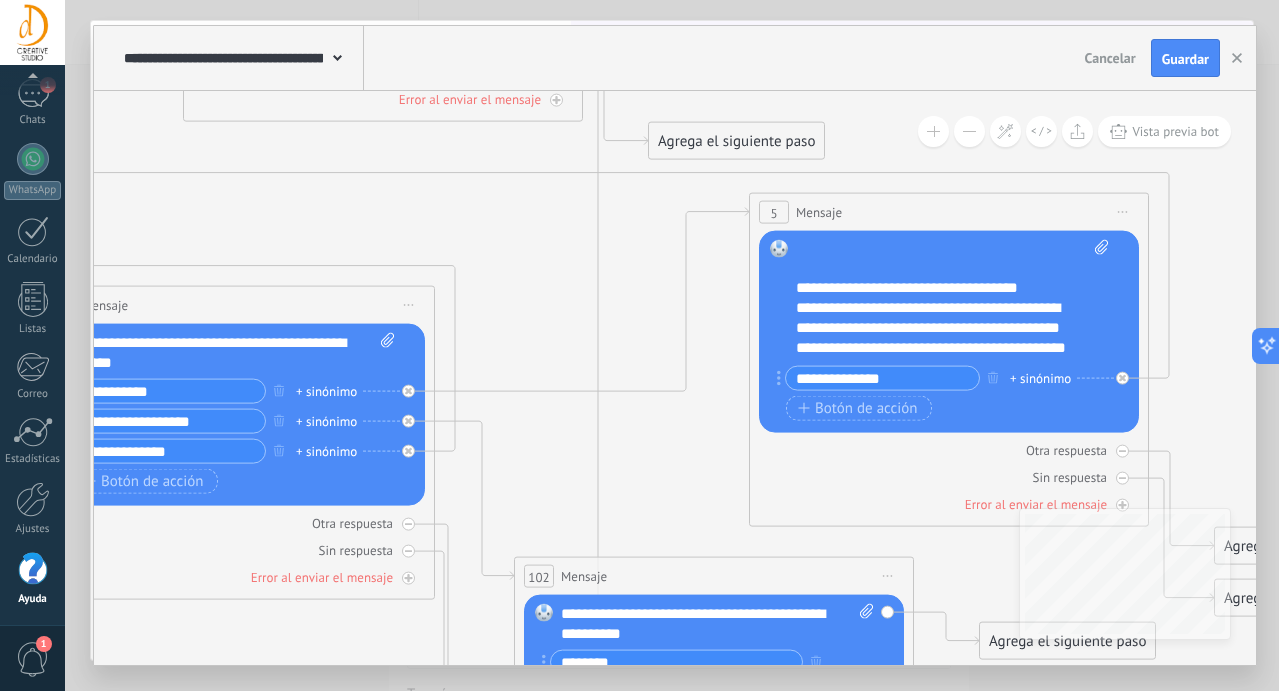 click on "**********" at bounding box center (942, 278) 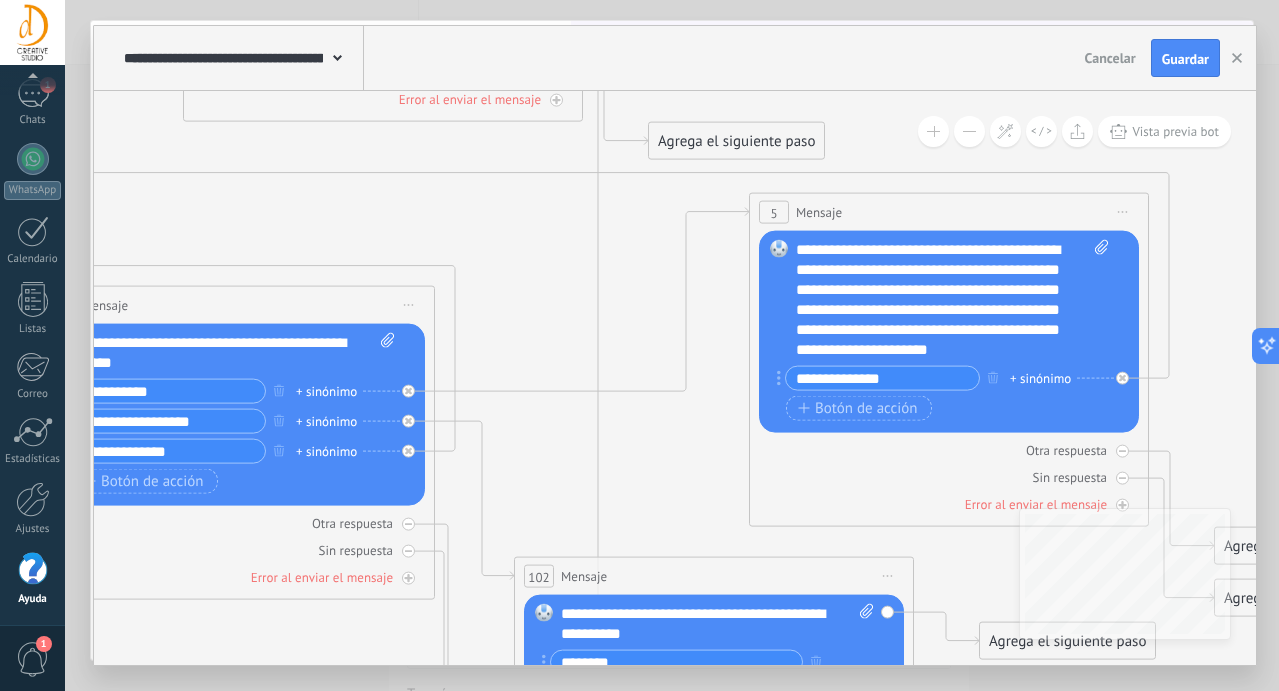scroll, scrollTop: 251, scrollLeft: 0, axis: vertical 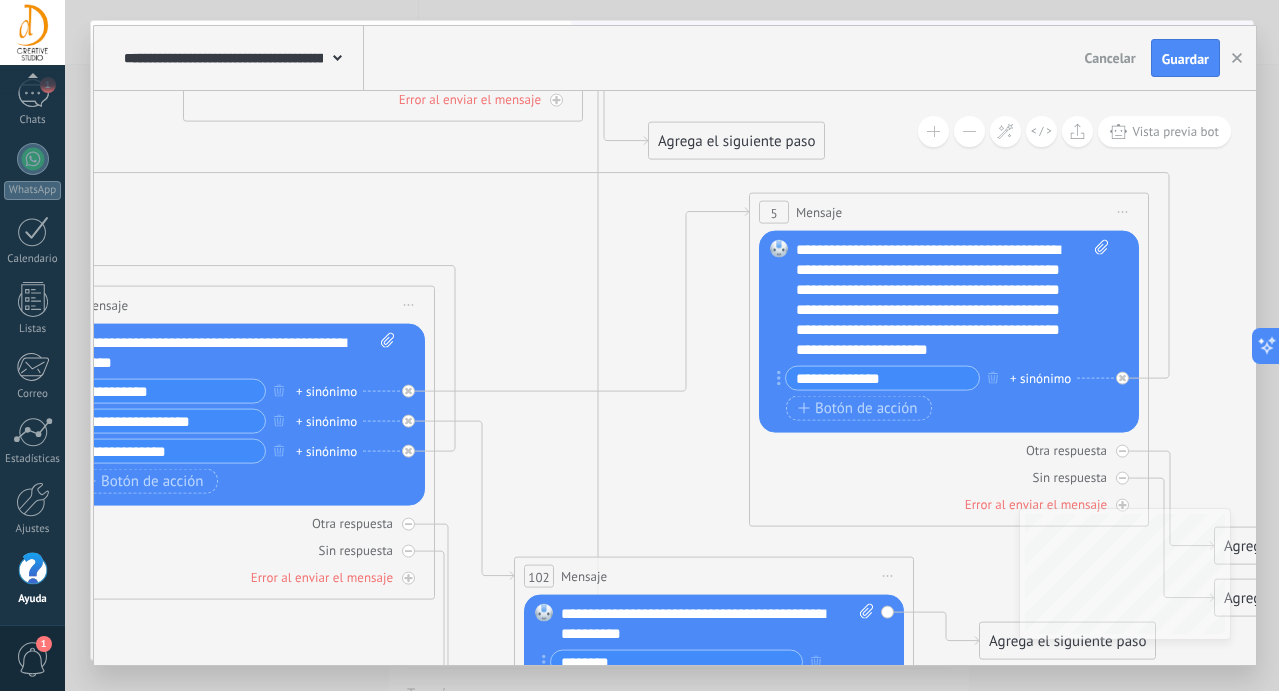 click on "**********" at bounding box center (942, 210) 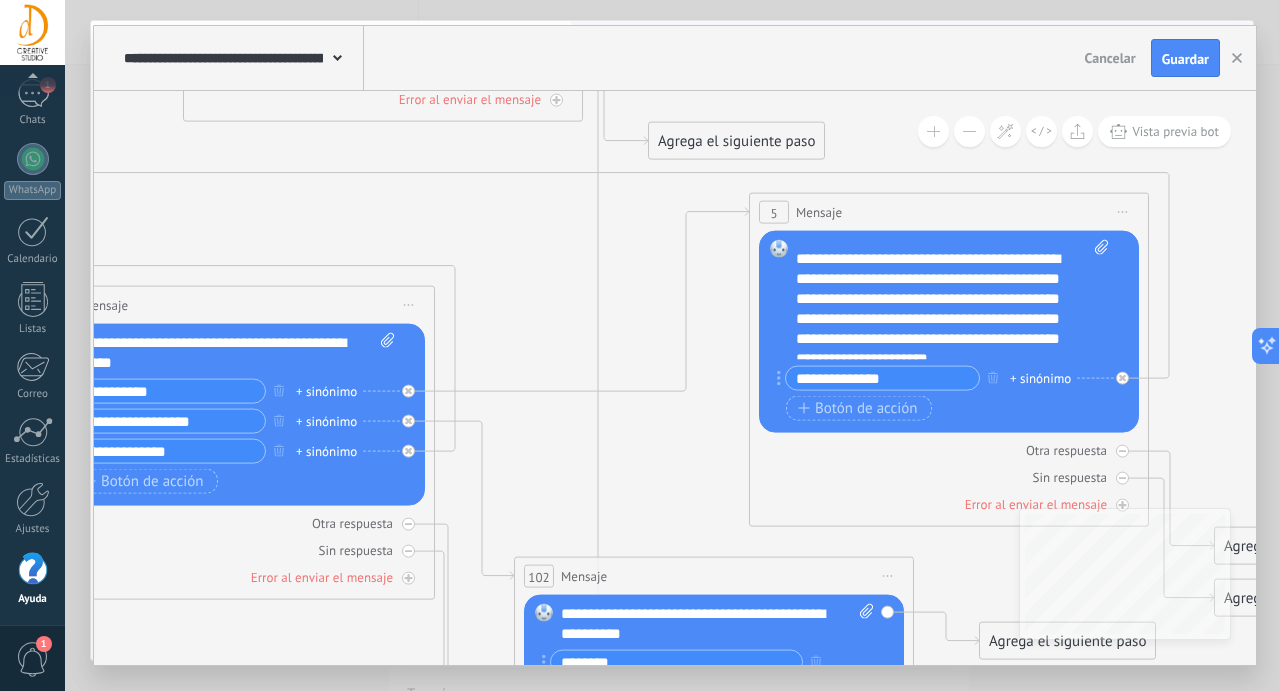 click on "**********" at bounding box center (942, 309) 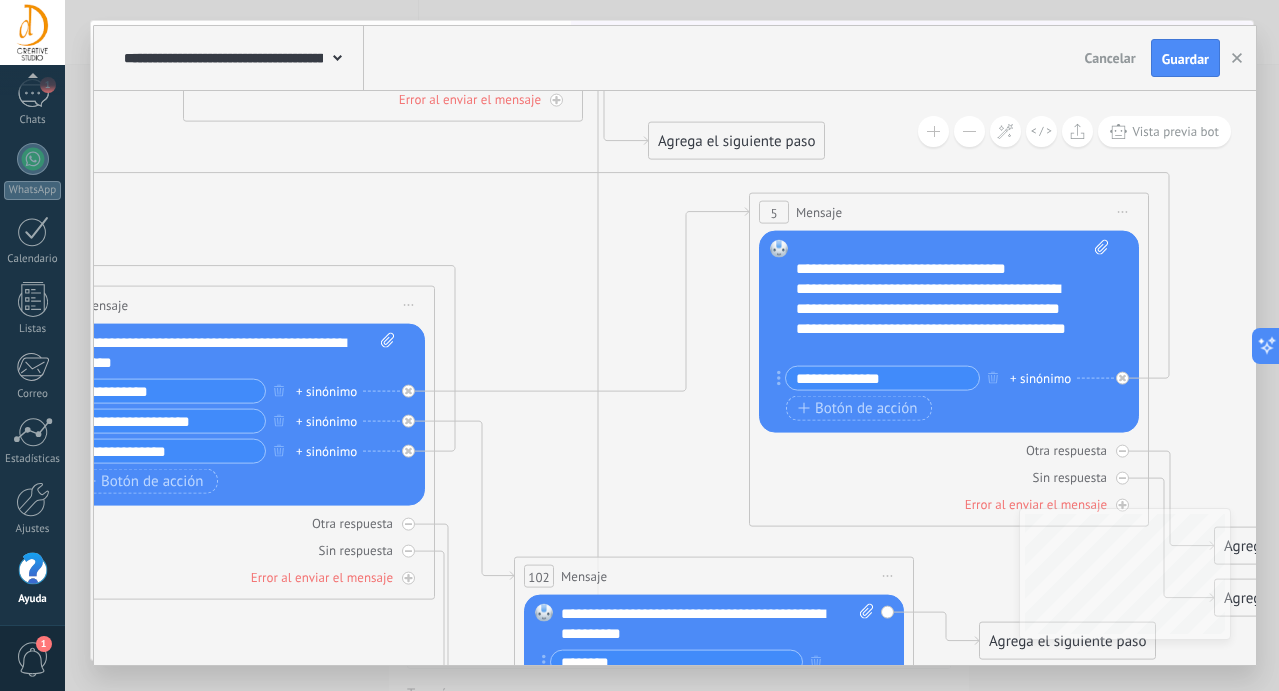 scroll, scrollTop: 300, scrollLeft: 0, axis: vertical 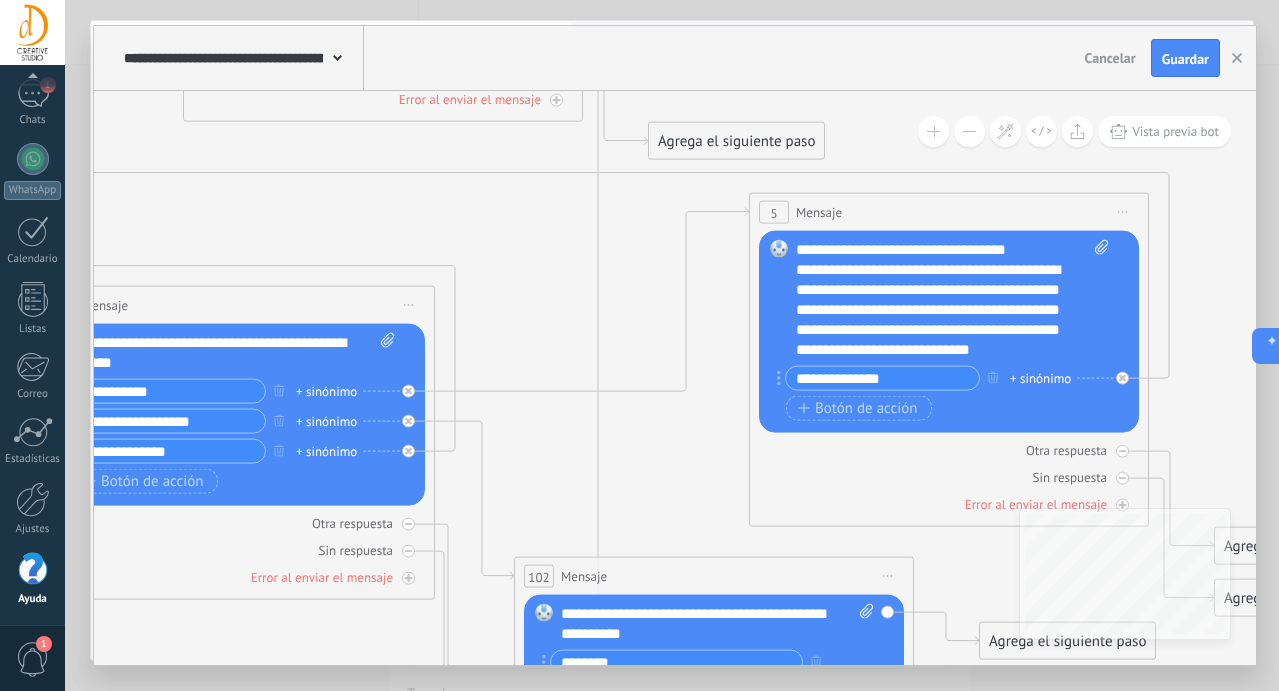 click 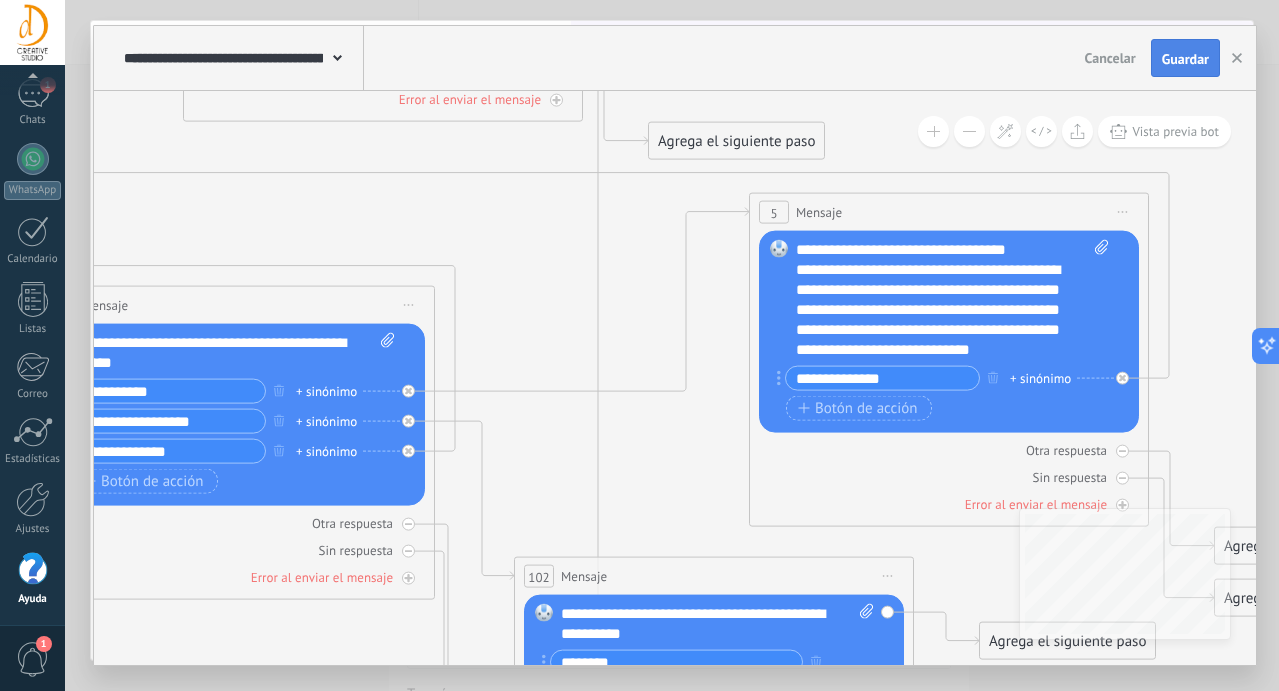 click on "Guardar" at bounding box center (1185, 59) 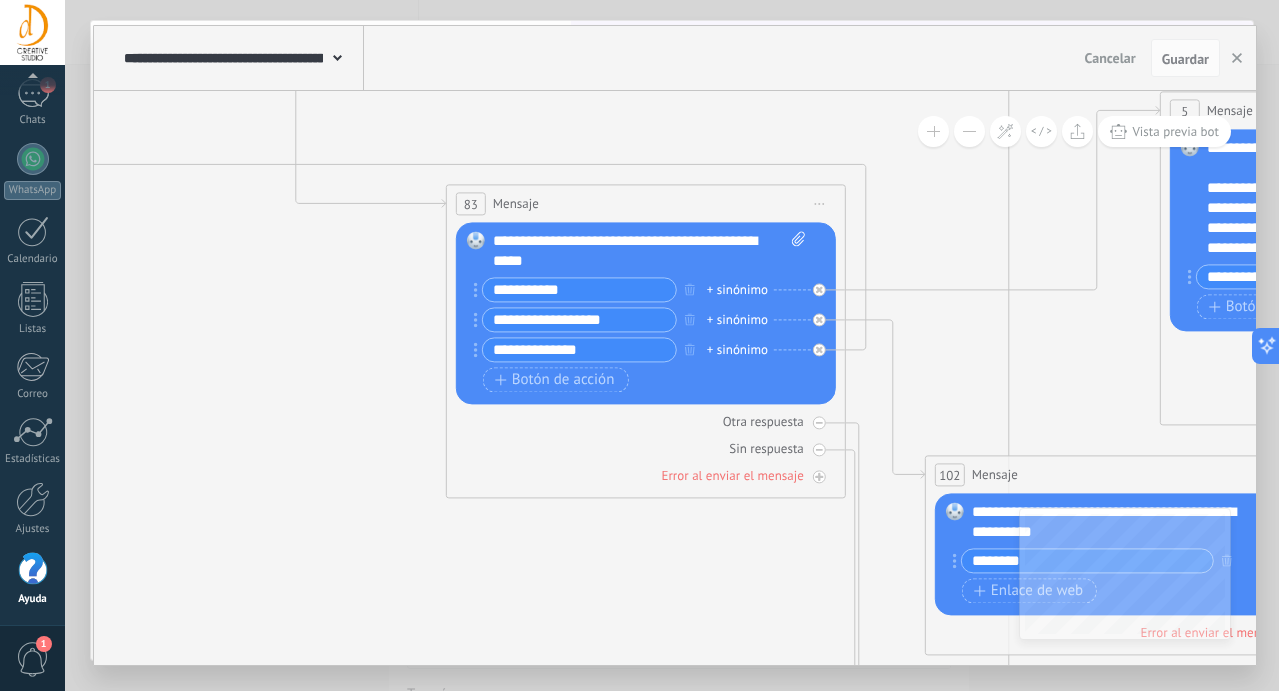 click on "+ sinónimo" at bounding box center [737, 320] 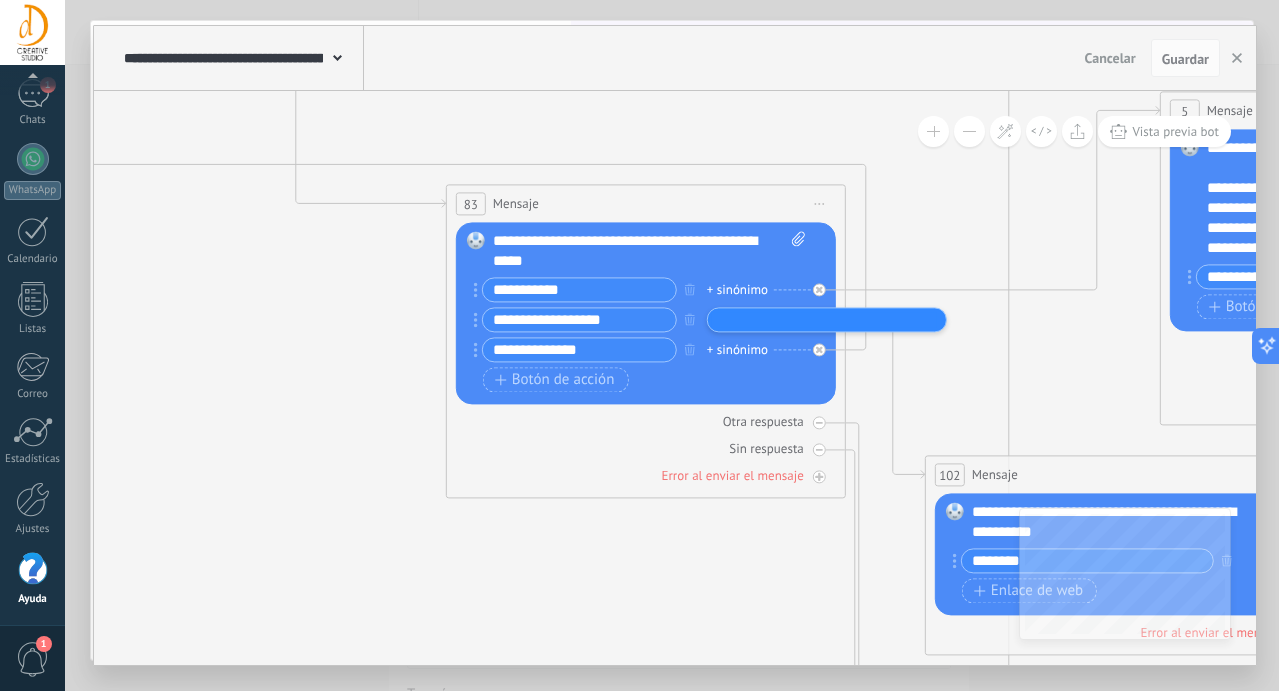 click on "83
Mensaje
*******
(a):
Todos los contactos - canales seleccionados
Todos los contactos - canales seleccionados
Todos los contactos - canal primario
Contacto principal - canales seleccionados
Contacto principal - canal primario
Todos los contactos - canales seleccionados
Todos los contactos - canales seleccionados
Todos los contactos - canal primario" at bounding box center (646, 203) 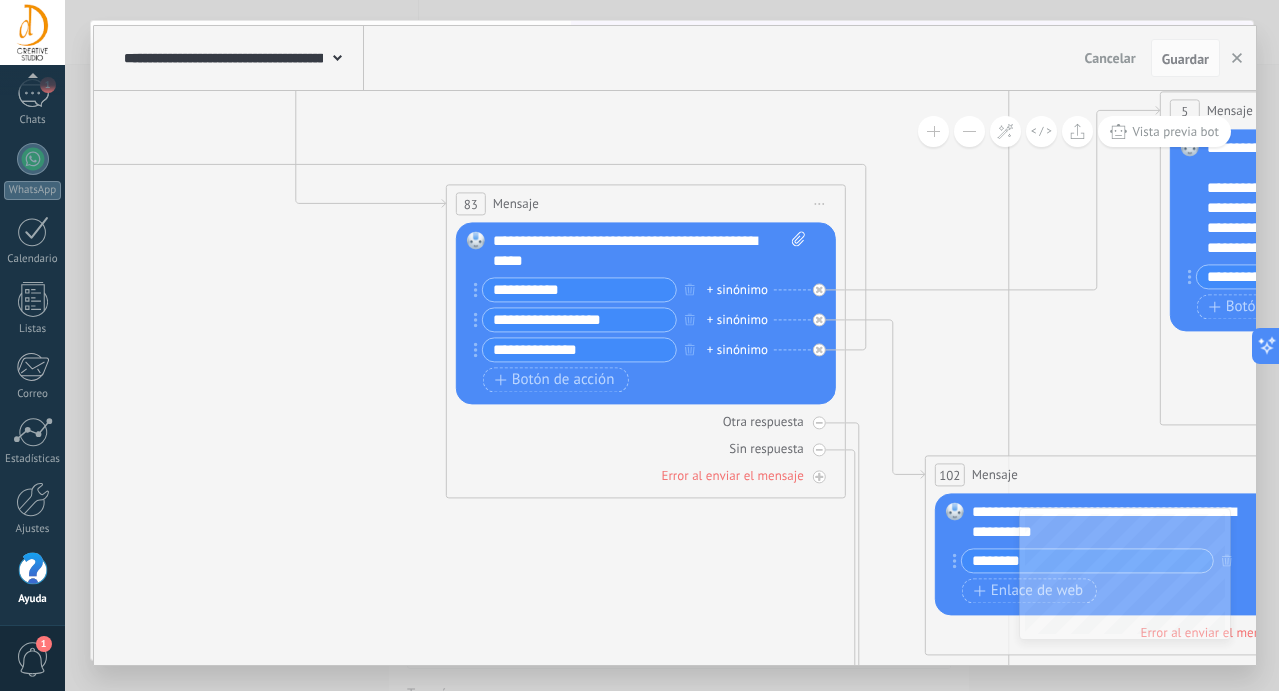 click 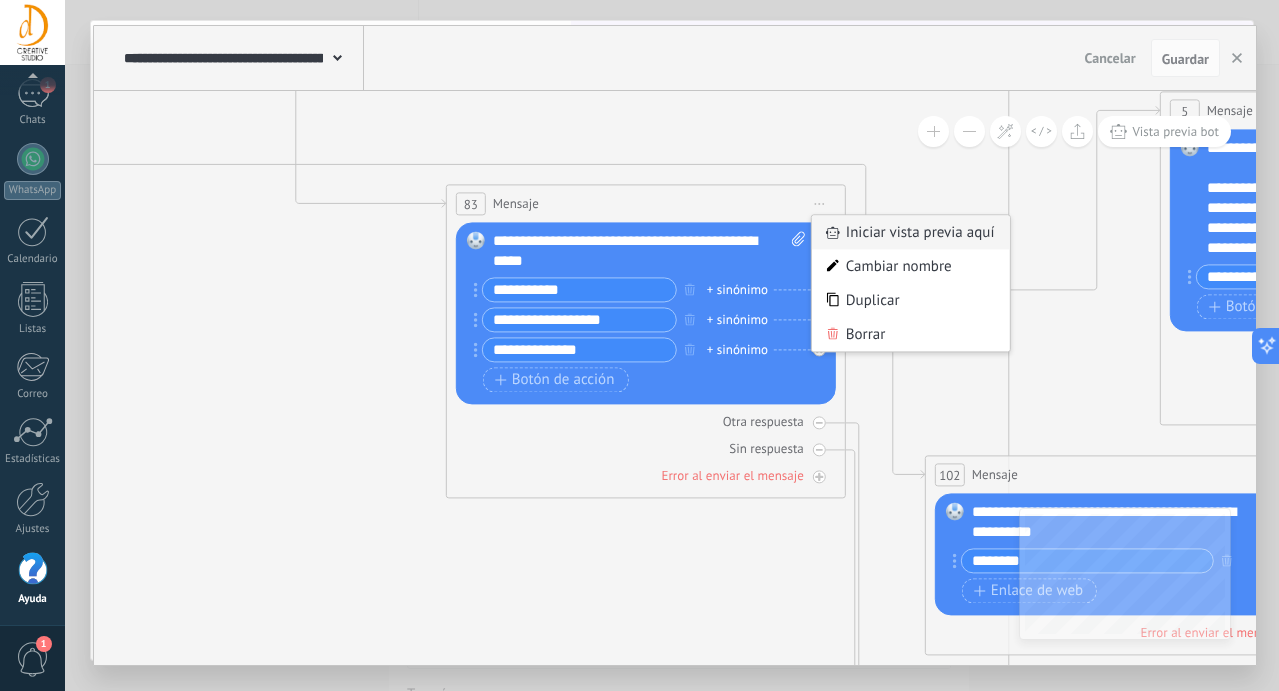 click on "Iniciar vista previa aquí" at bounding box center (911, 232) 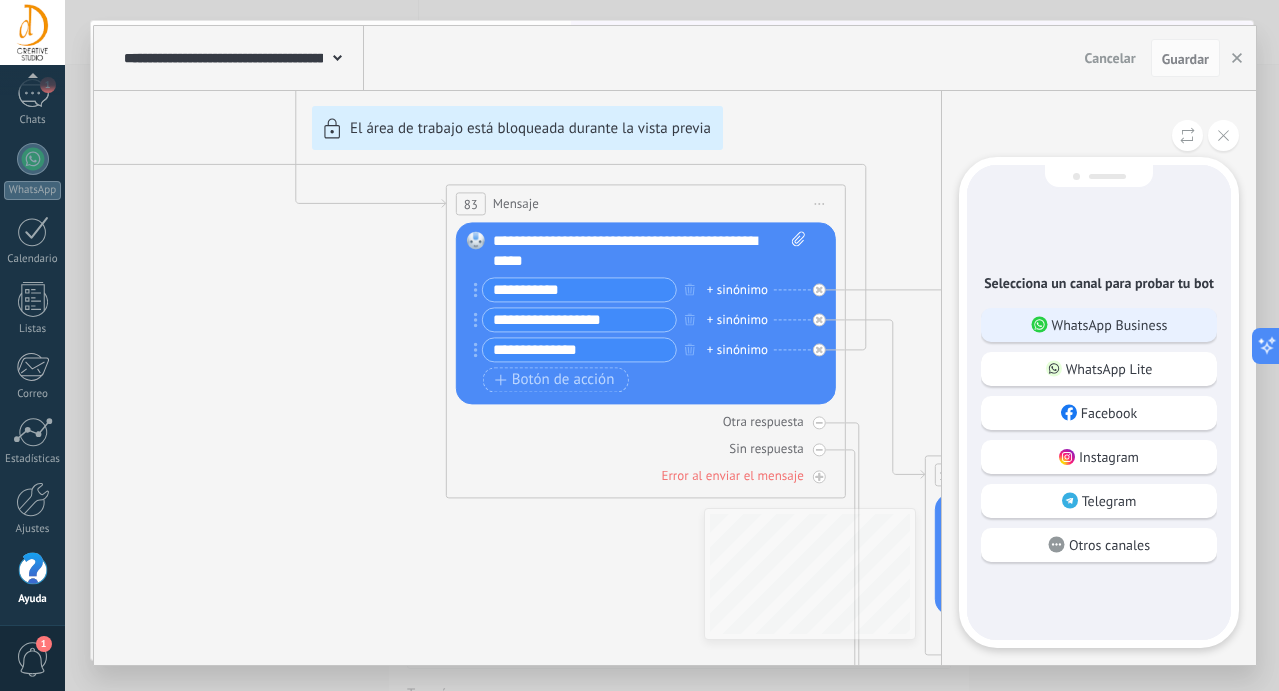 click on "WhatsApp Business" at bounding box center [1110, 325] 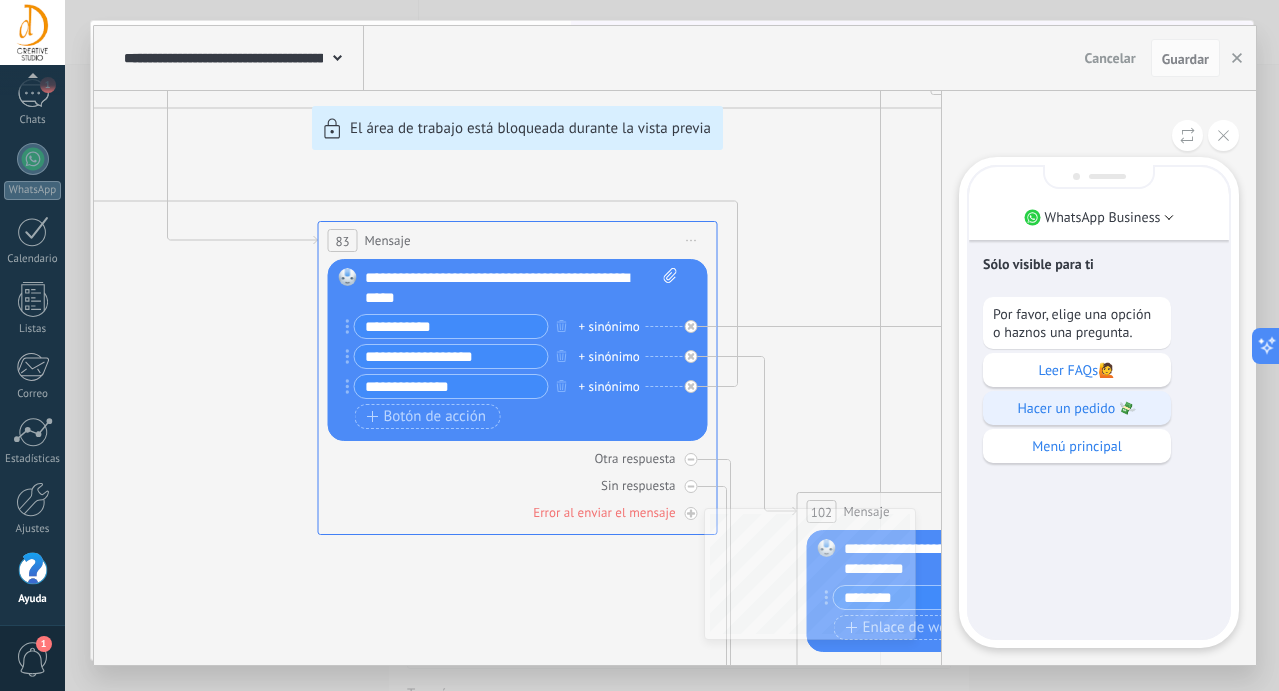 click on "Hacer un pedido 💸" at bounding box center (1077, 408) 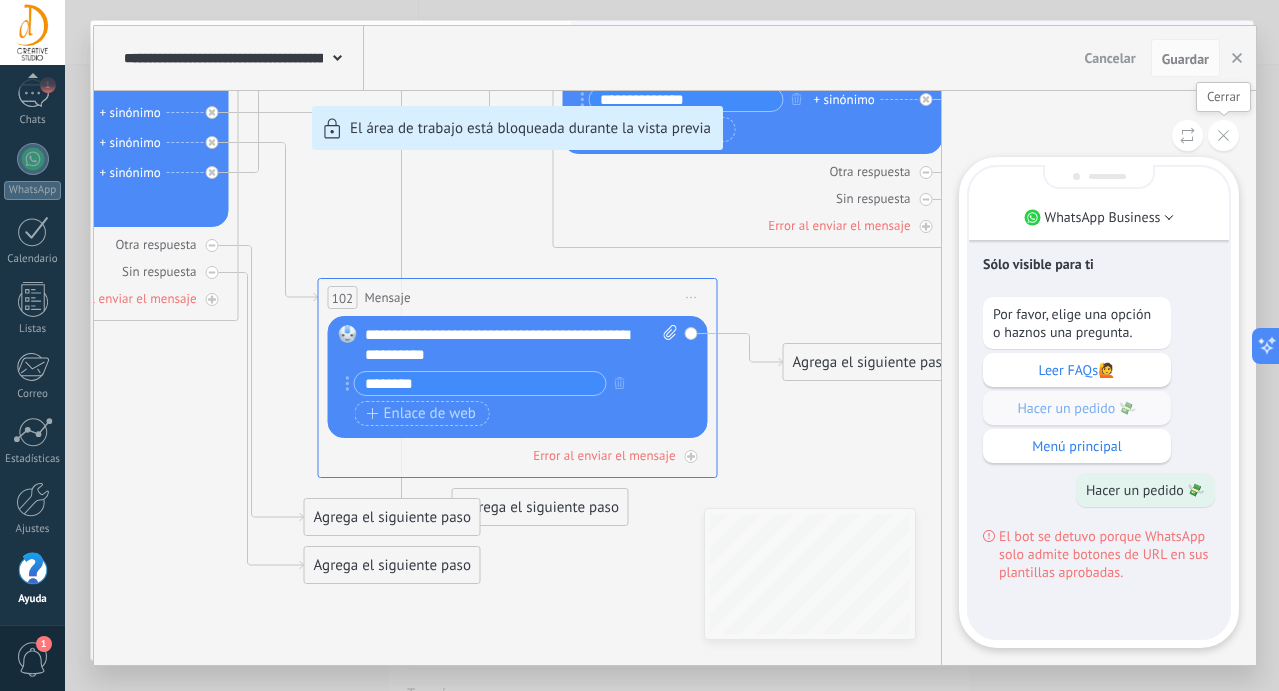 click at bounding box center [1223, 135] 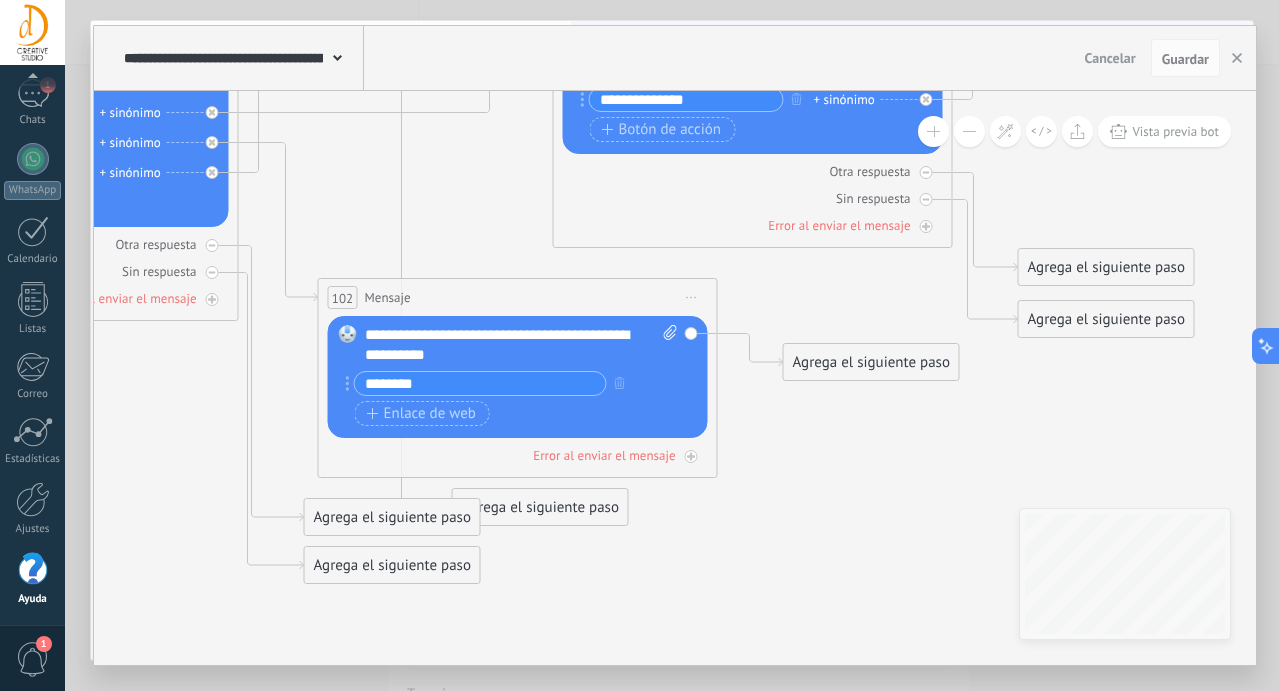 click on "Iniciar vista previa aquí
Cambiar nombre
Duplicar
Borrar" at bounding box center [692, 297] 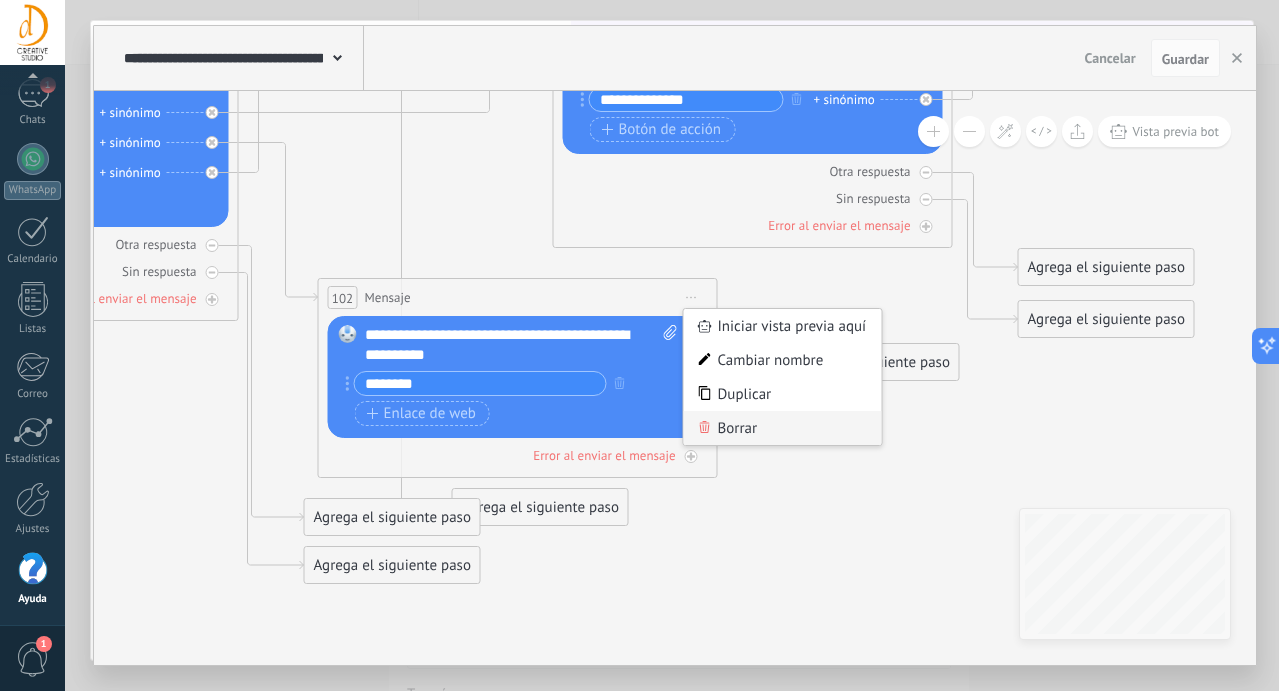 click on "Borrar" at bounding box center [783, 428] 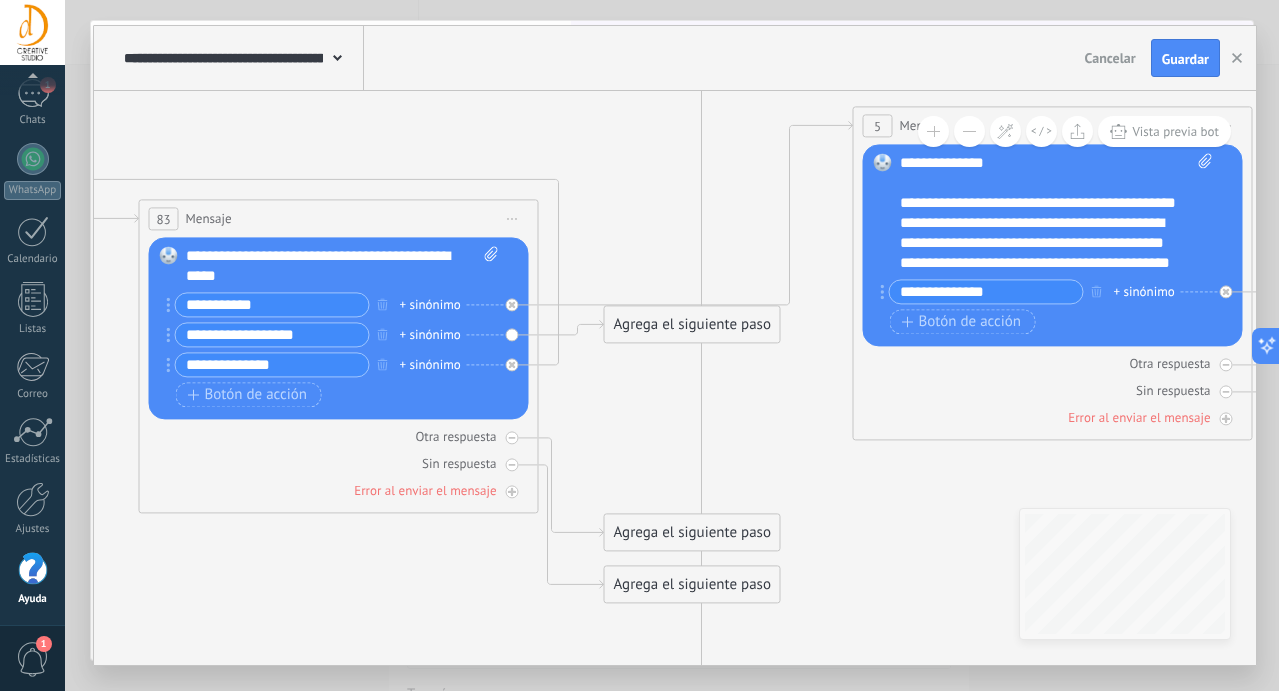 click on "Agrega el siguiente paso" at bounding box center (692, 324) 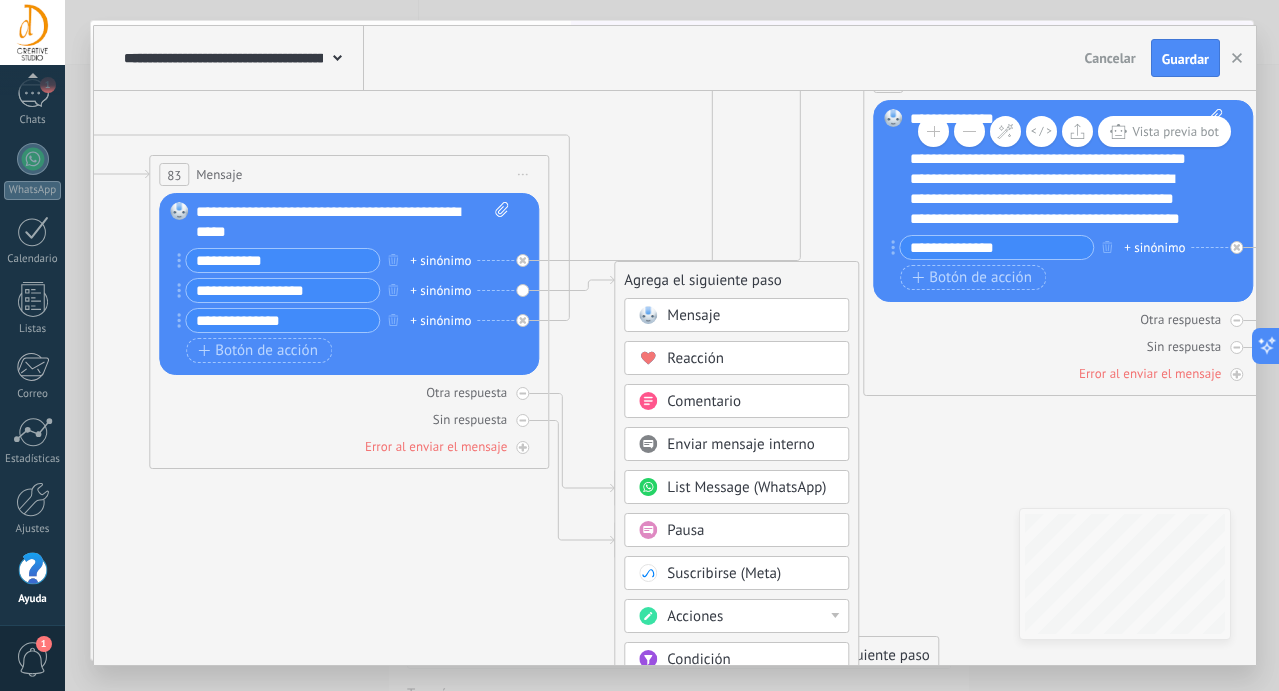 click on "List Message (WhatsApp)" at bounding box center (746, 487) 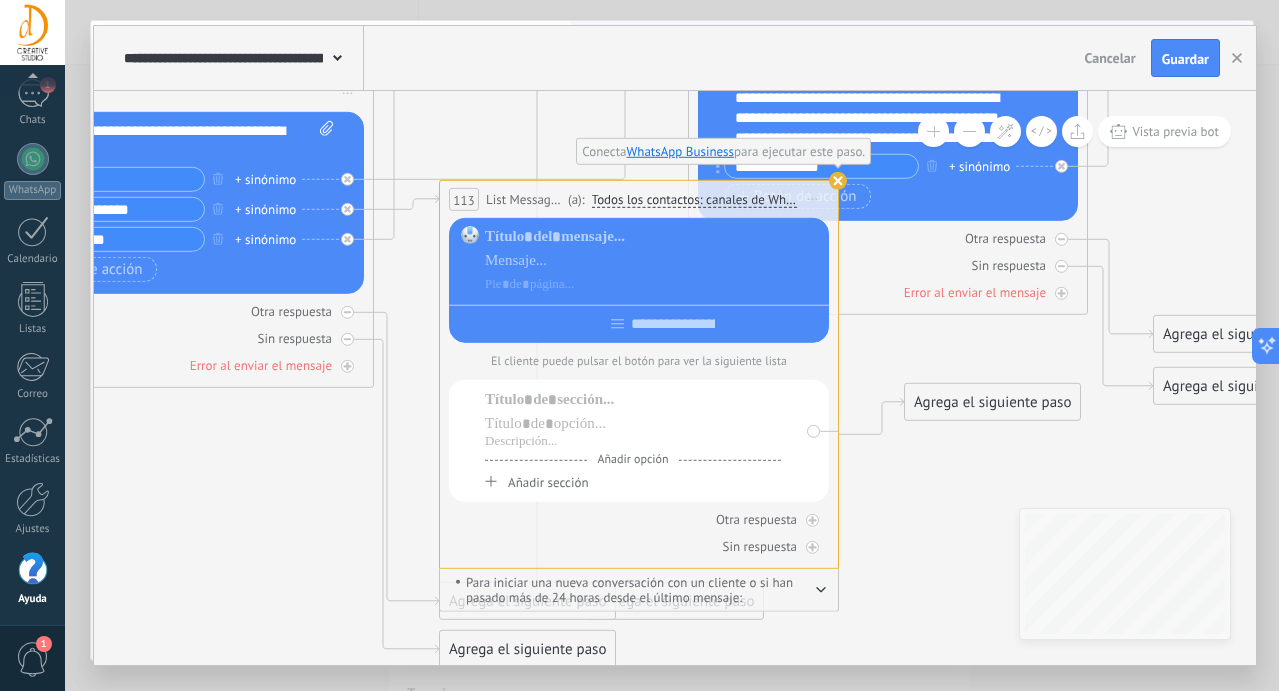 click on "Iniciar vista previa aquí
Cambiar nombre
Duplicar
Borrar" at bounding box center [813, 199] 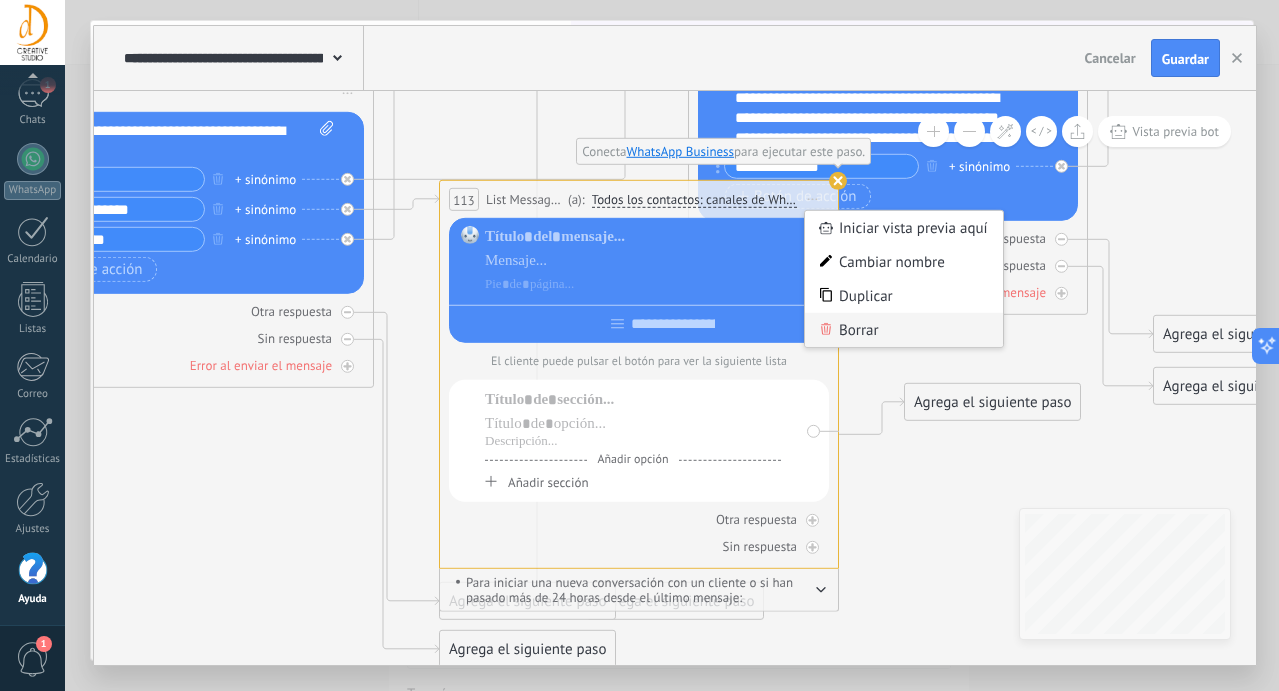 click on "Borrar" at bounding box center (904, 330) 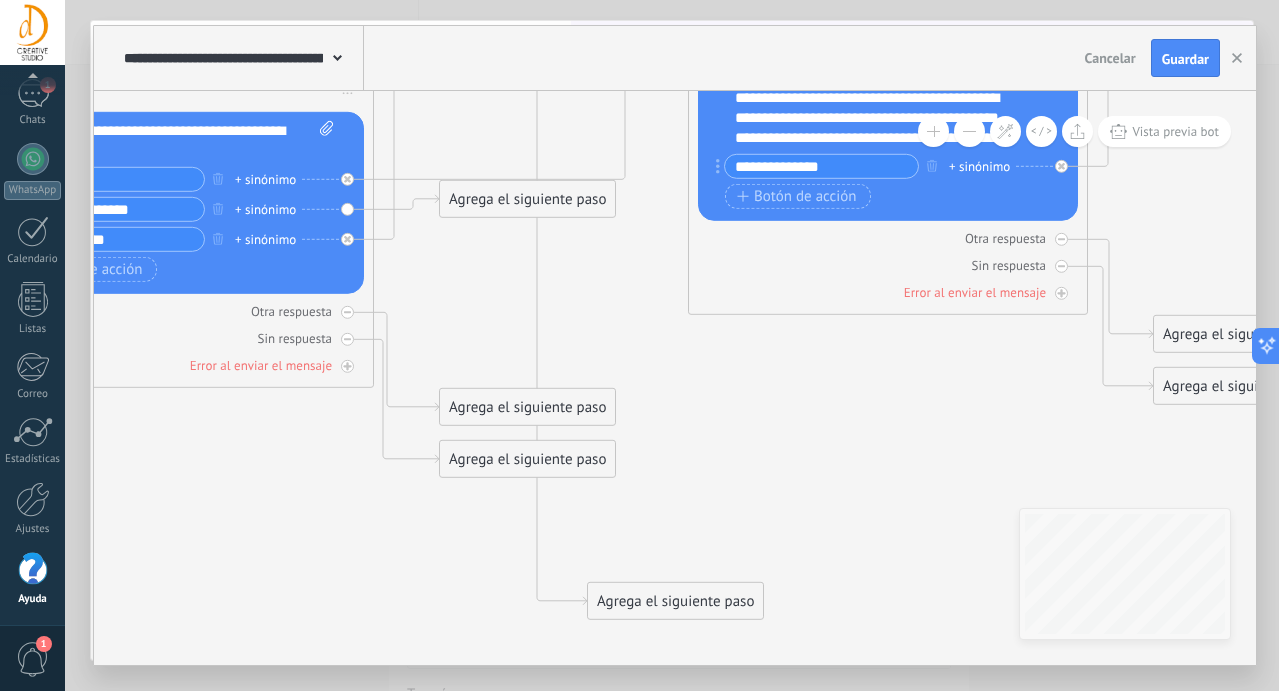 click on "Agrega el siguiente paso" at bounding box center (527, 199) 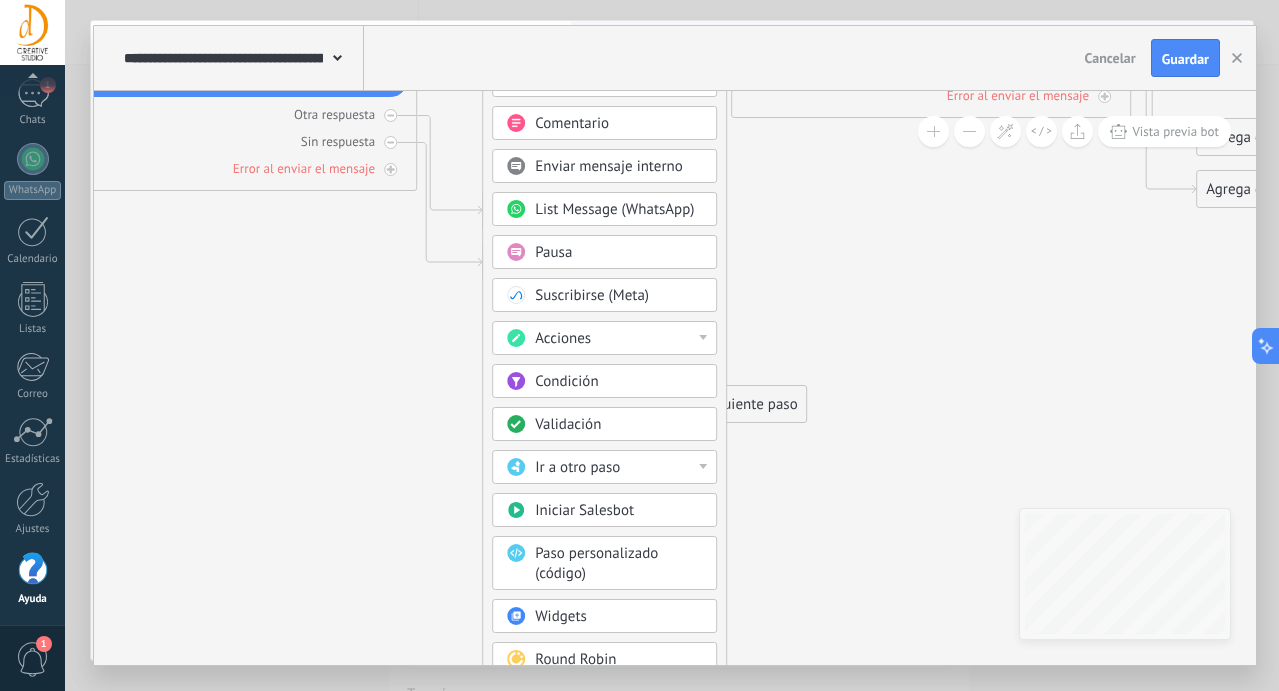 click on "Acciones" at bounding box center (619, 339) 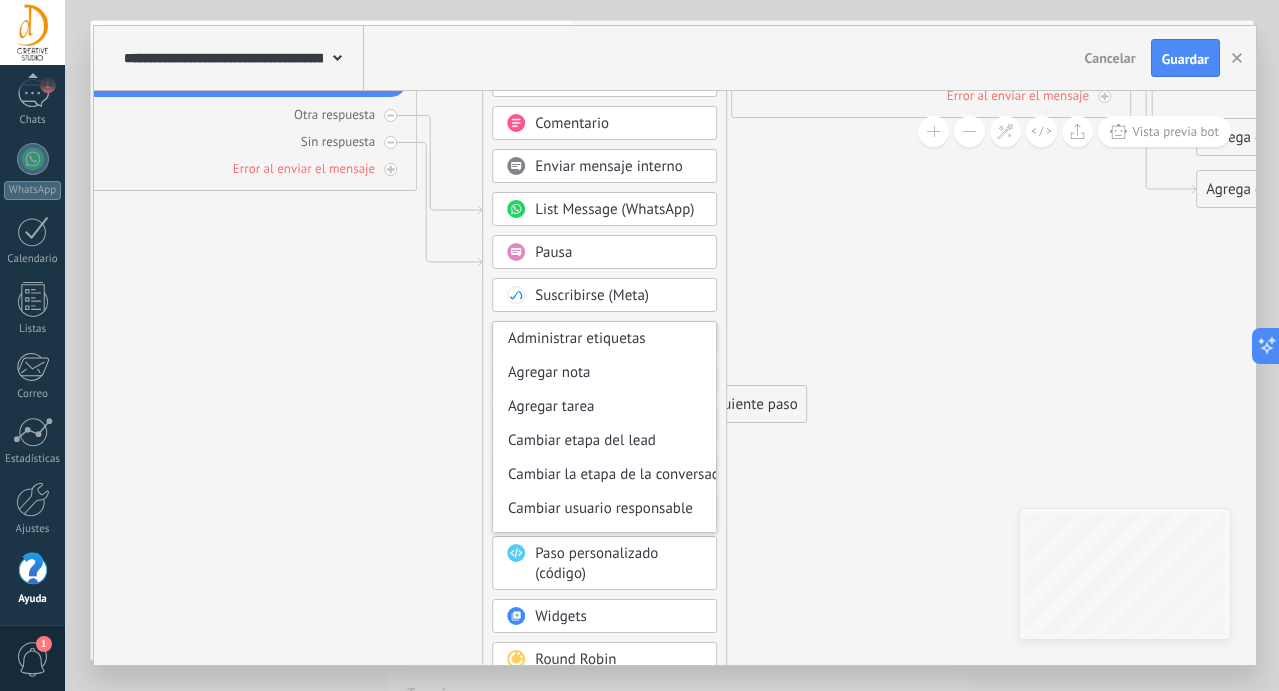 click 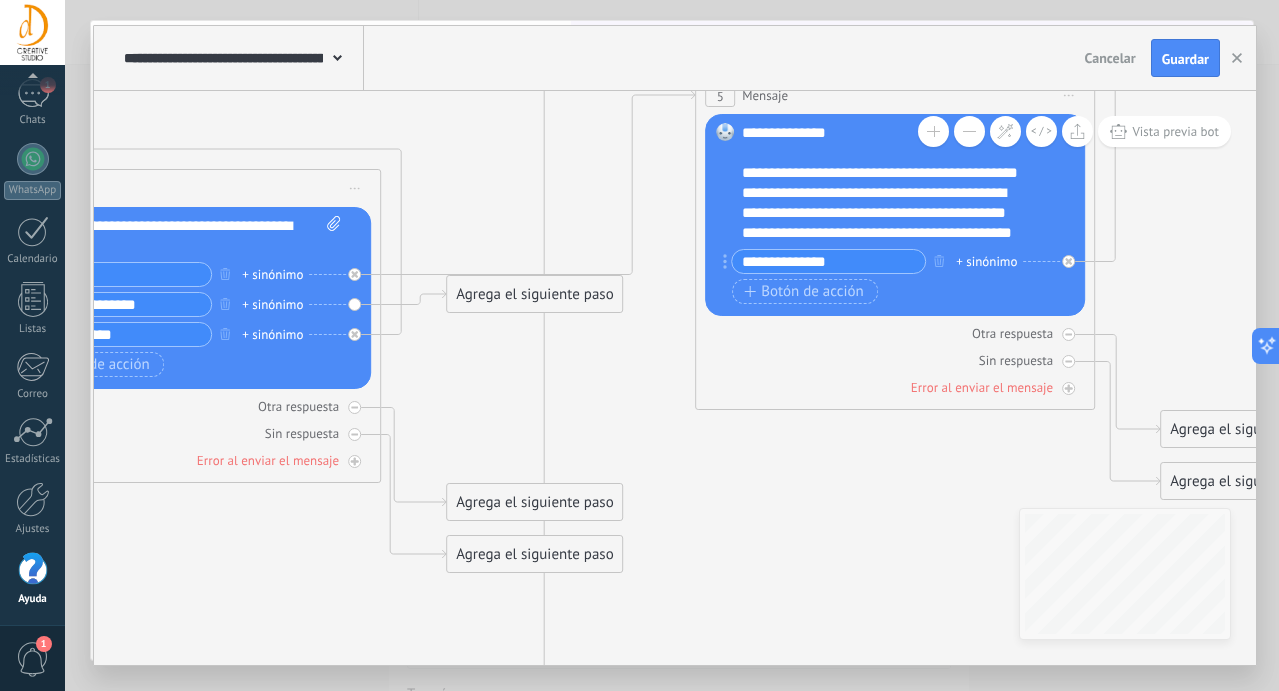 click on "Agrega el siguiente paso" at bounding box center (534, 294) 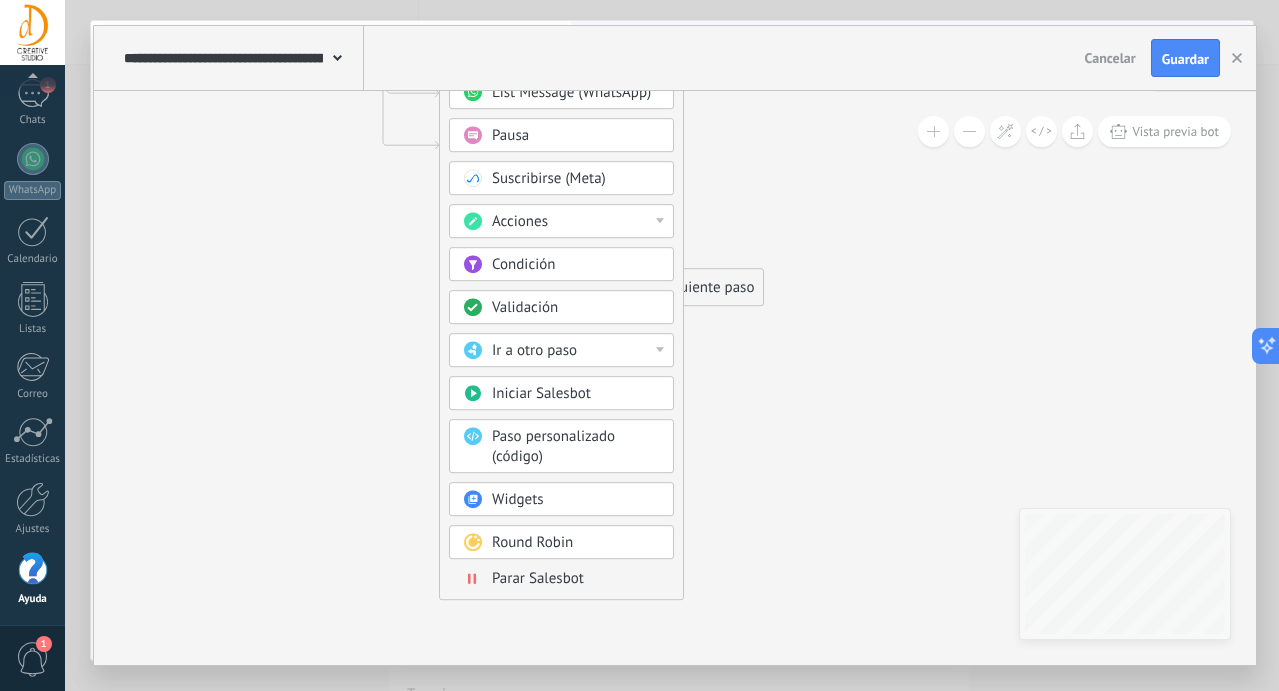 click on "Ir a otro paso" at bounding box center [576, 351] 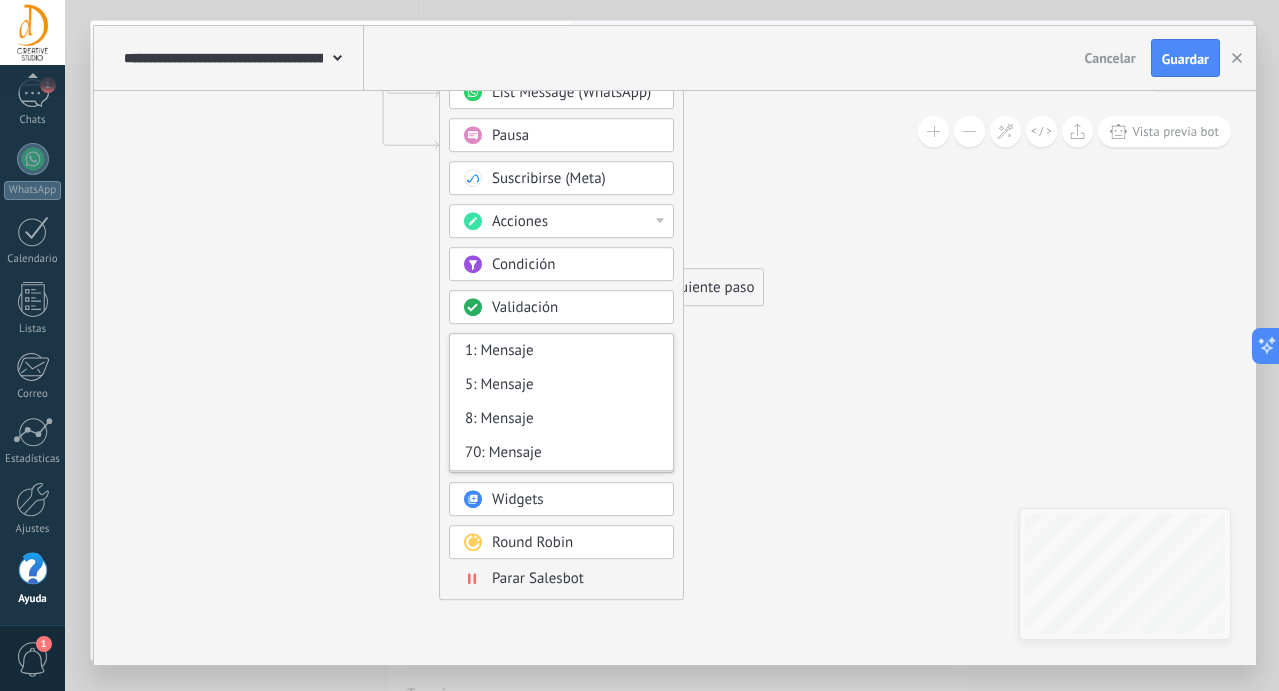 click on "Agrega el siguiente paso
Mensaje
Mensaje
Mensaje
Reacción
Comentario
Enviar mensaje interno" at bounding box center (561, 233) 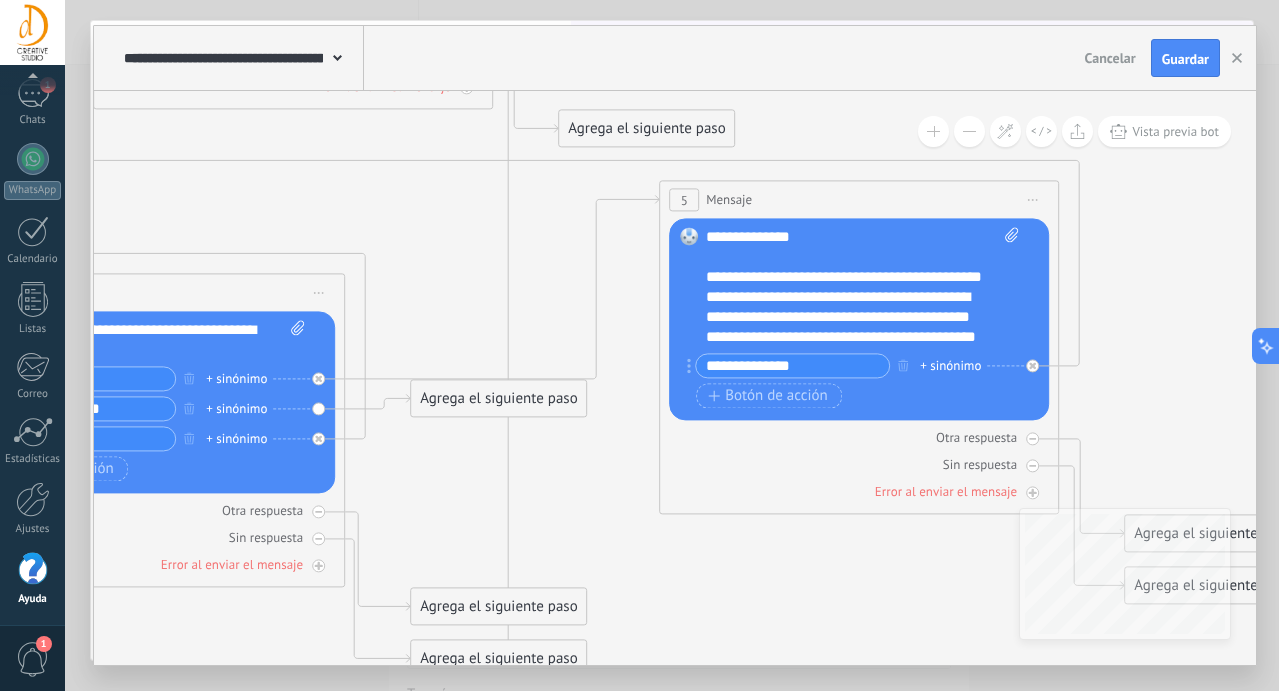 click on "Agrega el siguiente paso" at bounding box center (498, 398) 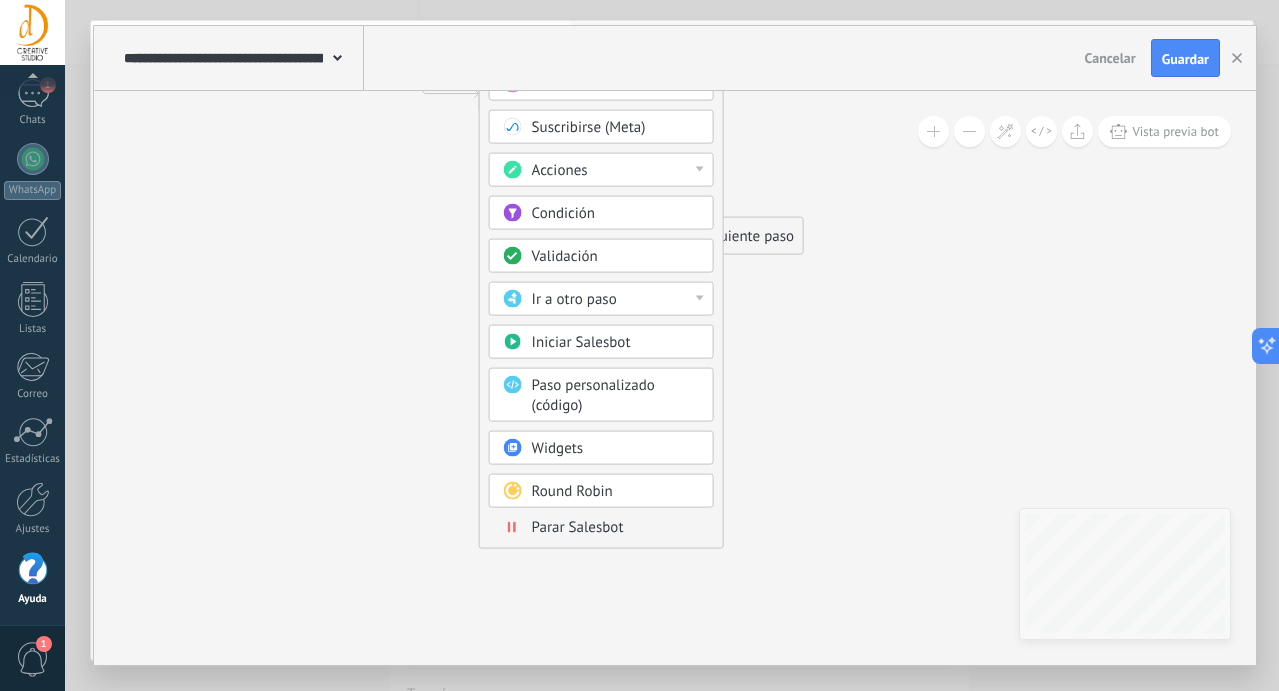 click 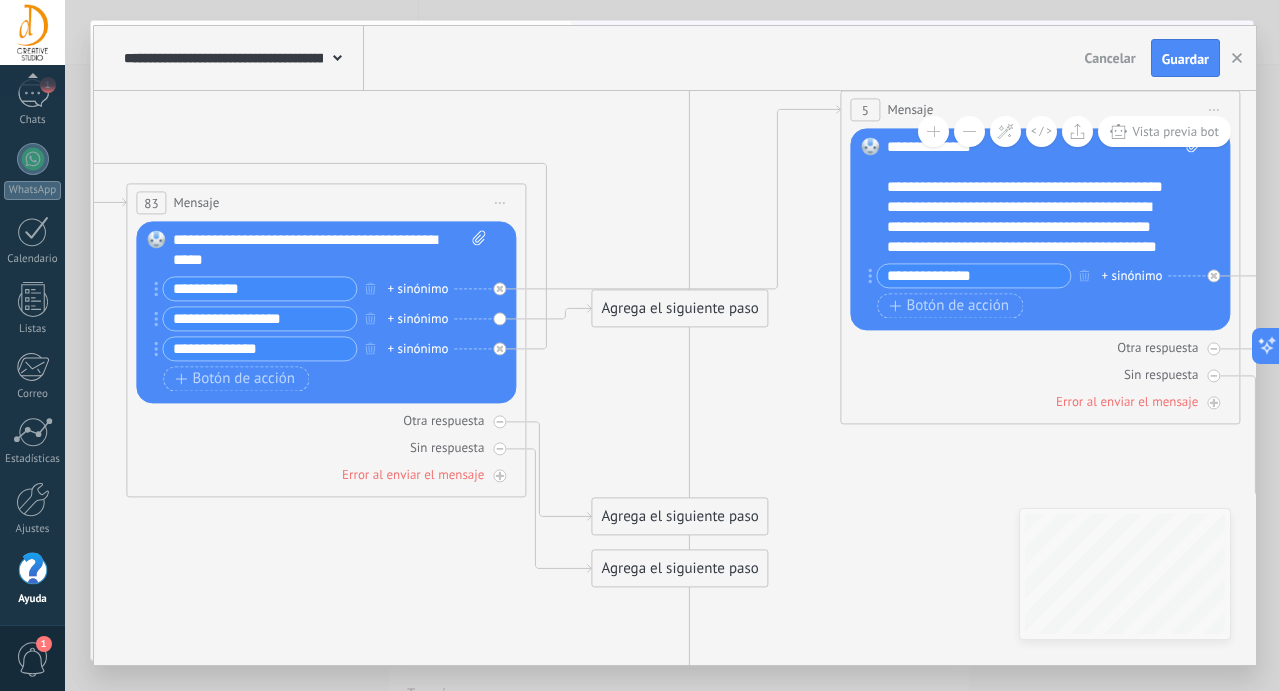 click on "Iniciar vista previa aquí
Cambiar nombre
Duplicar
Borrar" at bounding box center [500, 202] 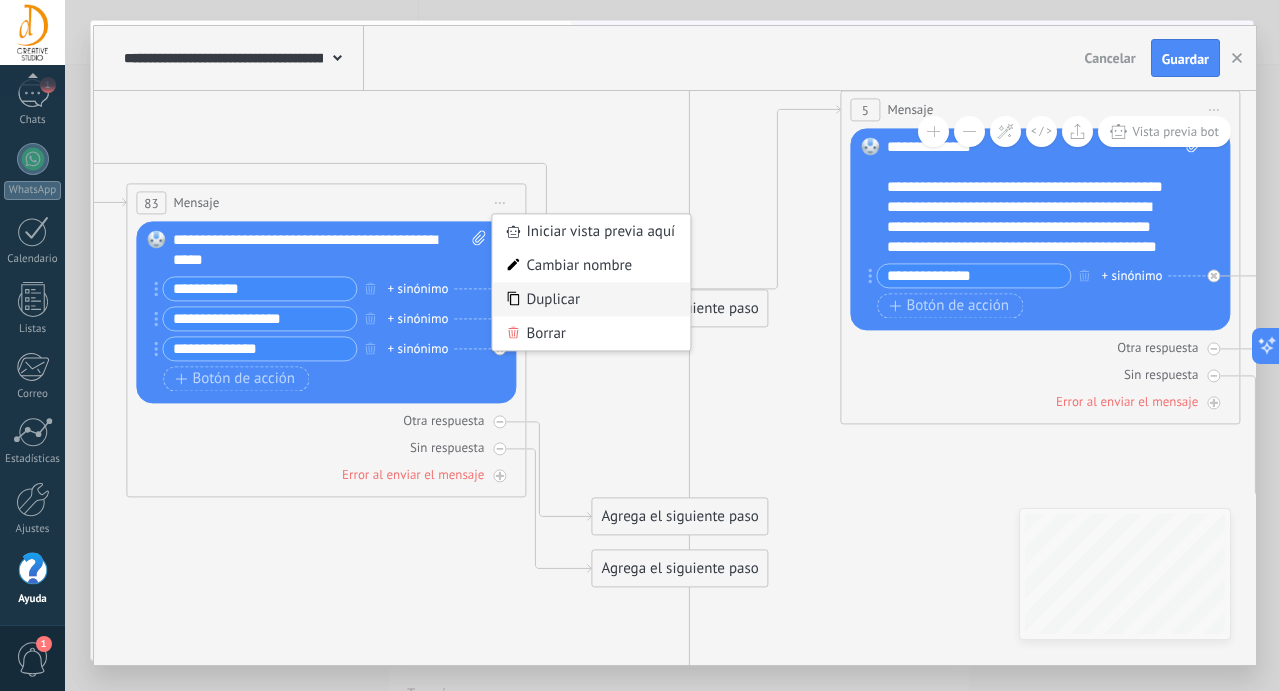 click on "Duplicar" at bounding box center (591, 299) 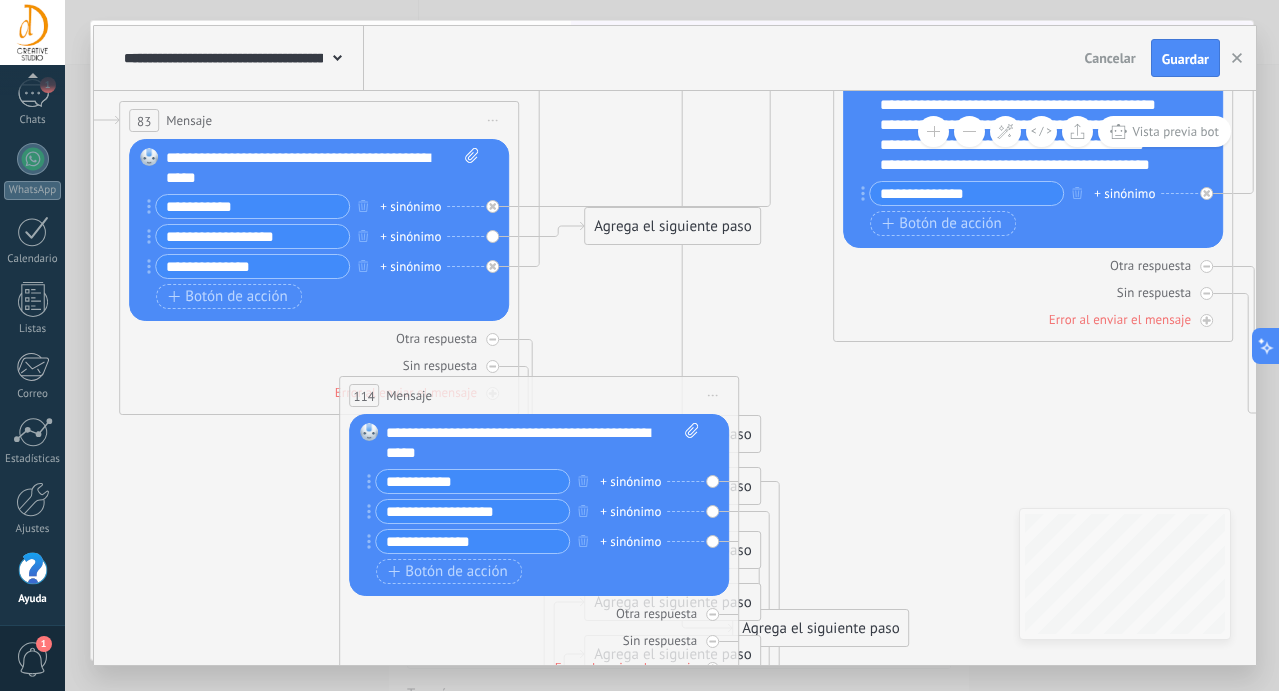 drag, startPoint x: 308, startPoint y: 502, endPoint x: 528, endPoint y: 398, distance: 243.34338 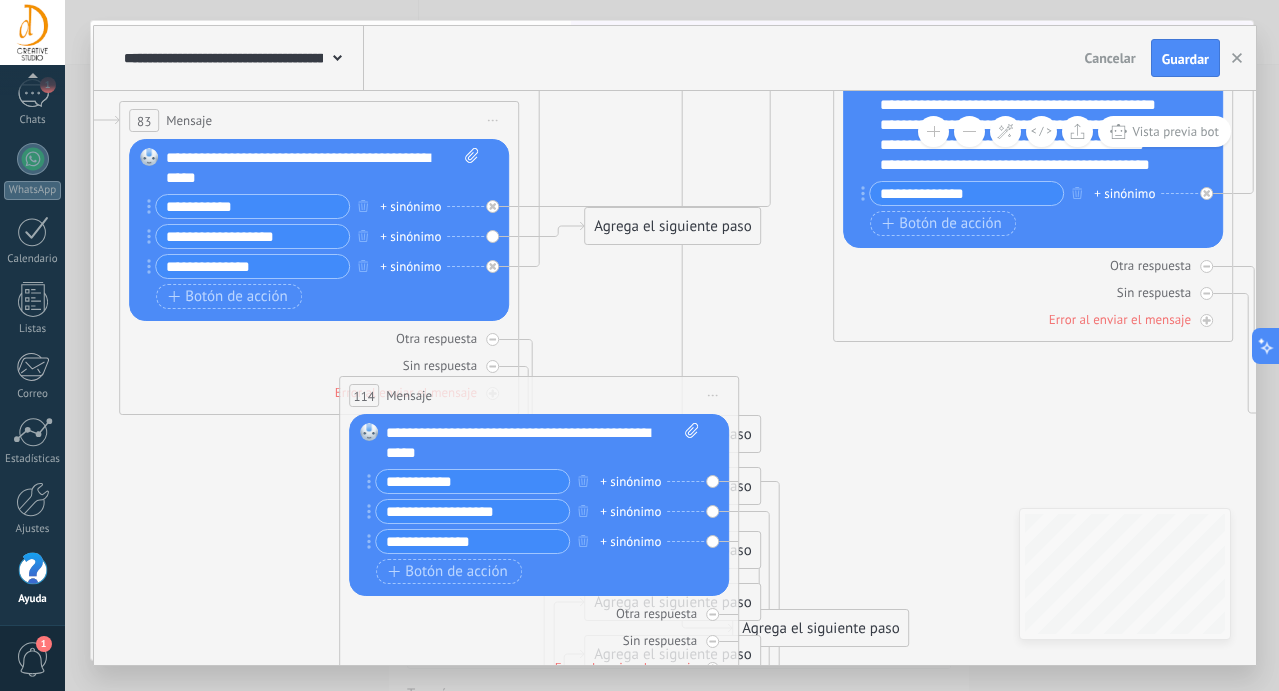 click on "114
Mensaje
*******
(a):
Todos los contactos - canales seleccionados
Todos los contactos - canales seleccionados
Todos los contactos - canal primario
Contacto principal - canales seleccionados
Contacto principal - canal primario
Todos los contactos - canales seleccionados
Todos los contactos - canales seleccionados
Todos los contactos - canal primario" at bounding box center (539, 395) 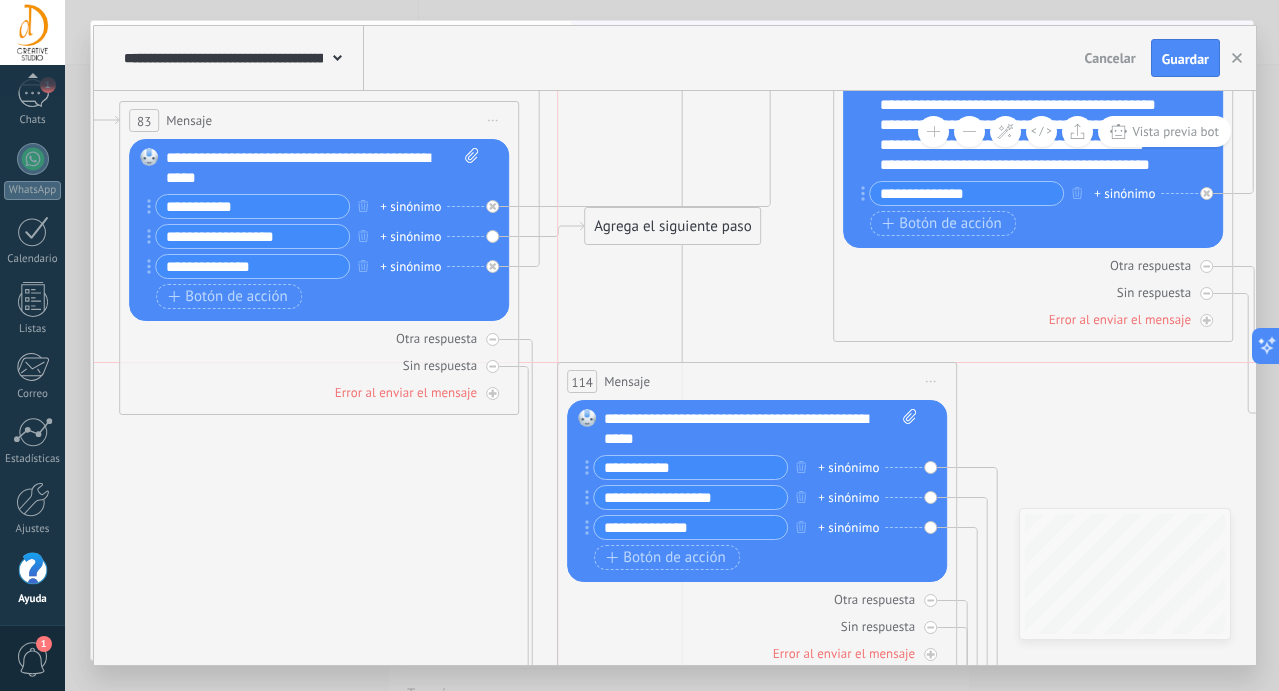 drag, startPoint x: 612, startPoint y: 386, endPoint x: 833, endPoint y: 368, distance: 221.73183 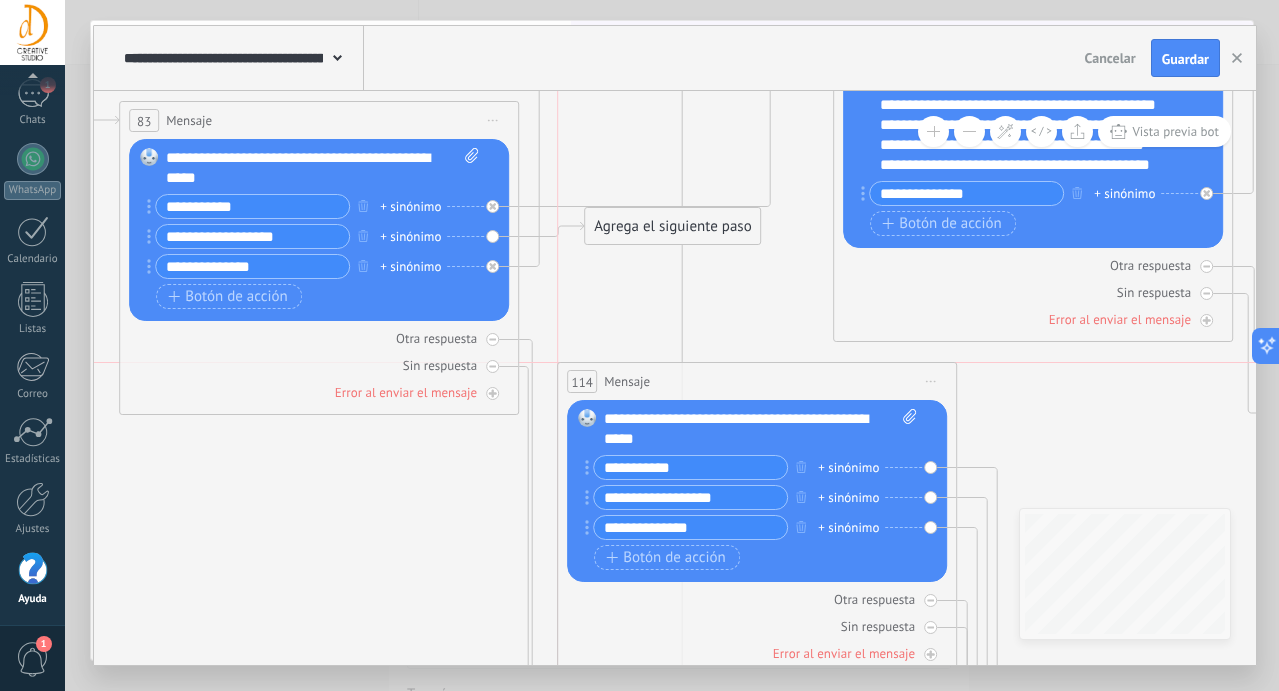 click on "114
Mensaje
*******
(a):
Todos los contactos - canales seleccionados
Todos los contactos - canales seleccionados
Todos los contactos - canal primario
Contacto principal - canales seleccionados
Contacto principal - canal primario
Todos los contactos - canales seleccionados
Todos los contactos - canales seleccionados
Todos los contactos - canal primario" at bounding box center (757, 381) 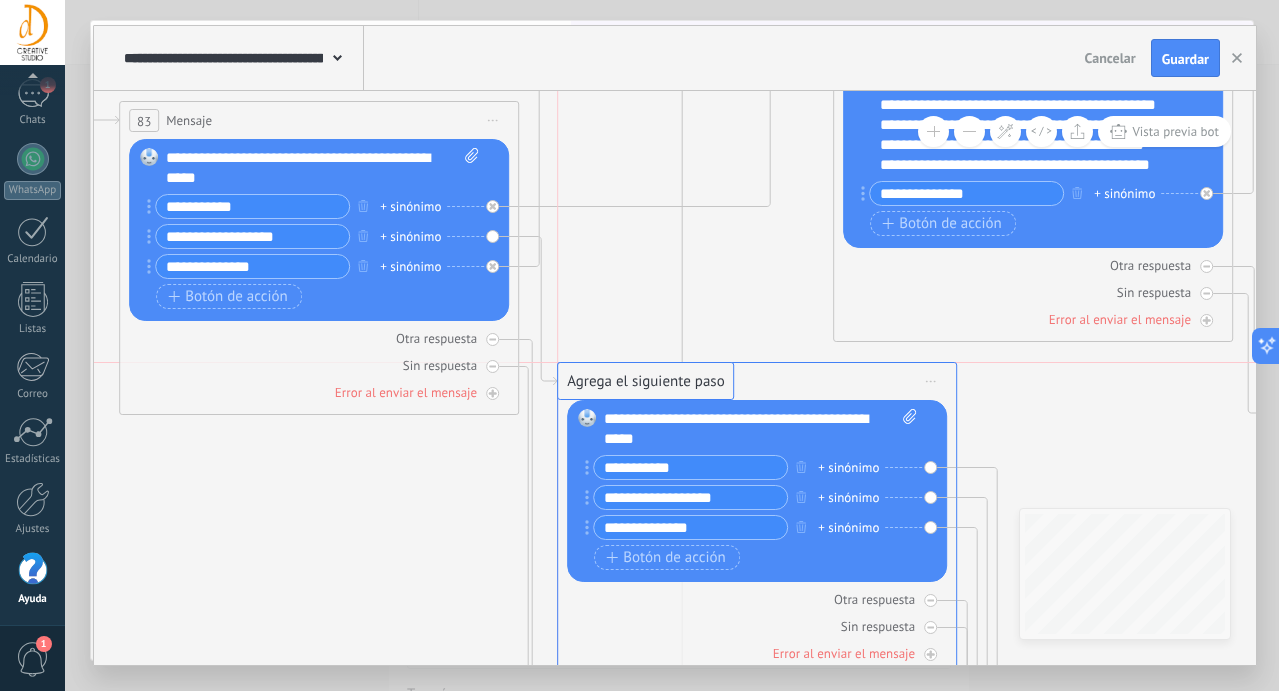 drag, startPoint x: 650, startPoint y: 219, endPoint x: 623, endPoint y: 376, distance: 159.30473 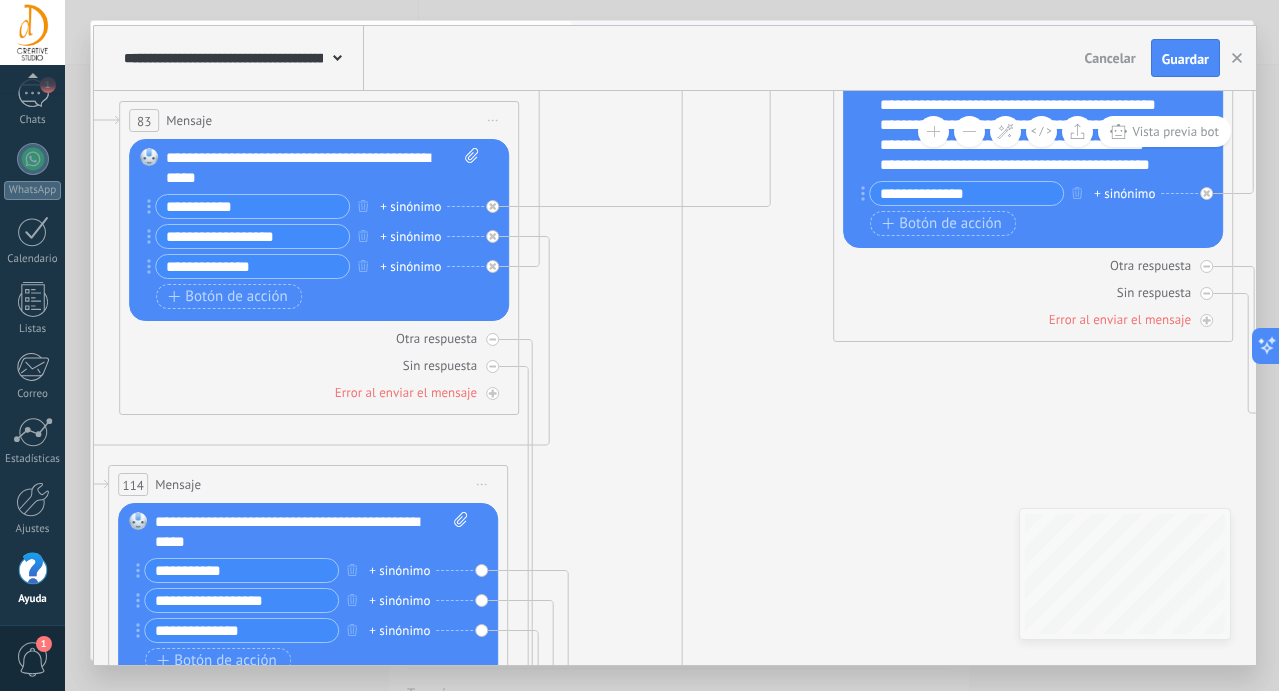 drag, startPoint x: 641, startPoint y: 374, endPoint x: 193, endPoint y: 477, distance: 459.68793 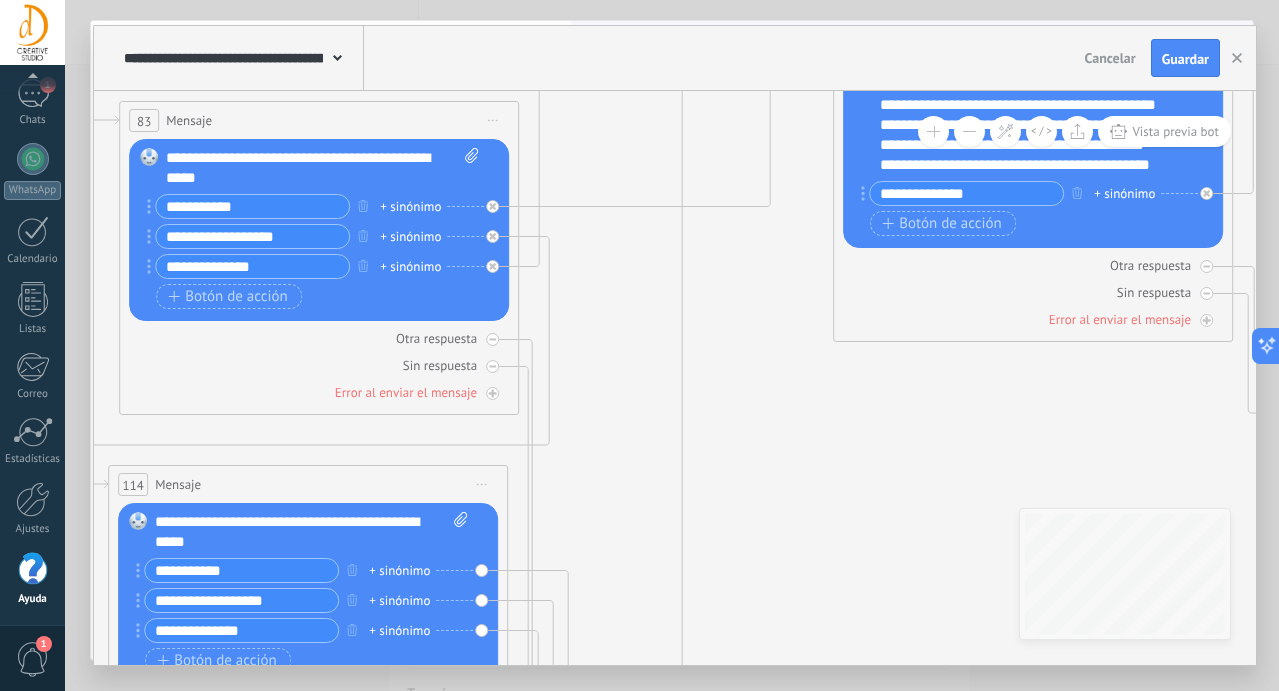 click on "Mensaje" at bounding box center [178, 484] 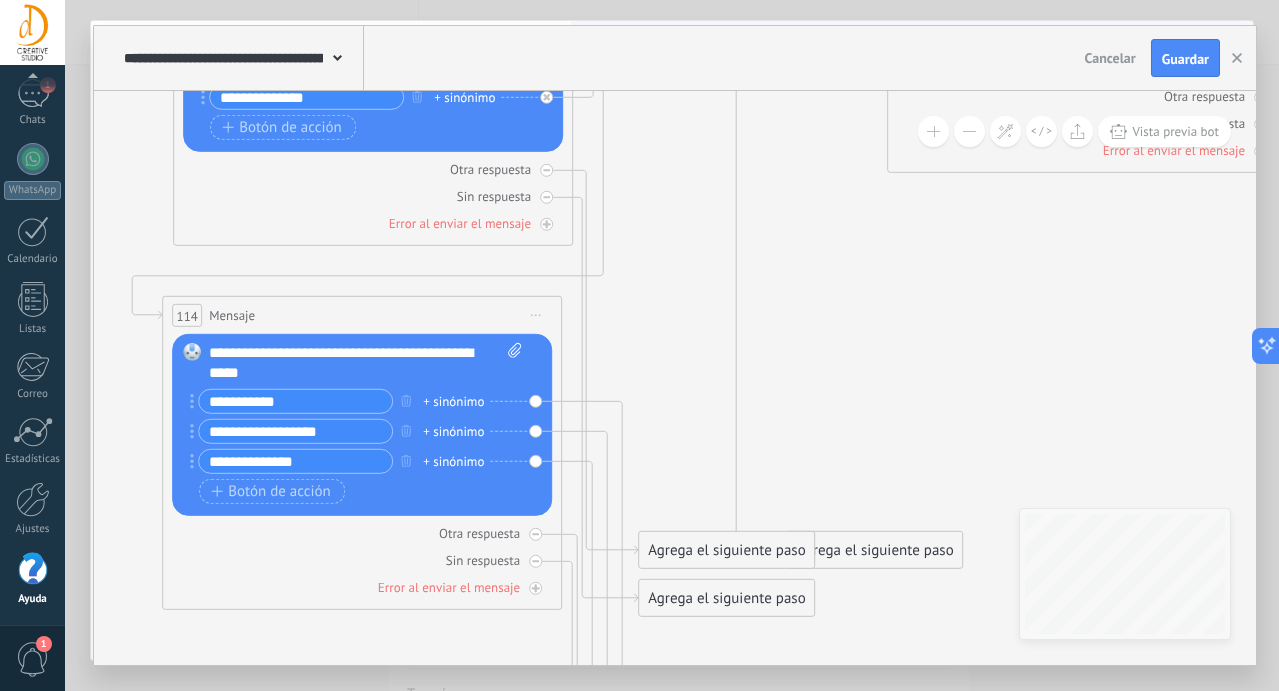 click on "**********" at bounding box center (365, 363) 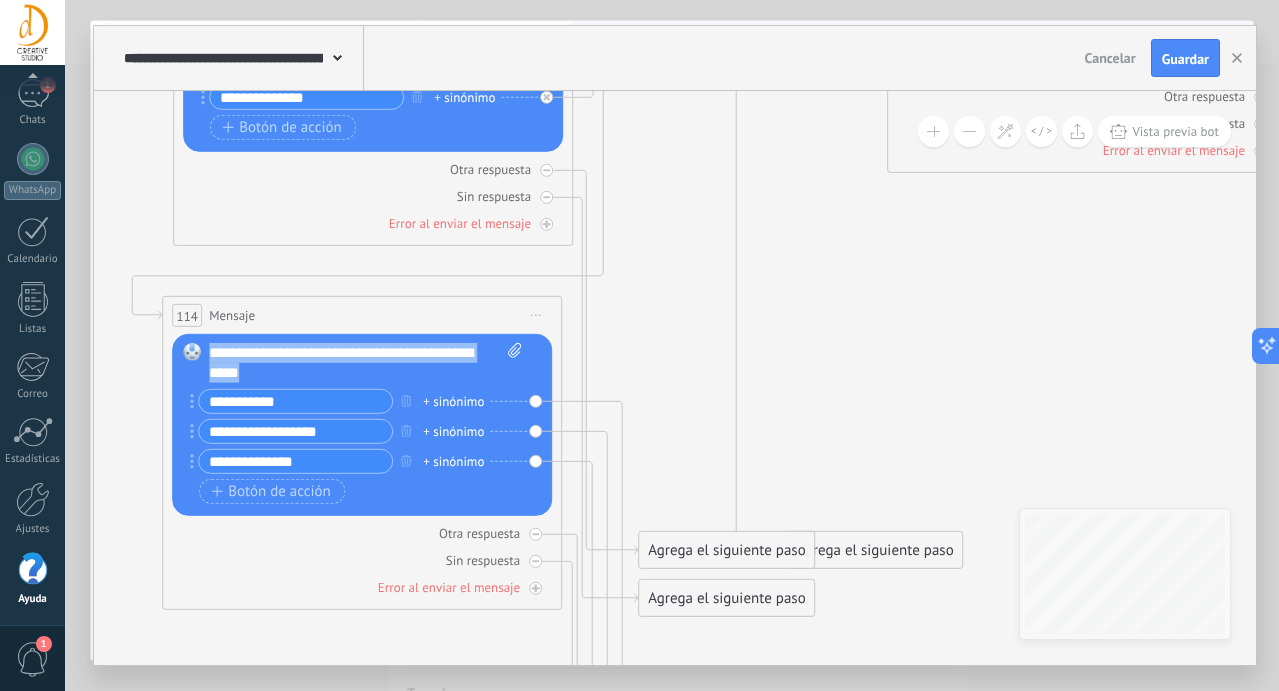 drag, startPoint x: 281, startPoint y: 374, endPoint x: 177, endPoint y: 328, distance: 113.71895 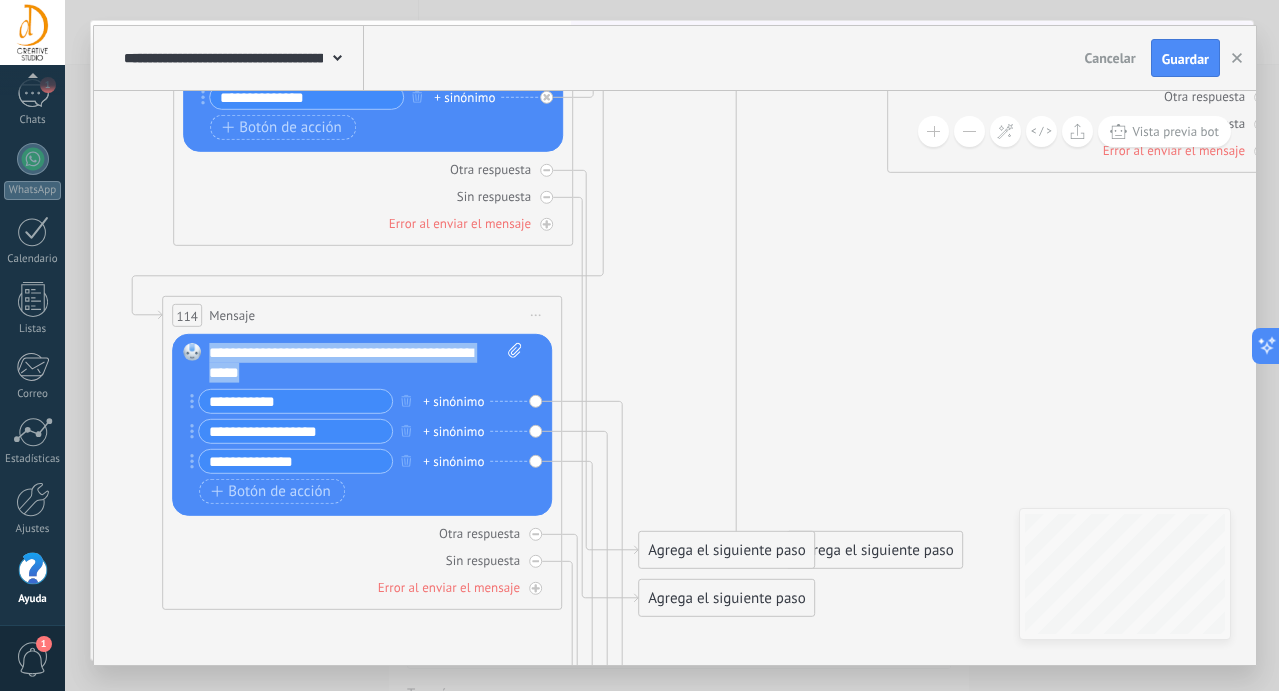 type 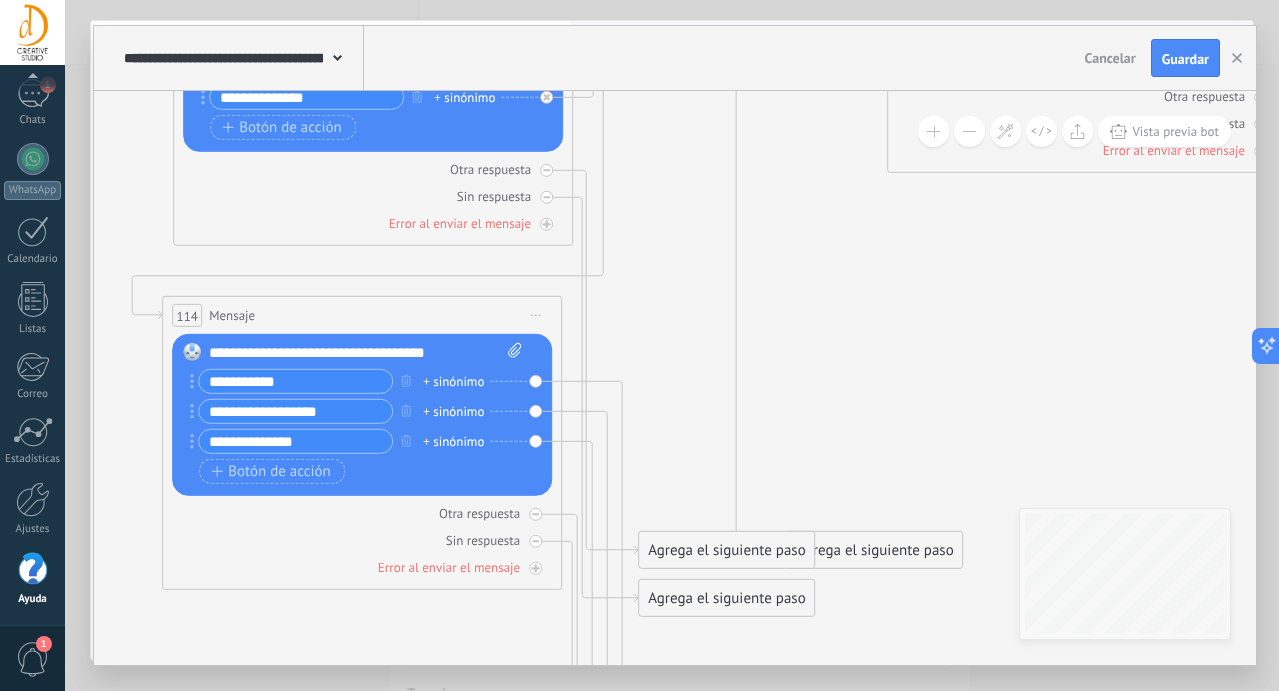 click on "**********" at bounding box center [365, 353] 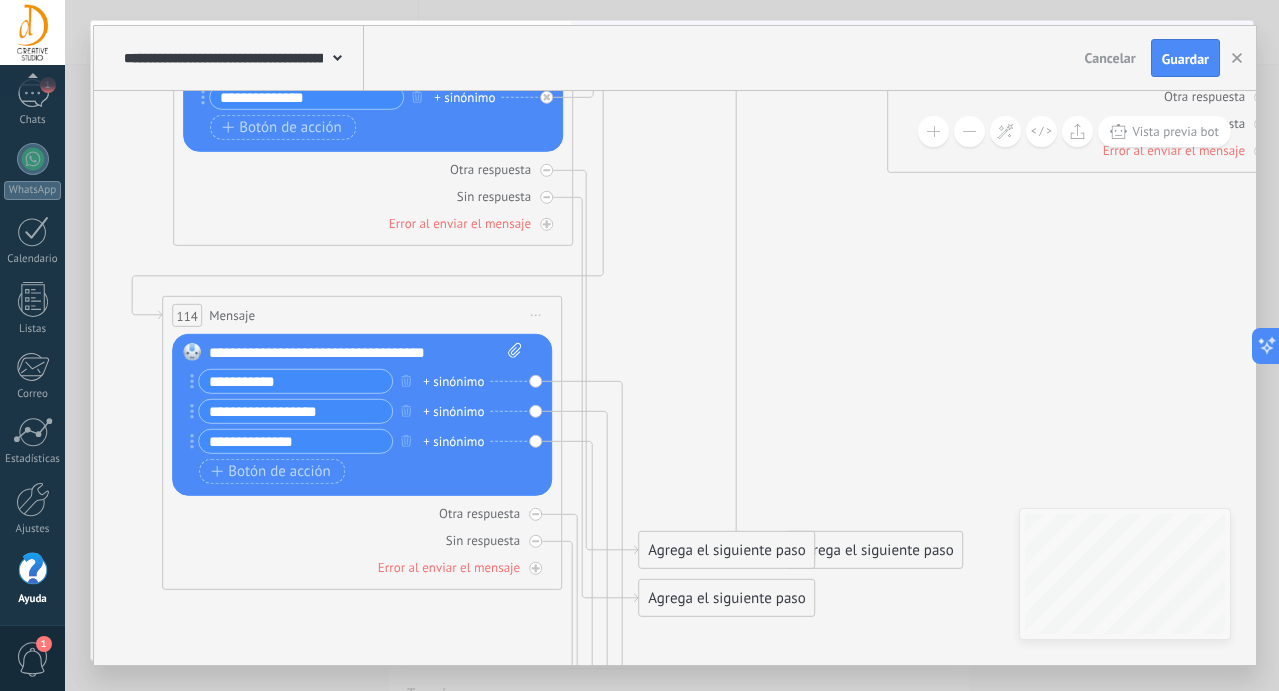 click on "**********" at bounding box center [295, 381] 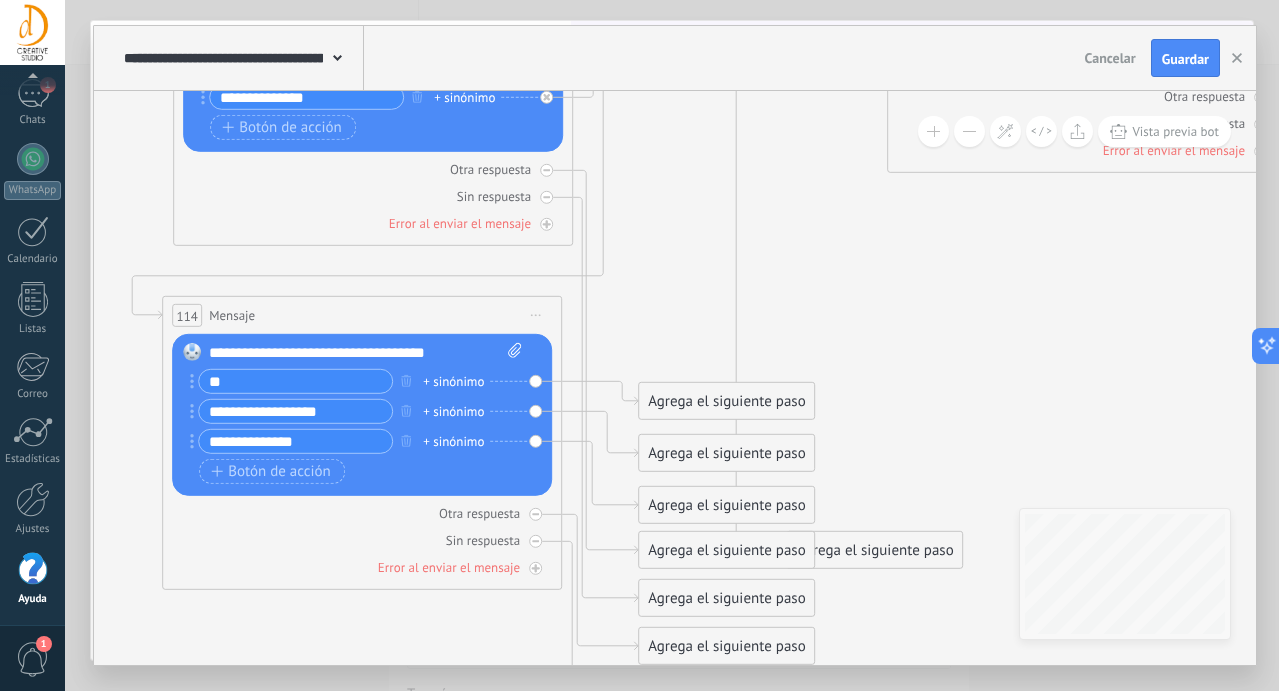 type on "*" 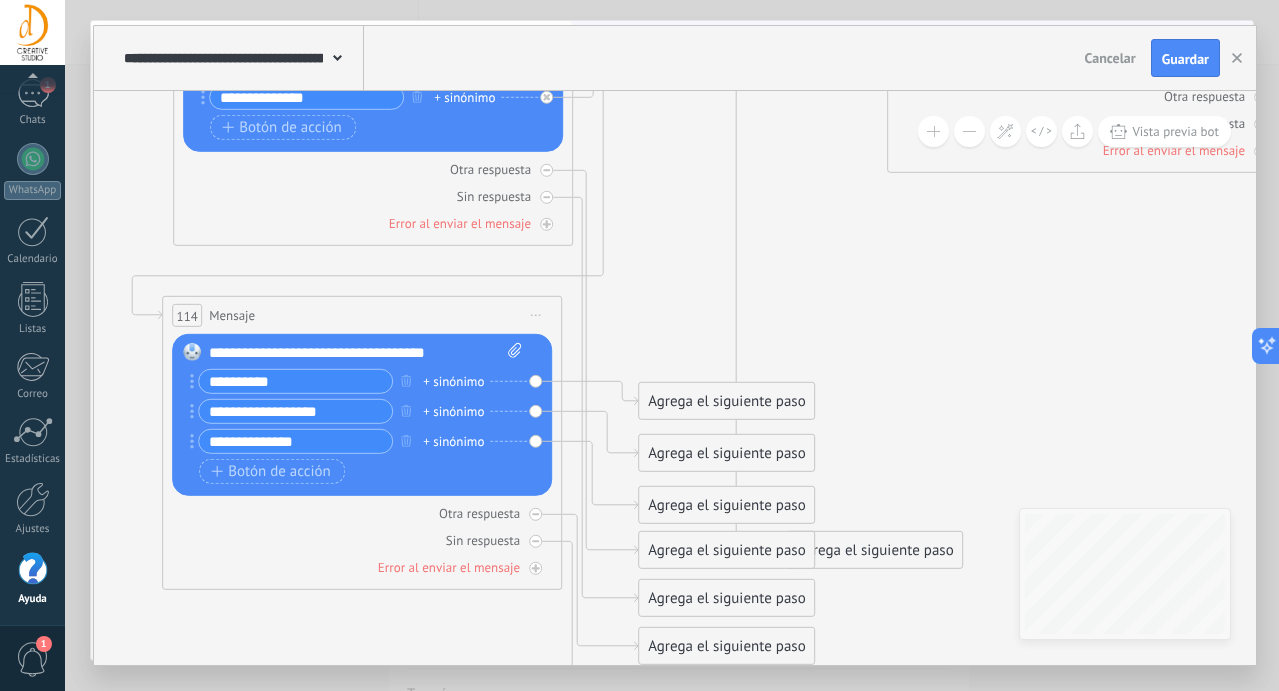 type on "**********" 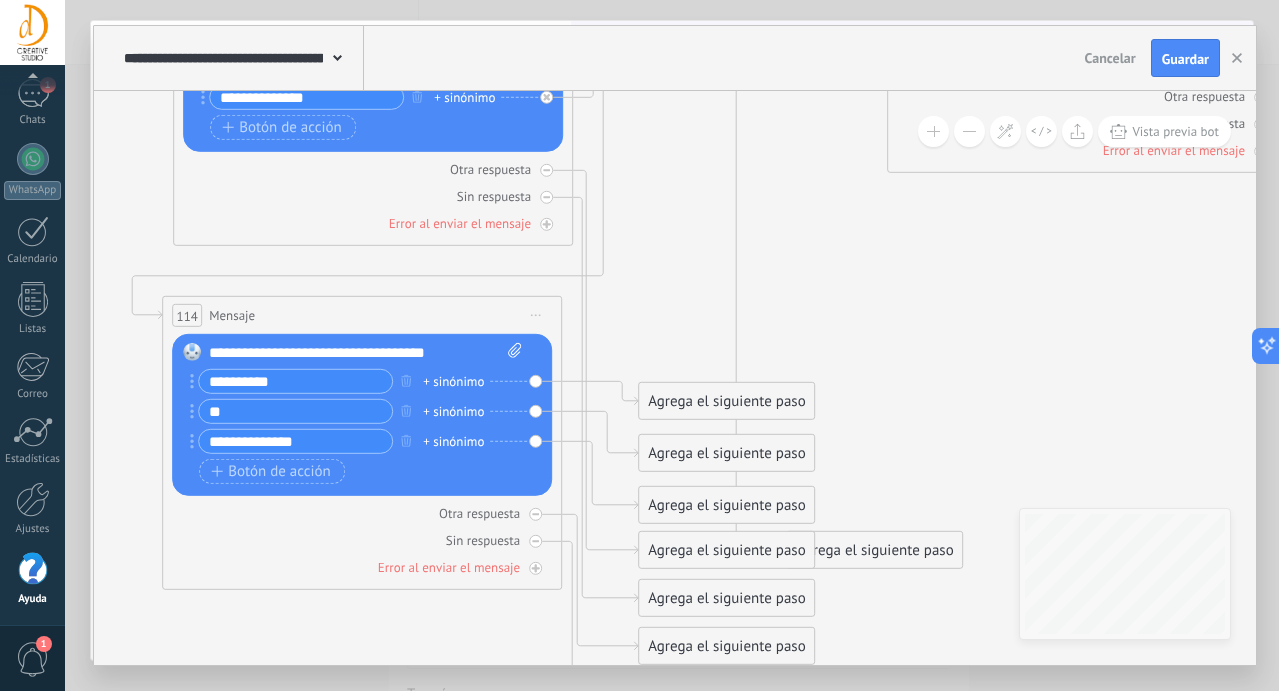 type on "*" 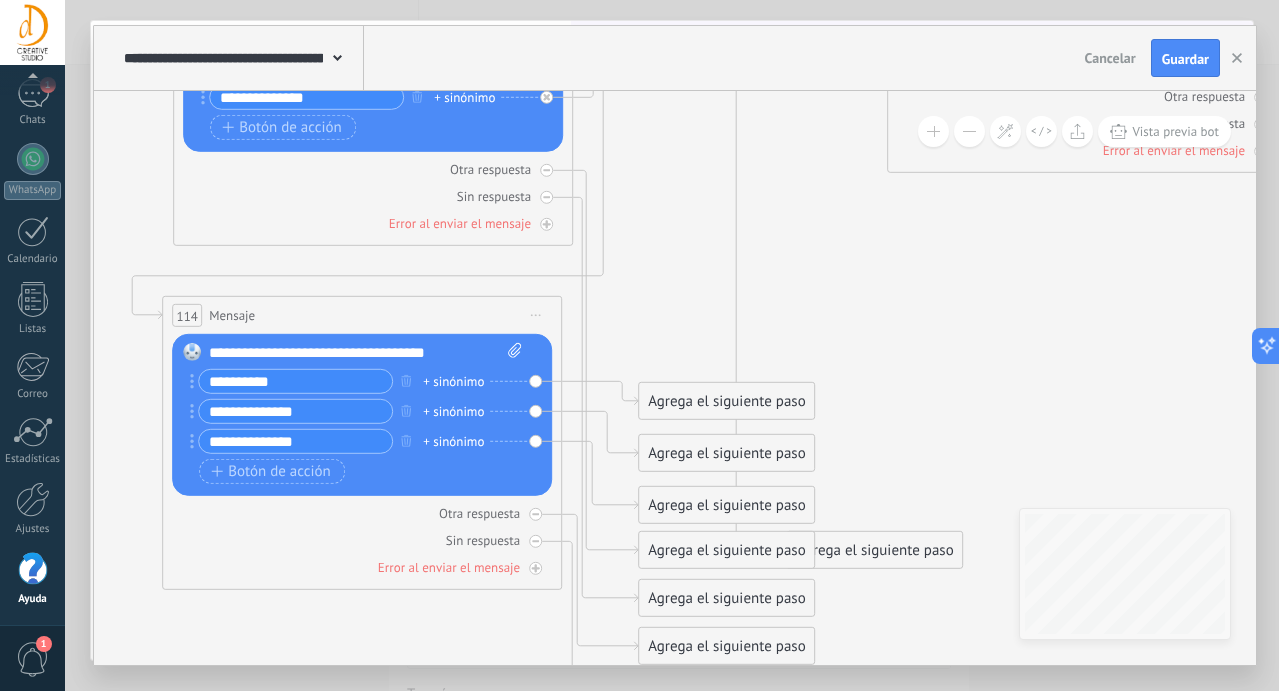 type on "**********" 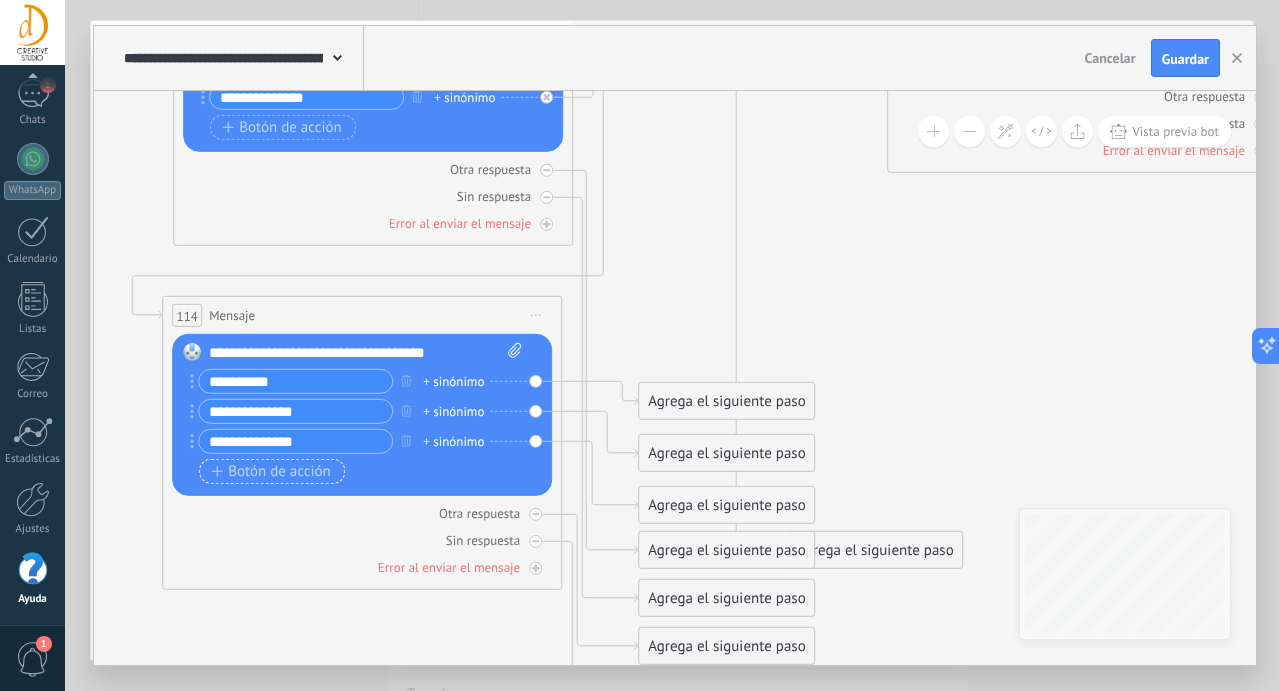 click on "Botón de acción" at bounding box center [271, 471] 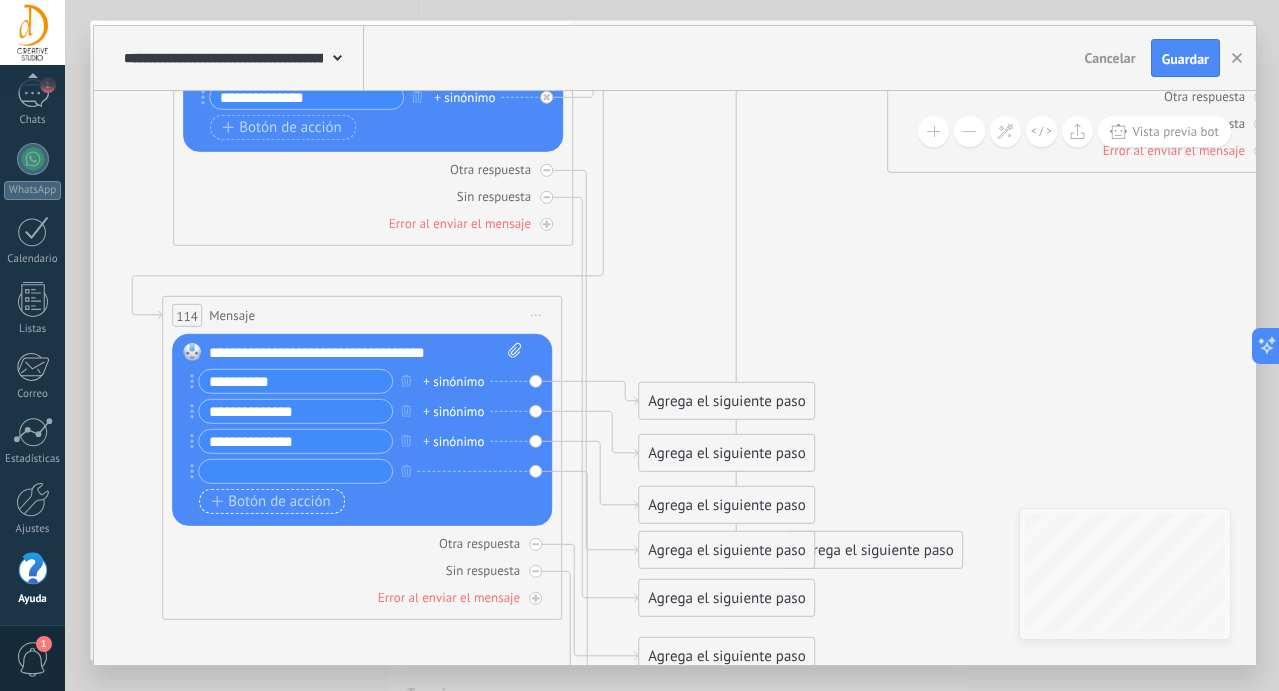 click on "Botón de acción" at bounding box center [271, 501] 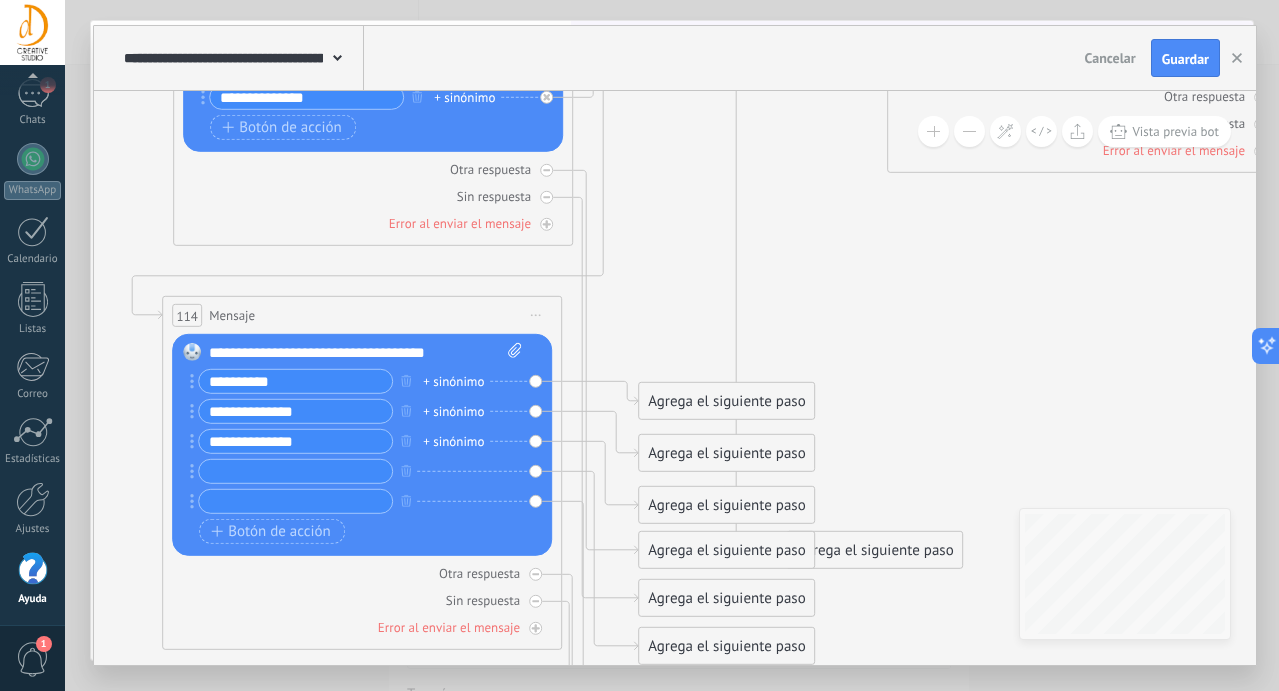 click on "**********" at bounding box center [295, 441] 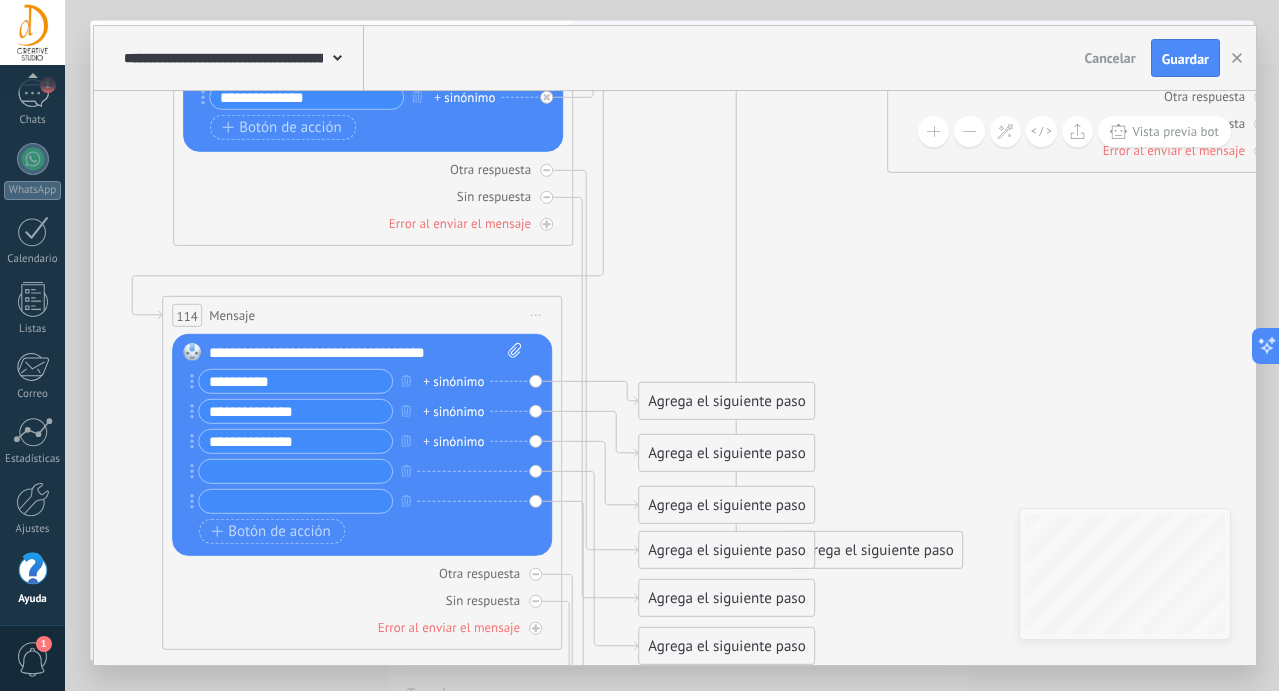 drag, startPoint x: 317, startPoint y: 439, endPoint x: 203, endPoint y: 446, distance: 114.21471 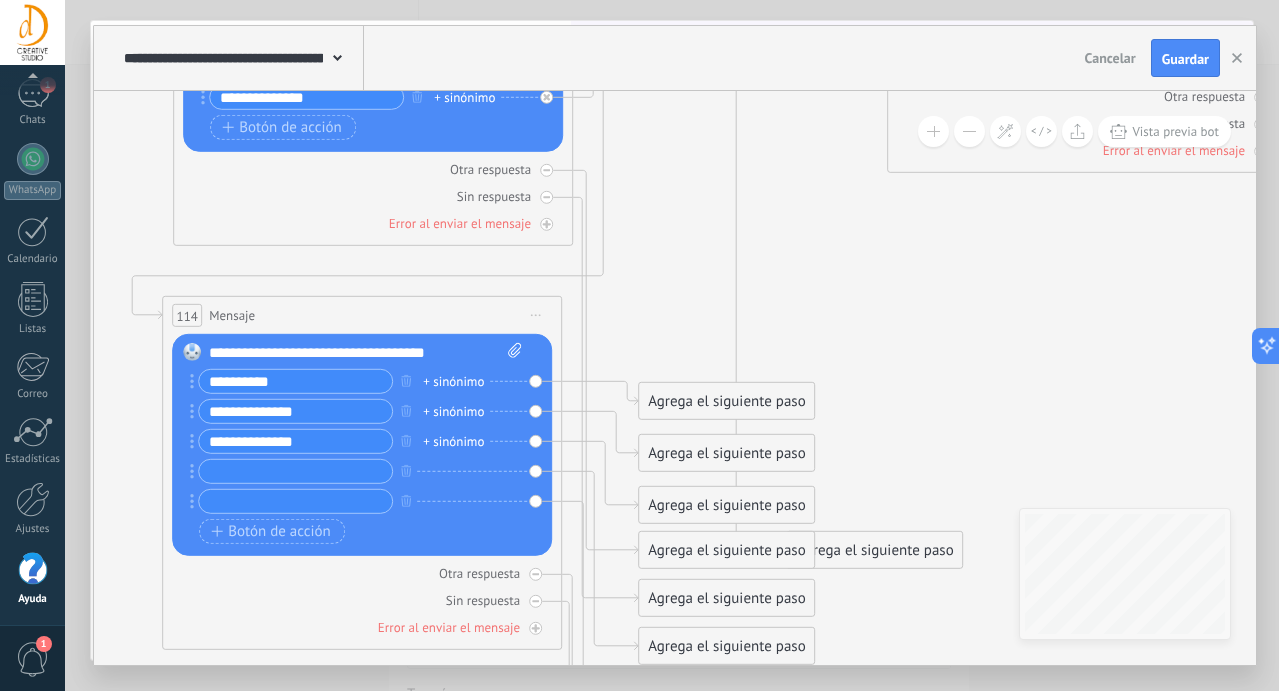 click on "**********" at bounding box center (295, 441) 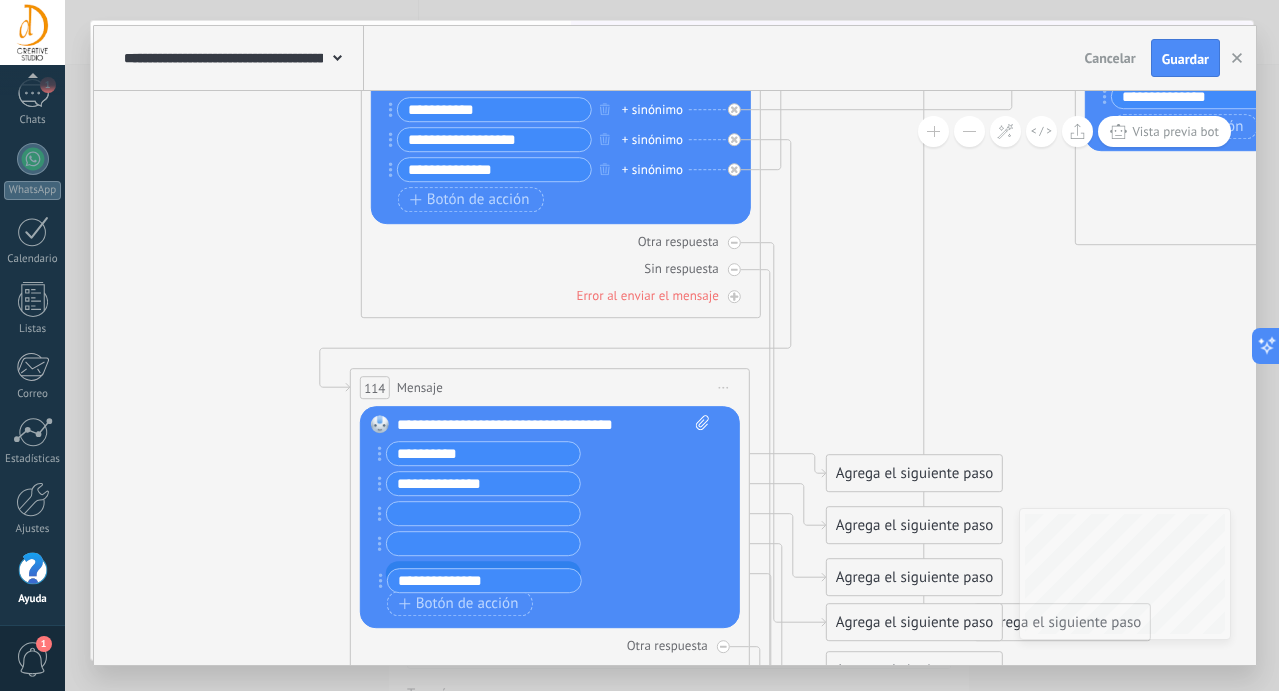 drag, startPoint x: 379, startPoint y: 513, endPoint x: 380, endPoint y: 580, distance: 67.00746 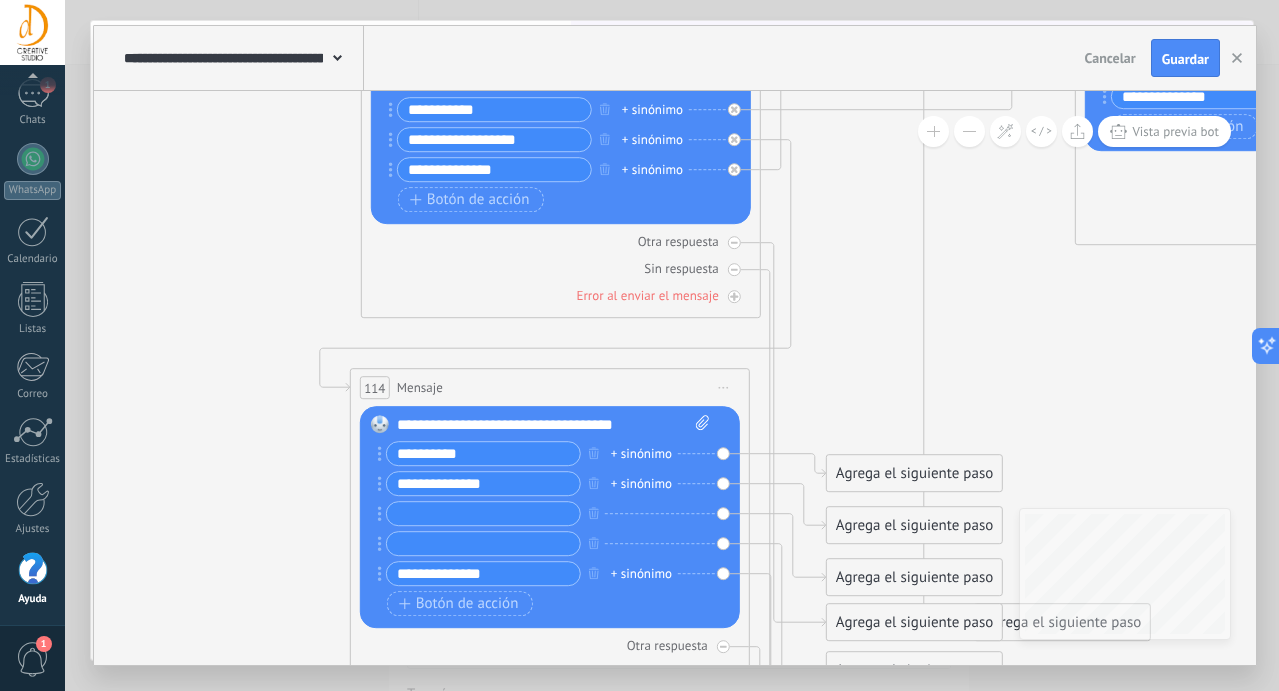 click at bounding box center (483, 513) 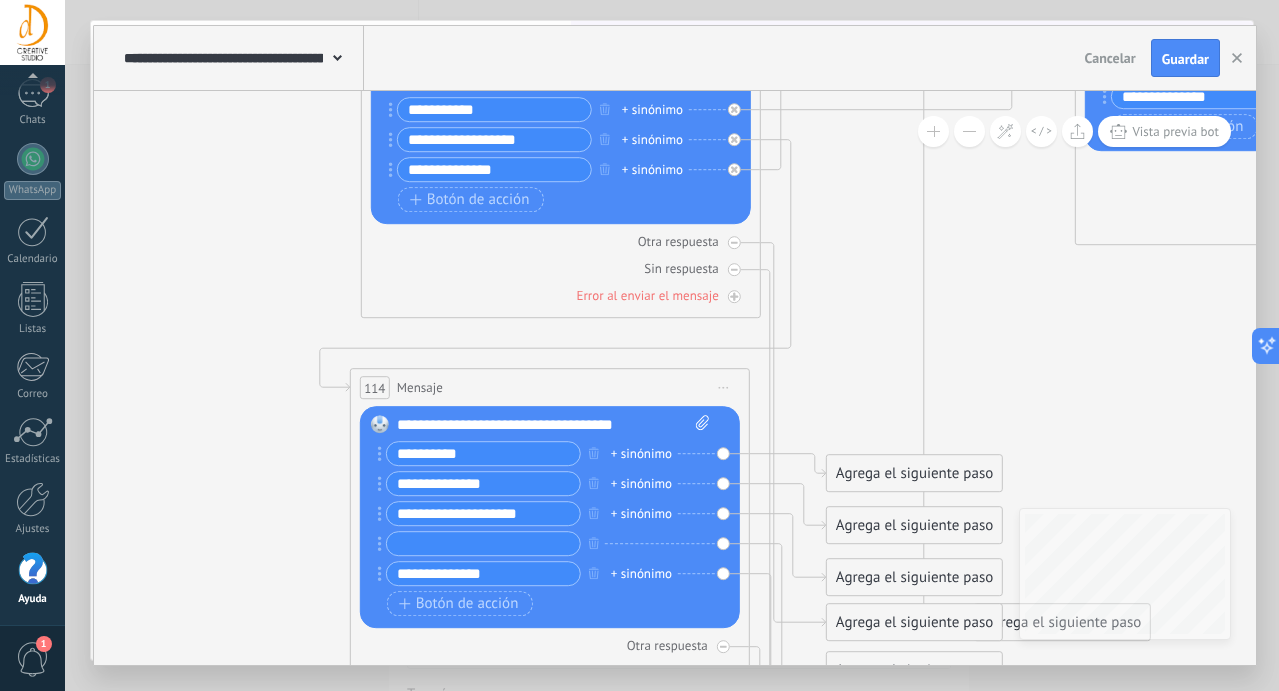 click on "**********" at bounding box center [483, 513] 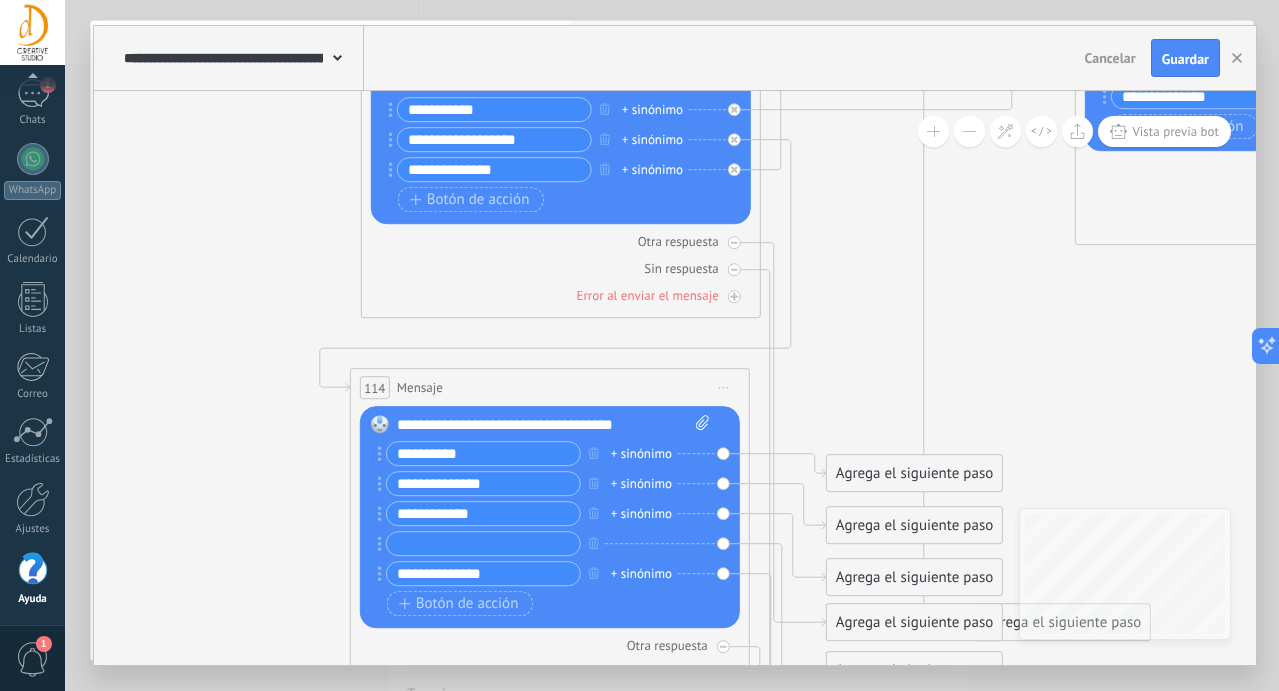 click on "**********" at bounding box center [483, 513] 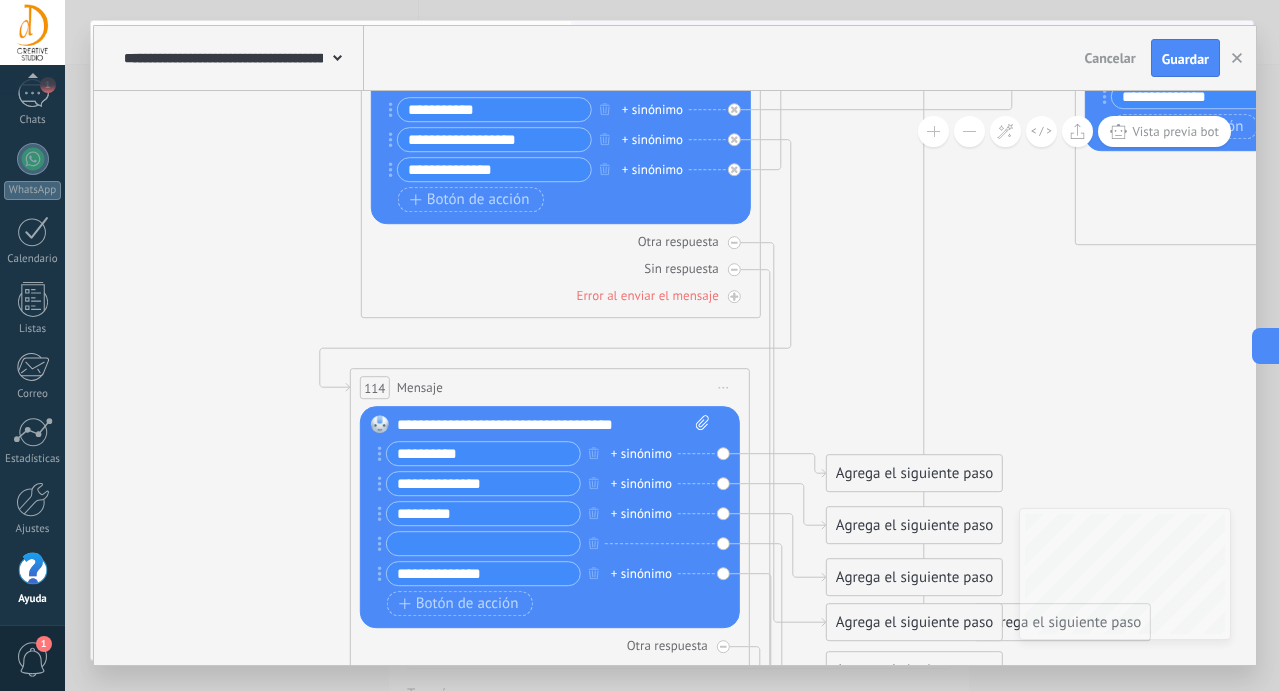 click on "*********" at bounding box center (483, 513) 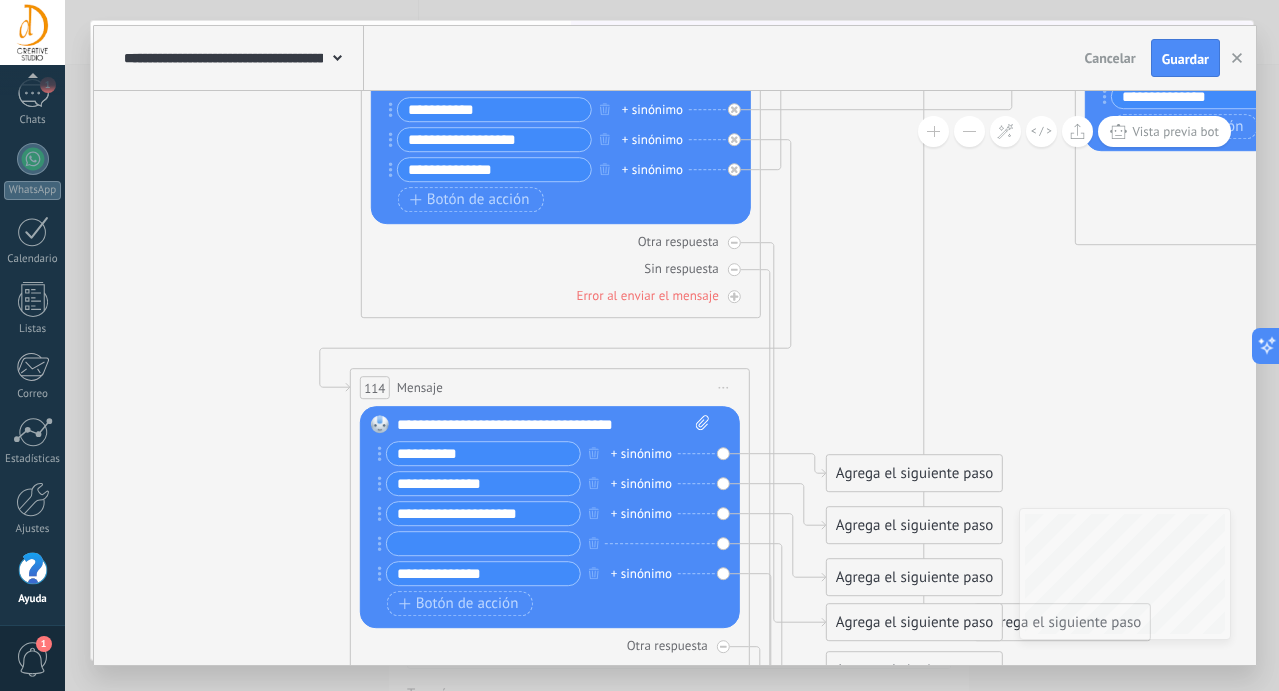 type on "**********" 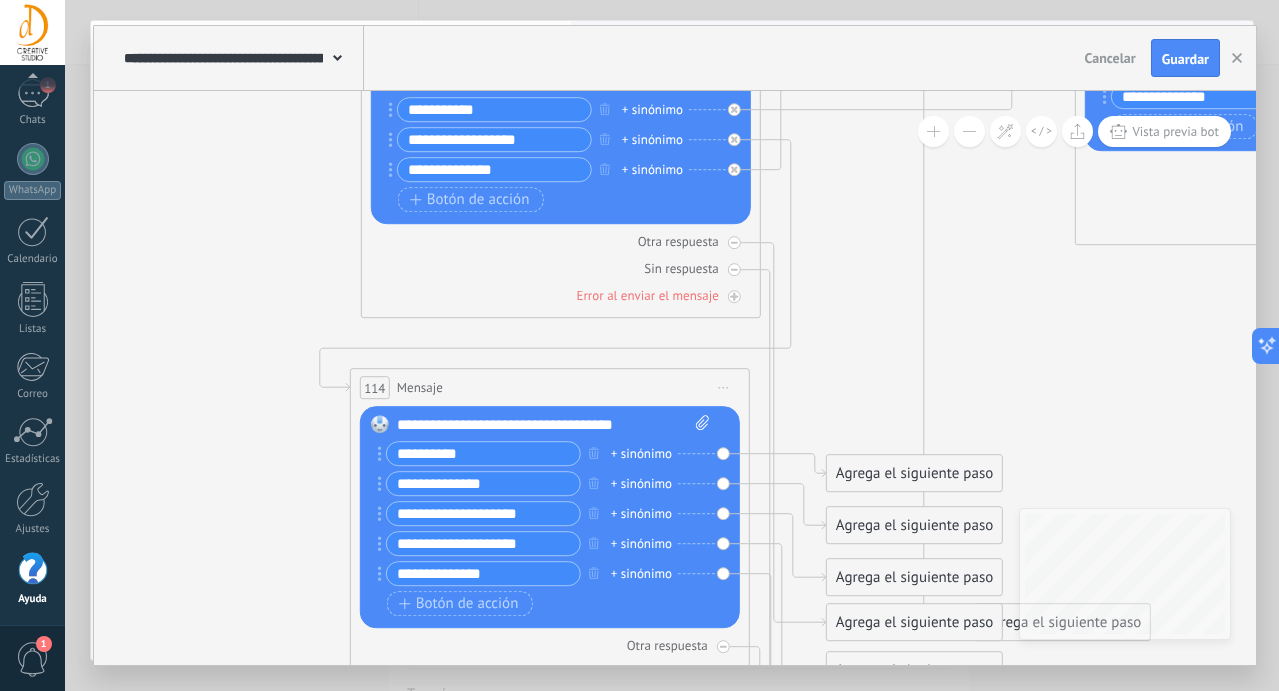 click on "**********" at bounding box center [483, 543] 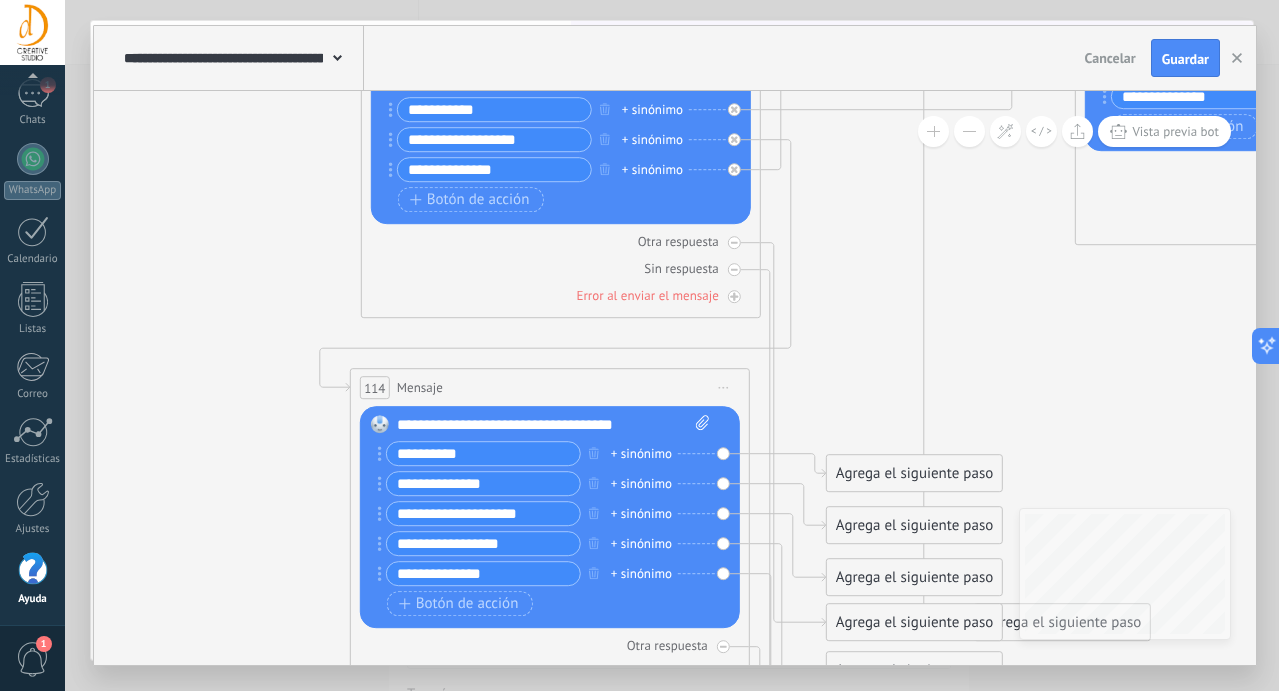 click on "**********" at bounding box center [483, 543] 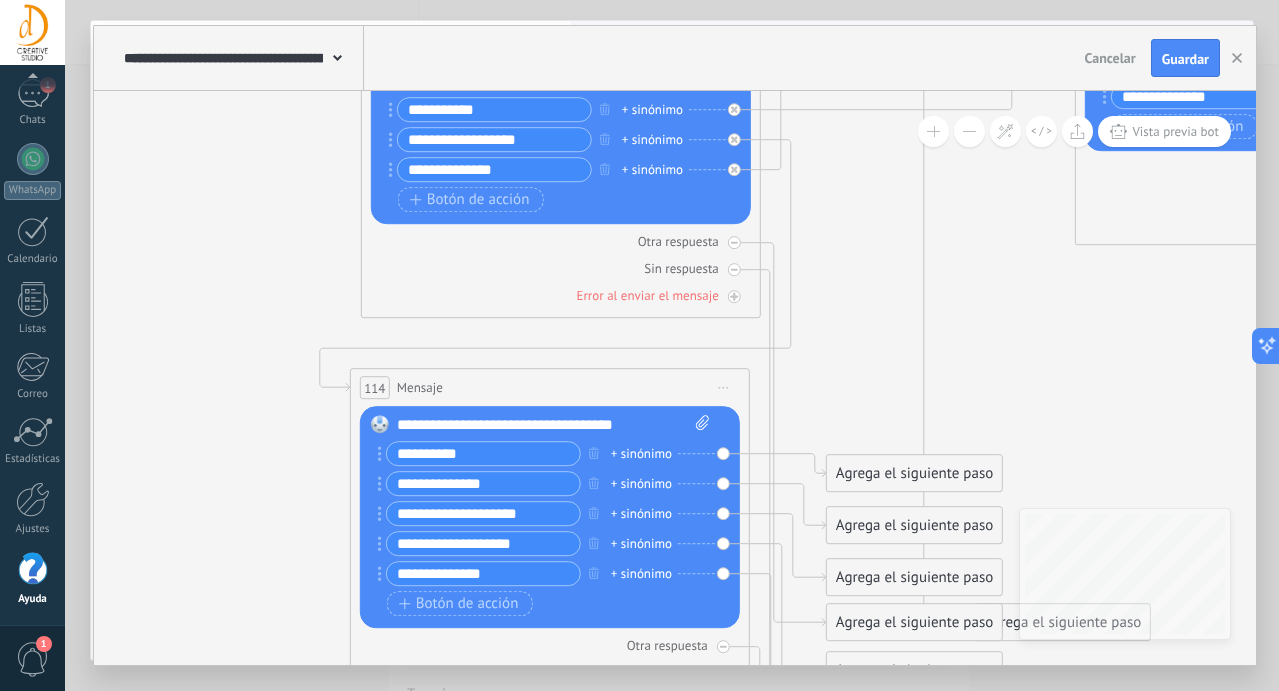 type on "**********" 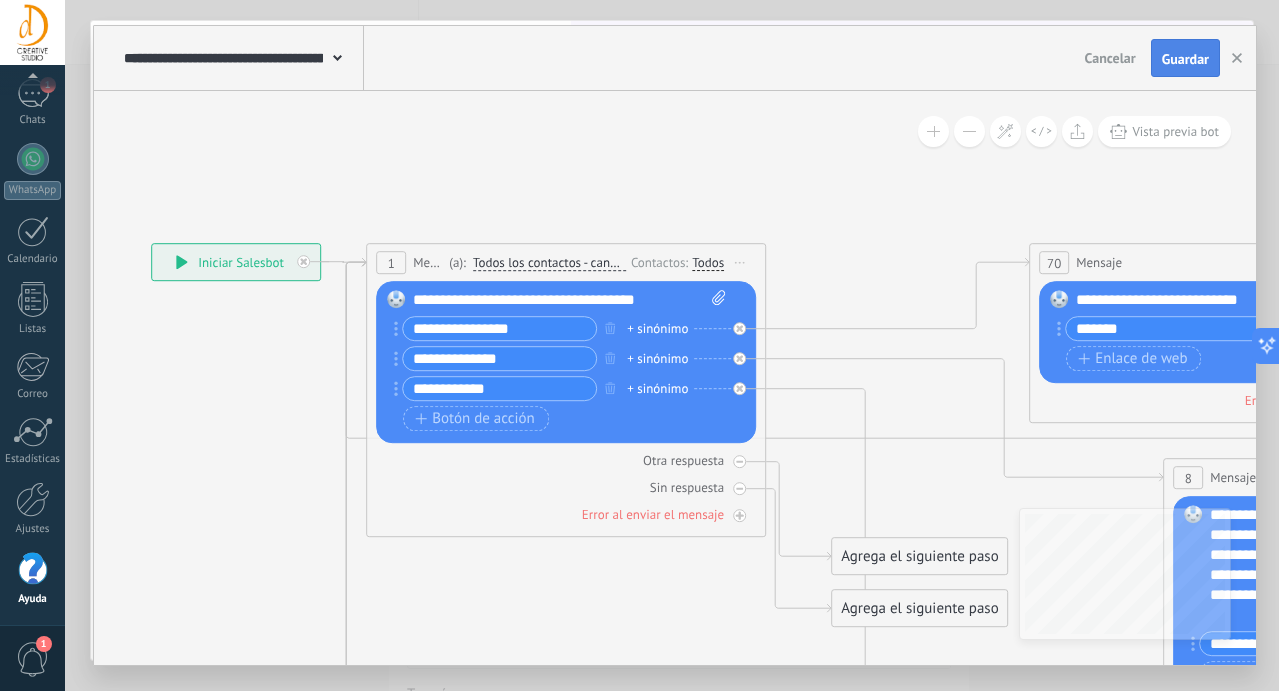 click on "Guardar" at bounding box center (1185, 59) 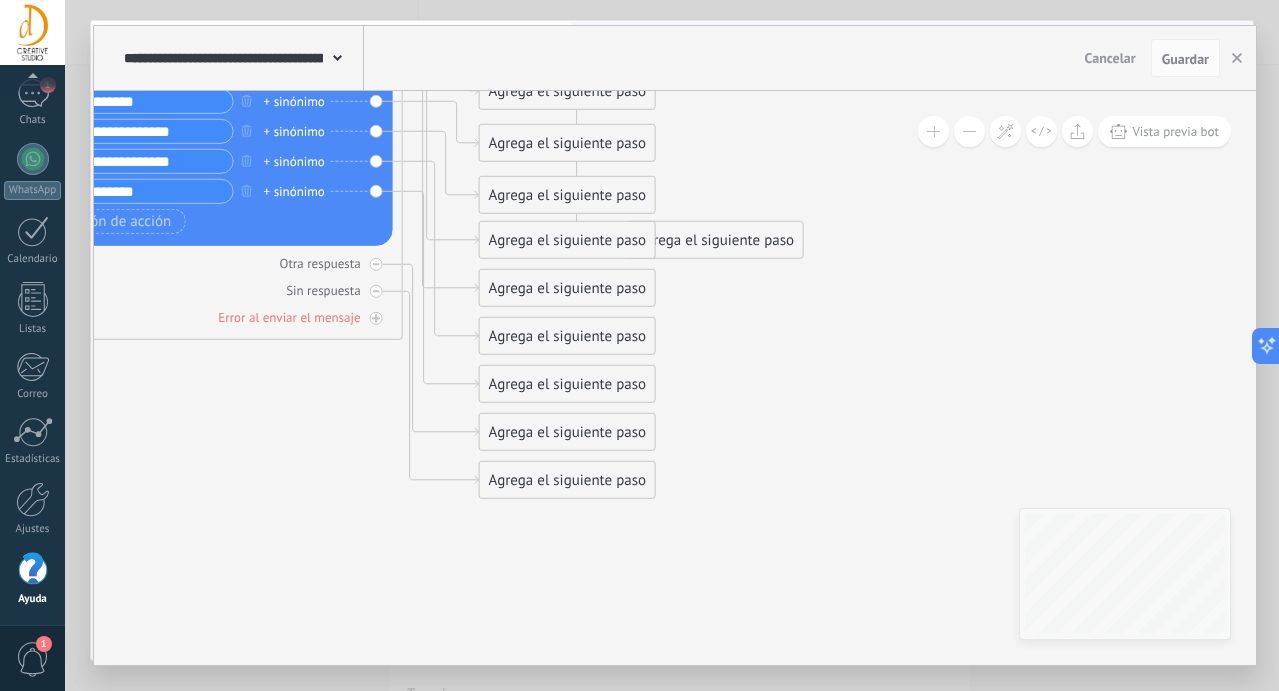 click on "Agrega el siguiente paso" at bounding box center (567, 480) 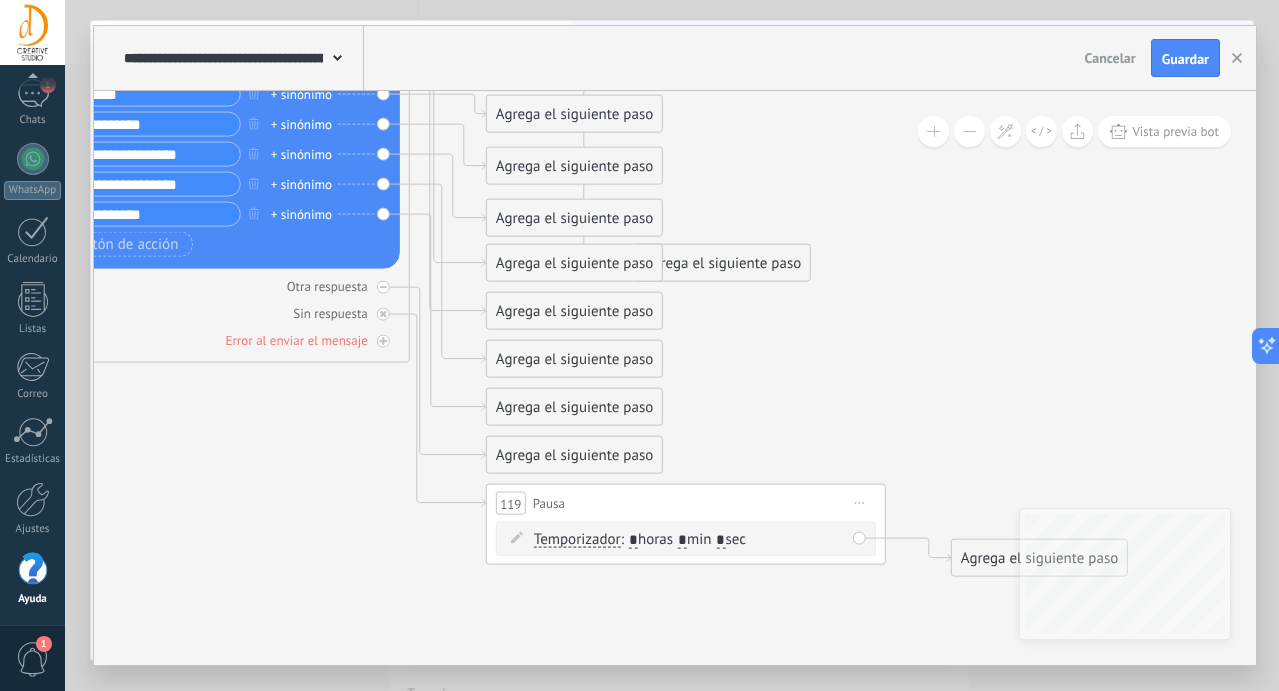 click 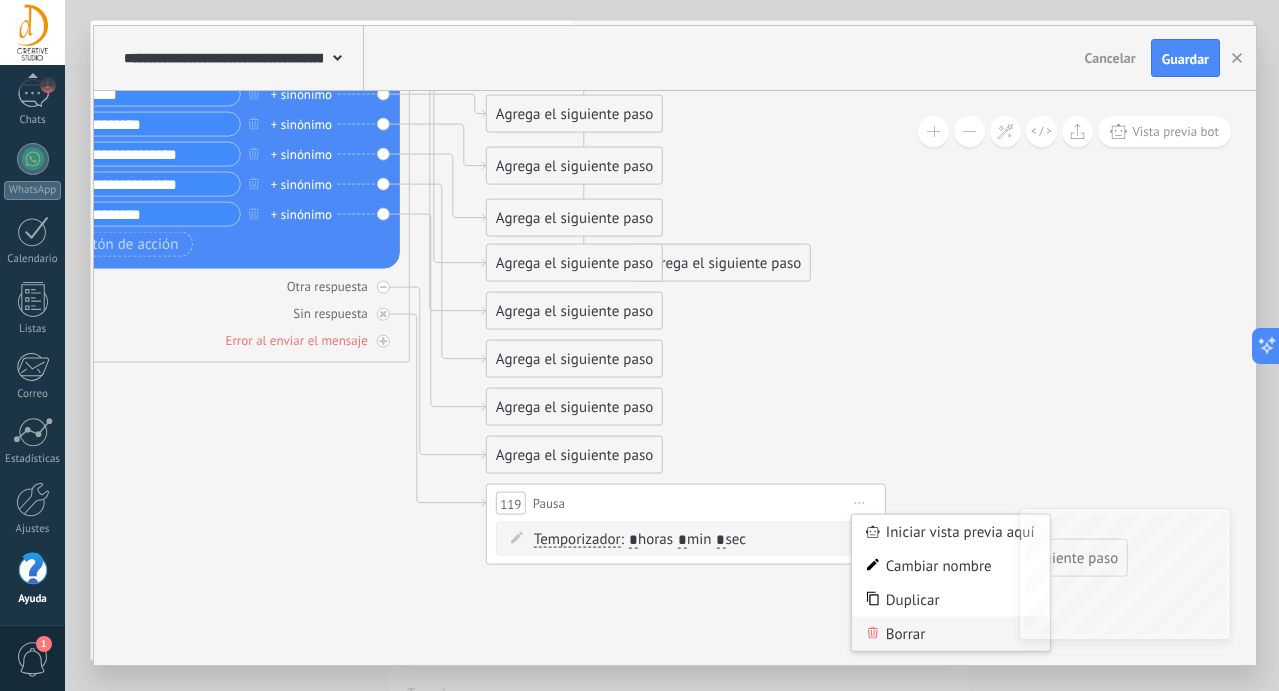 click on "Borrar" at bounding box center [951, 634] 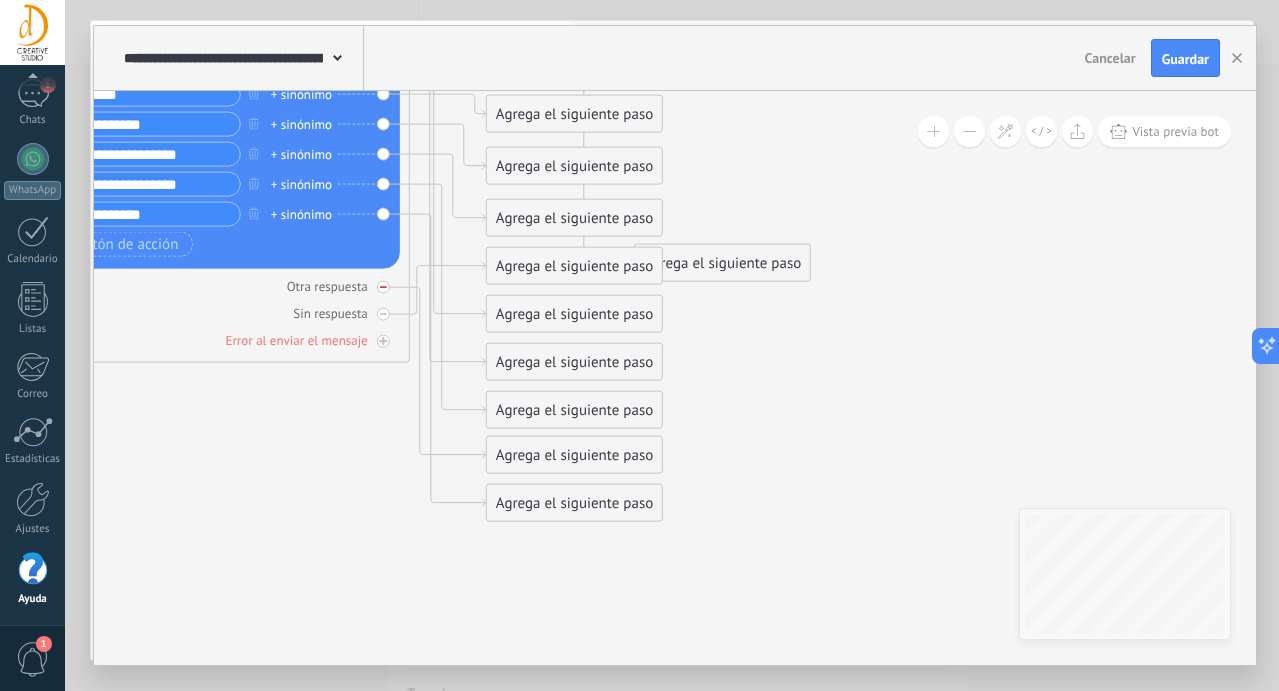click on "Otra respuesta" at bounding box center [210, 286] 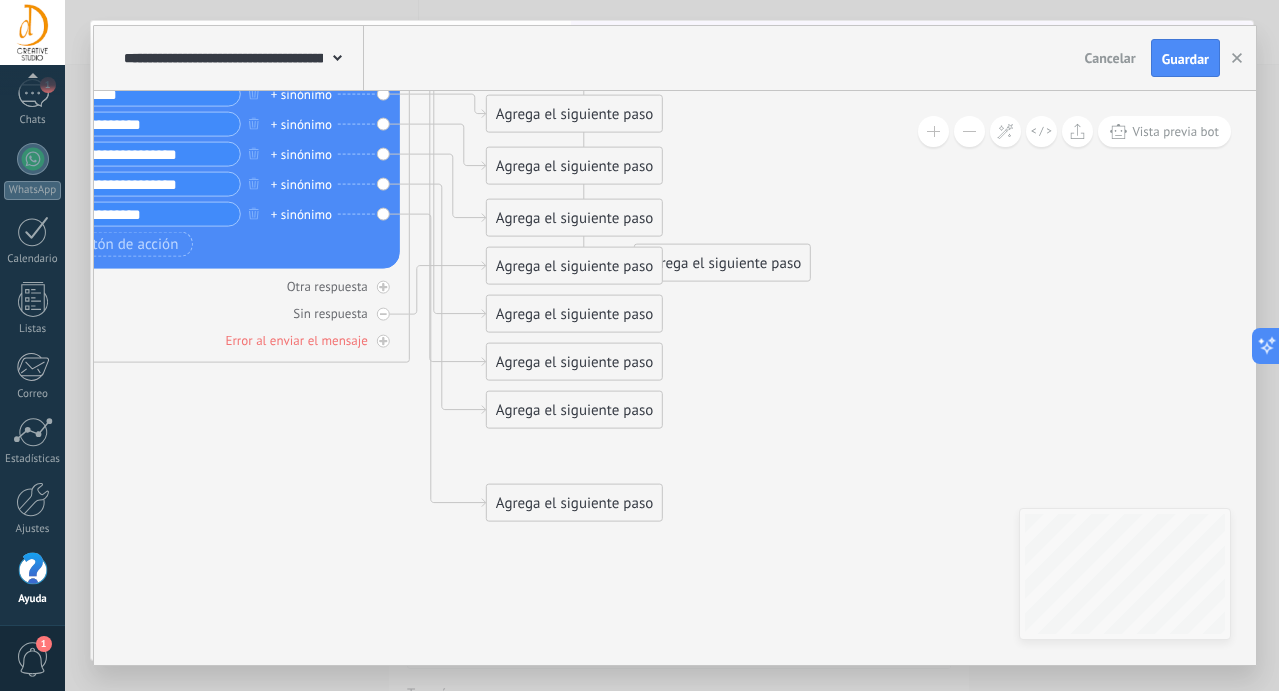 click on "114
Mensaje
*******
(a):
Todos los contactos - canales seleccionados
Todos los contactos - canales seleccionados
Todos los contactos - canal primario
Contacto principal - canales seleccionados
Contacto principal - canal primario
Todos los contactos - canales seleccionados
Todos los contactos - canales seleccionados
Todos los contactos - canal primario" at bounding box center [210, 186] 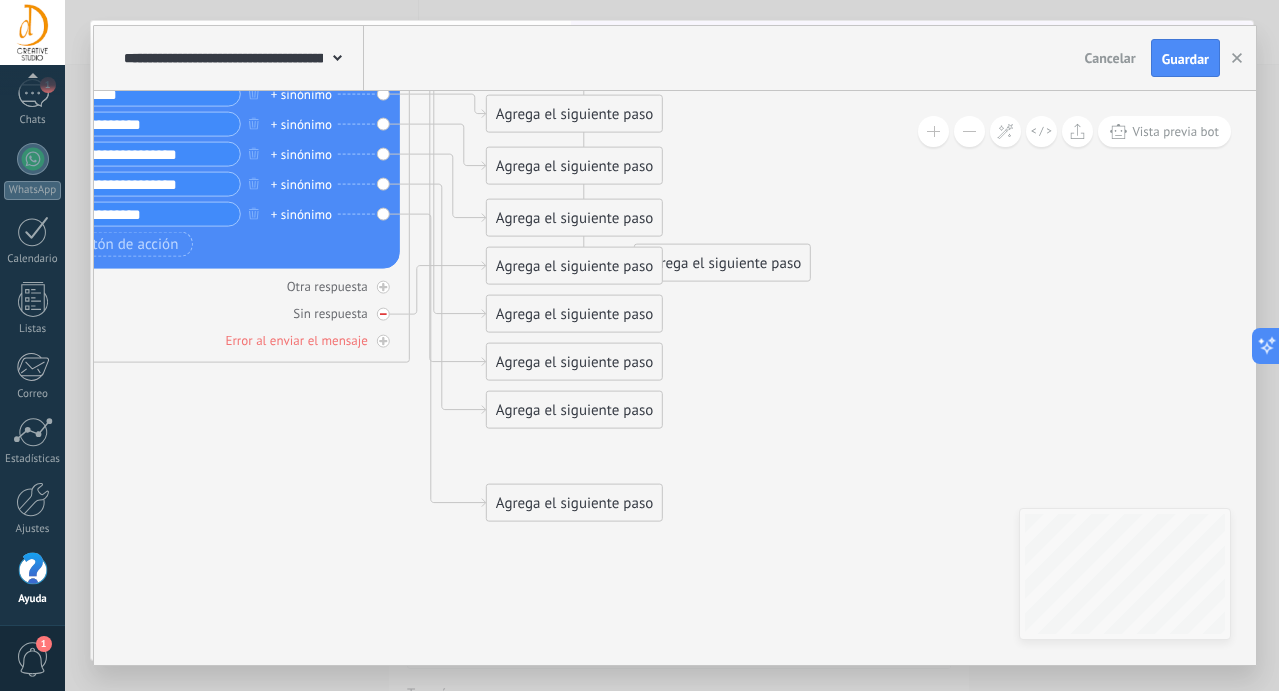 click on "Sin respuesta" at bounding box center [210, 313] 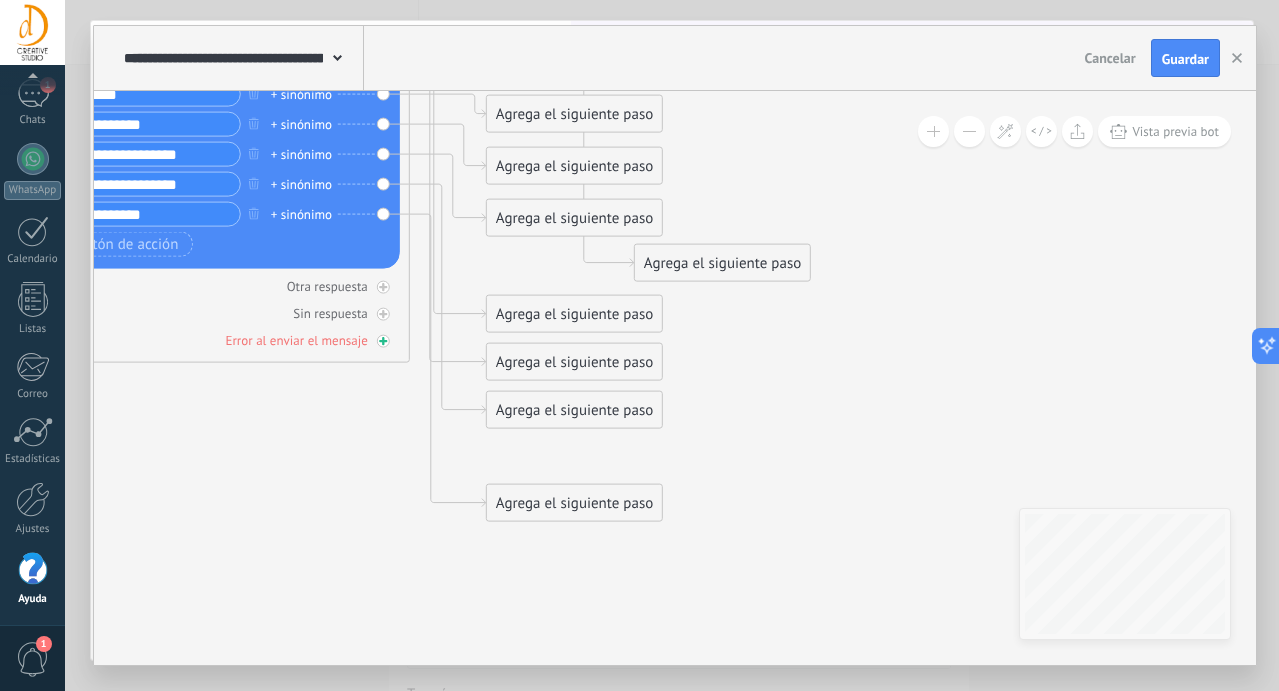click 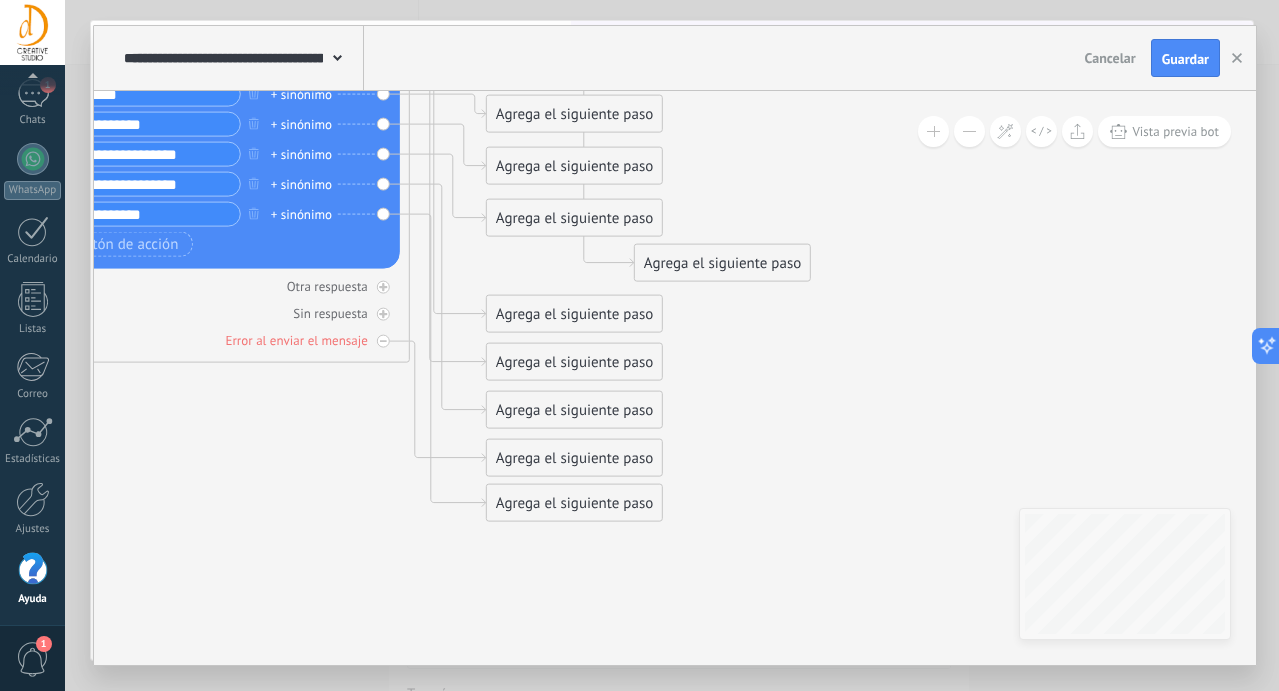 click on "Agrega el siguiente paso" at bounding box center (574, 458) 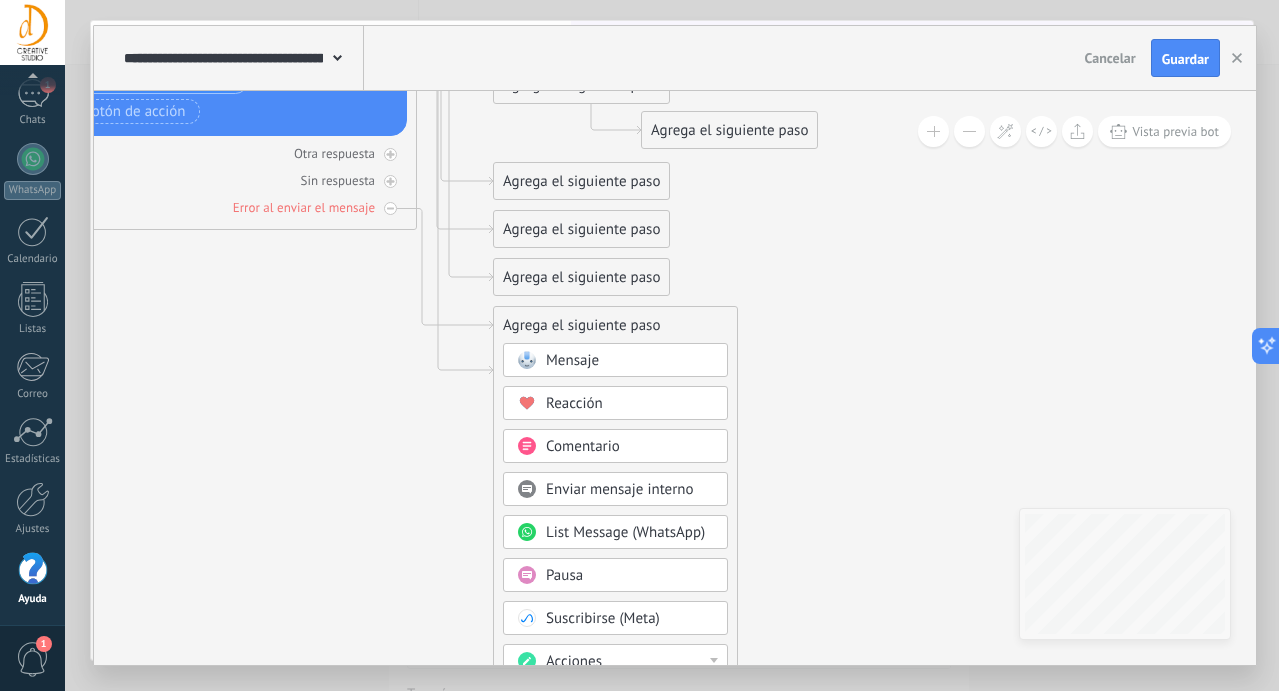 click on "Mensaje" at bounding box center [572, 360] 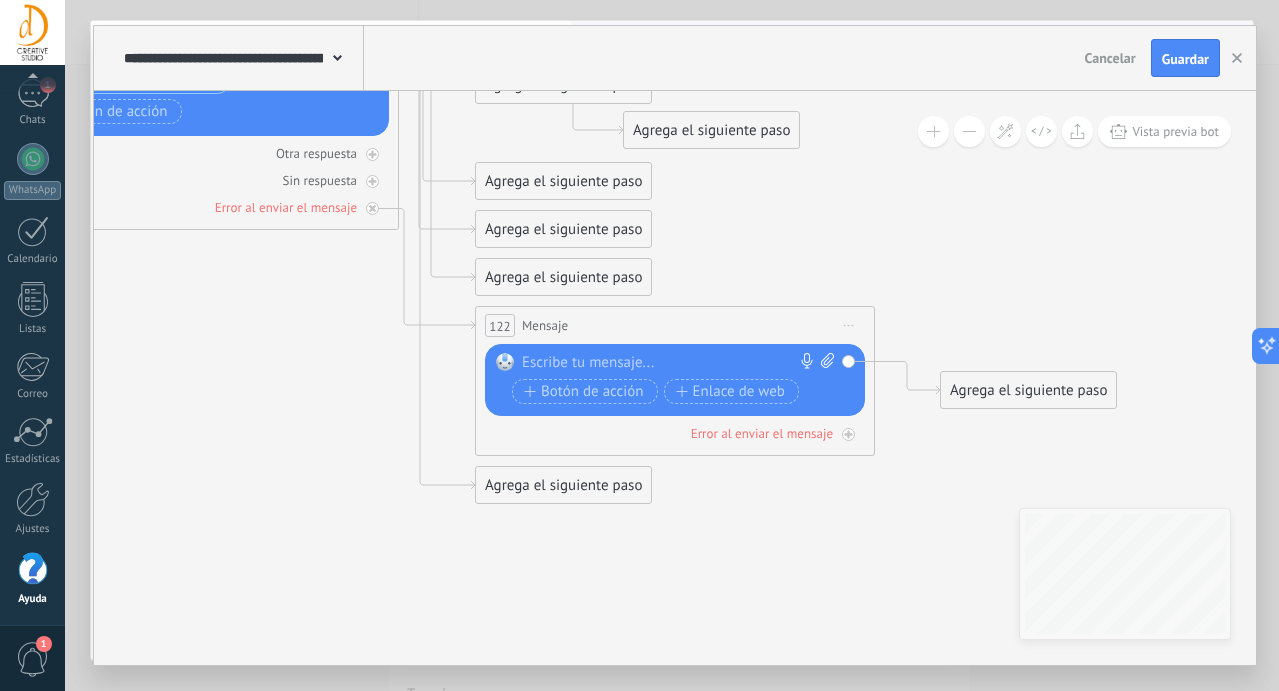 click on "122" at bounding box center (500, 325) 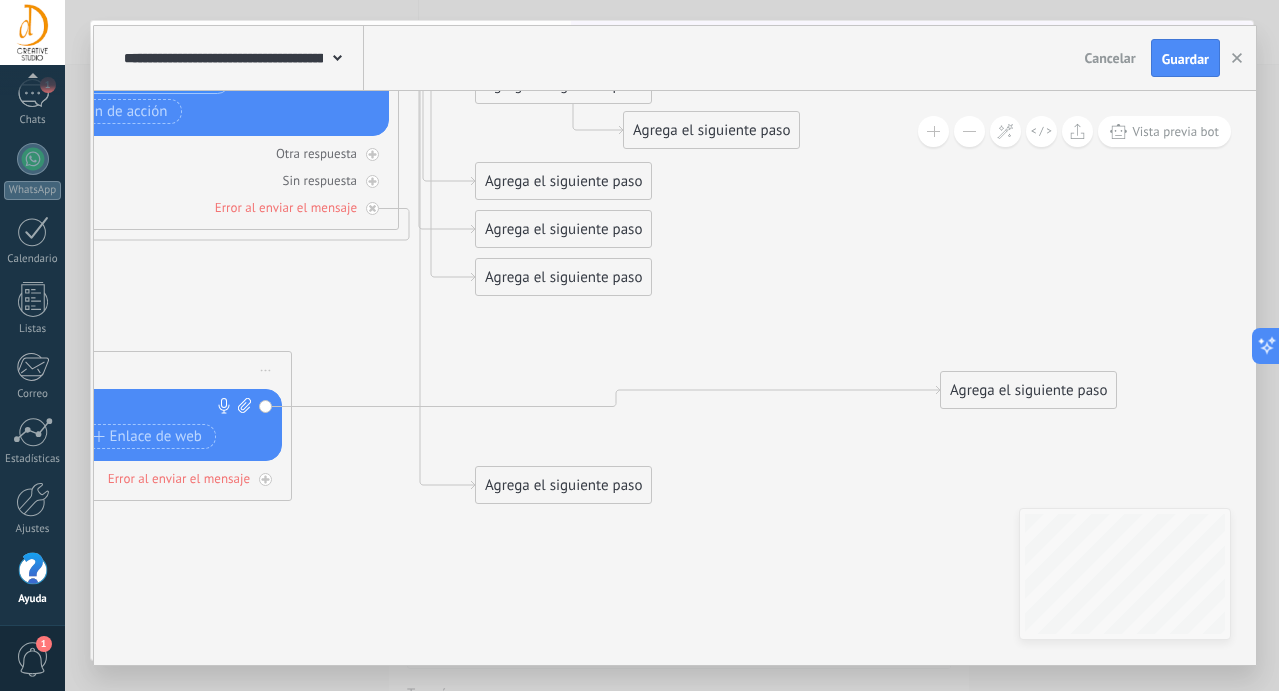 drag, startPoint x: 845, startPoint y: 328, endPoint x: 262, endPoint y: 373, distance: 584.73413 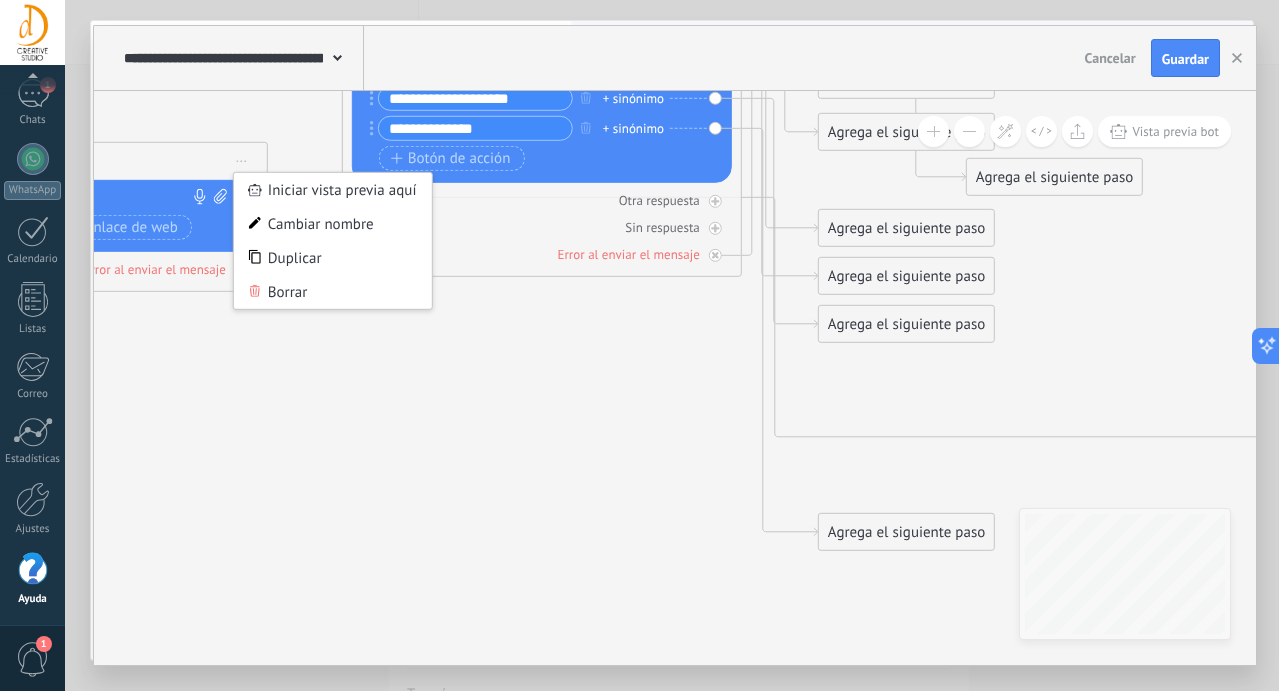 drag, startPoint x: 605, startPoint y: 411, endPoint x: 238, endPoint y: 154, distance: 448.03793 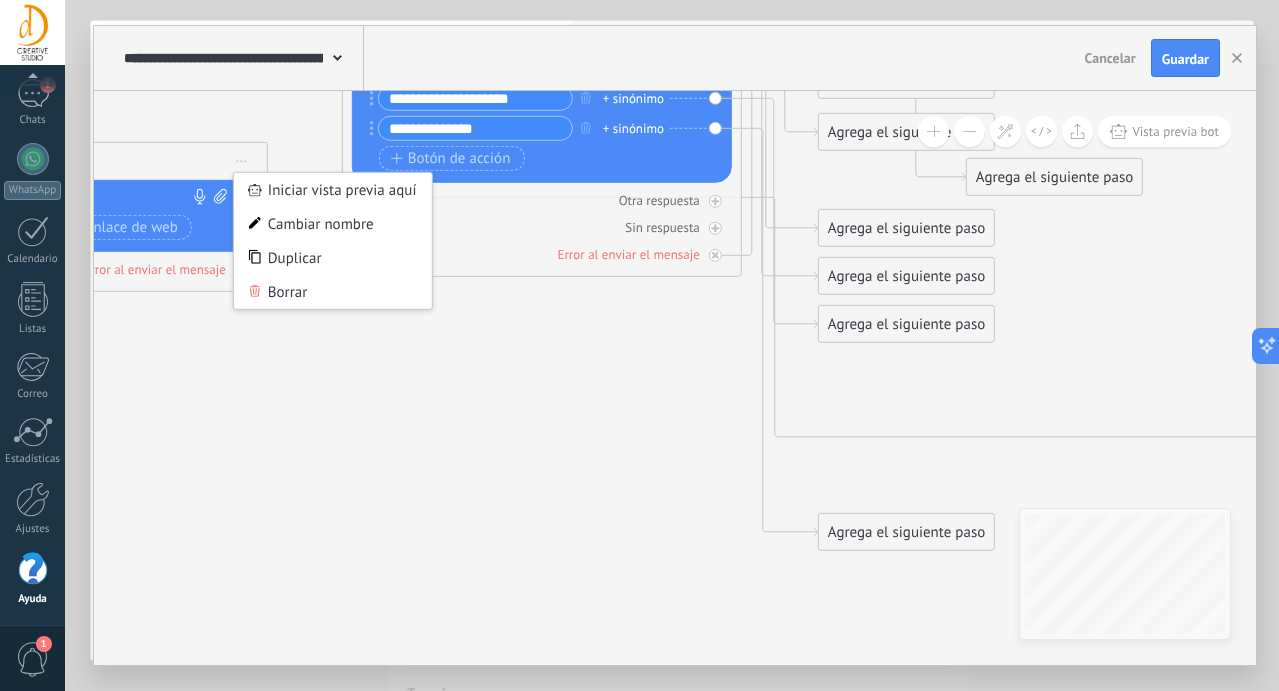 click on "Iniciar vista previa aquí
Cambiar nombre
Duplicar
Borrar" at bounding box center (242, 161) 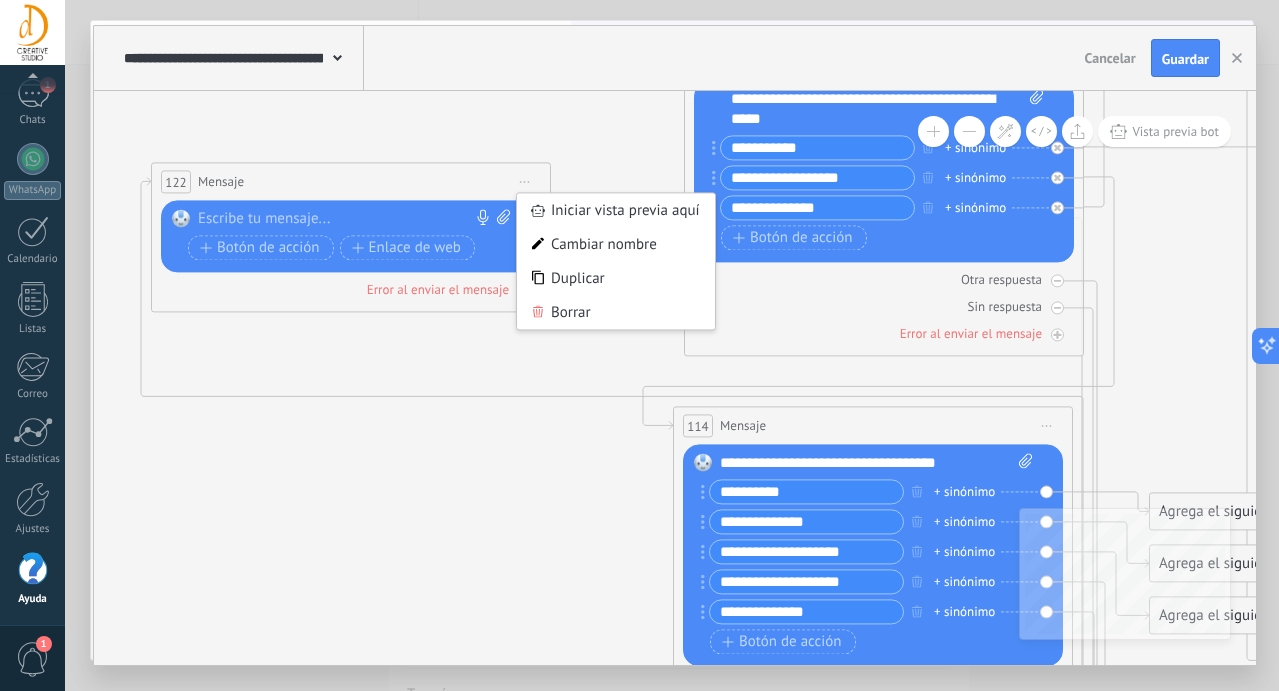 drag, startPoint x: 468, startPoint y: 638, endPoint x: 418, endPoint y: 157, distance: 483.59177 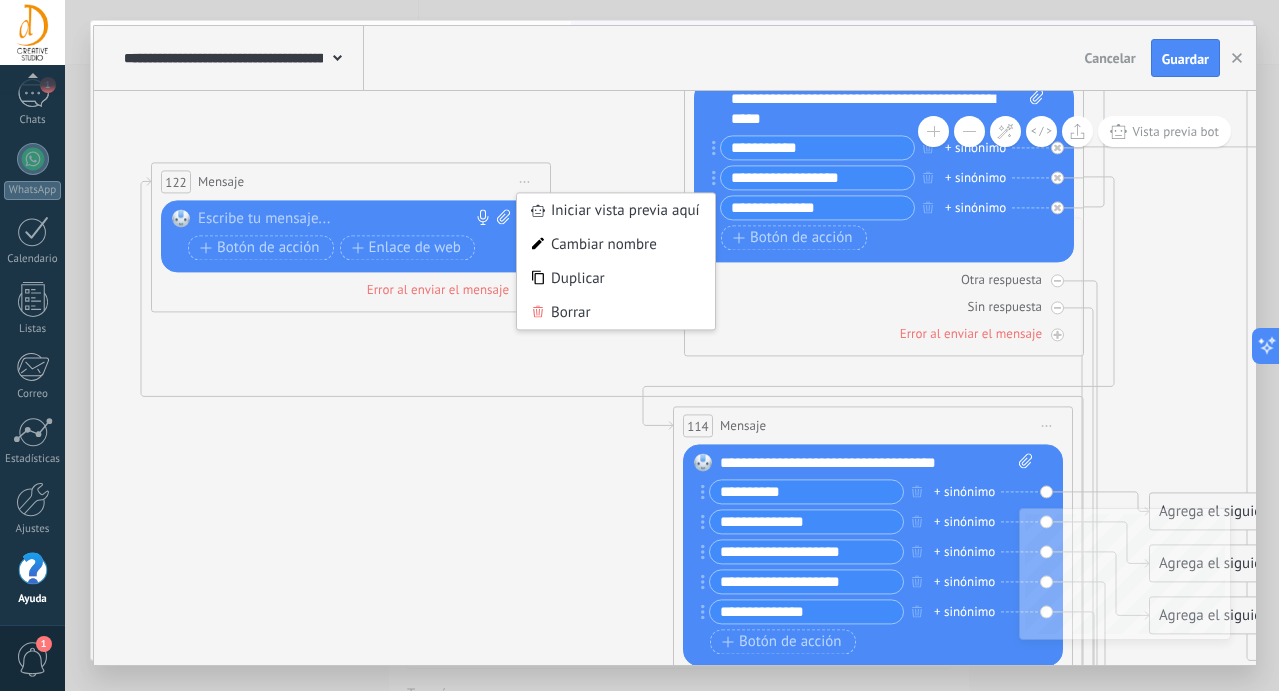 click on "122
Mensaje
*******
(a):
Todos los contactos - canales seleccionados
Todos los contactos - canales seleccionados
Todos los contactos - canal primario
Contacto principal - canales seleccionados
Contacto principal - canal primario
Todos los contactos - canales seleccionados
Todos los contactos - canales seleccionados
Todos los contactos - canal primario" at bounding box center [351, 181] 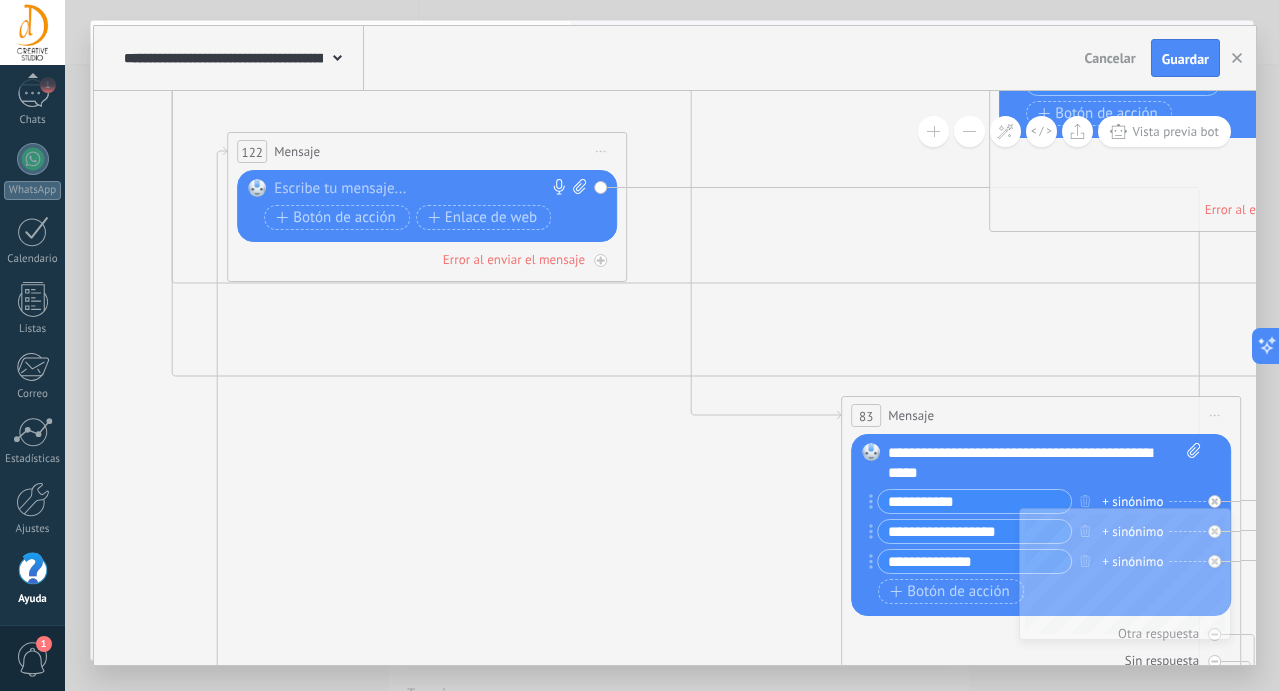 drag, startPoint x: 524, startPoint y: 506, endPoint x: 446, endPoint y: 141, distance: 373.2412 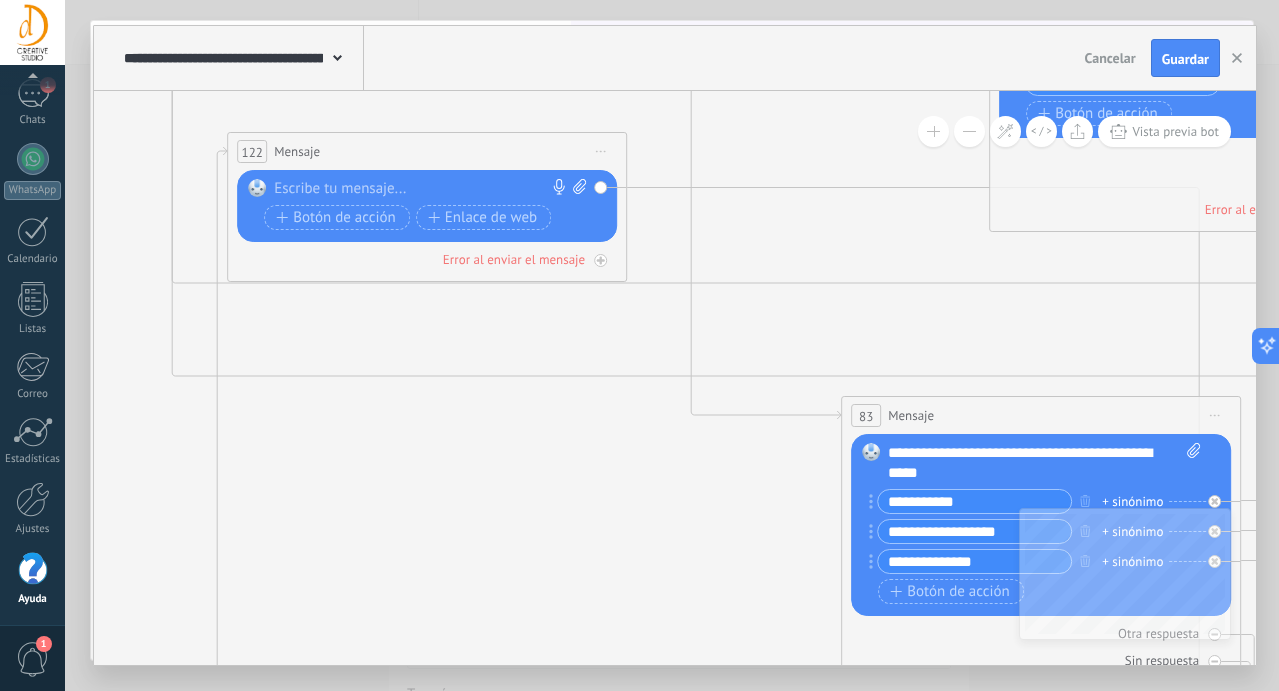 click on "122
Mensaje
*******
(a):
Todos los contactos - canales seleccionados
Todos los contactos - canales seleccionados
Todos los contactos - canal primario
Contacto principal - canales seleccionados
Contacto principal - canal primario
Todos los contactos - canales seleccionados
Todos los contactos - canales seleccionados
Todos los contactos - canal primario" at bounding box center [427, 151] 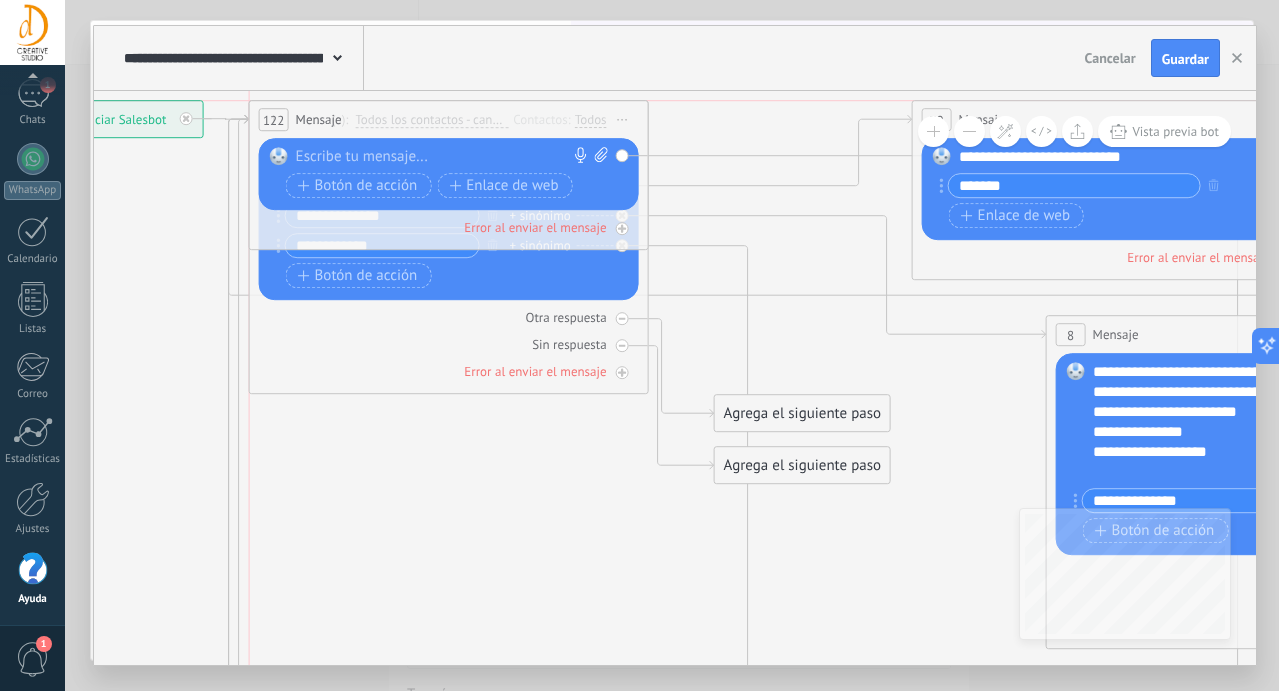 drag, startPoint x: 512, startPoint y: 567, endPoint x: 478, endPoint y: 119, distance: 449.28833 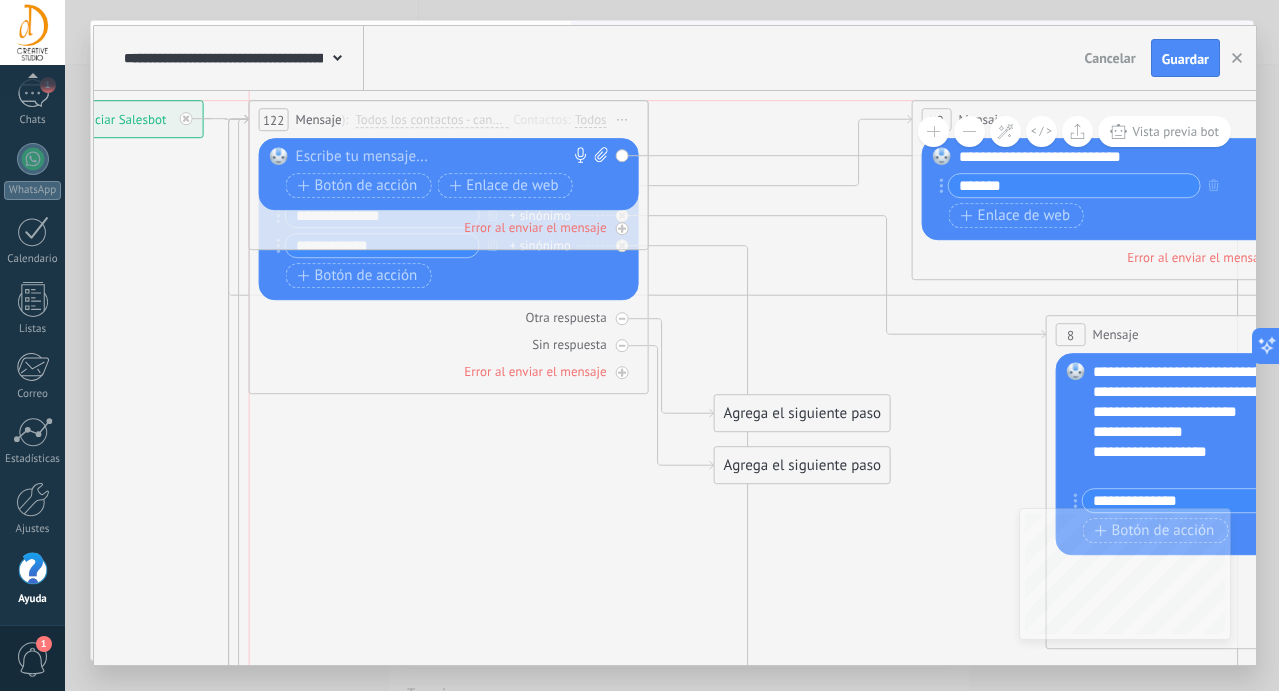 click on "122
Mensaje
*******
(a):
Todos los contactos - canales seleccionados
Todos los contactos - canales seleccionados
Todos los contactos - canal primario
Contacto principal - canales seleccionados
Contacto principal - canal primario
Todos los contactos - canales seleccionados
Todos los contactos - canales seleccionados
Todos los contactos - canal primario" at bounding box center [449, 119] 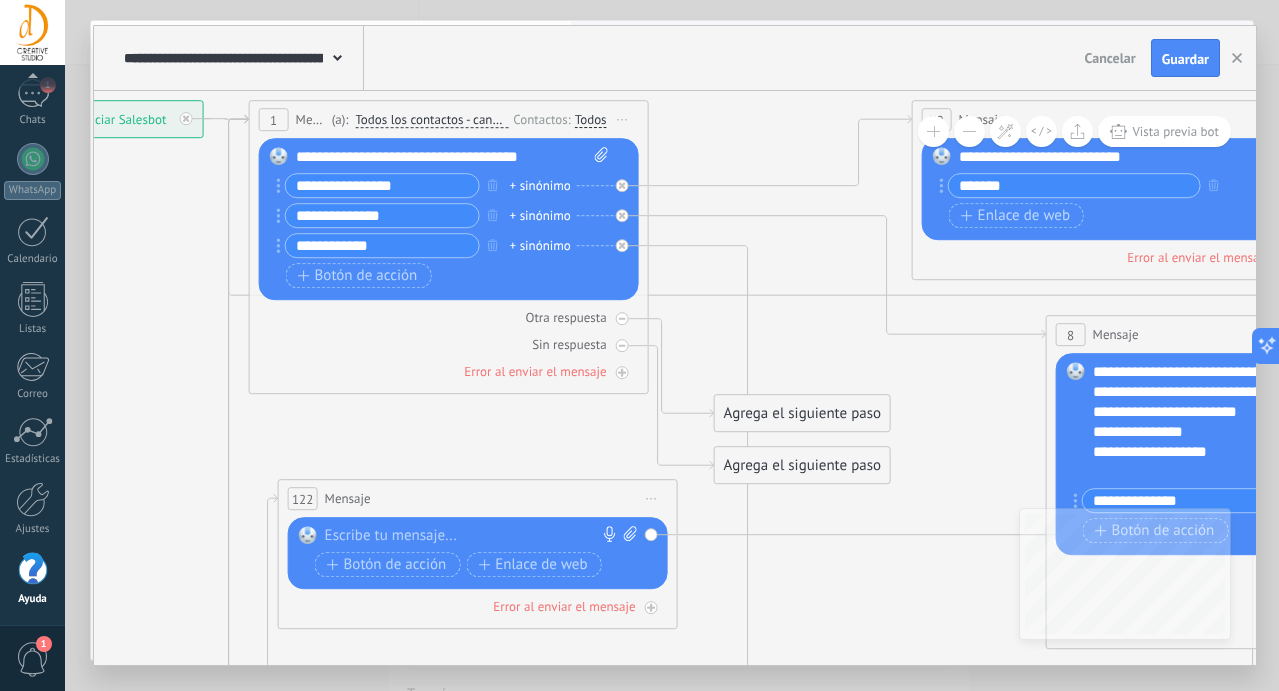 drag, startPoint x: 473, startPoint y: 125, endPoint x: 503, endPoint y: 505, distance: 381.18237 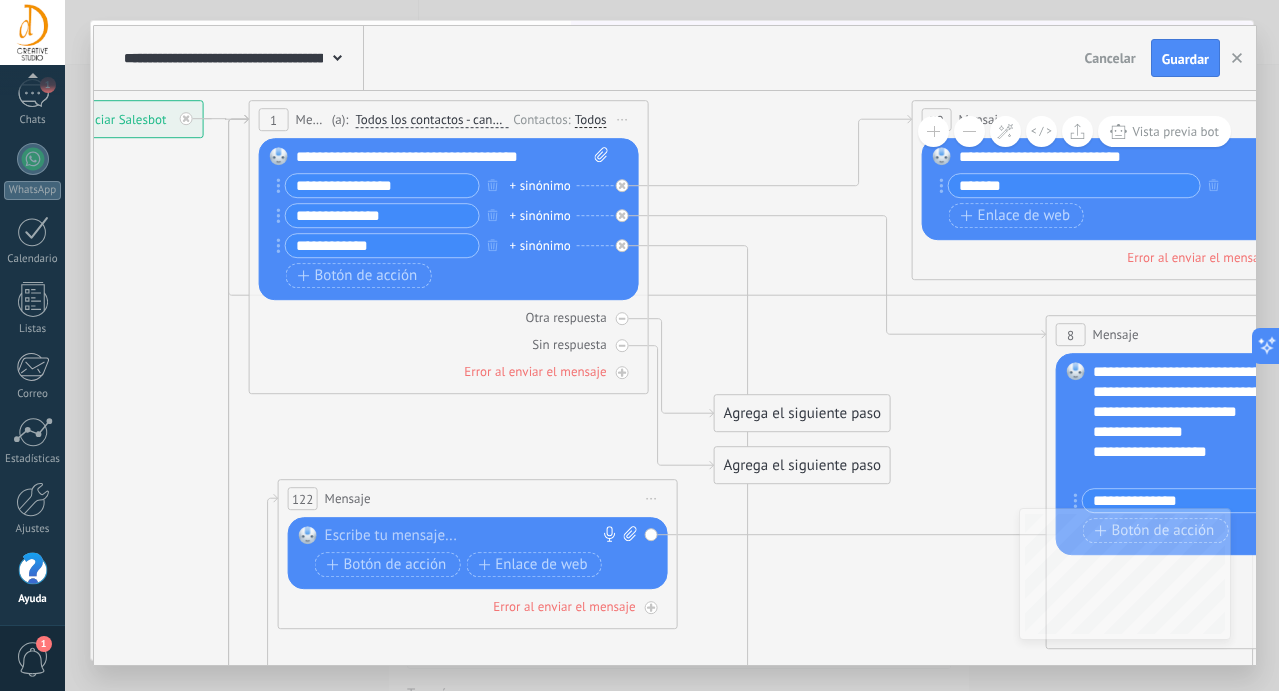 click on "122
Mensaje
*******
(a):
Todos los contactos - canales seleccionados
Todos los contactos - canales seleccionados
Todos los contactos - canal primario
Contacto principal - canales seleccionados
Contacto principal - canal primario
Todos los contactos - canales seleccionados
Todos los contactos - canales seleccionados
Todos los contactos - canal primario" at bounding box center [478, 498] 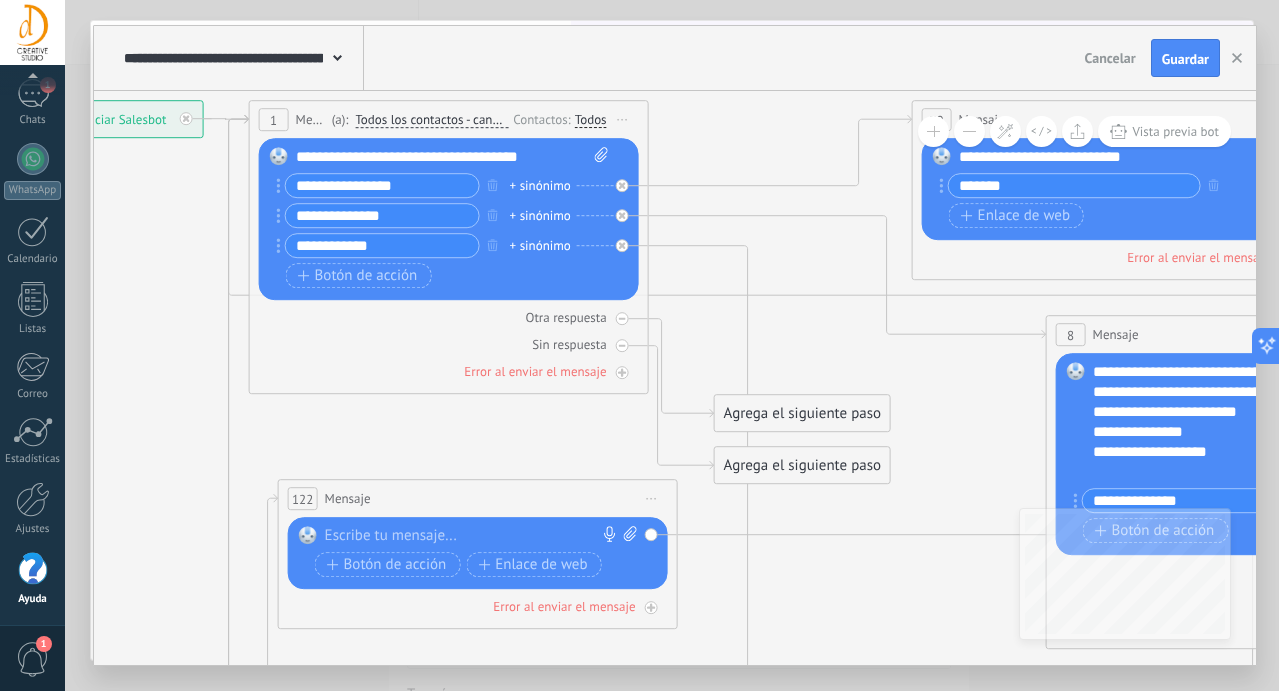 click on "122
Mensaje
*******
(a):
Todos los contactos - canales seleccionados
Todos los contactos - canales seleccionados
Todos los contactos - canal primario
Contacto principal - canales seleccionados
Contacto principal - canal primario
Todos los contactos - canales seleccionados
Todos los contactos - canales seleccionados
Todos los contactos - canal primario" at bounding box center (478, 498) 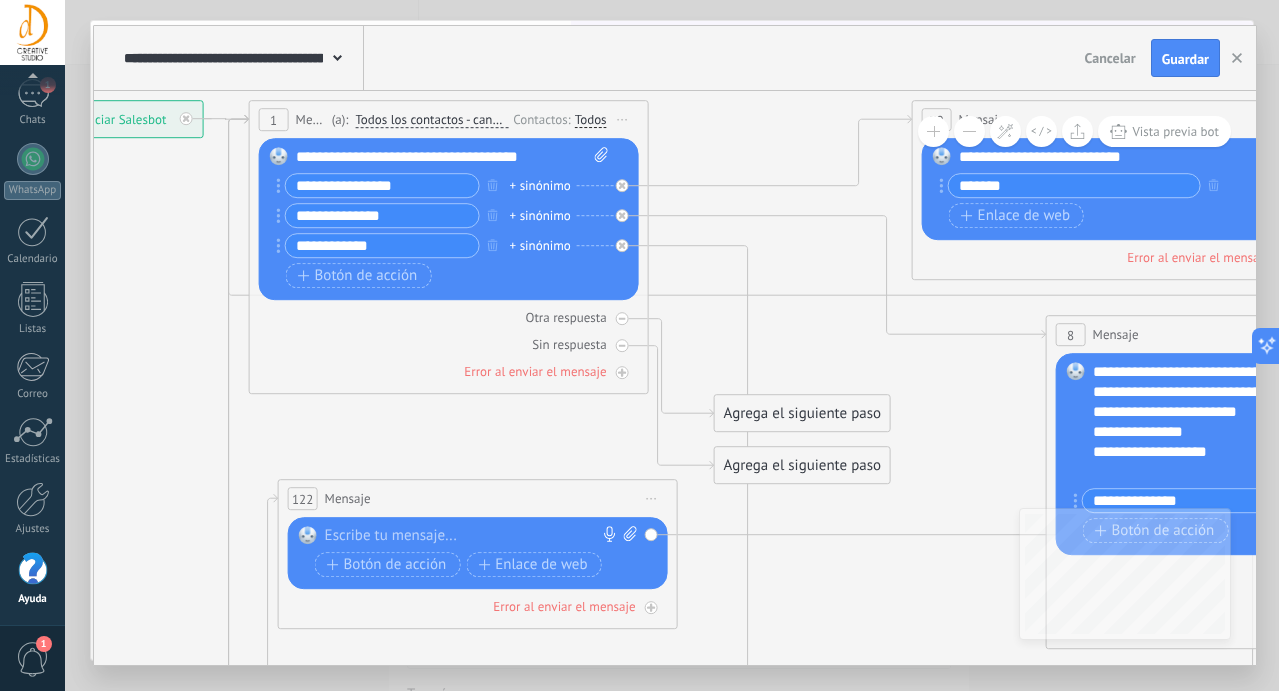 click on "122" at bounding box center [302, 499] 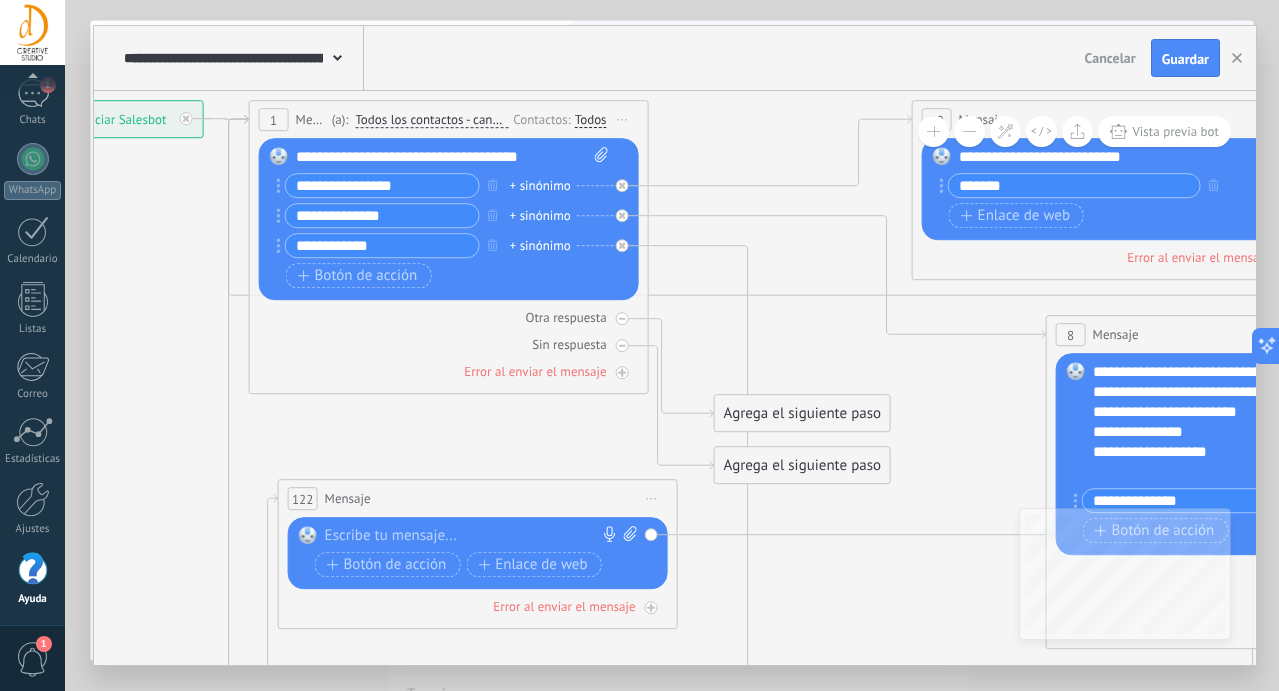 click on "Iniciar vista previa aquí
Cambiar nombre
Duplicar
Borrar" at bounding box center (652, 498) 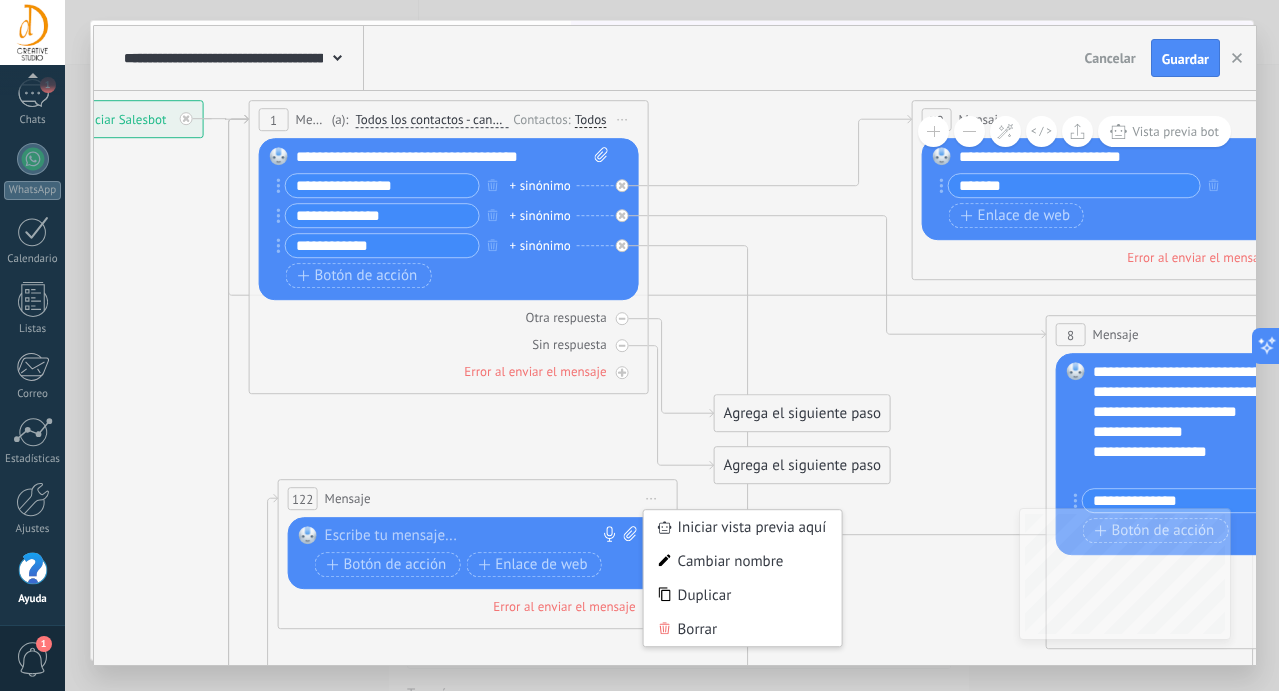 click on "122
Mensaje
*******
(a):
Todos los contactos - canales seleccionados
Todos los contactos - canales seleccionados
Todos los contactos - canal primario
Contacto principal - canales seleccionados
Contacto principal - canal primario
Todos los contactos - canales seleccionados
Todos los contactos - canales seleccionados
Todos los contactos - canal primario" at bounding box center (478, 498) 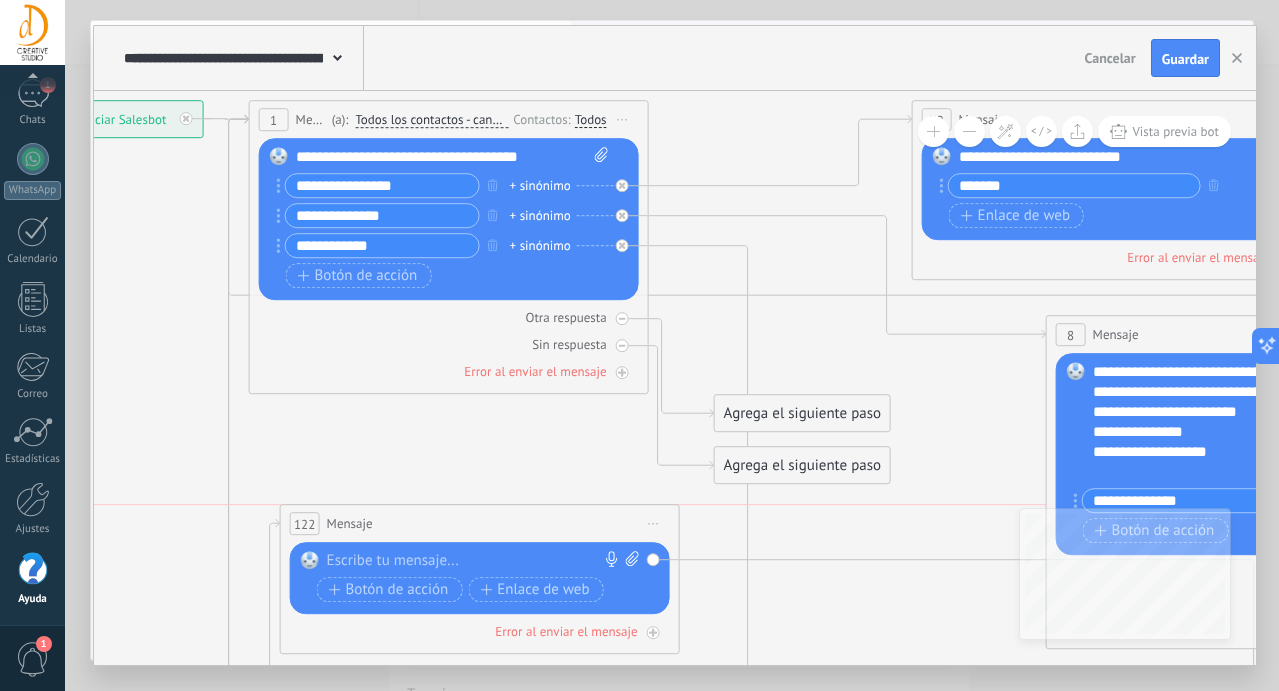 drag, startPoint x: 578, startPoint y: 490, endPoint x: 580, endPoint y: 524, distance: 34.058773 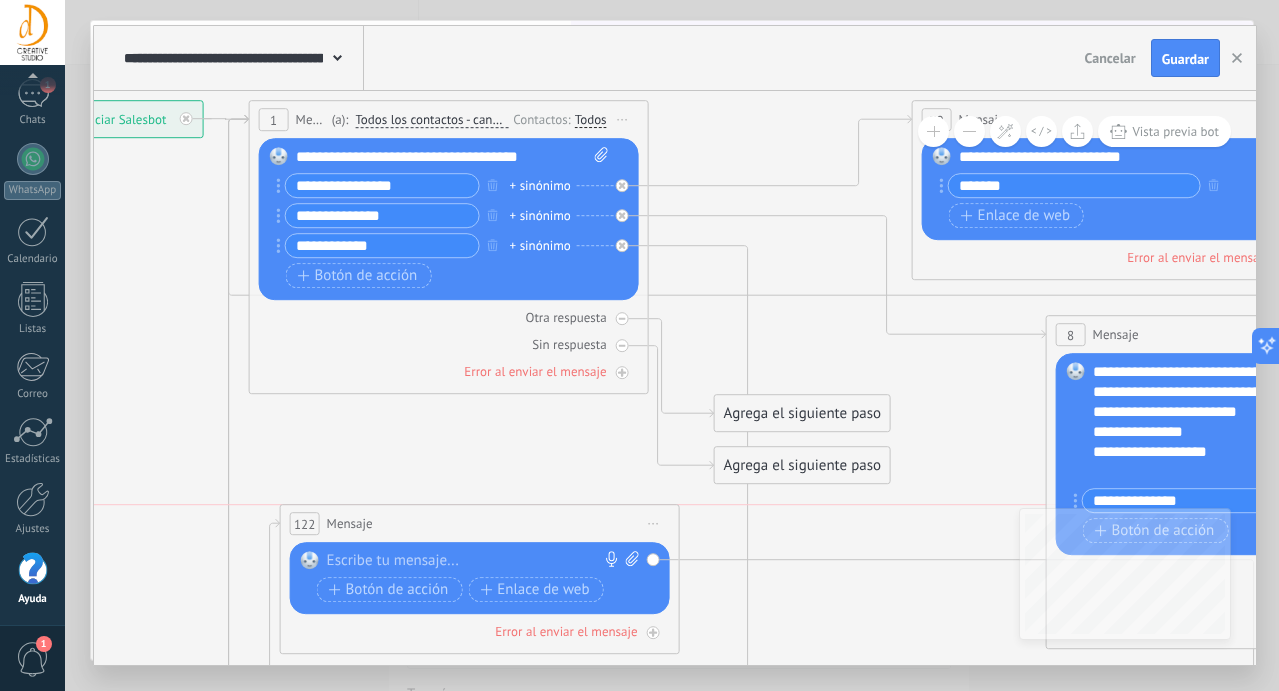 click on "122
Mensaje
*******
(a):
Todos los contactos - canales seleccionados
Todos los contactos - canales seleccionados
Todos los contactos - canal primario
Contacto principal - canales seleccionados
Contacto principal - canal primario
Todos los contactos - canales seleccionados
Todos los contactos - canales seleccionados
Todos los contactos - canal primario" at bounding box center (480, 523) 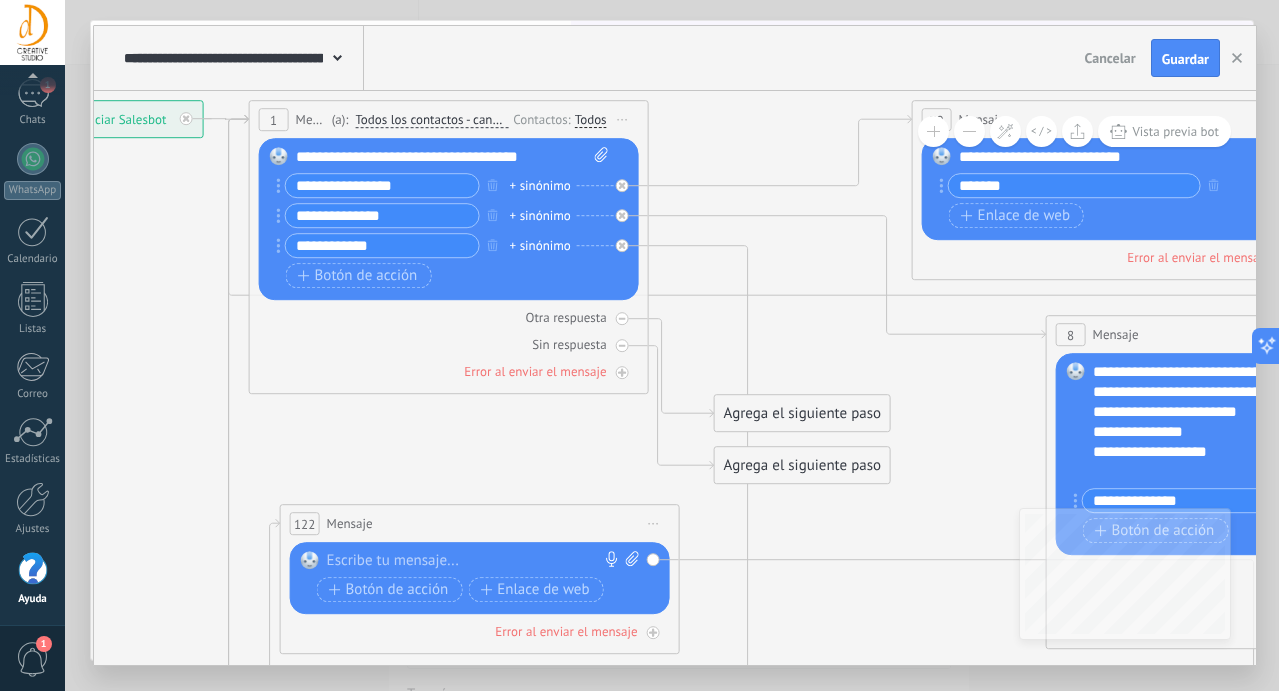 click on "Iniciar vista previa aquí
Cambiar nombre
Duplicar
Borrar" at bounding box center (654, 523) 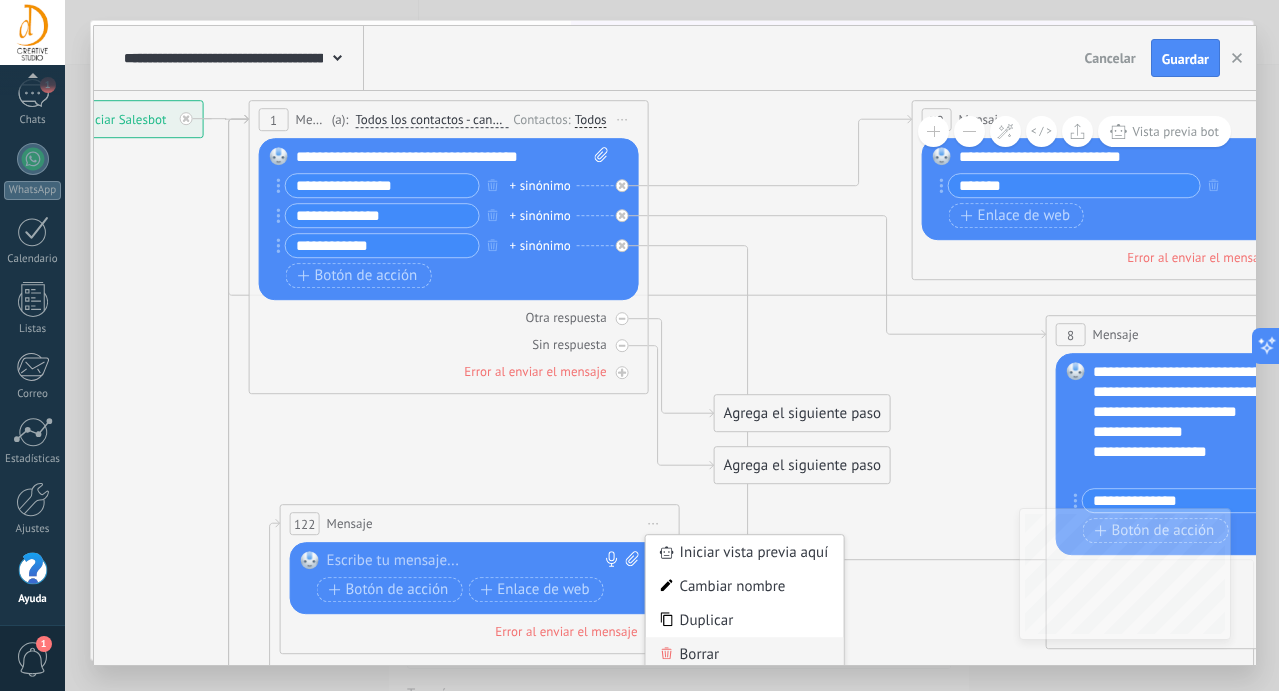 click on "Borrar" at bounding box center (745, 654) 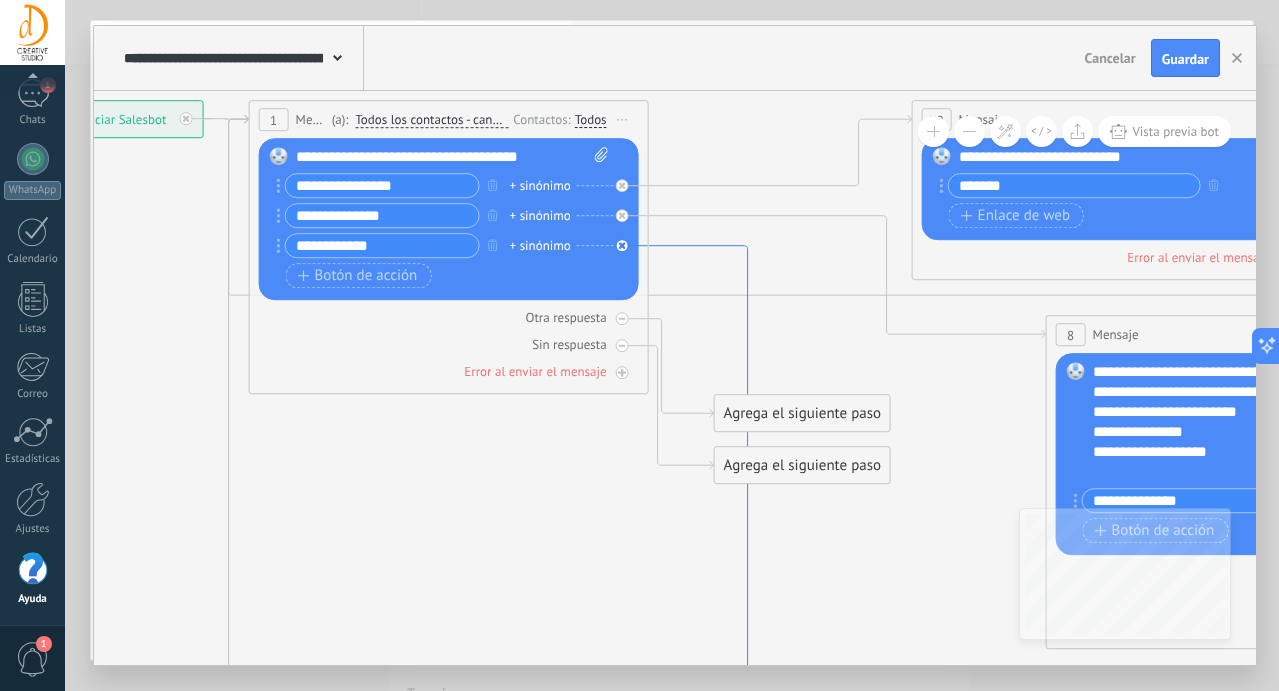 click 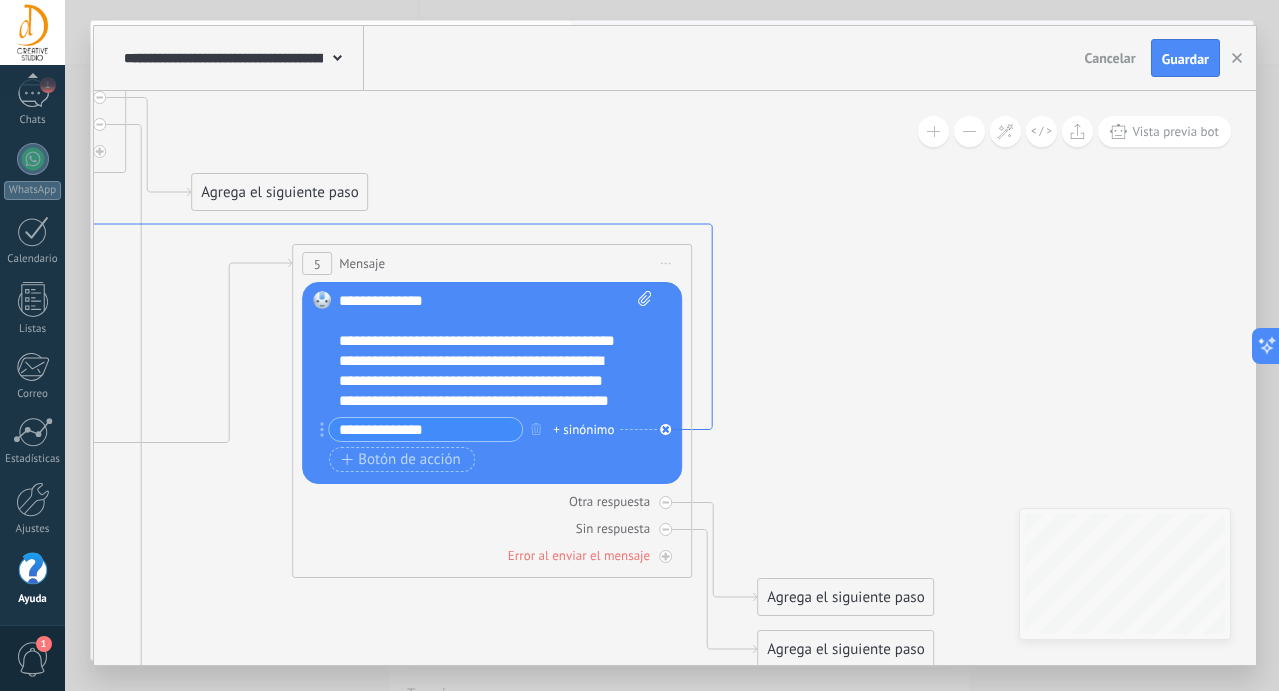 click 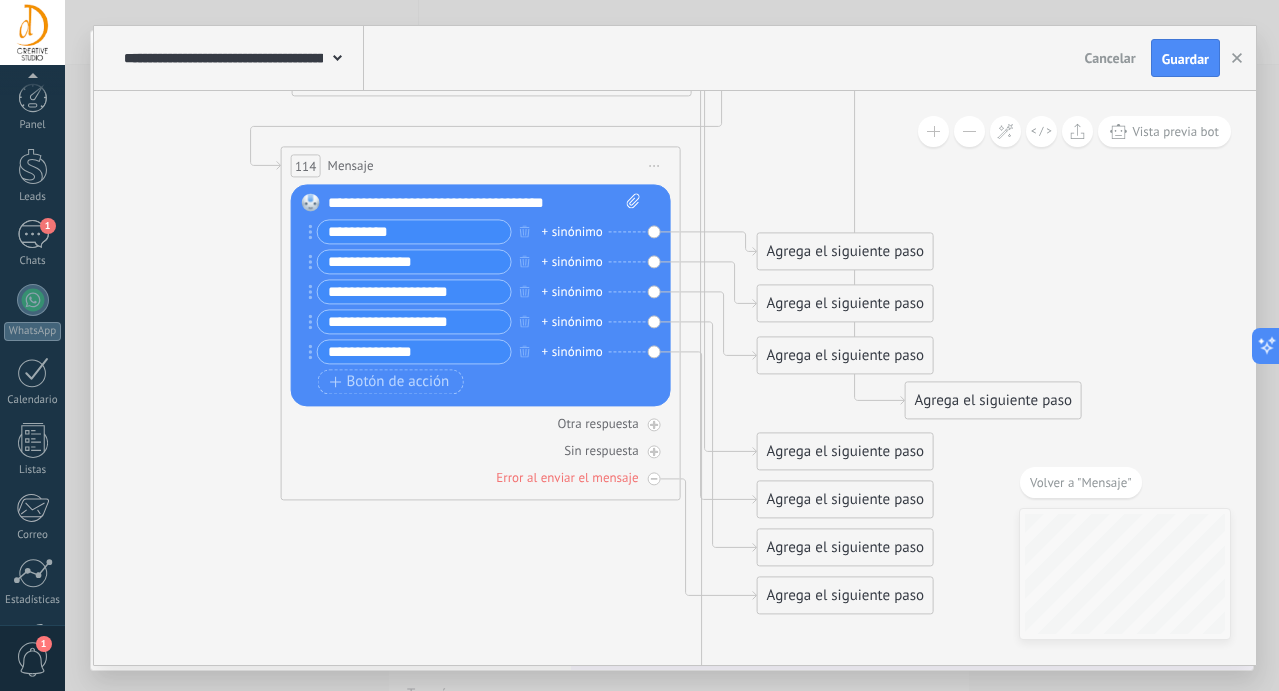 scroll, scrollTop: 0, scrollLeft: 0, axis: both 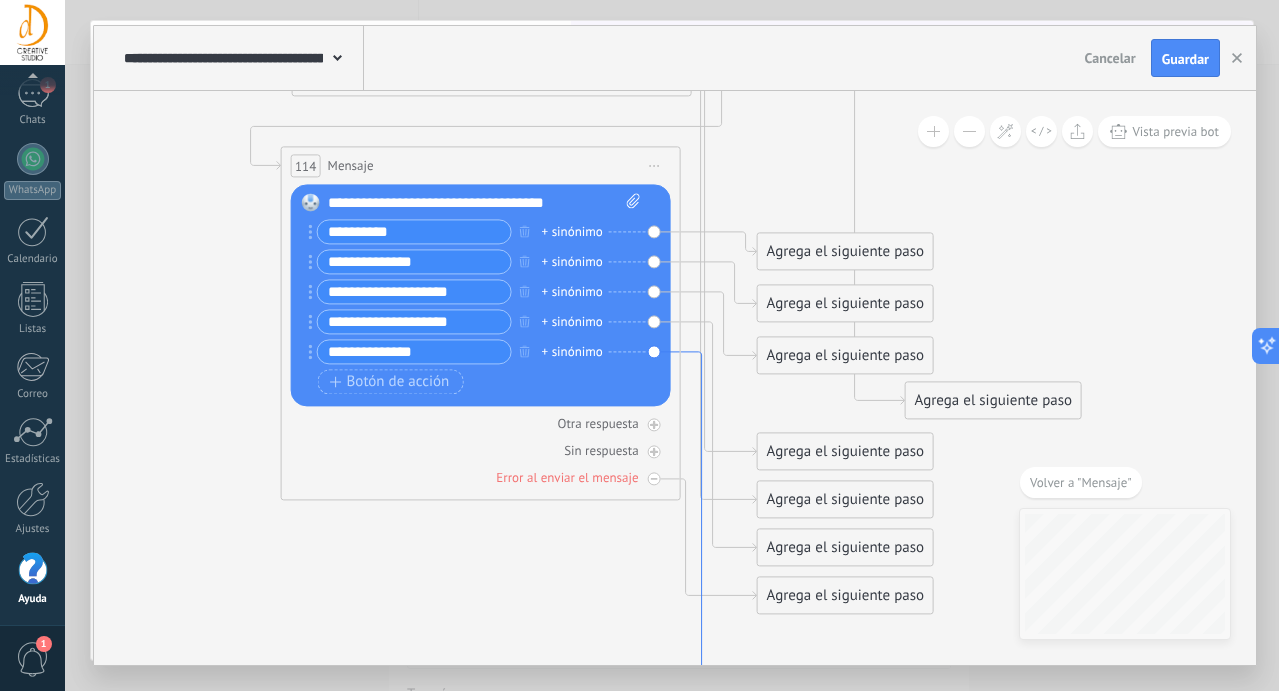 click 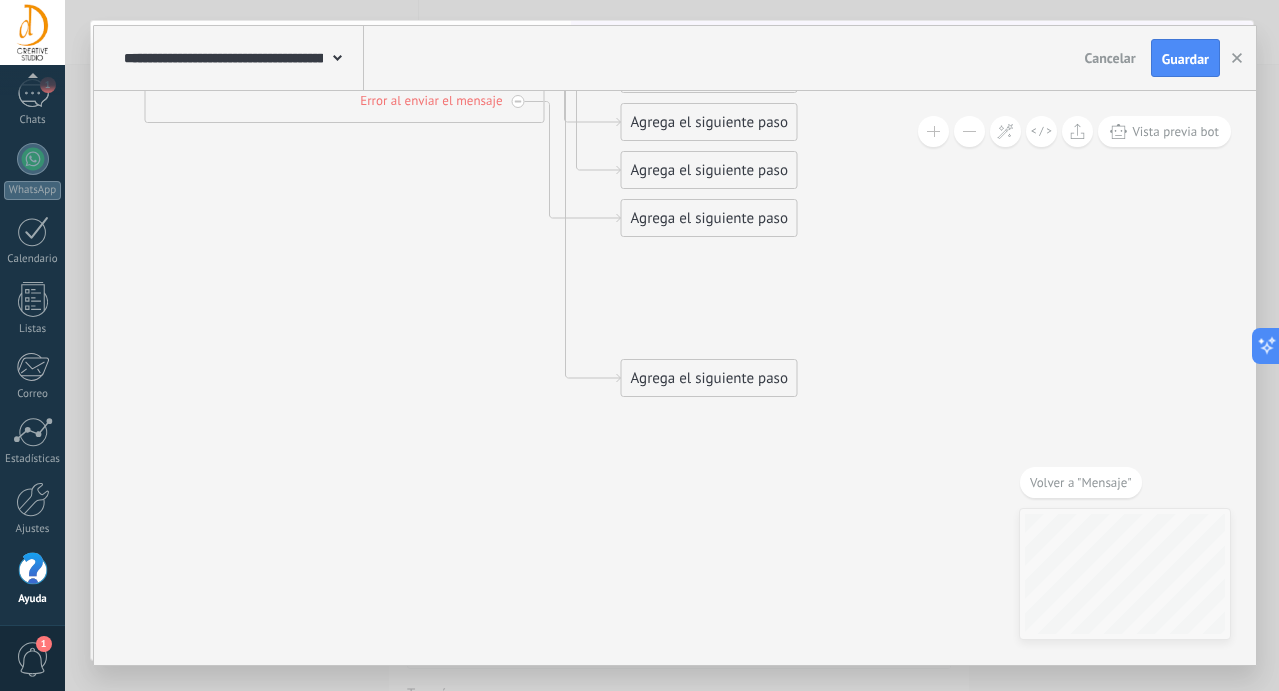click on "Agrega el siguiente paso" at bounding box center (709, 378) 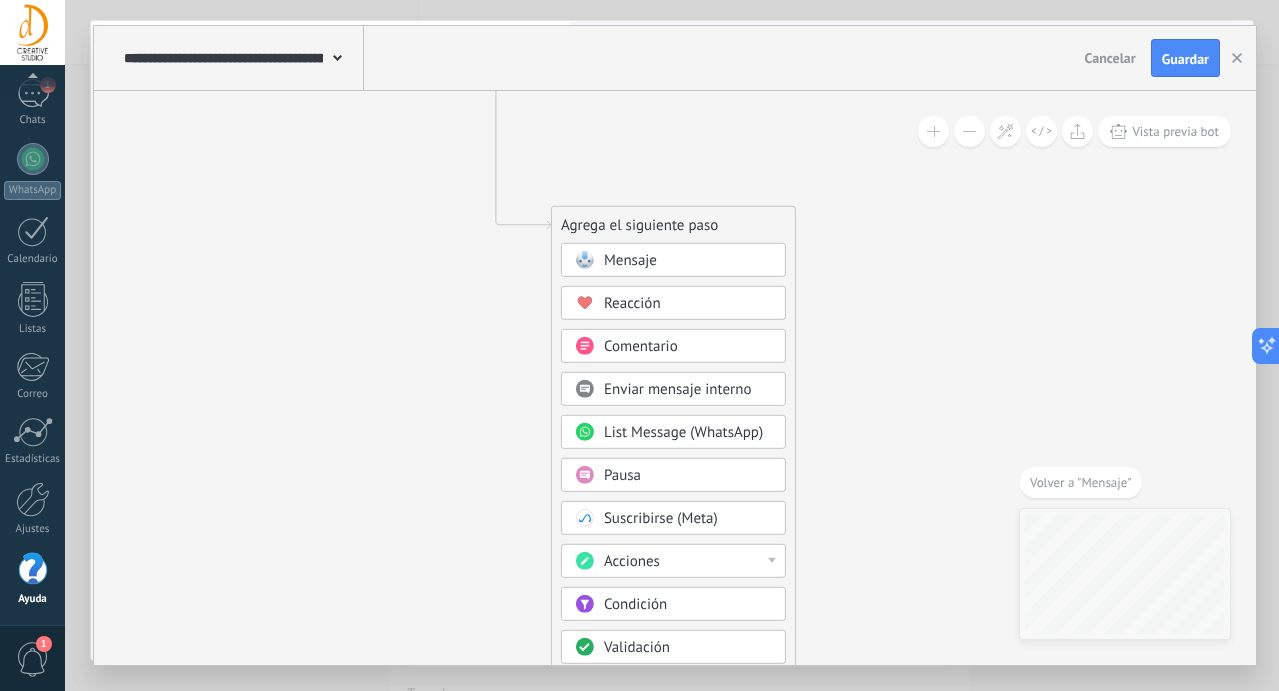 click 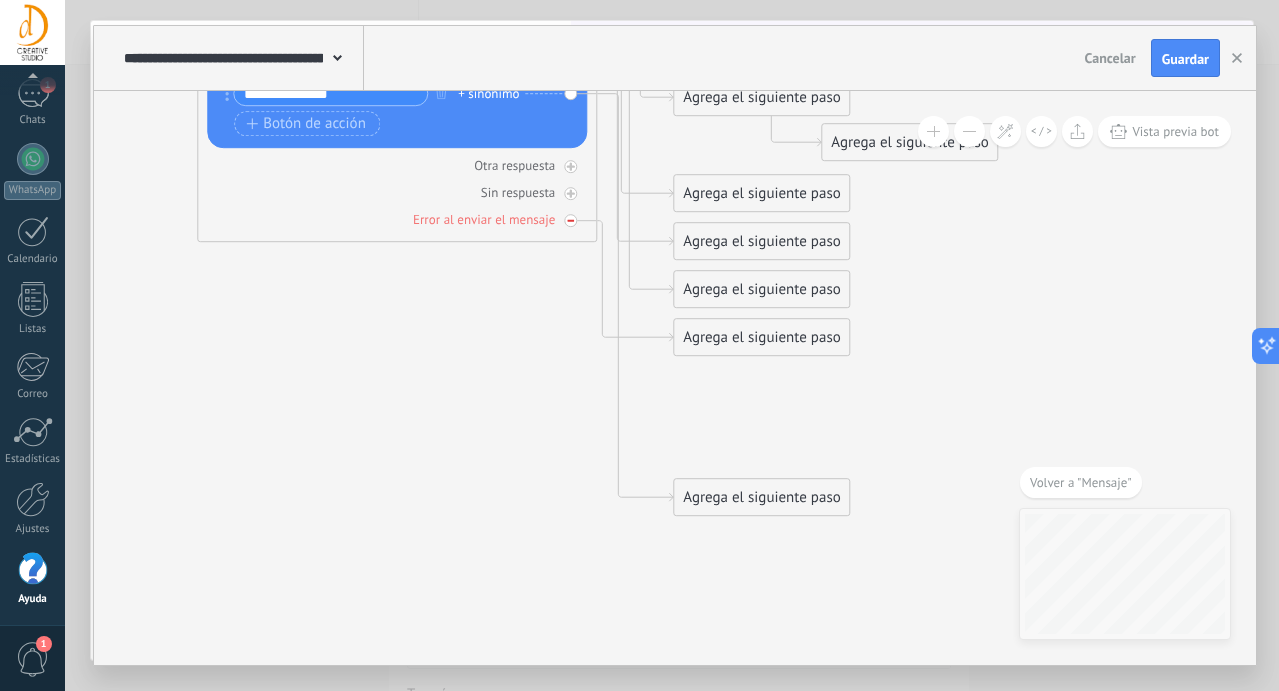 click 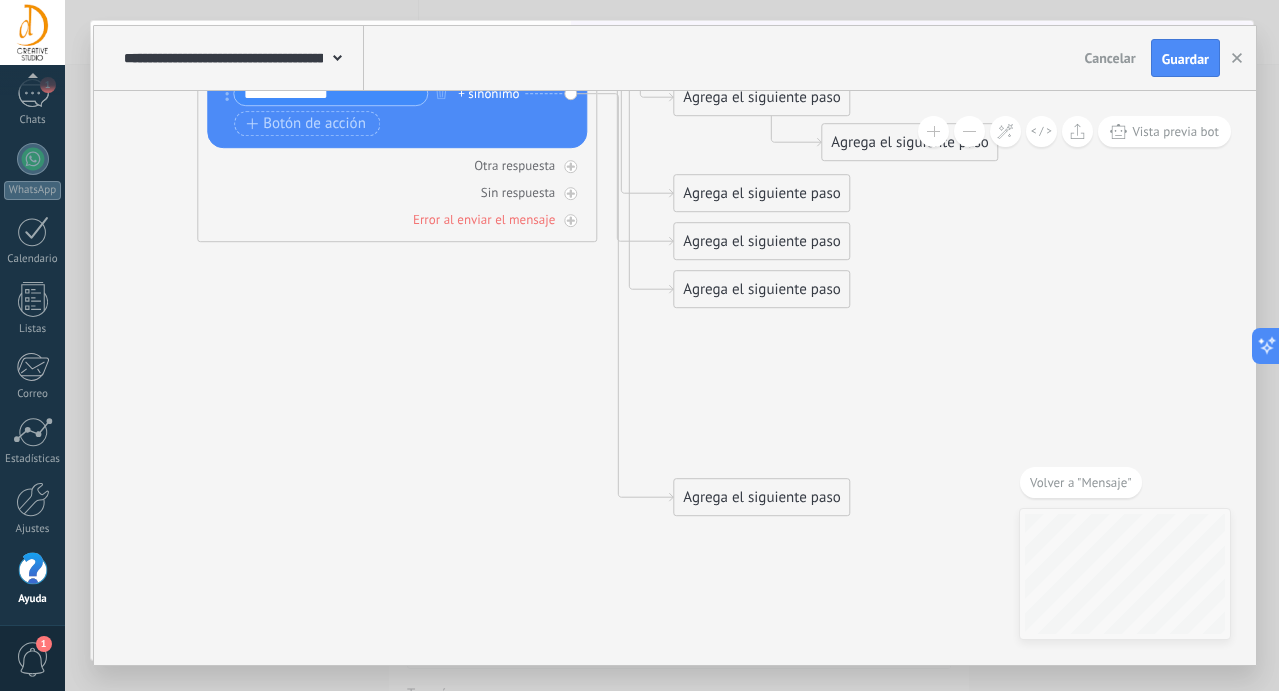 drag, startPoint x: 573, startPoint y: 222, endPoint x: 127, endPoint y: 130, distance: 455.38995 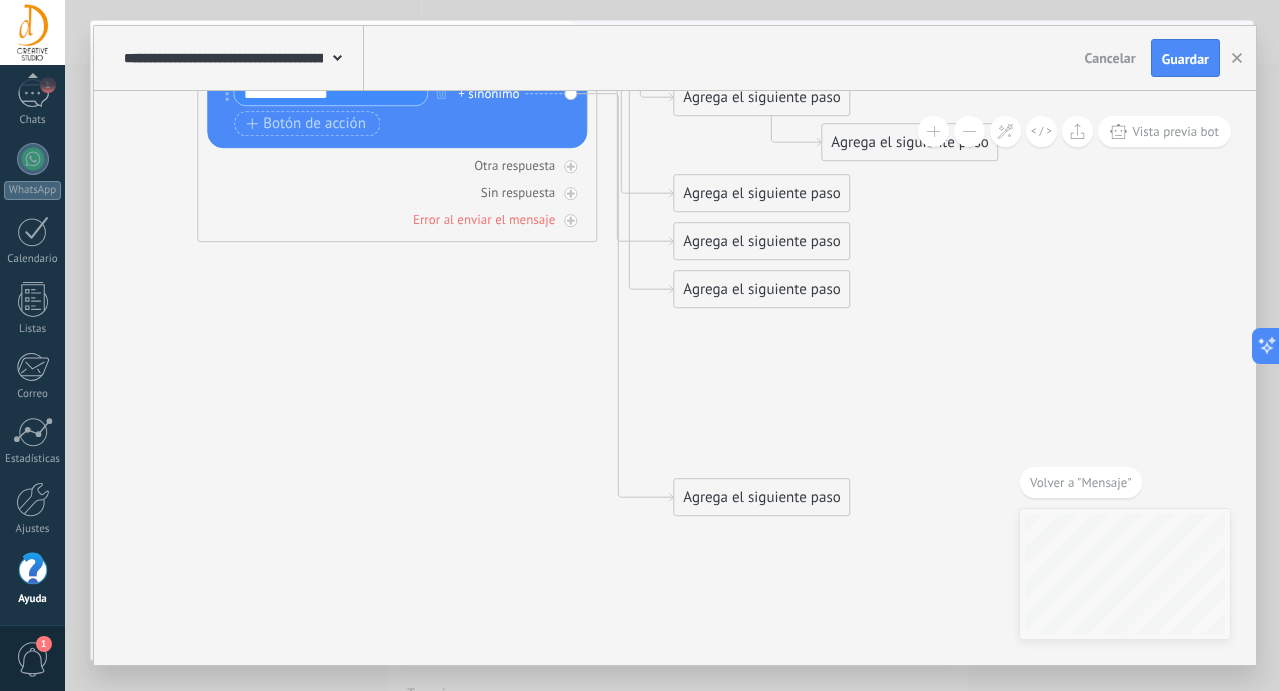 click on "**********" at bounding box center (-656, -1189) 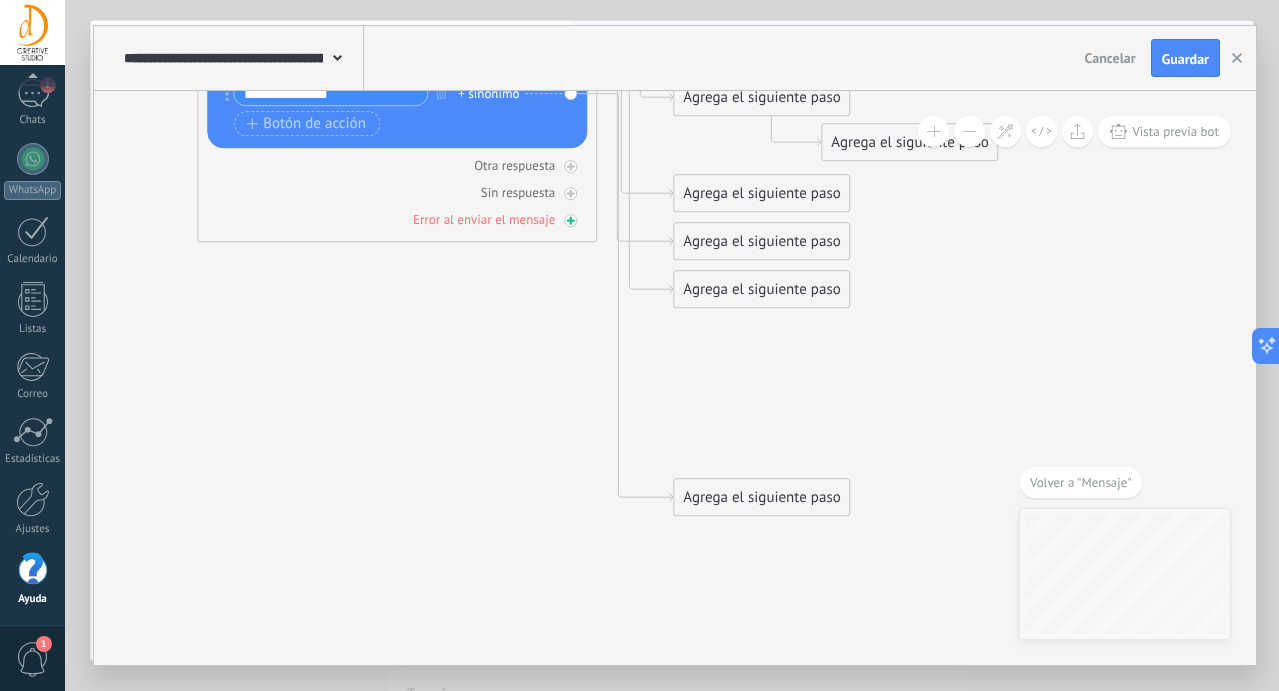 click 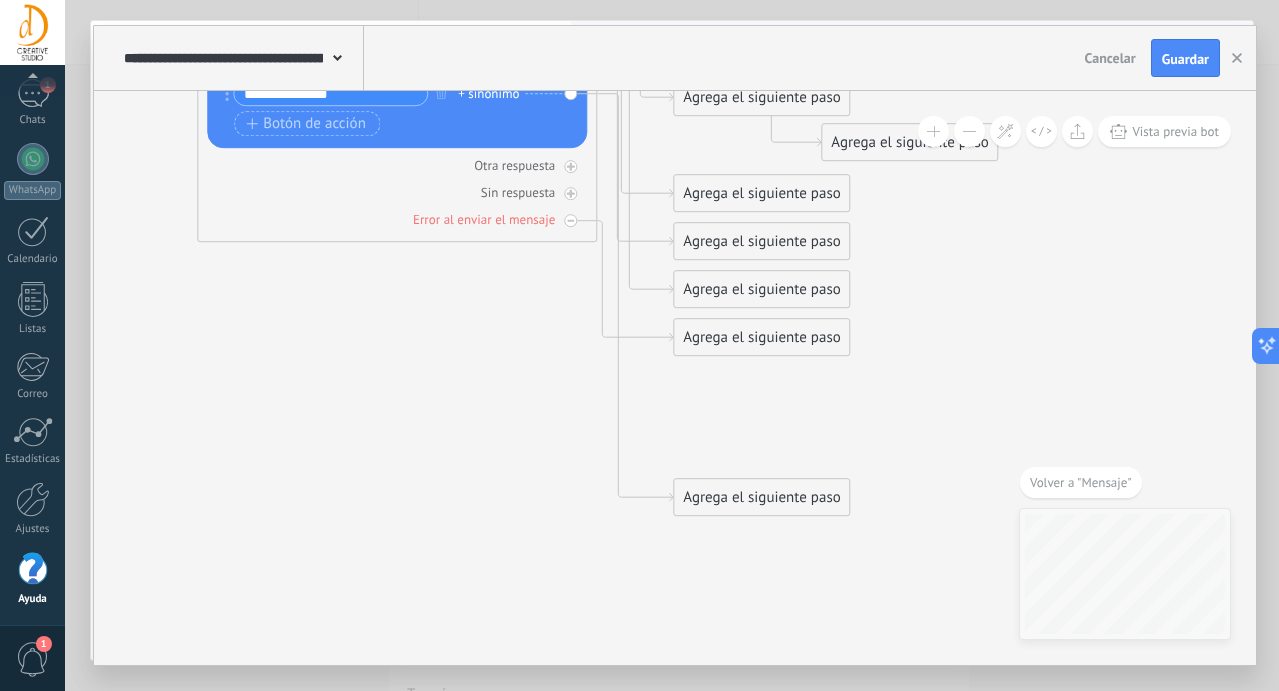 click on "Agrega el siguiente paso" at bounding box center (761, 337) 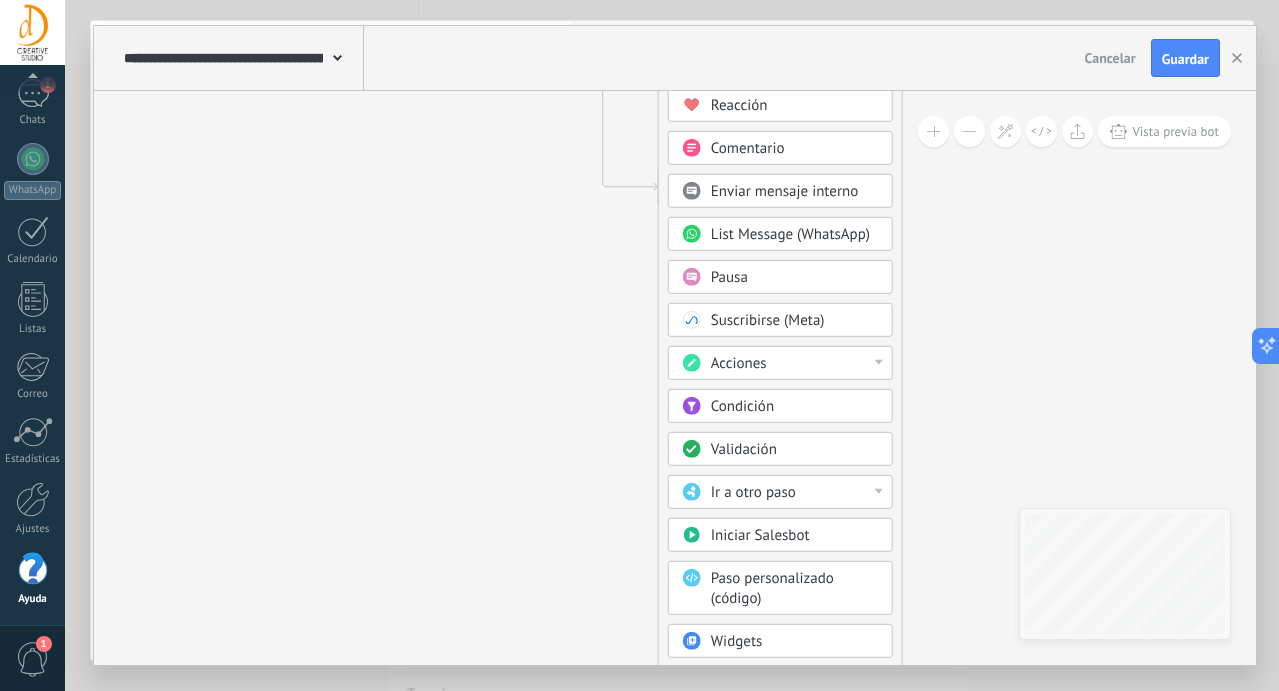 click on "Iniciar Salesbot" at bounding box center (760, 535) 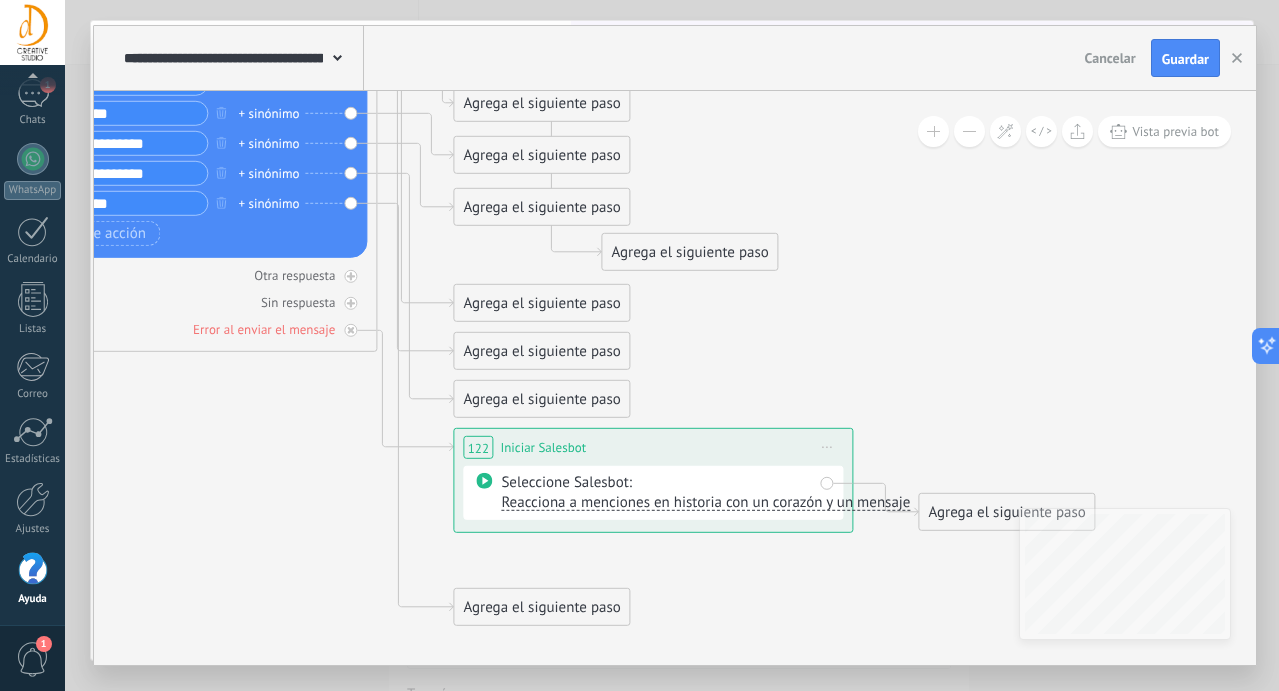 click on "Iniciar vista previa aquí
Cambiar nombre
Duplicar
Borrar" at bounding box center (827, 447) 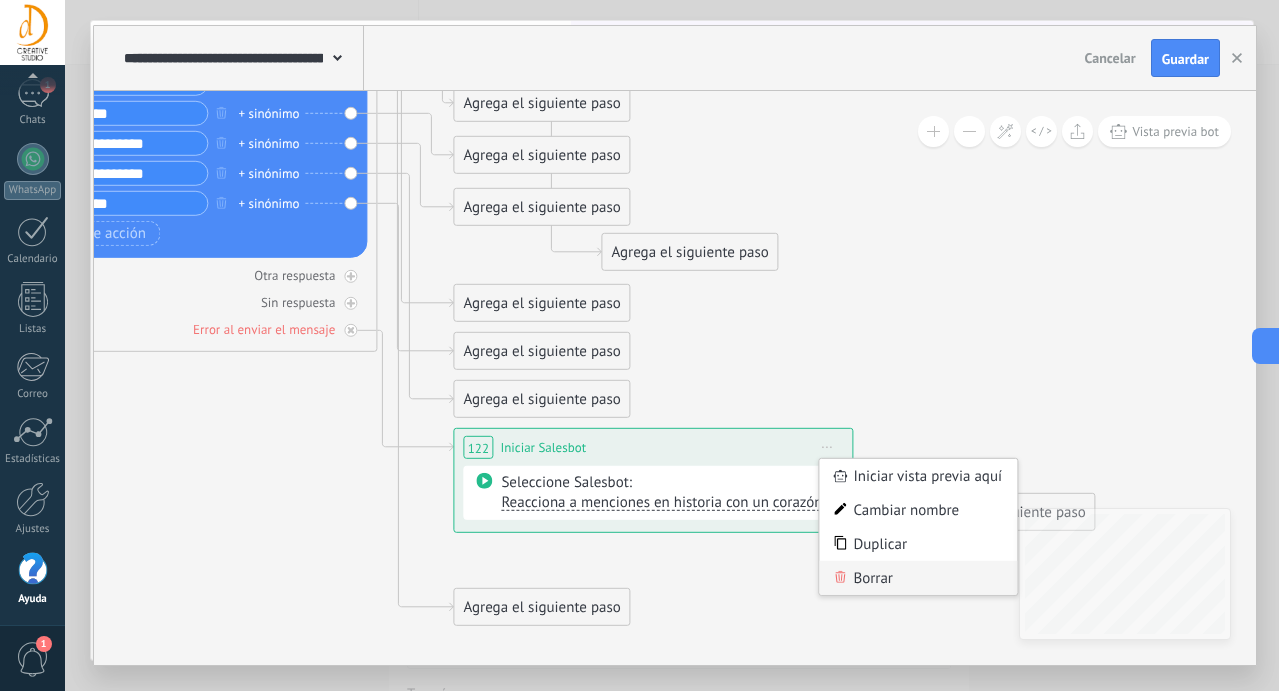 click on "Borrar" at bounding box center (918, 578) 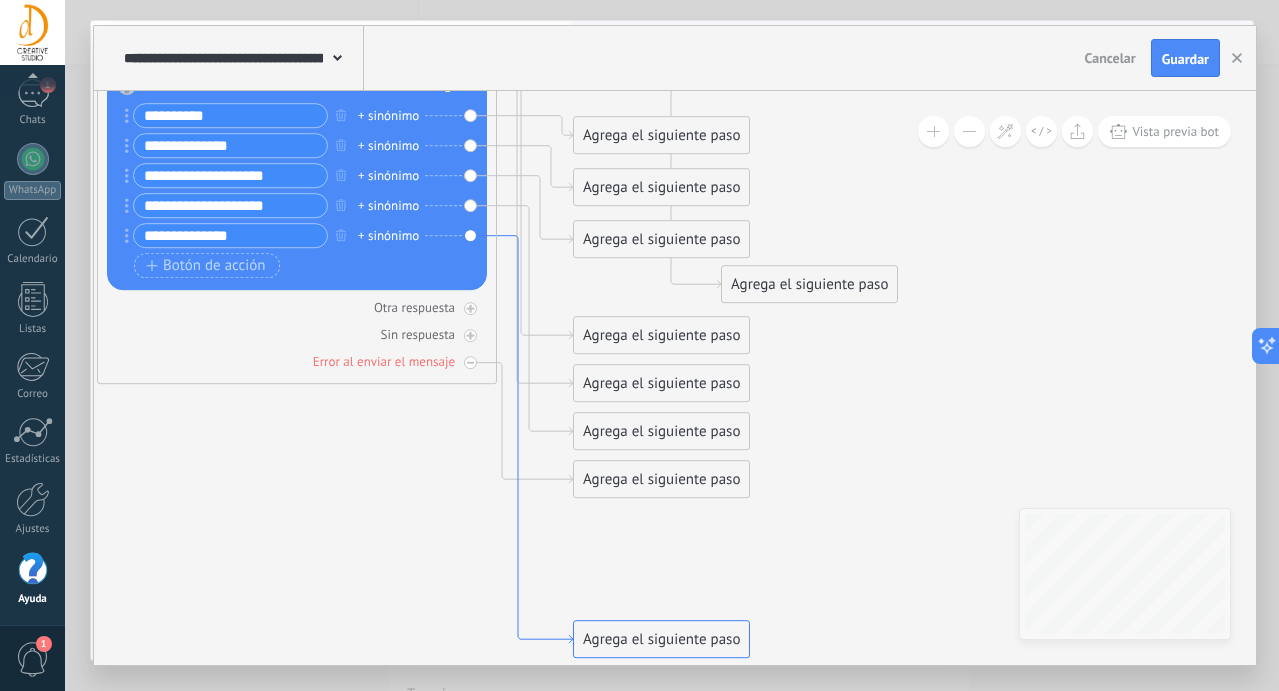 click 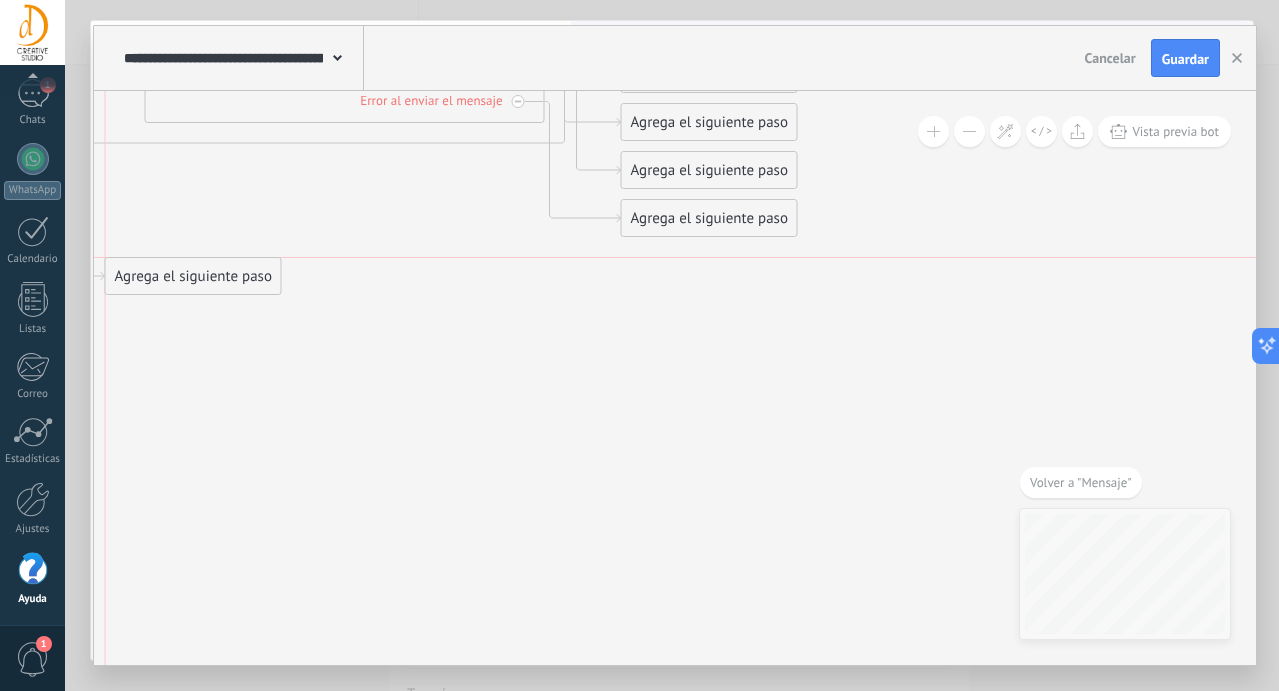 drag, startPoint x: 708, startPoint y: 381, endPoint x: 187, endPoint y: 278, distance: 531.0838 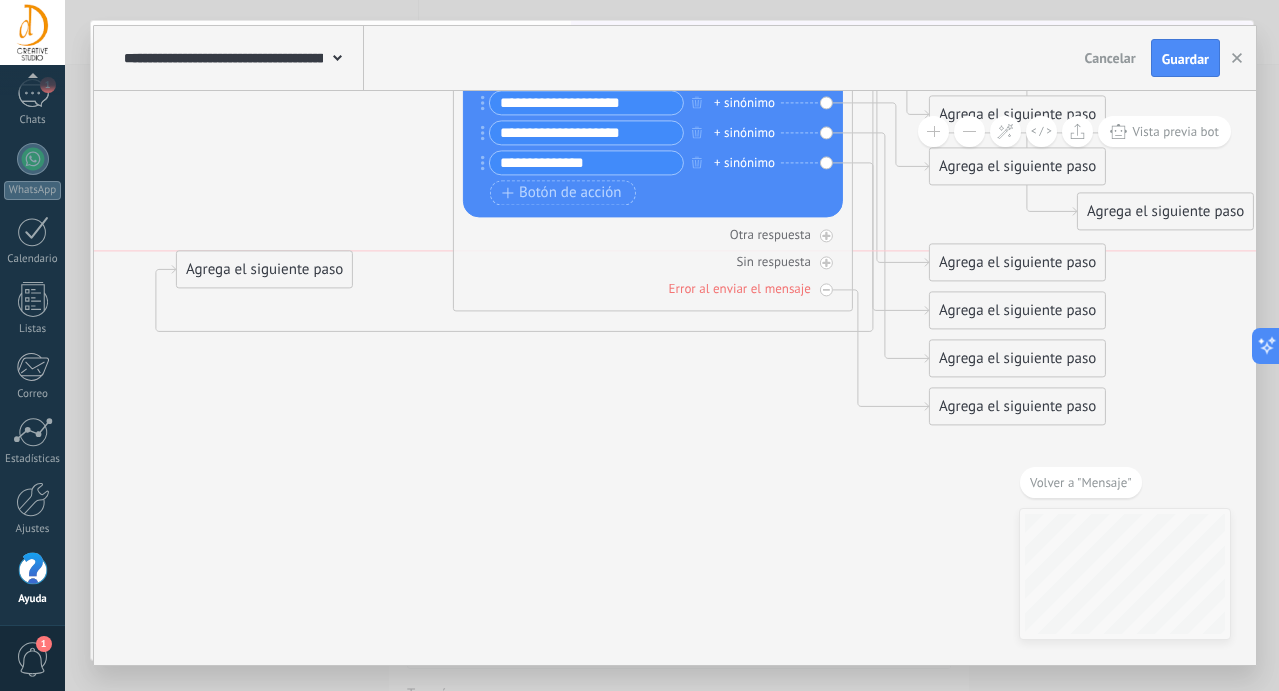 drag, startPoint x: 477, startPoint y: 462, endPoint x: 237, endPoint y: 182, distance: 368.78177 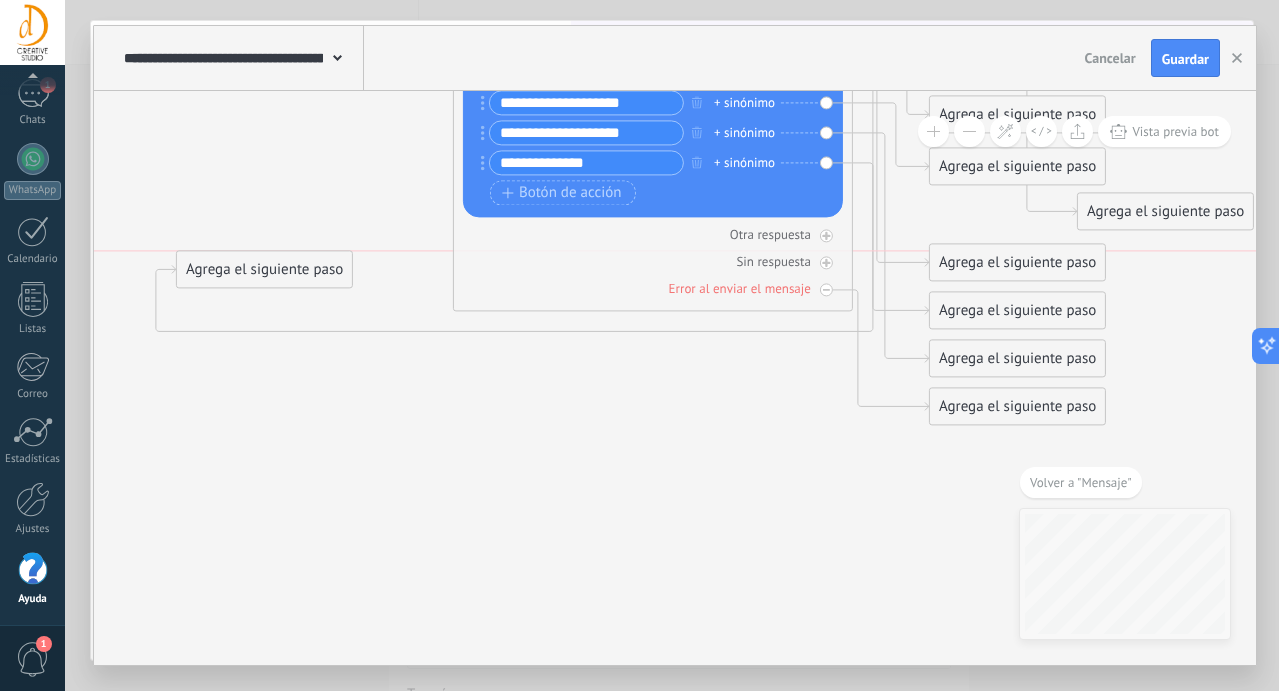 click on "Agrega el siguiente paso" at bounding box center (264, 269) 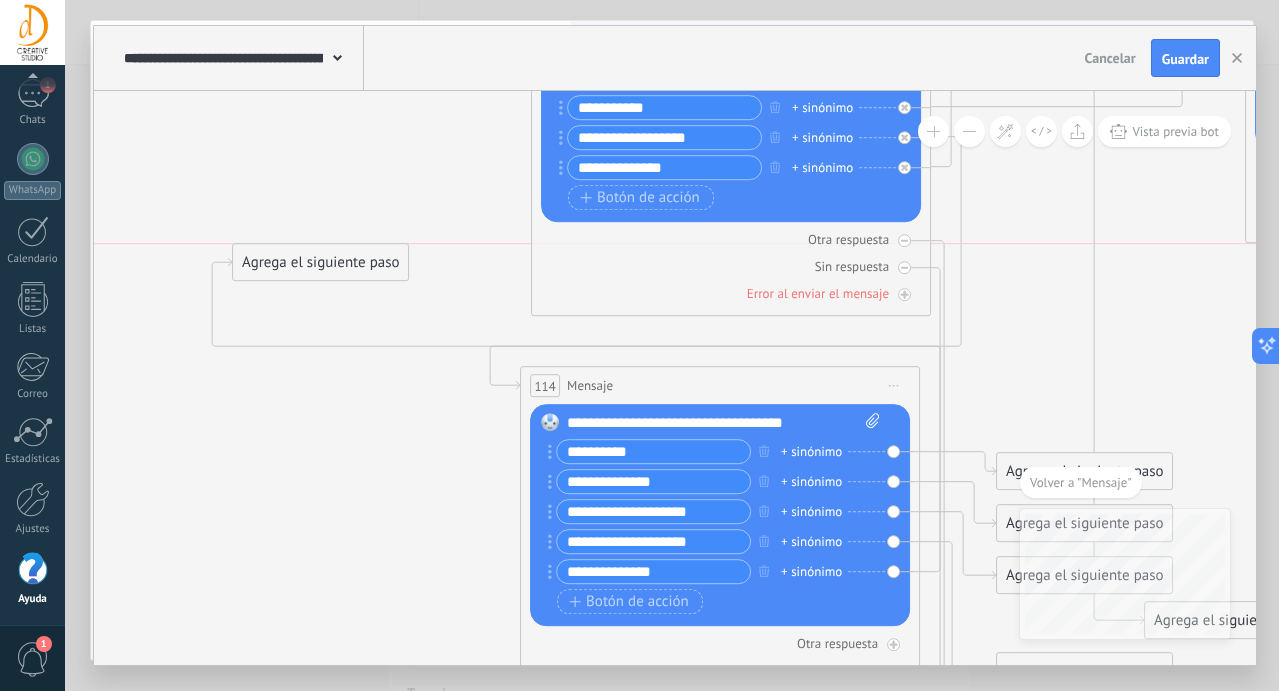 drag, startPoint x: 338, startPoint y: 578, endPoint x: 326, endPoint y: 190, distance: 388.18552 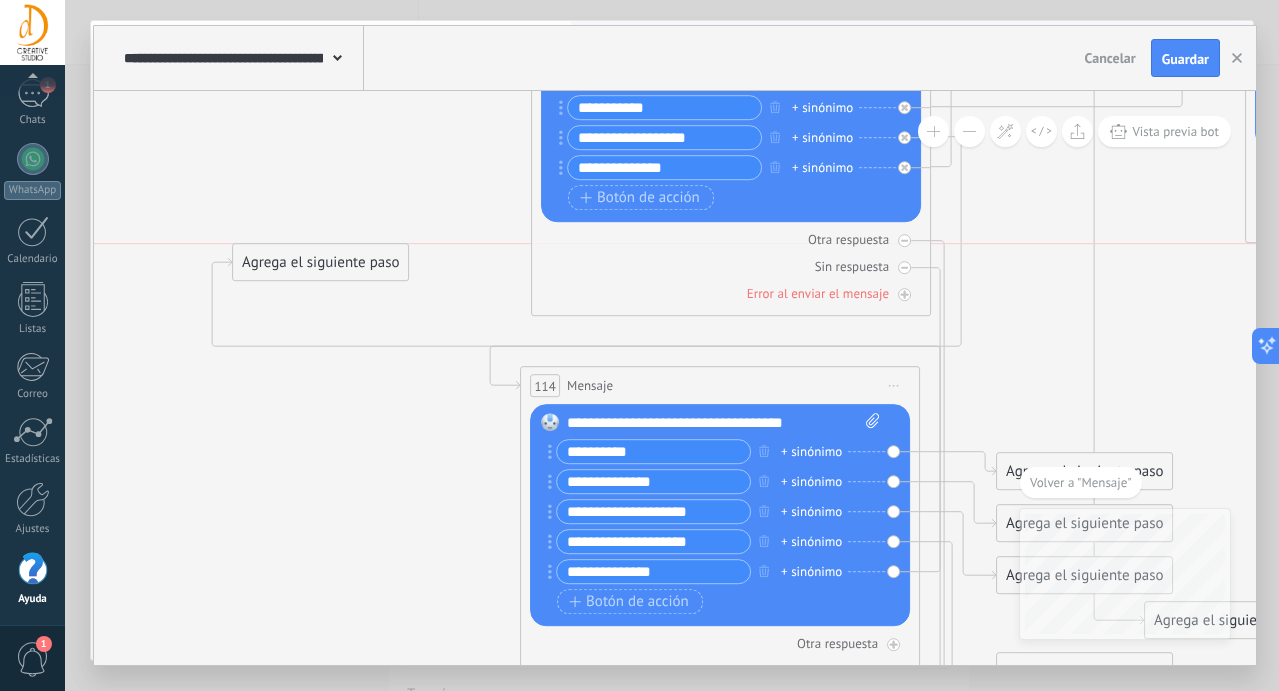 click on "Agrega el siguiente paso" at bounding box center (320, 262) 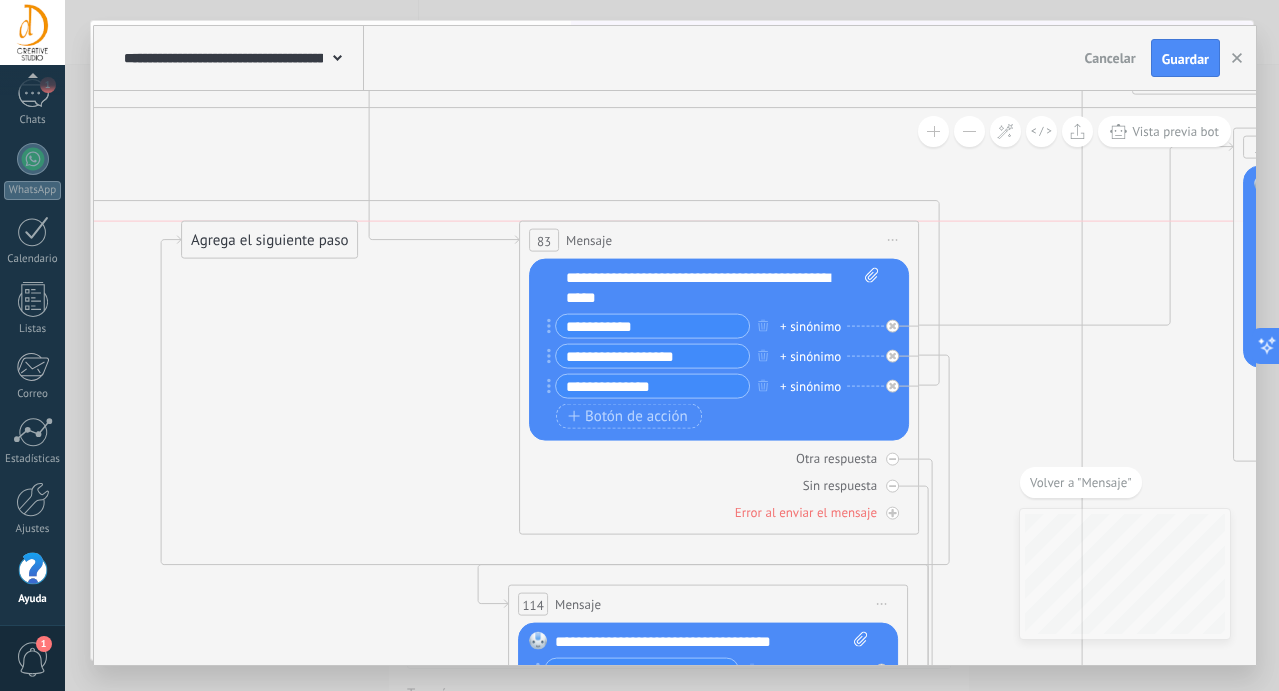 drag, startPoint x: 337, startPoint y: 417, endPoint x: 299, endPoint y: 231, distance: 189.84204 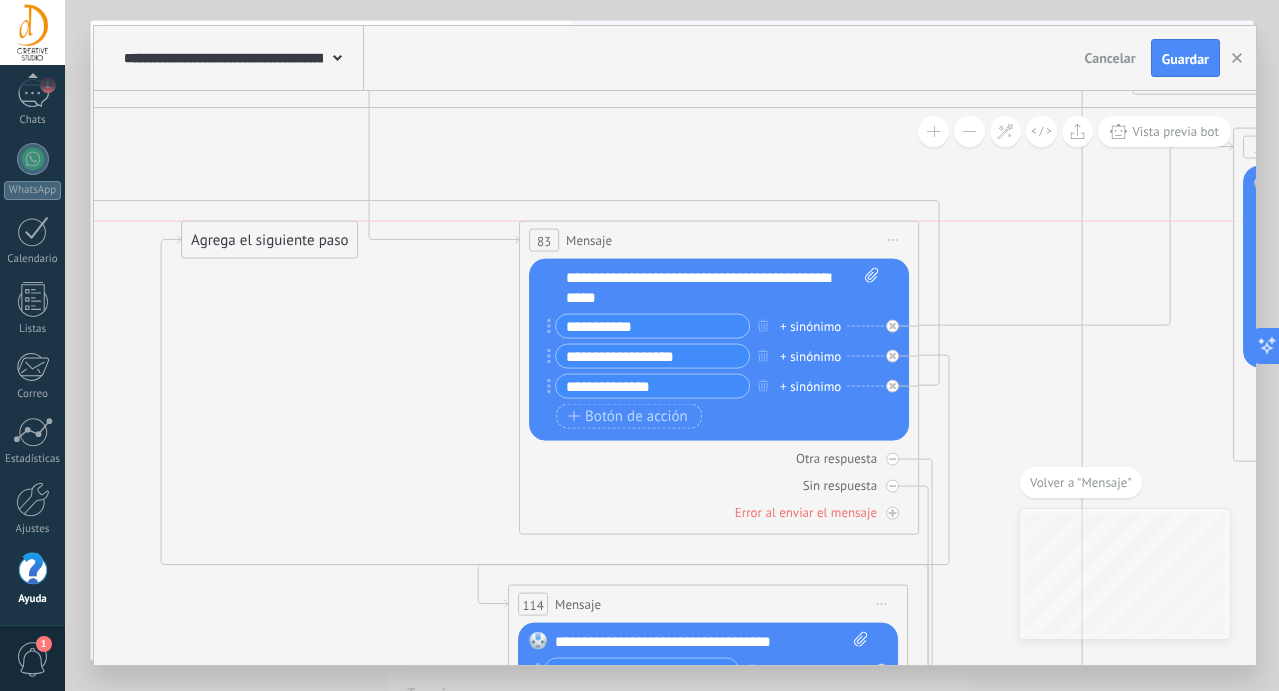 click on "Agrega el siguiente paso" at bounding box center [269, 240] 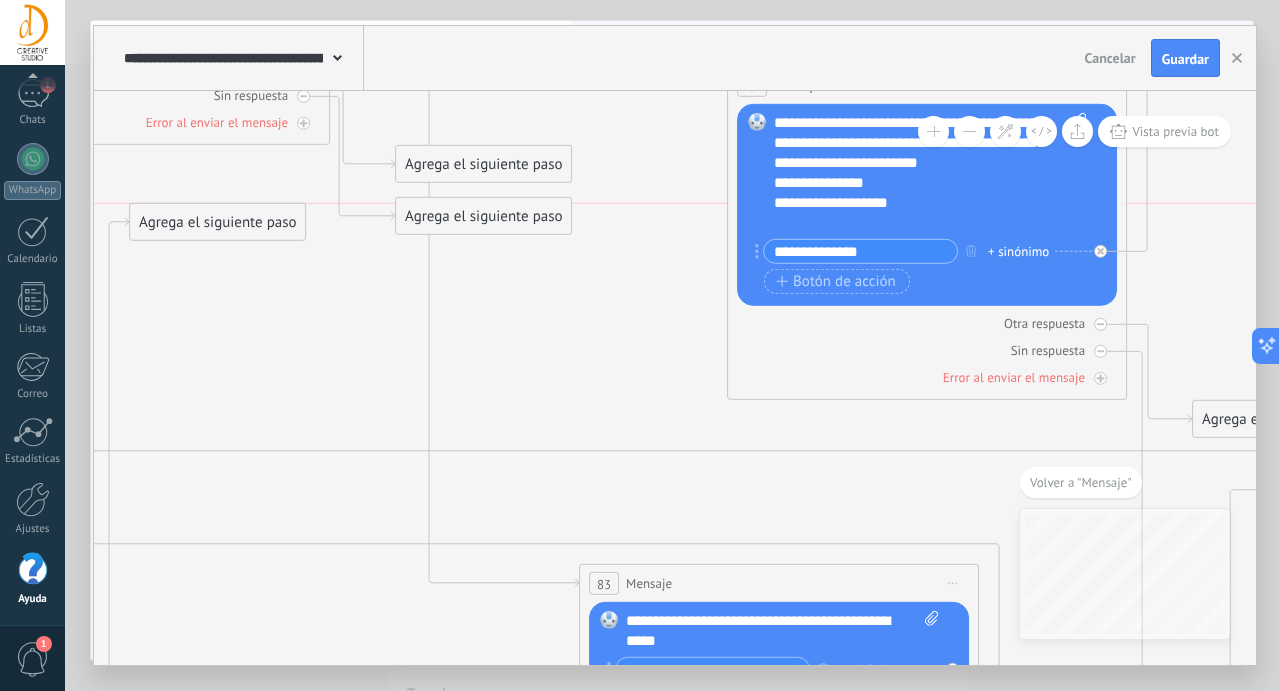 drag, startPoint x: 335, startPoint y: 577, endPoint x: 226, endPoint y: 221, distance: 372.31305 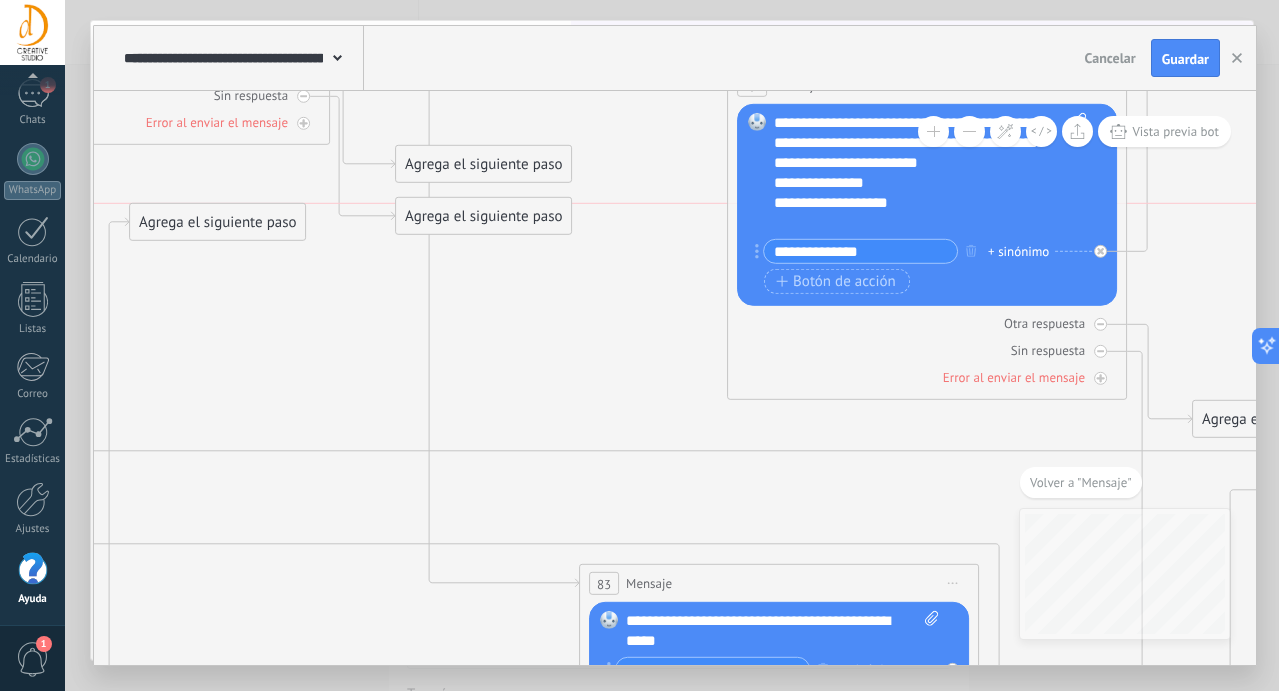 click on "Agrega el siguiente paso" at bounding box center (217, 222) 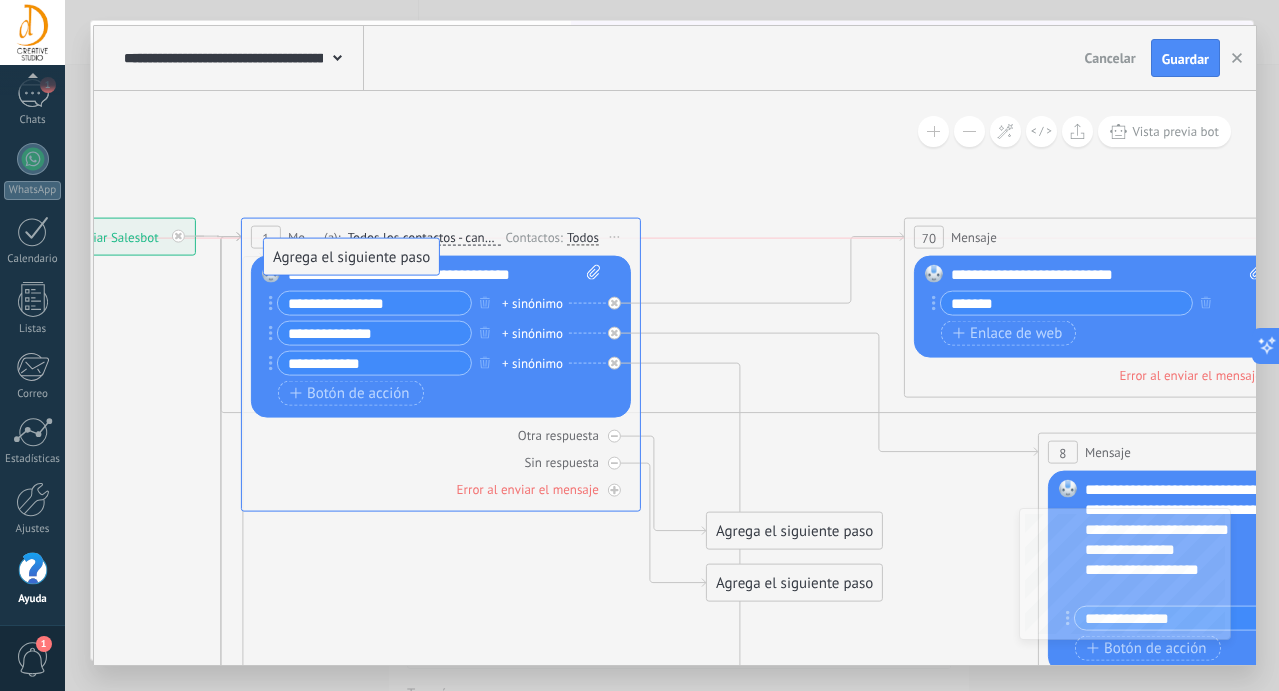 drag, startPoint x: 473, startPoint y: 579, endPoint x: 297, endPoint y: 245, distance: 377.53412 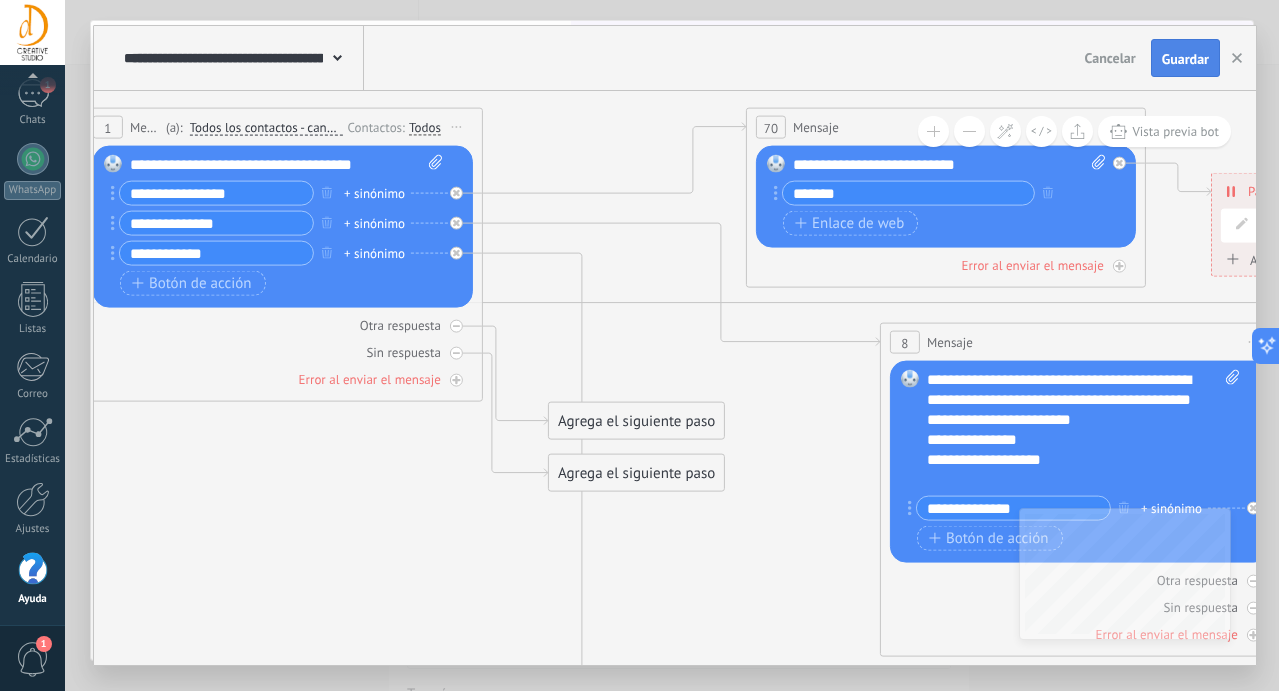 click on "Guardar" at bounding box center (1185, 58) 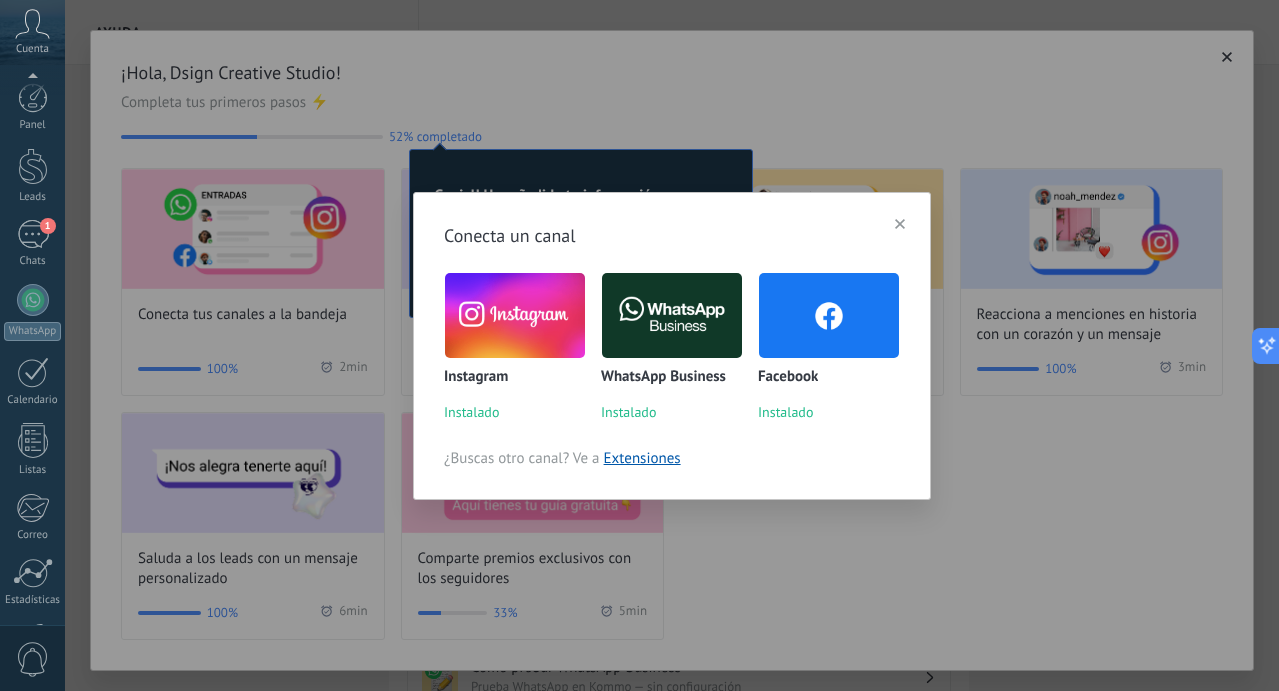 scroll, scrollTop: 0, scrollLeft: 0, axis: both 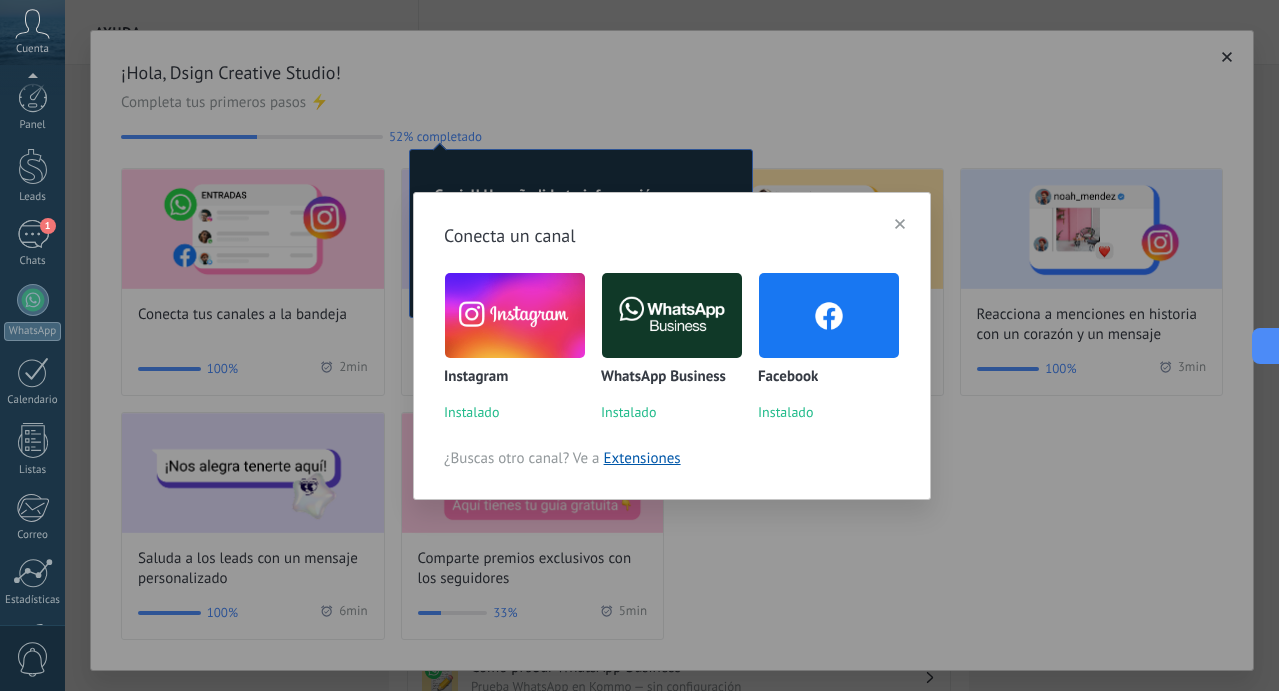 click on "Conecta un canal Instagram Instalado WhatsApp Business Instalado Facebook Instalado ¿Buscas otro canal?   Ve a   Extensiones" at bounding box center (672, 345) 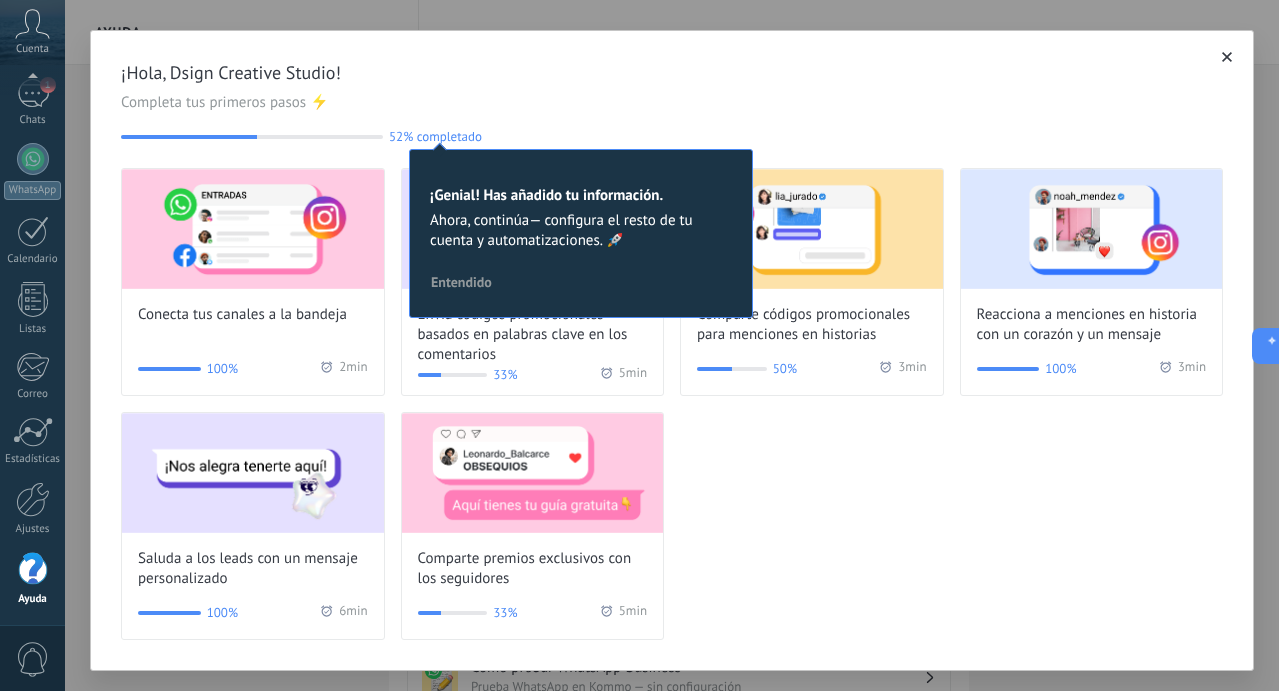 scroll, scrollTop: 0, scrollLeft: 0, axis: both 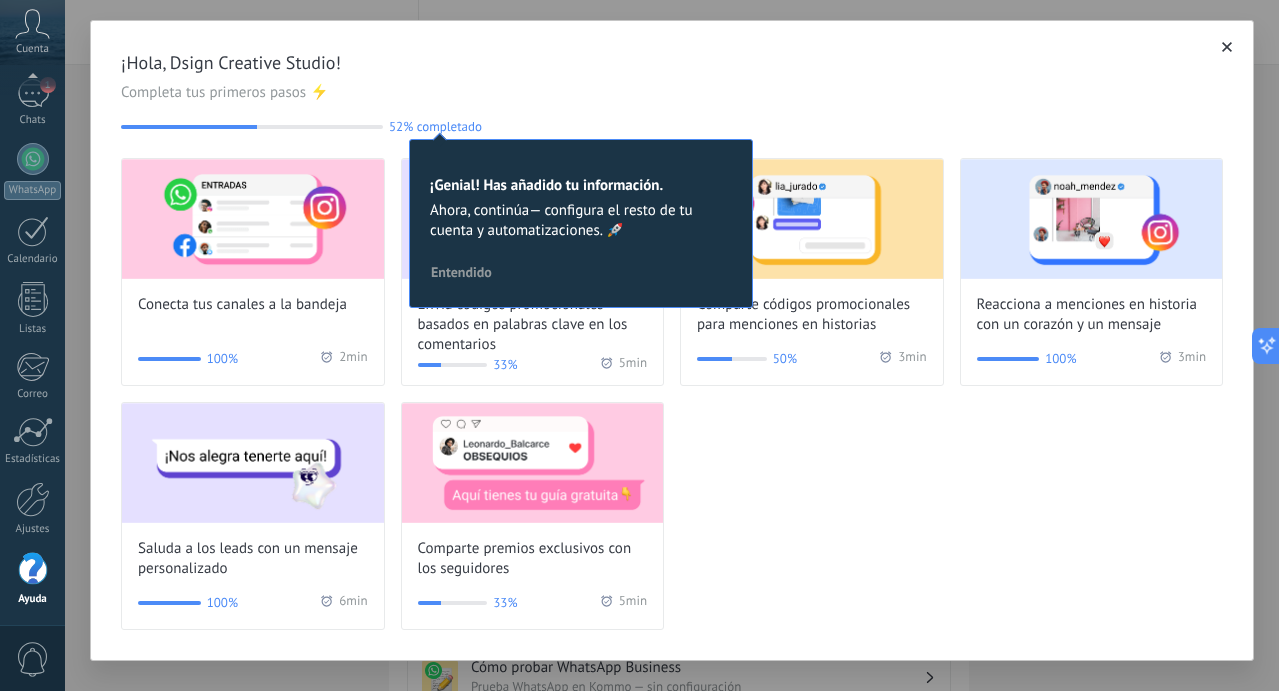 click 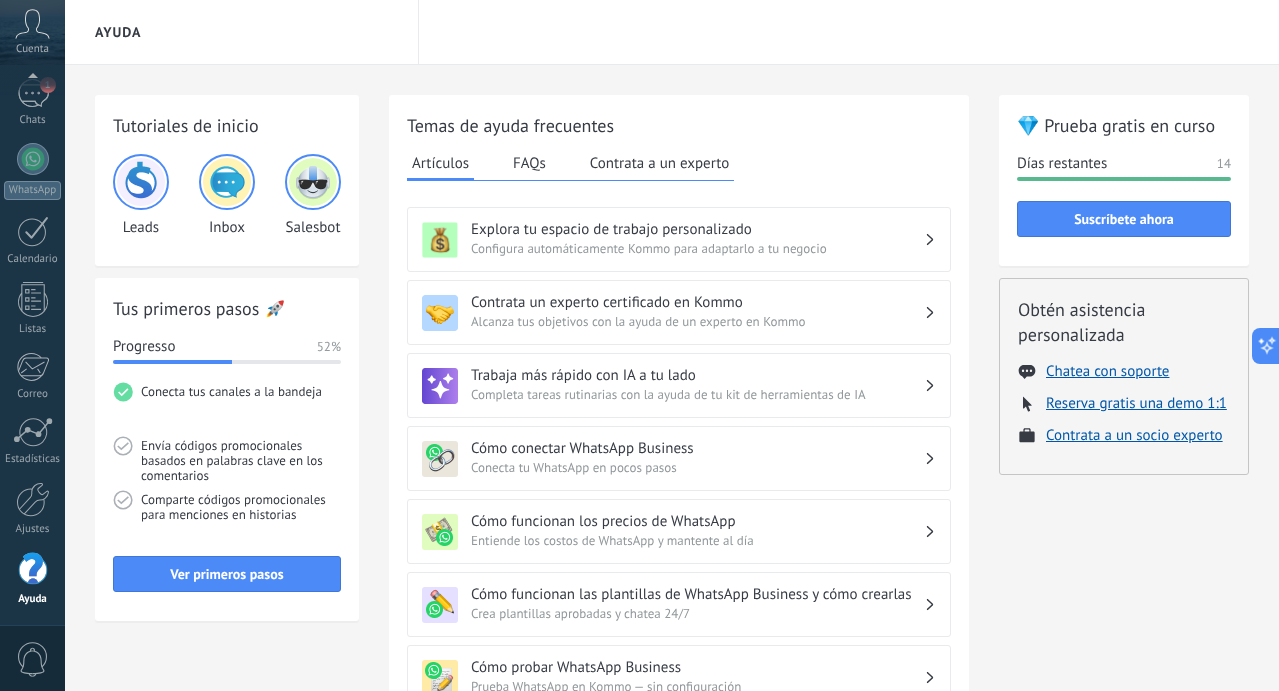 scroll, scrollTop: 0, scrollLeft: 0, axis: both 